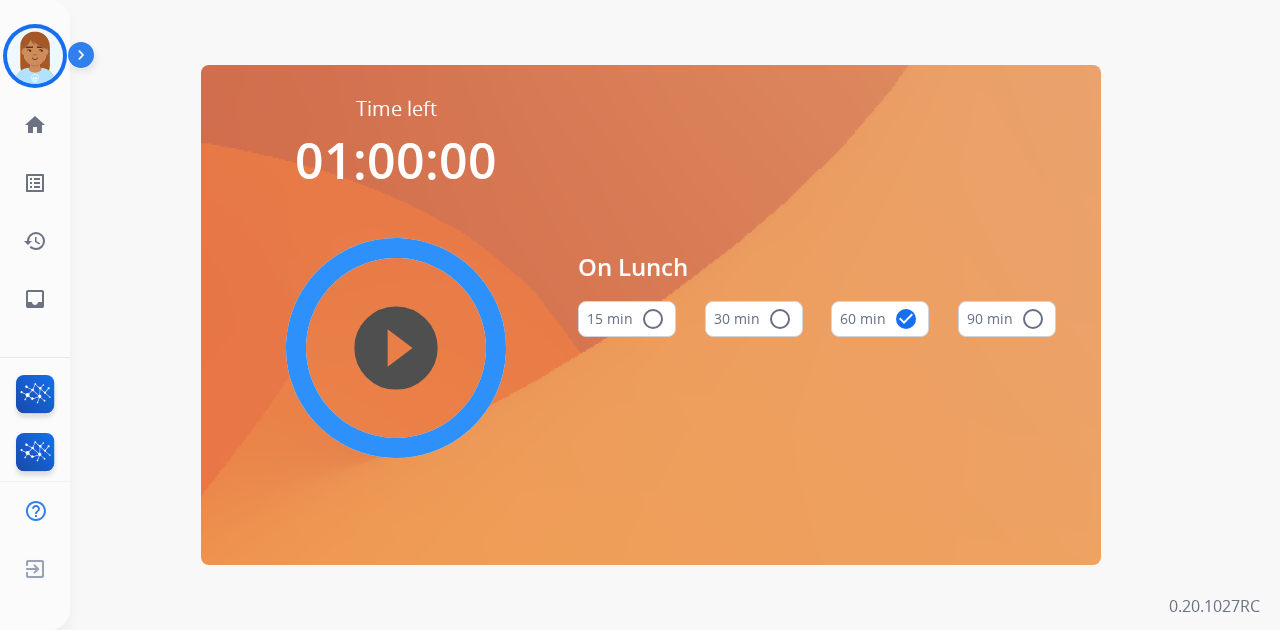 scroll, scrollTop: 0, scrollLeft: 0, axis: both 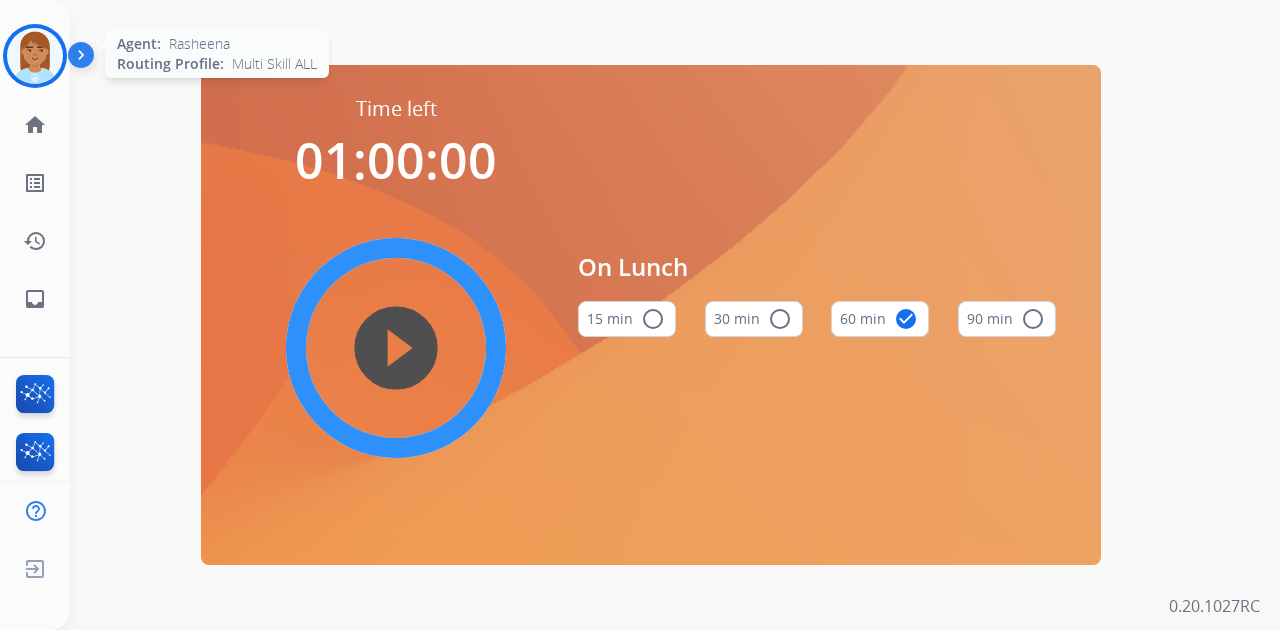 click at bounding box center [35, 56] 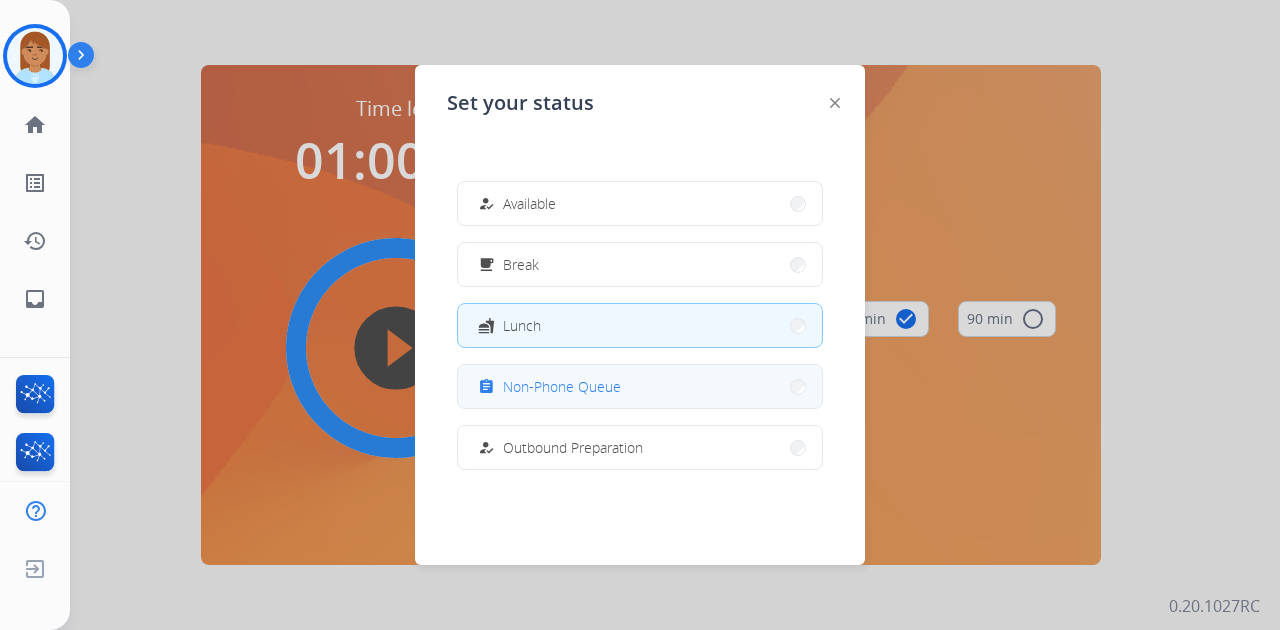 click on "Non-Phone Queue" at bounding box center [562, 386] 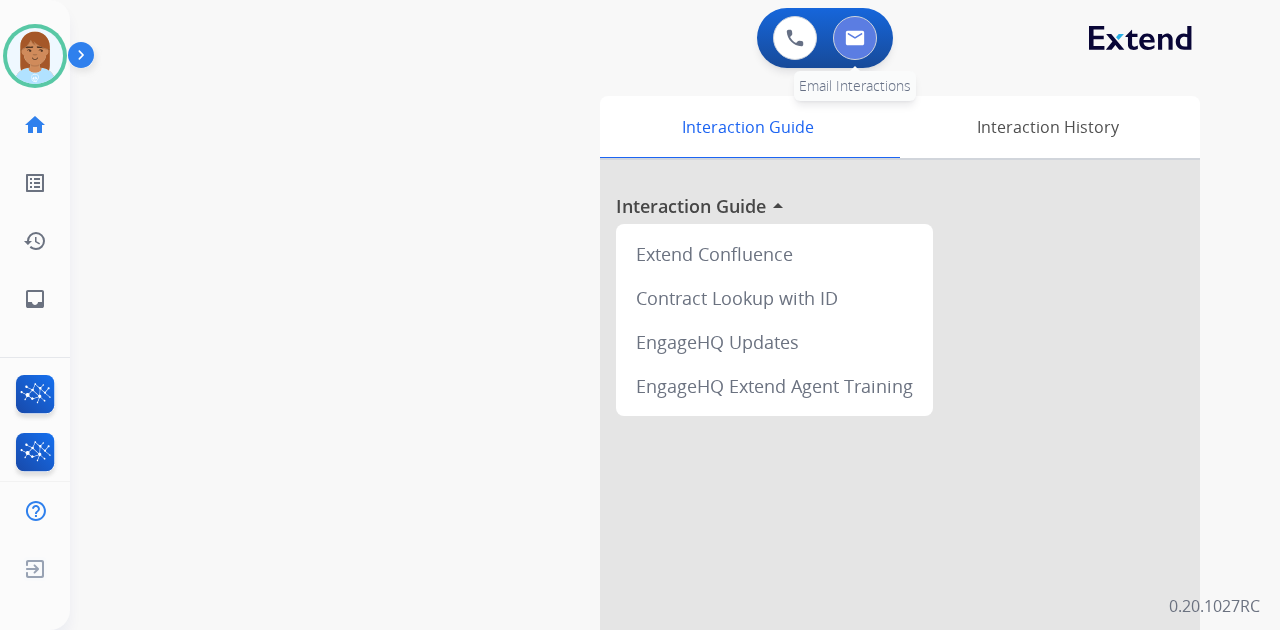 click at bounding box center (855, 38) 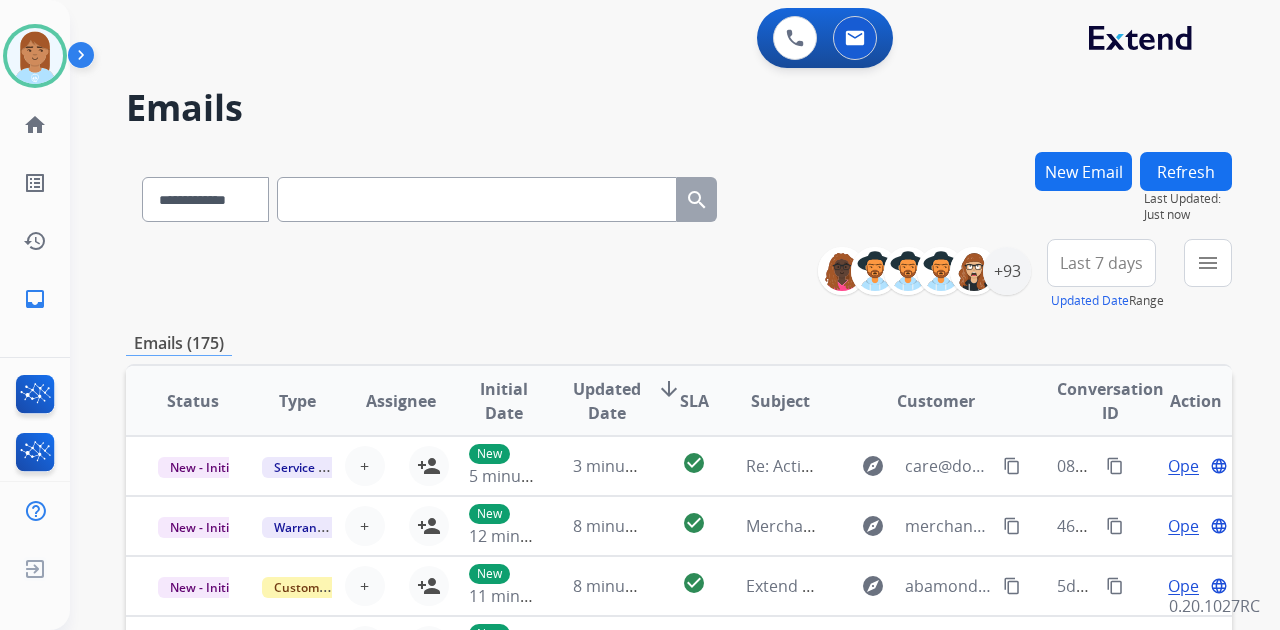 click at bounding box center (477, 199) 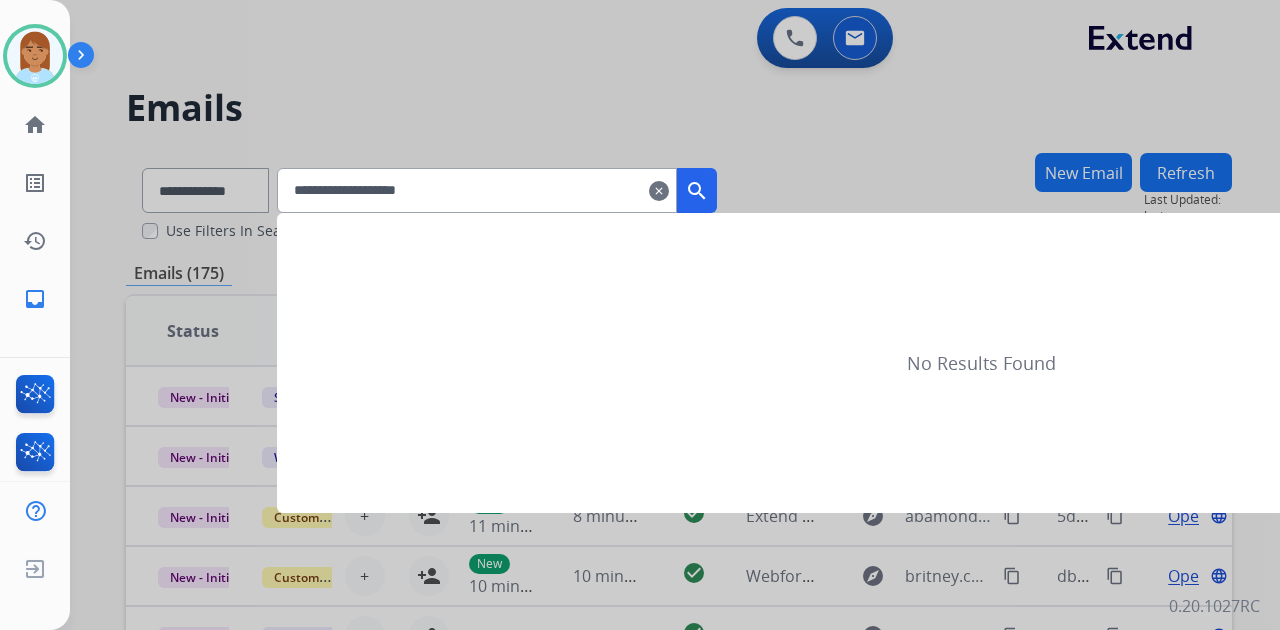 type on "**********" 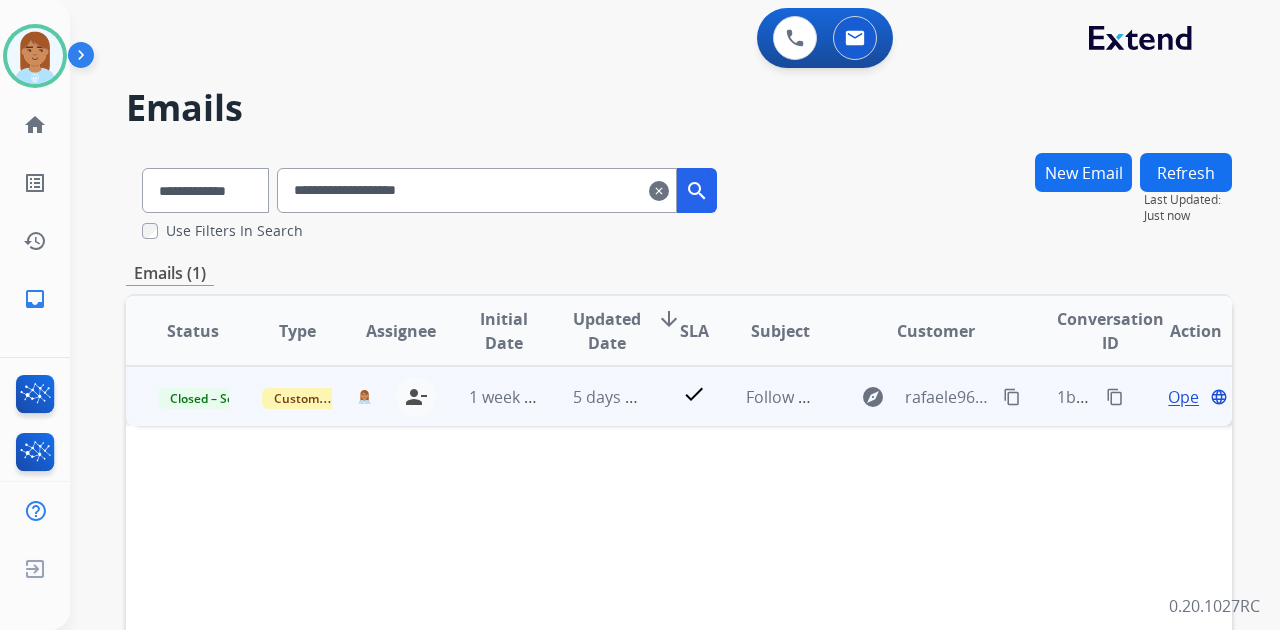 click on "Open" at bounding box center (1188, 397) 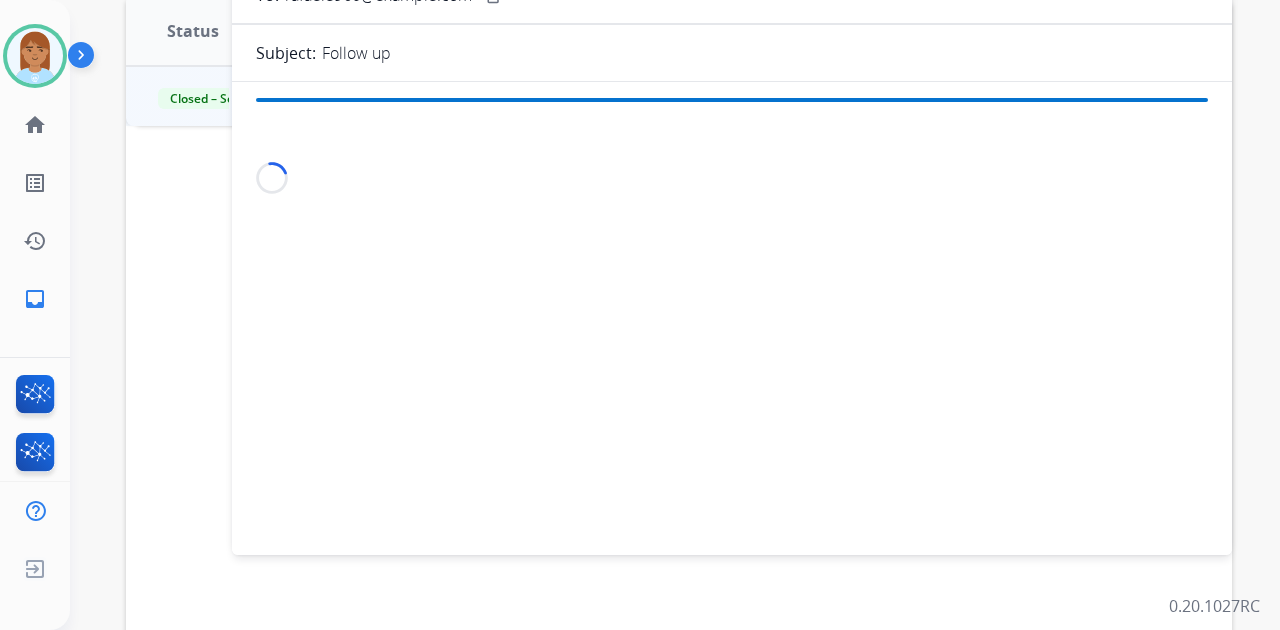 scroll, scrollTop: 333, scrollLeft: 0, axis: vertical 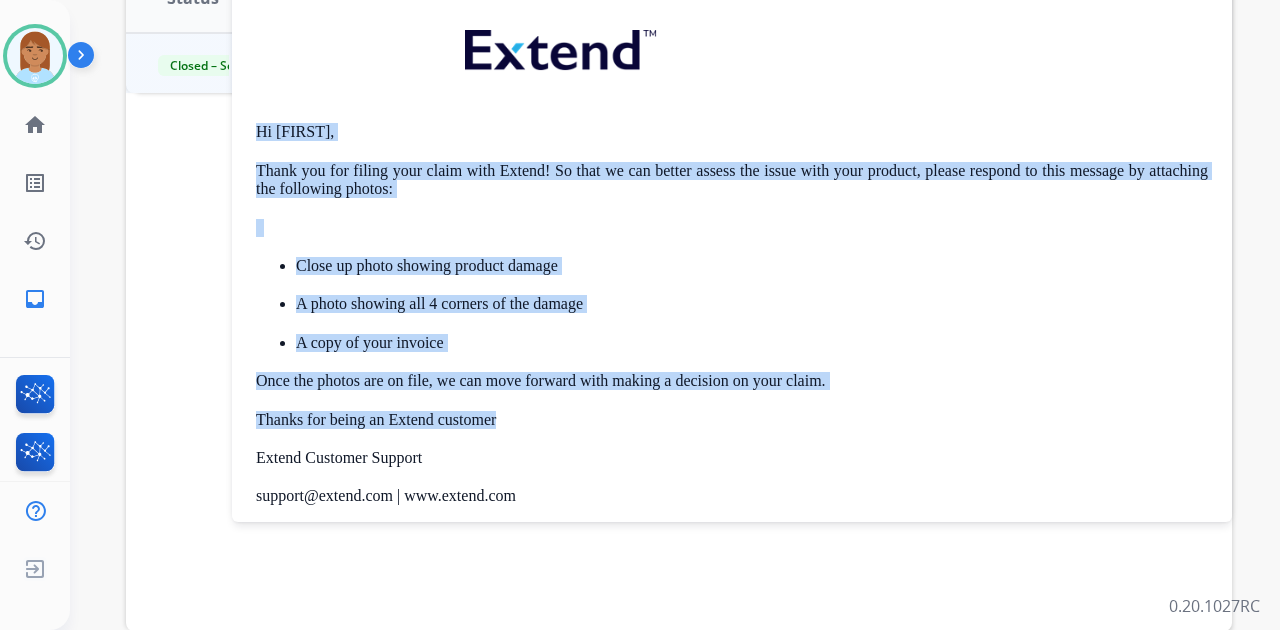 drag, startPoint x: 256, startPoint y: 130, endPoint x: 804, endPoint y: 402, distance: 611.79083 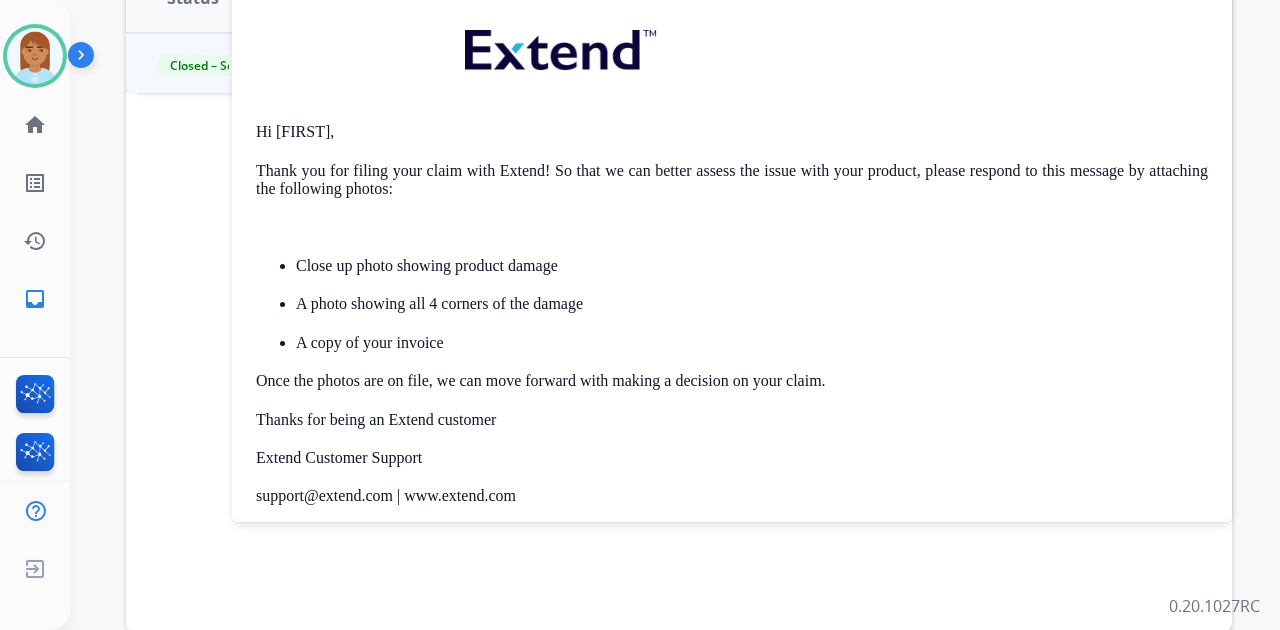 drag, startPoint x: 258, startPoint y: 126, endPoint x: 882, endPoint y: 358, distance: 665.73267 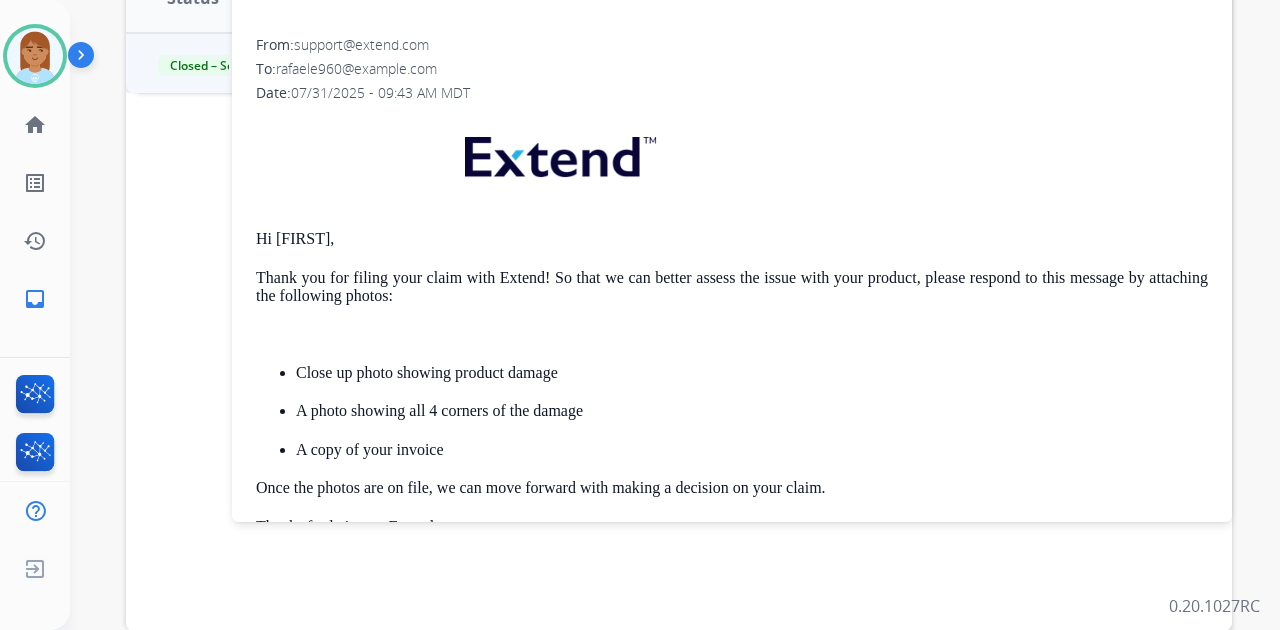 scroll, scrollTop: 0, scrollLeft: 0, axis: both 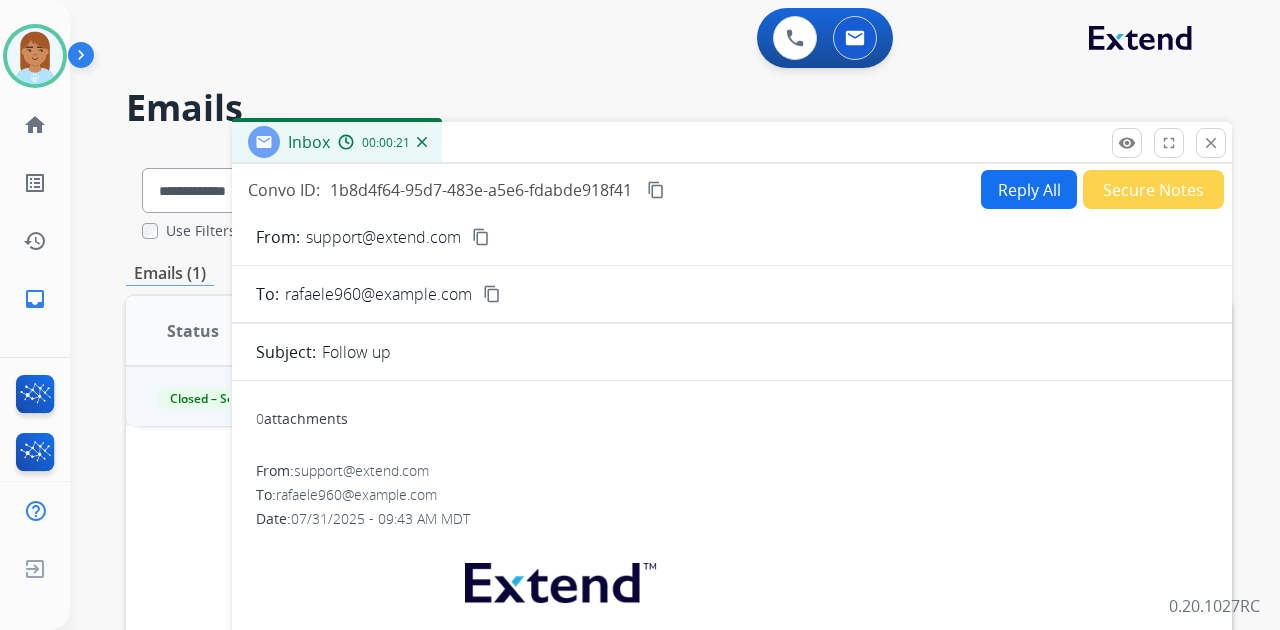 click on "Reply All" at bounding box center (1029, 189) 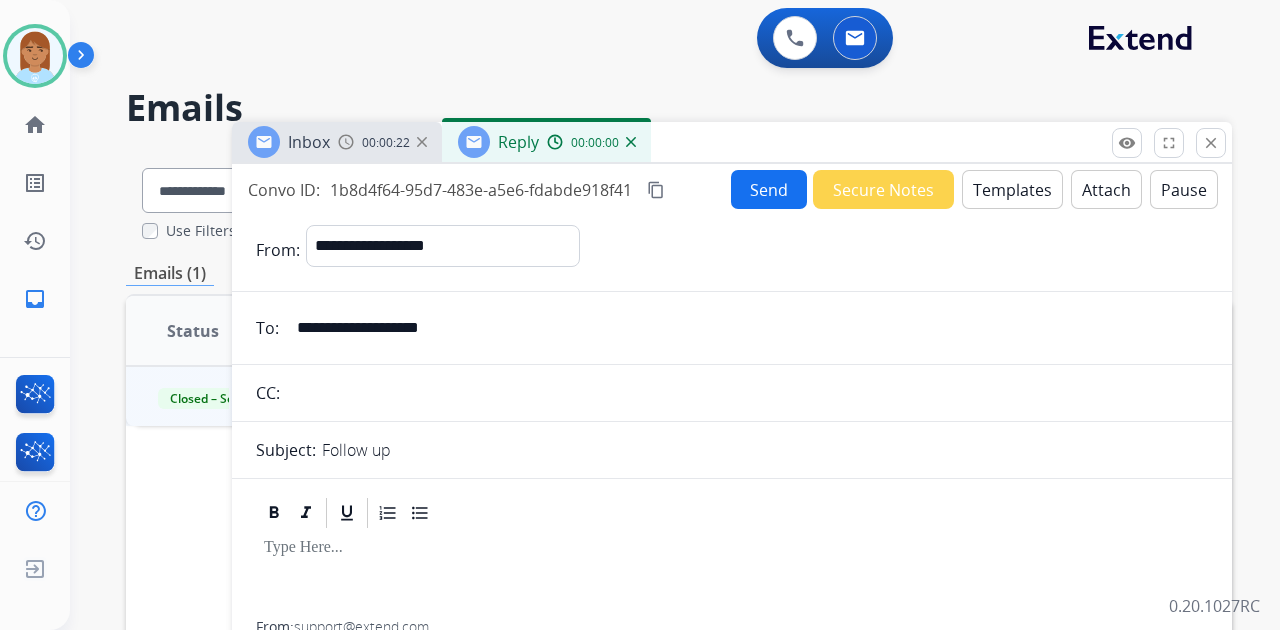 click on "Templates" at bounding box center (1012, 189) 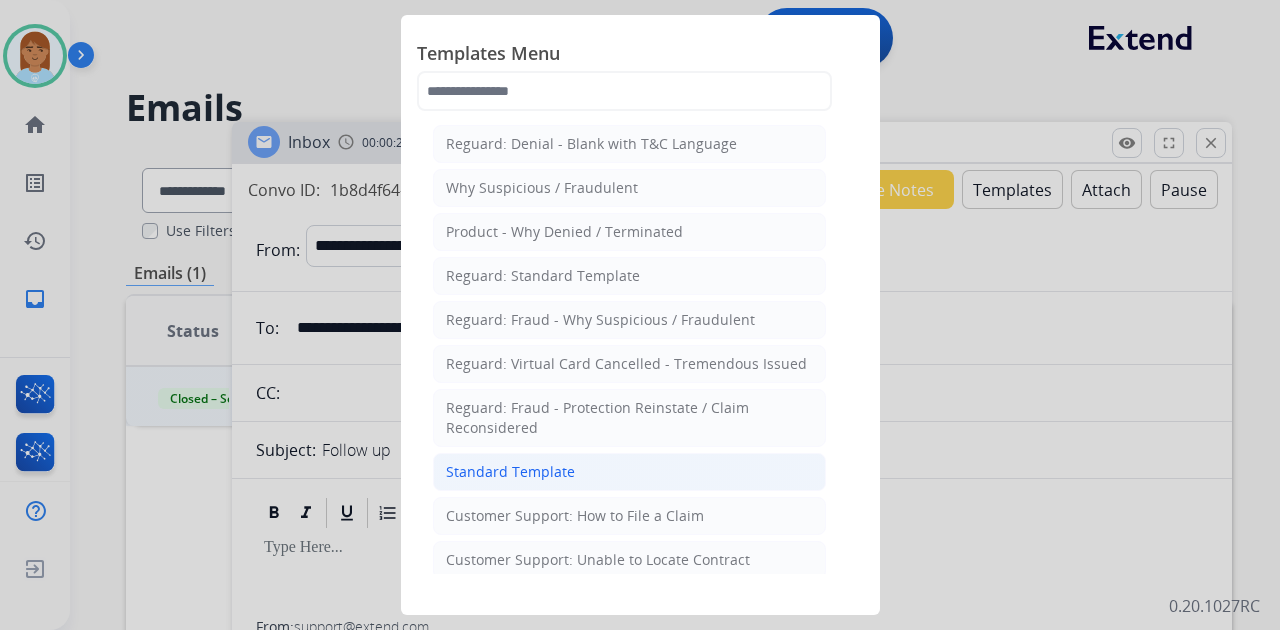 click on "Standard Template" 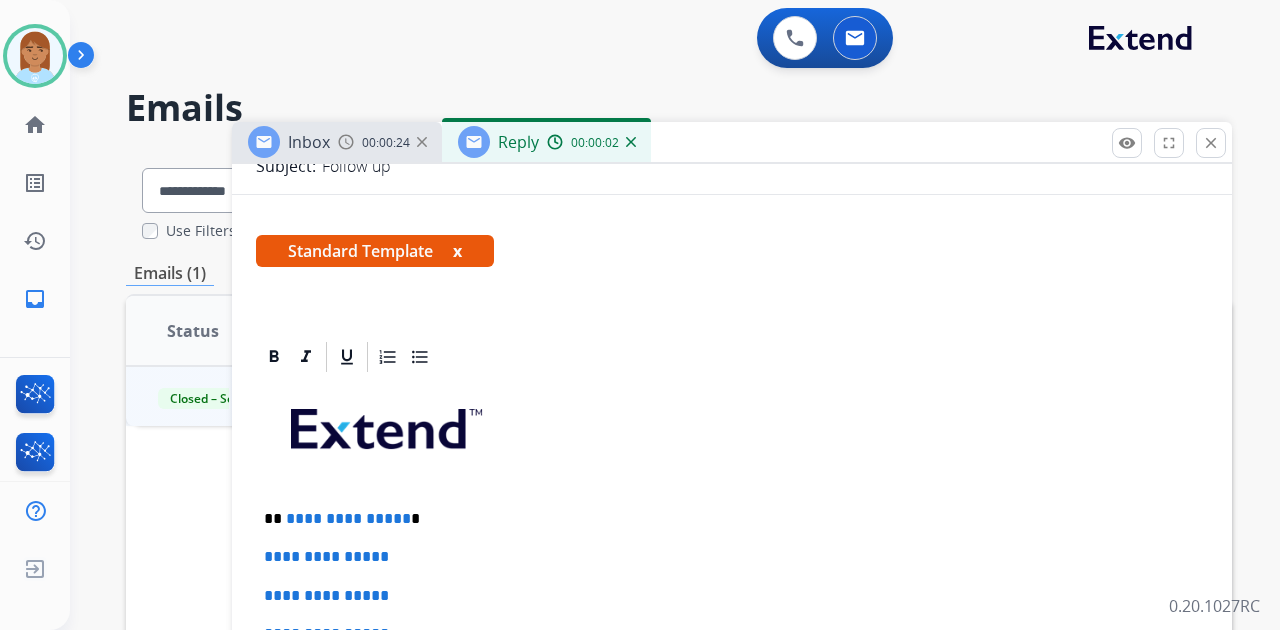 scroll, scrollTop: 0, scrollLeft: 0, axis: both 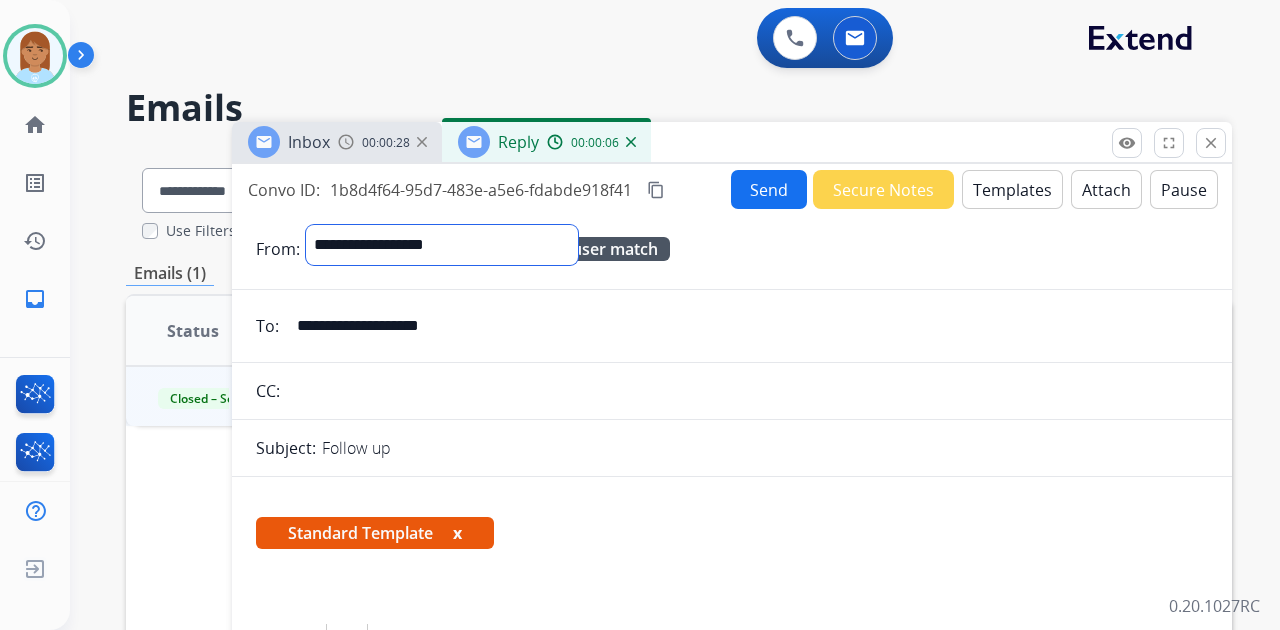 click on "**********" at bounding box center [442, 245] 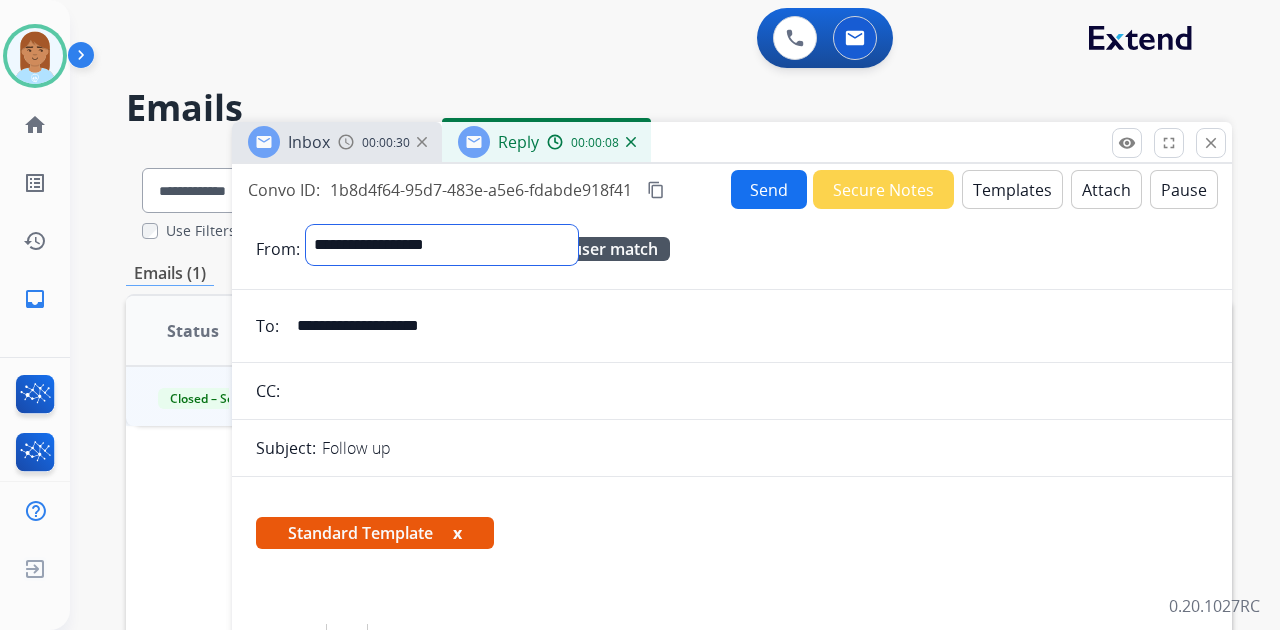 select on "**********" 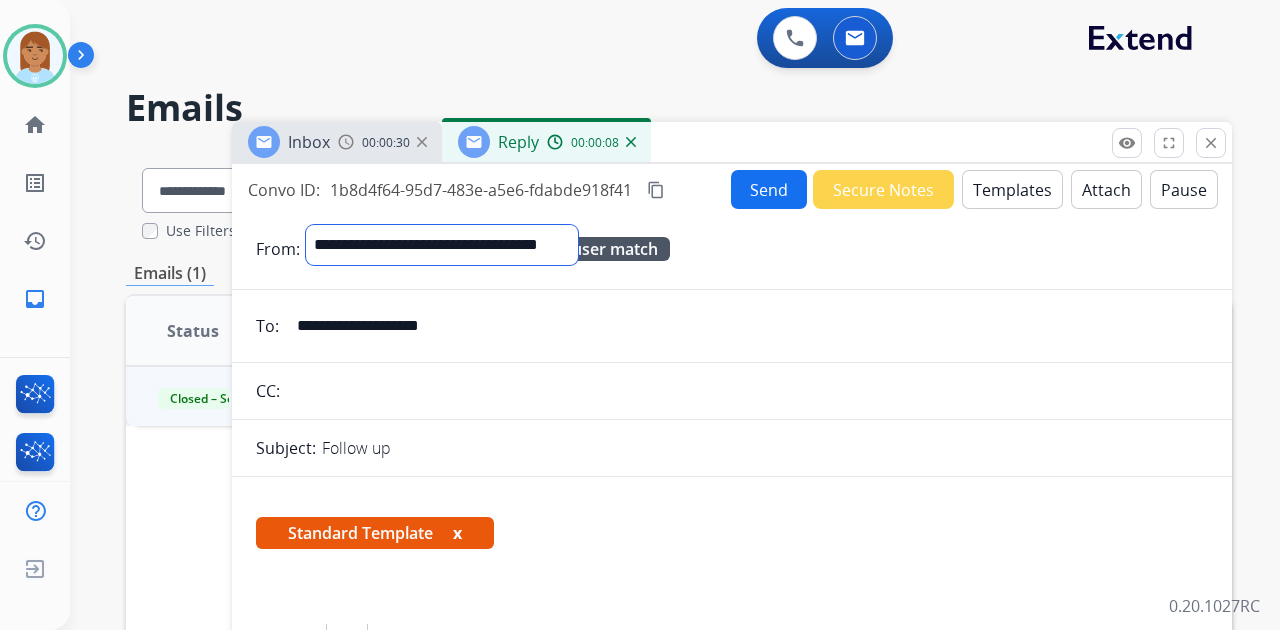 click on "**********" at bounding box center (442, 245) 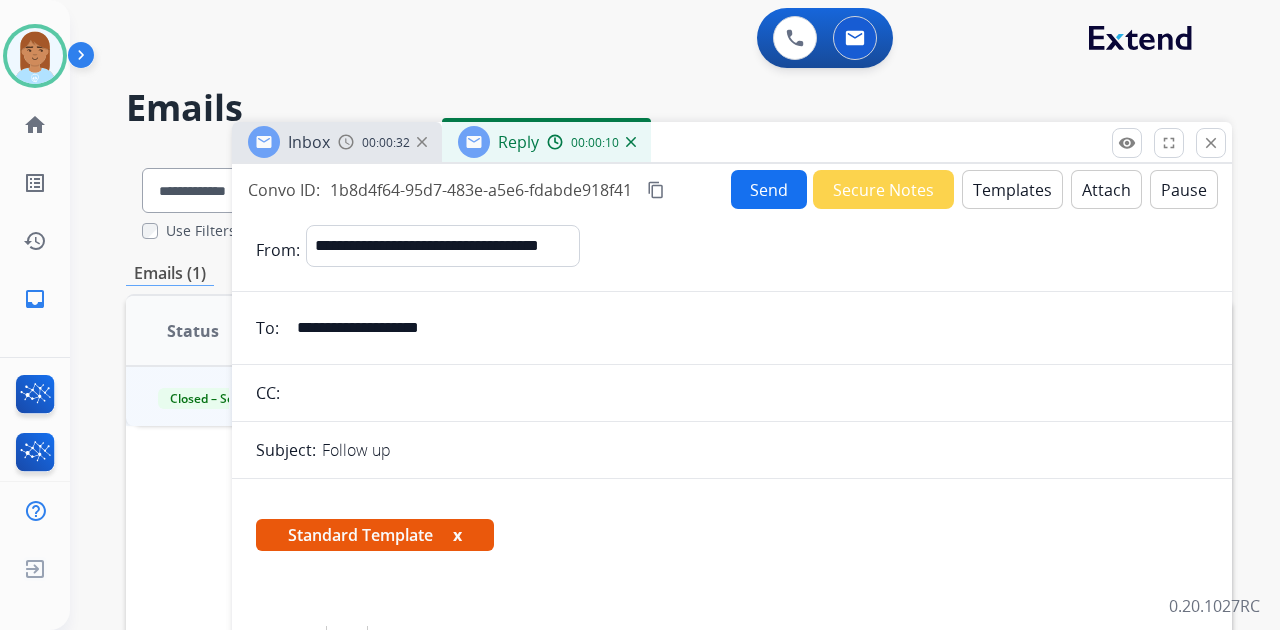 click on "Templates" at bounding box center (1012, 189) 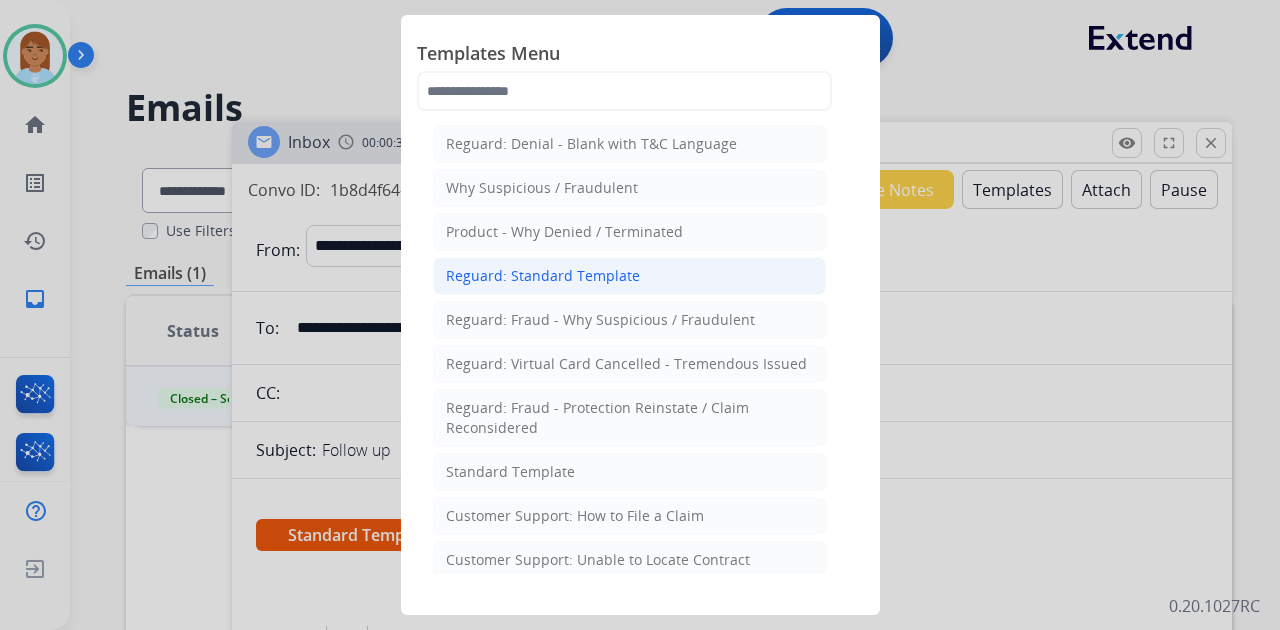click on "Reguard: Standard Template" 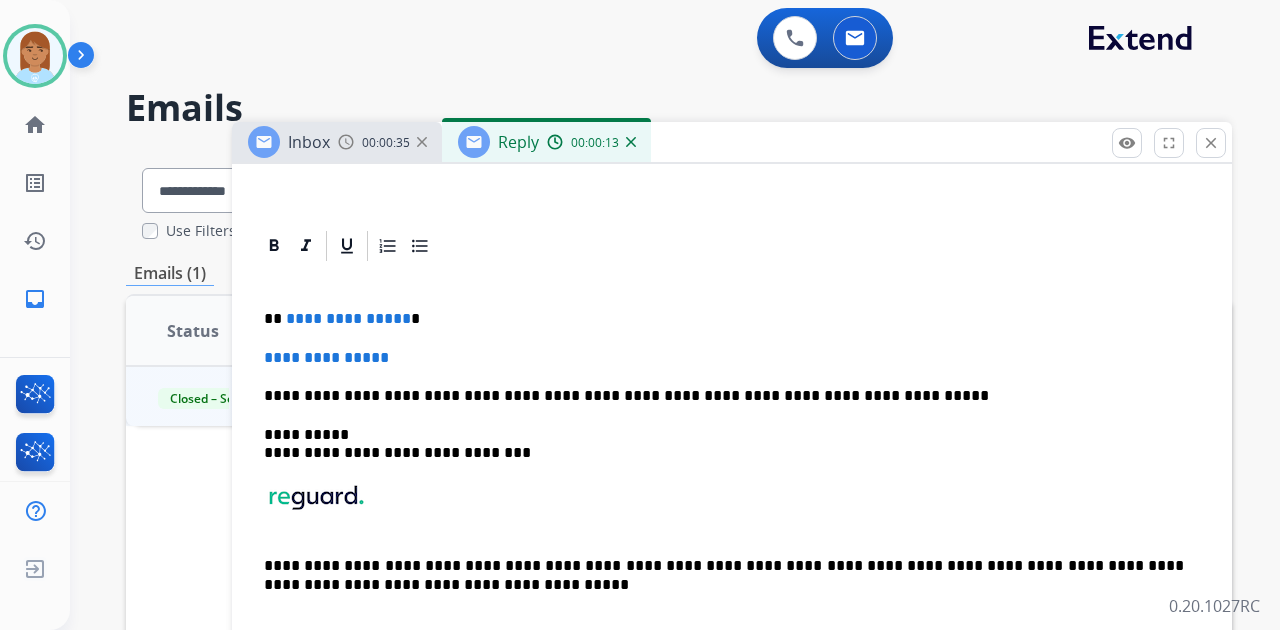 scroll, scrollTop: 266, scrollLeft: 0, axis: vertical 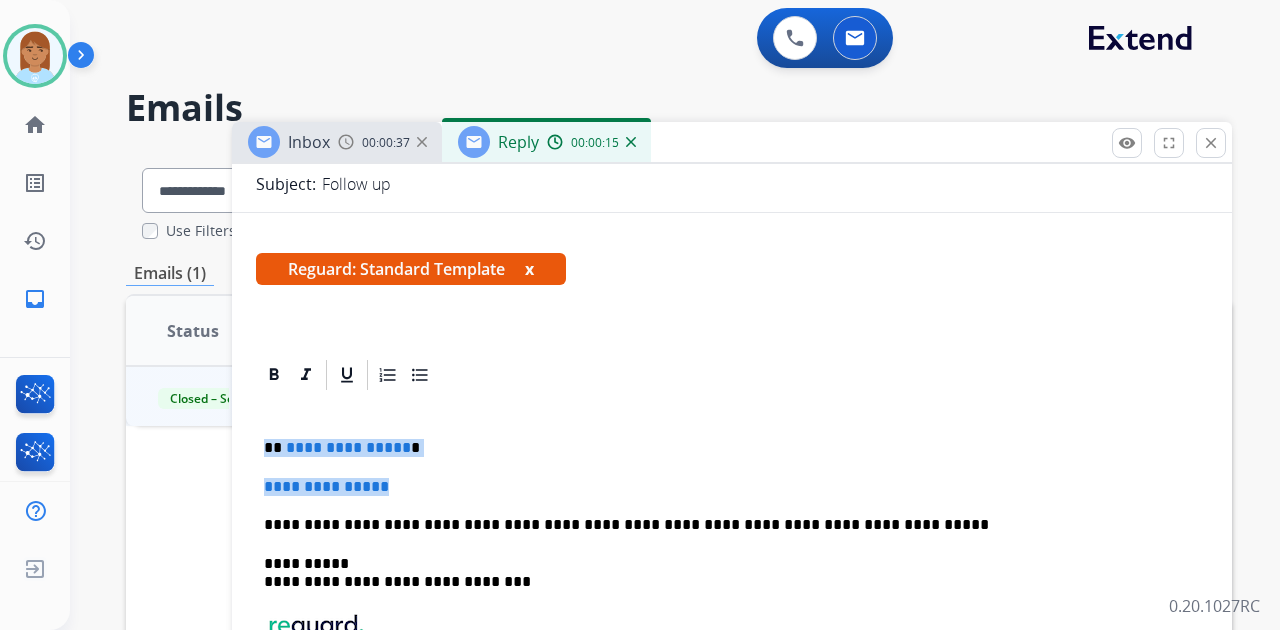drag, startPoint x: 259, startPoint y: 438, endPoint x: 557, endPoint y: 489, distance: 302.3326 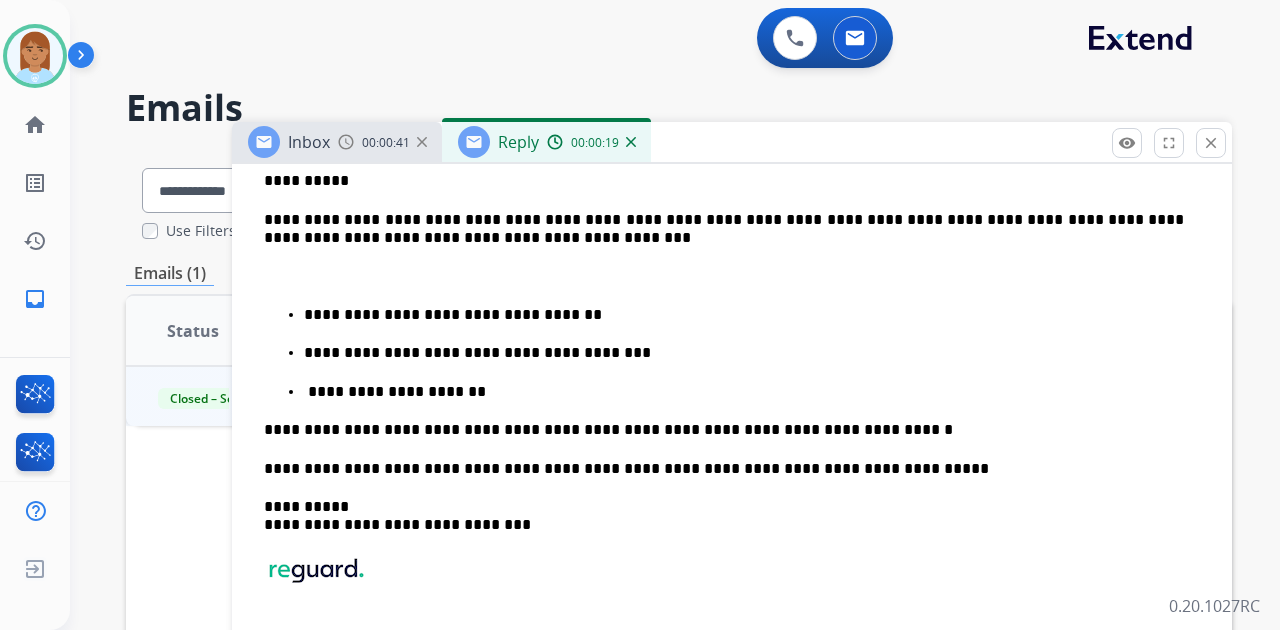 scroll, scrollTop: 333, scrollLeft: 0, axis: vertical 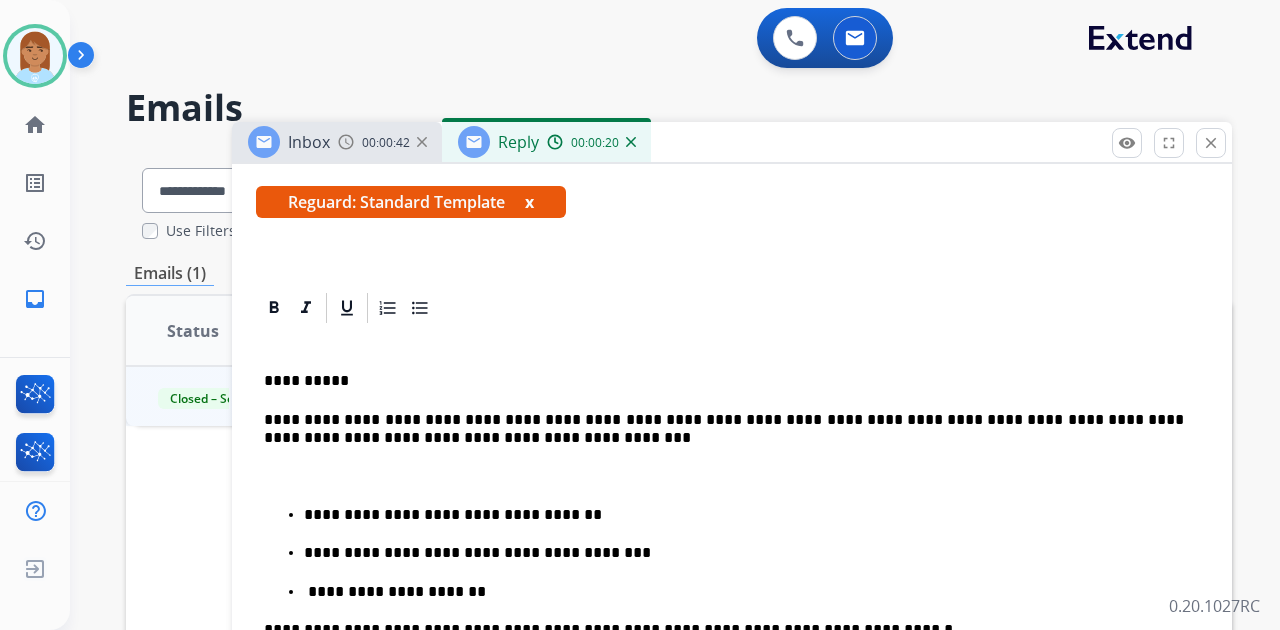click on "**********" at bounding box center (724, 381) 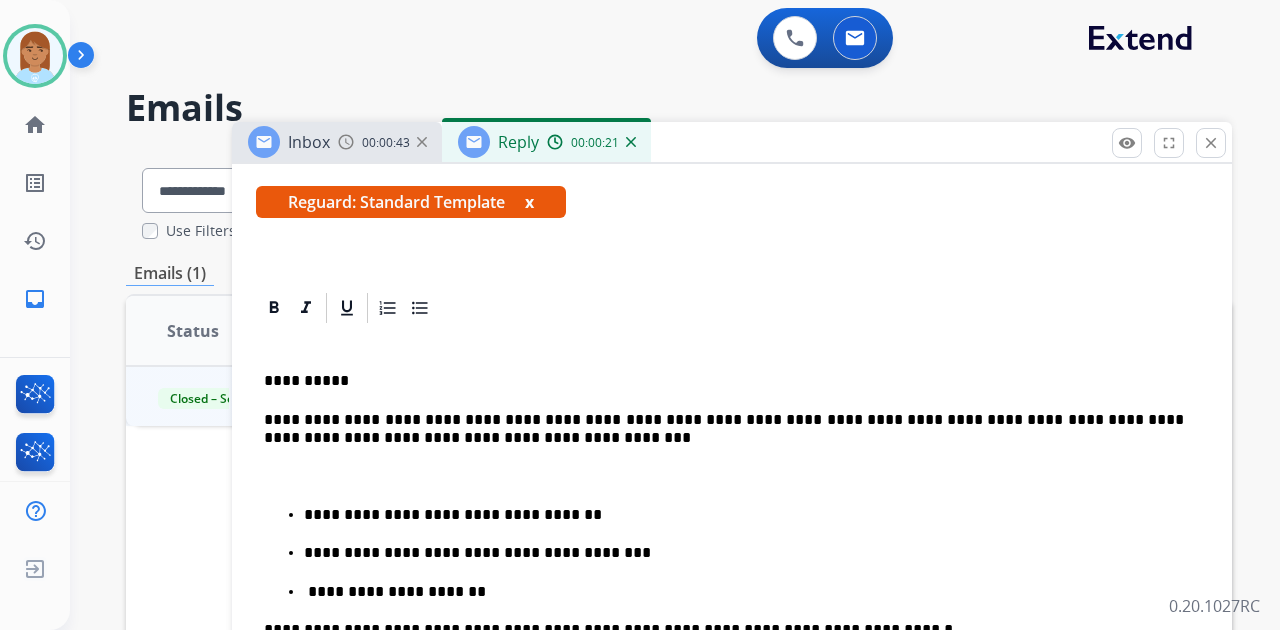 type 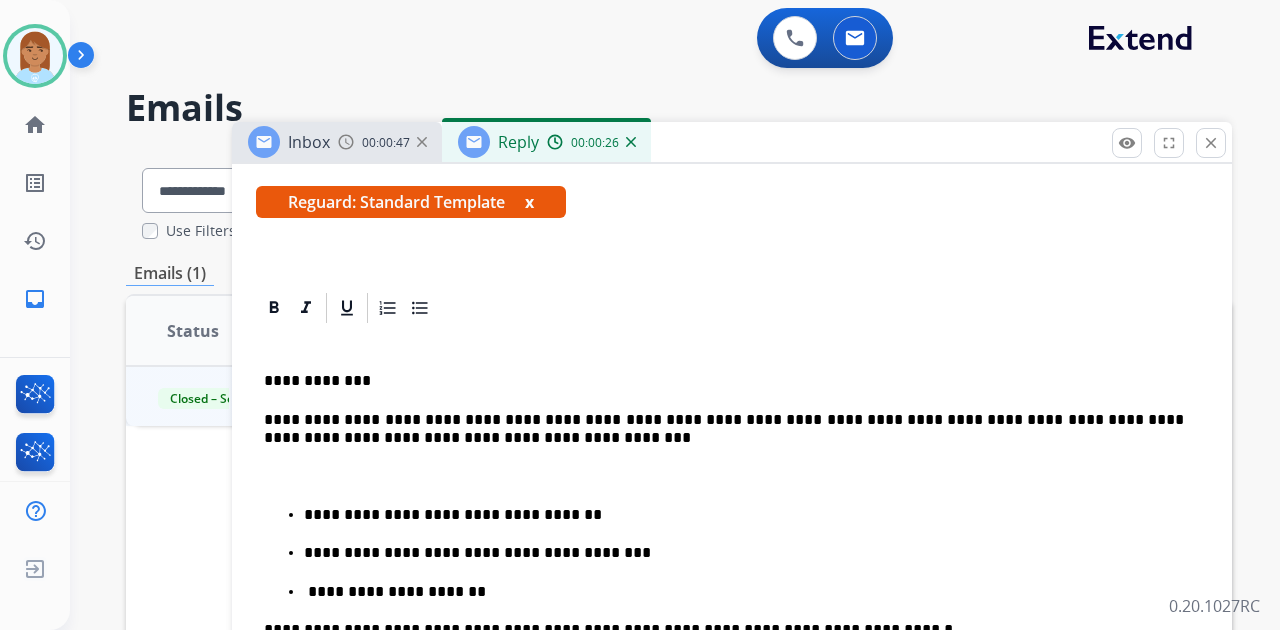click on "**********" at bounding box center [724, 429] 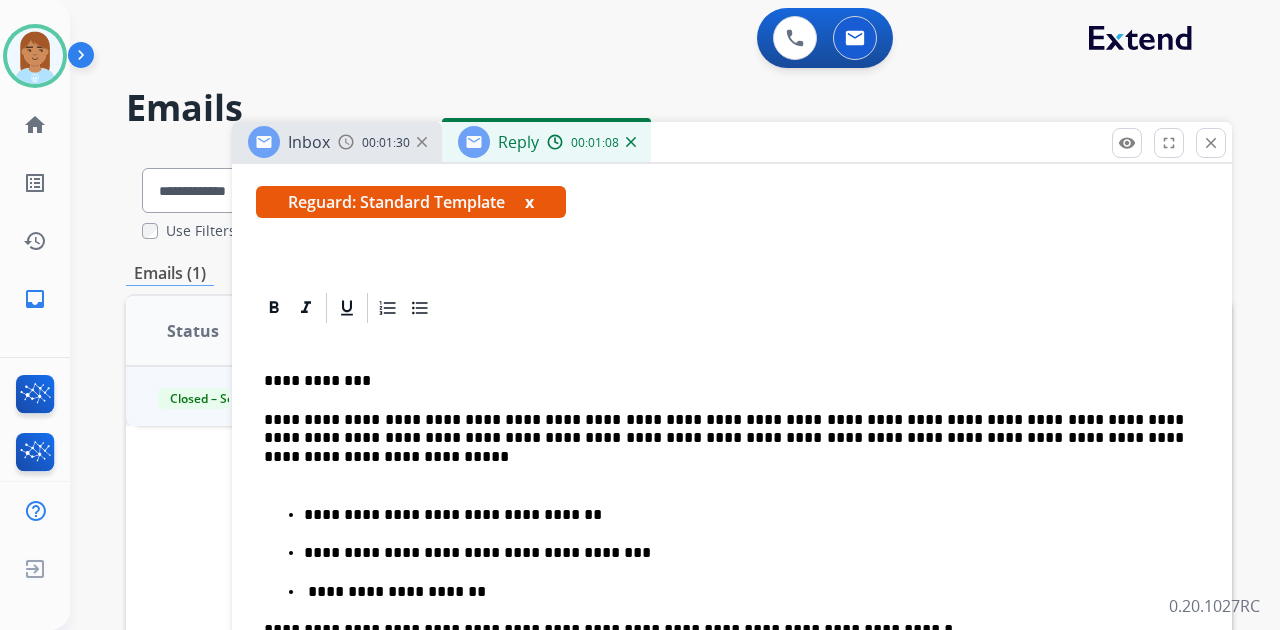click at bounding box center (724, 477) 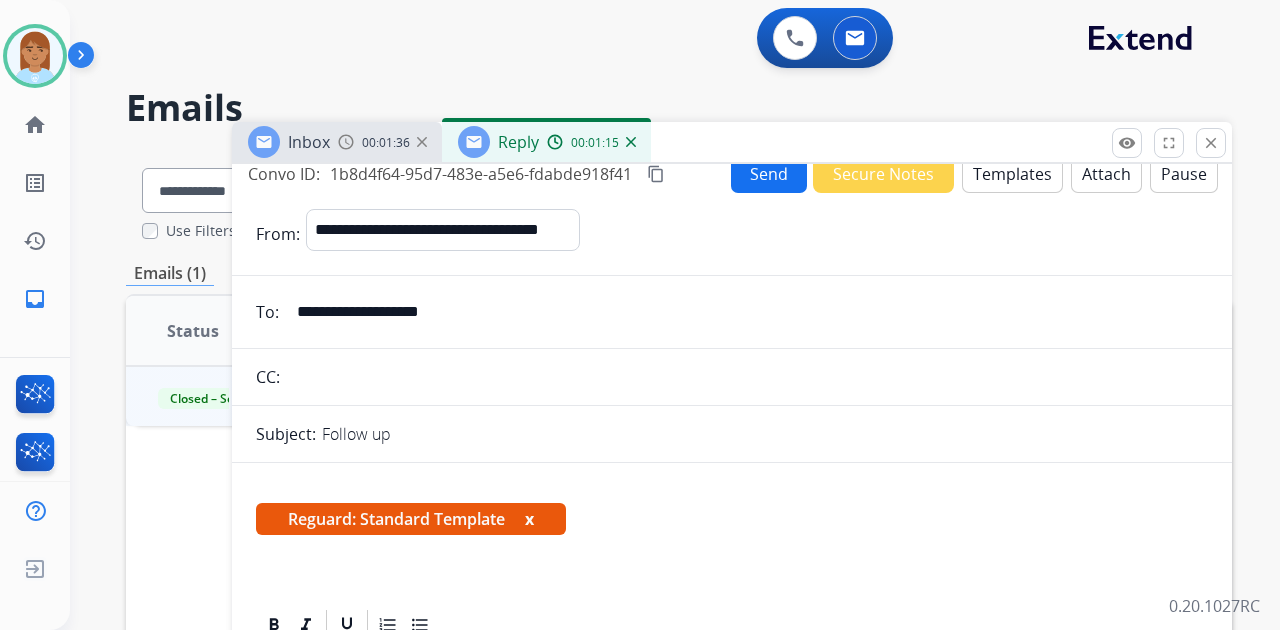 scroll, scrollTop: 0, scrollLeft: 0, axis: both 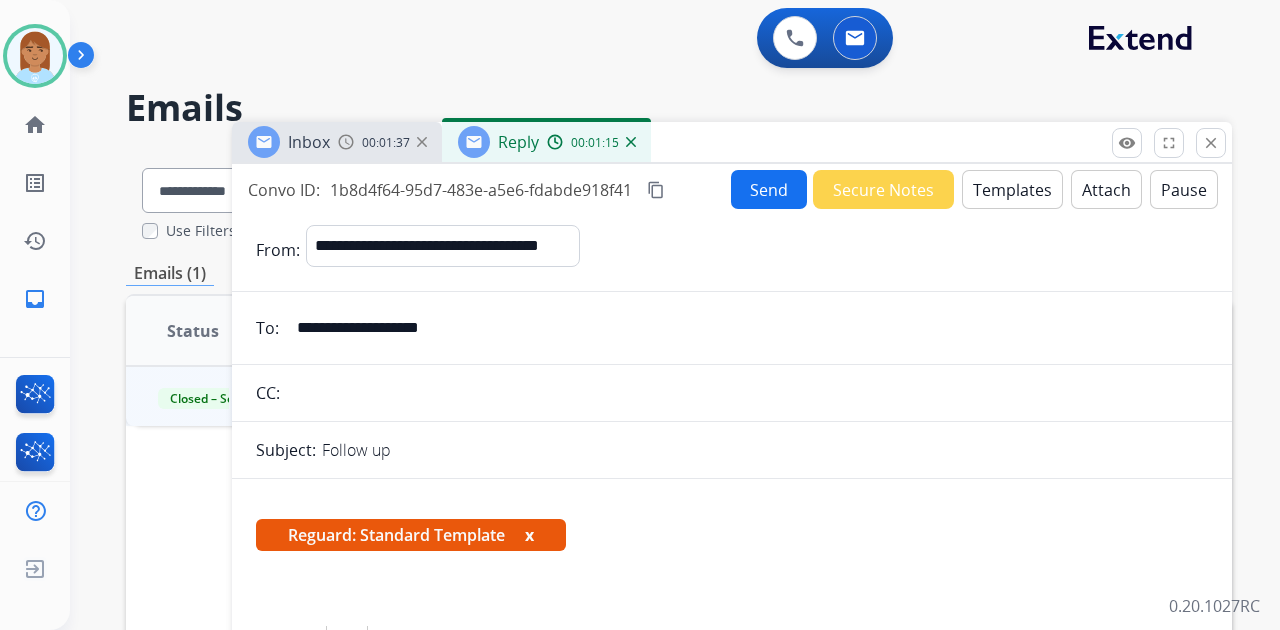 click on "Send" at bounding box center (769, 189) 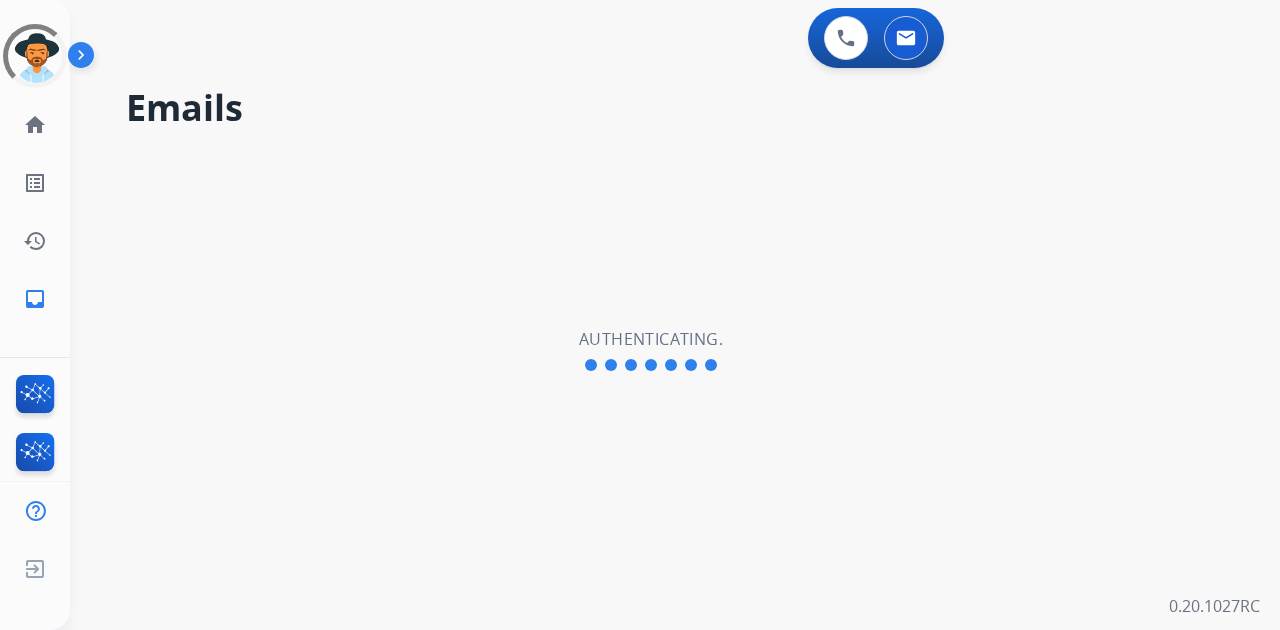 scroll, scrollTop: 0, scrollLeft: 0, axis: both 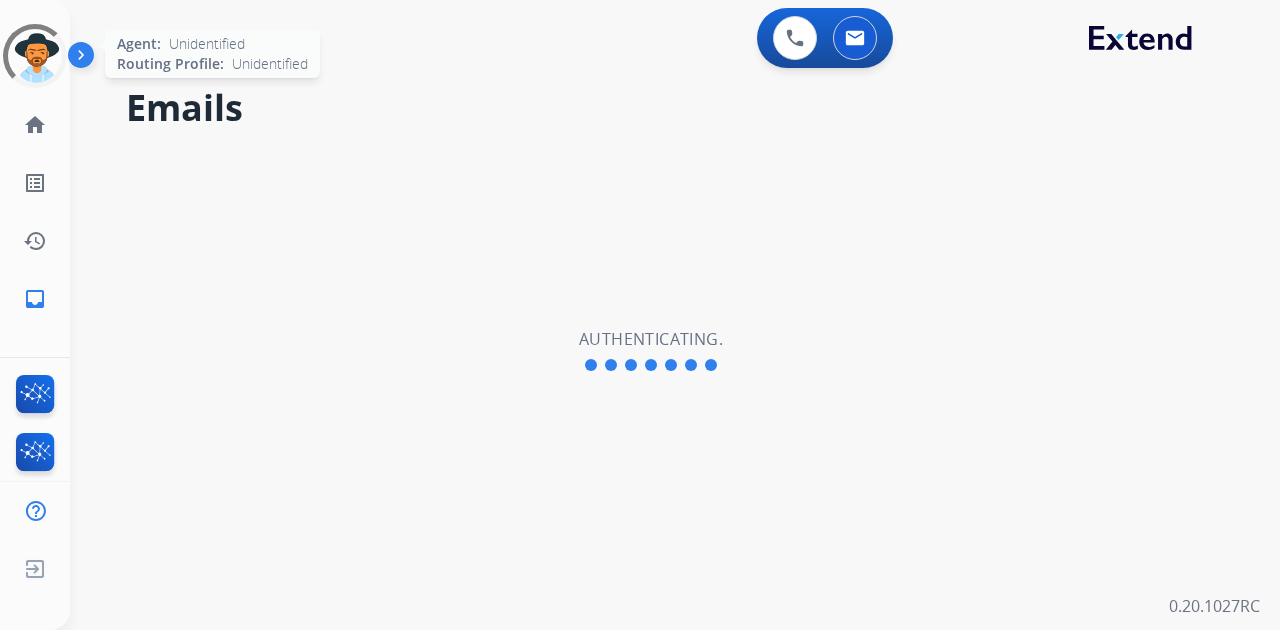 click 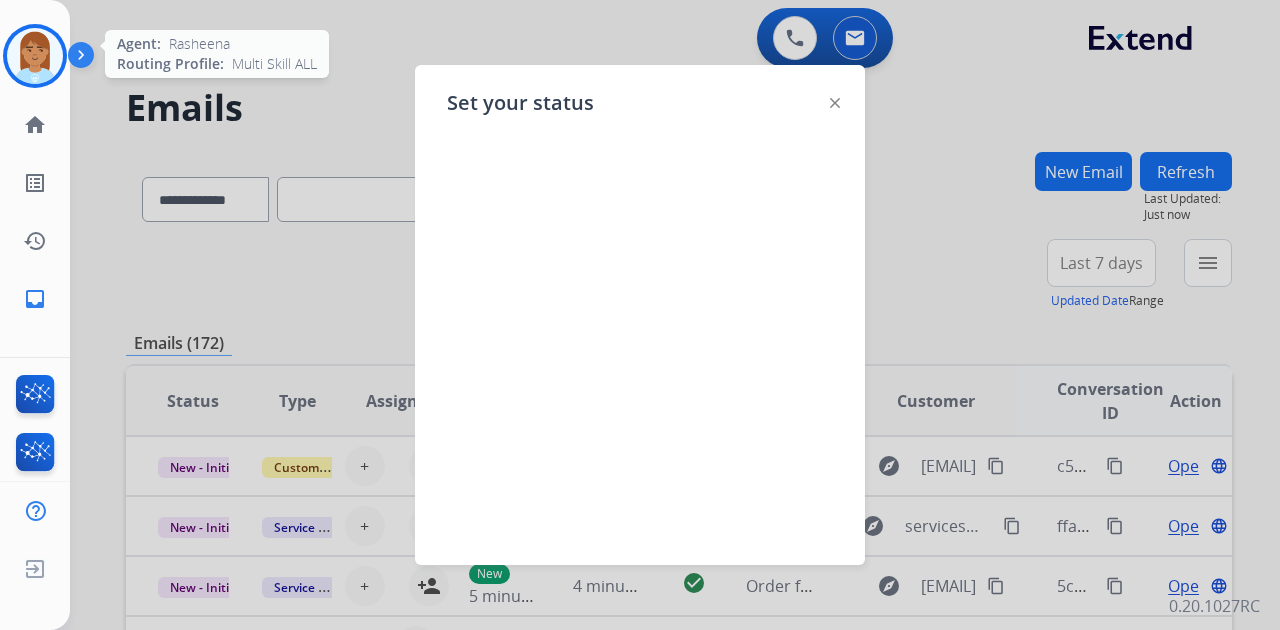 click at bounding box center [35, 56] 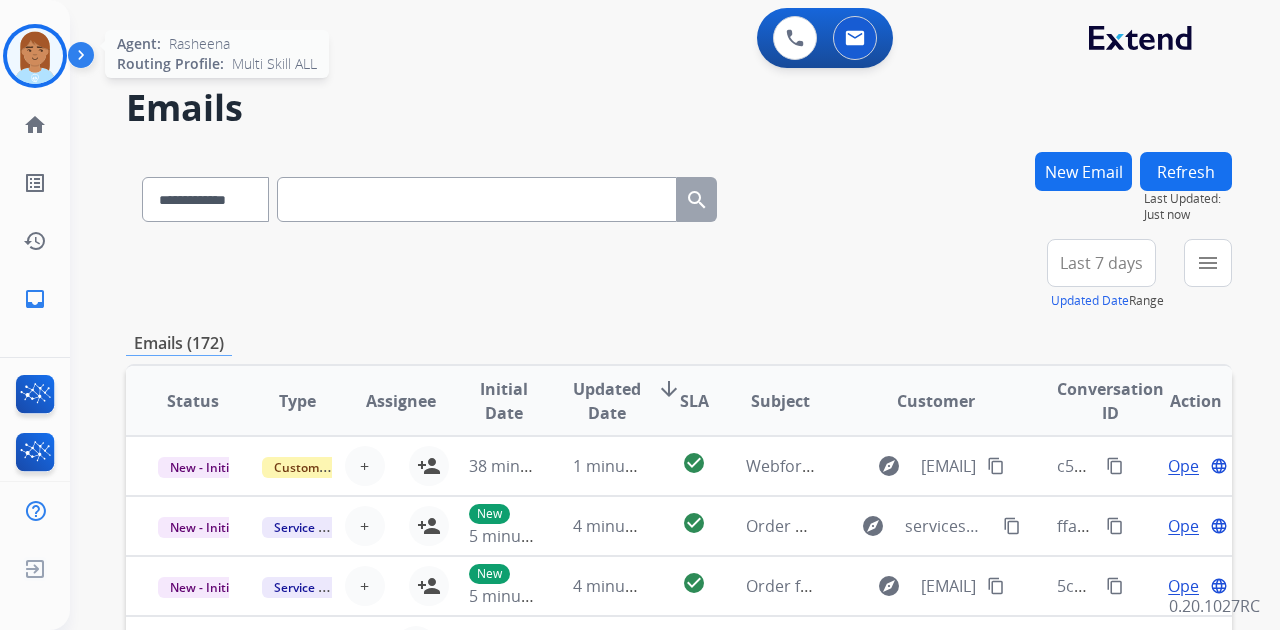click at bounding box center [35, 56] 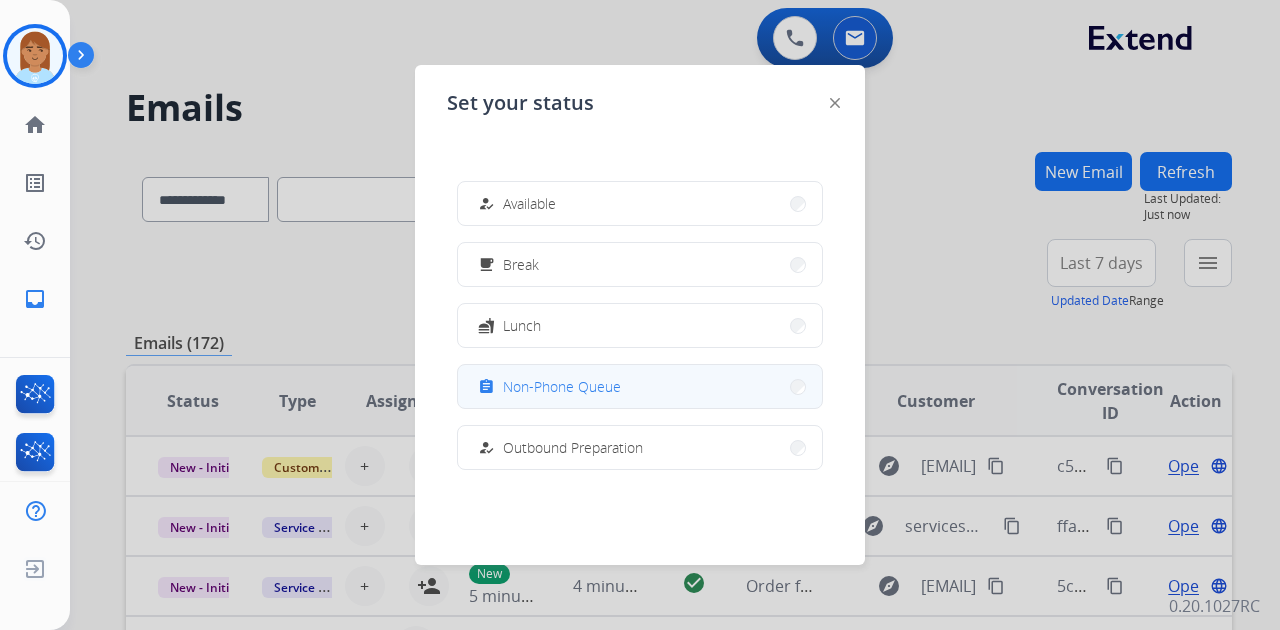 click on "Non-Phone Queue" at bounding box center (562, 386) 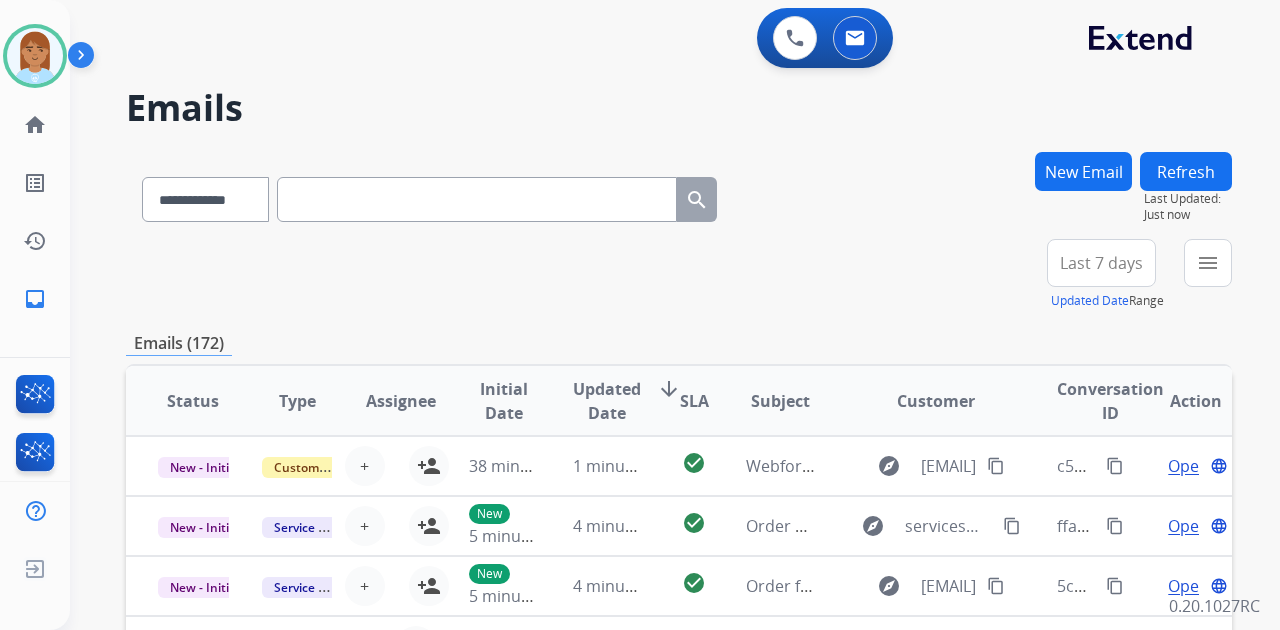 click at bounding box center (477, 199) 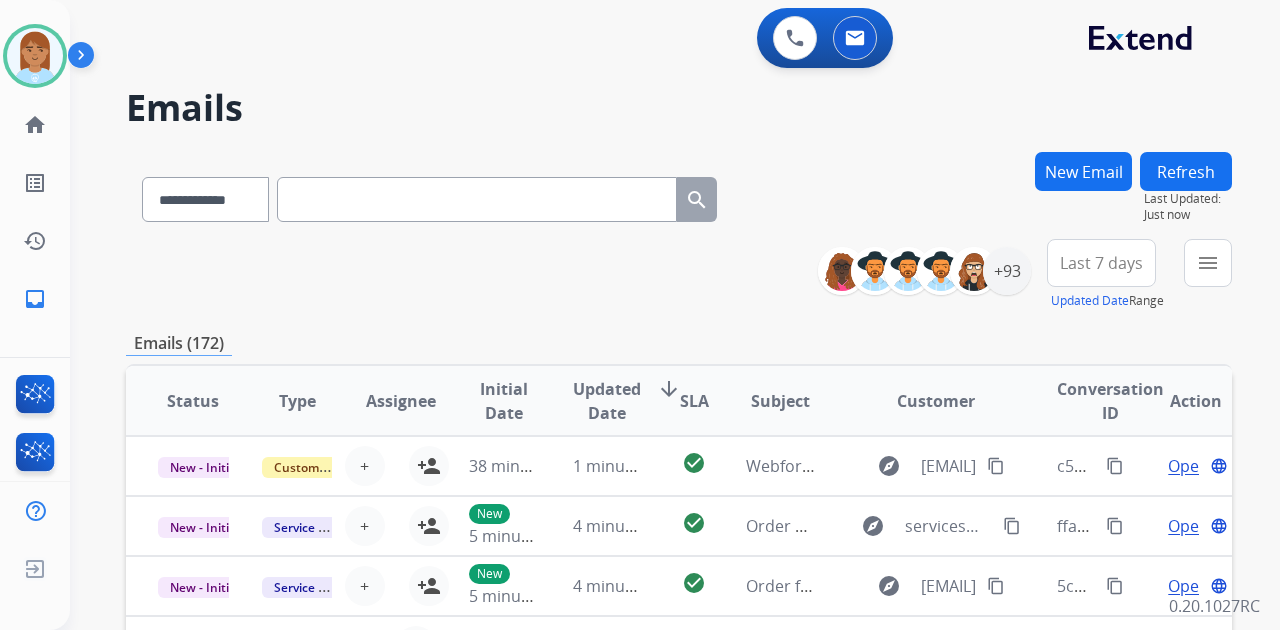 click at bounding box center (477, 199) 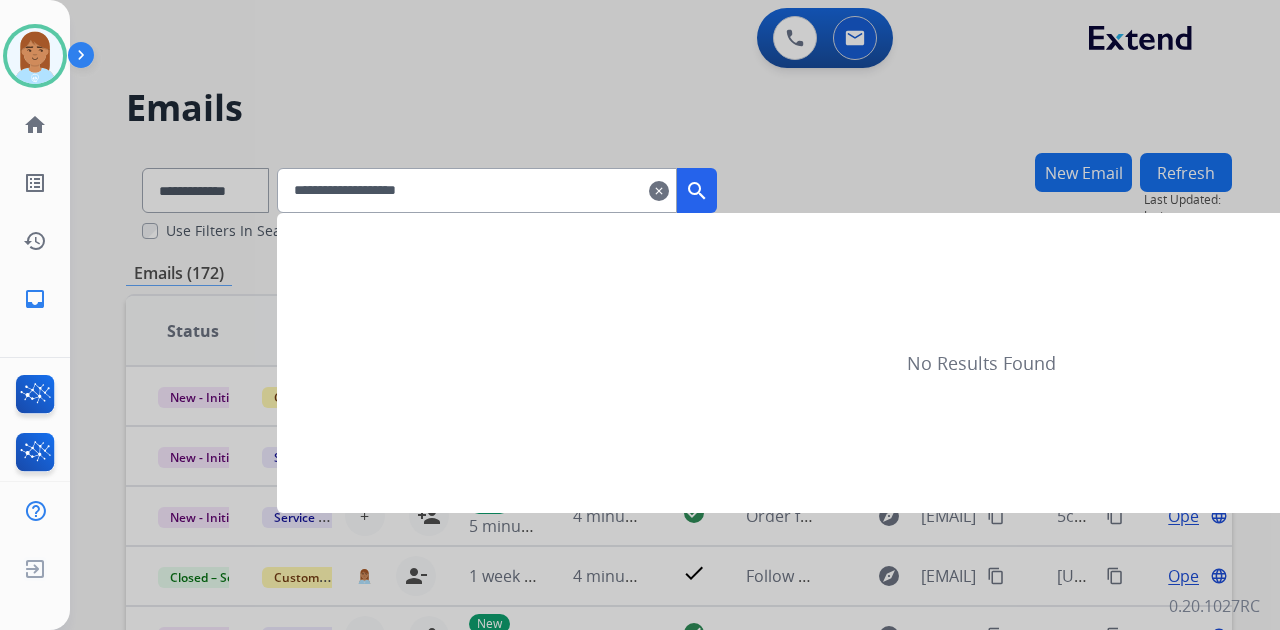 type on "**********" 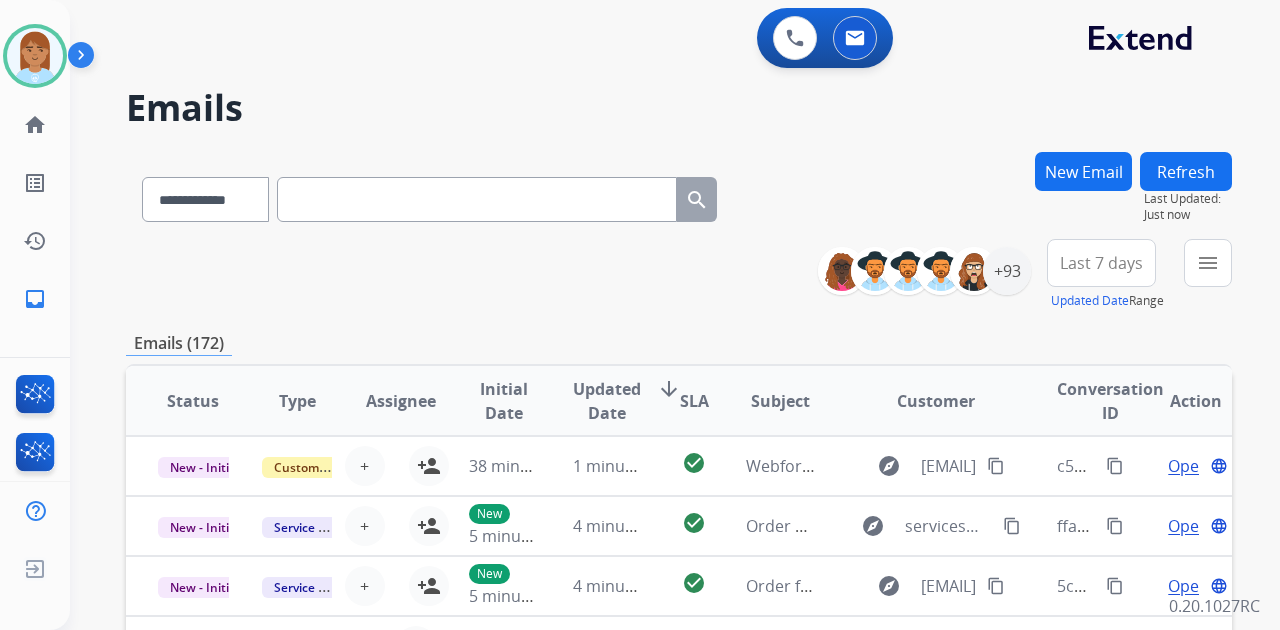 click at bounding box center [477, 199] 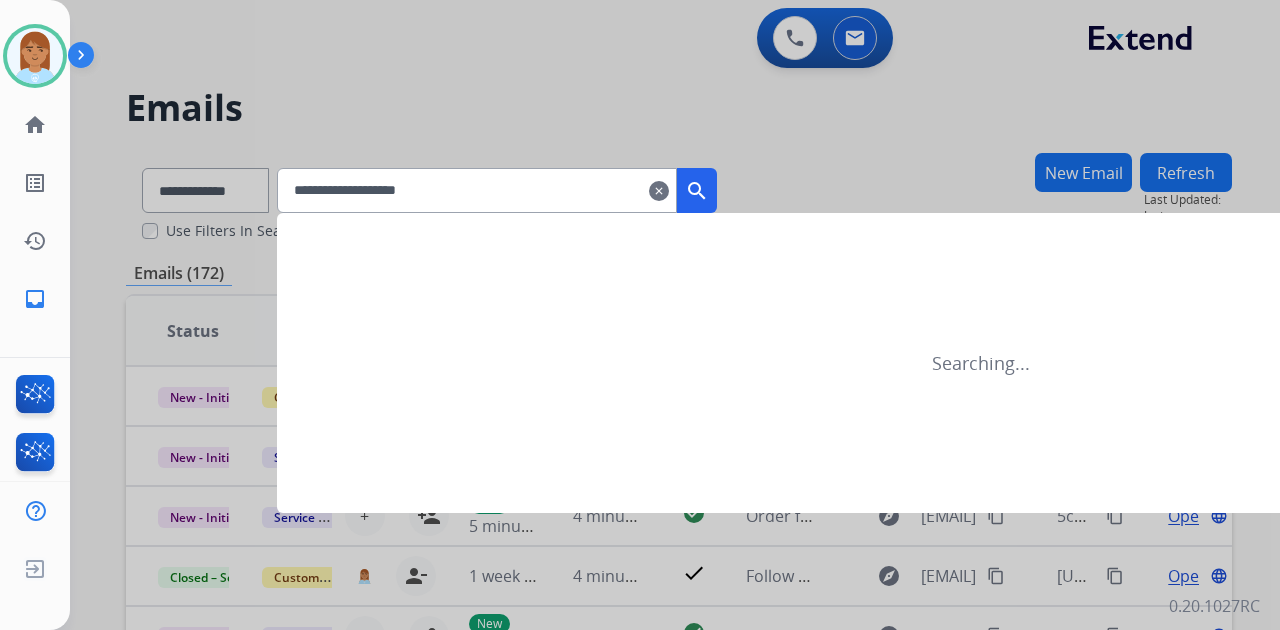 type on "**********" 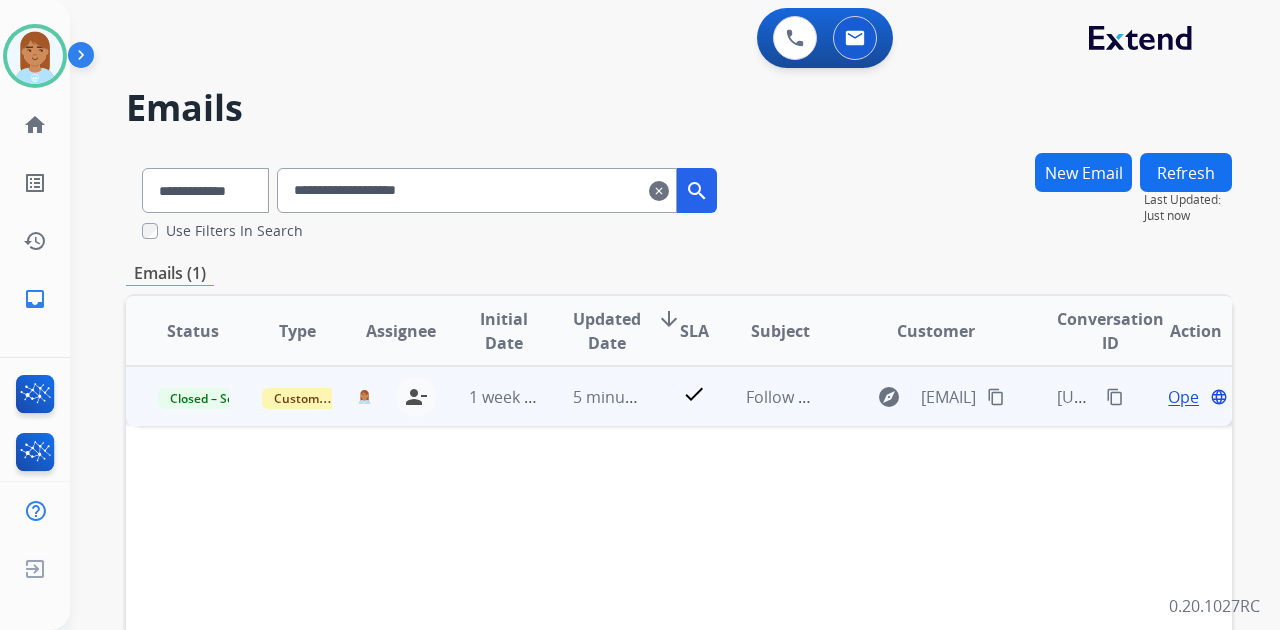 click on "Open" at bounding box center (1188, 397) 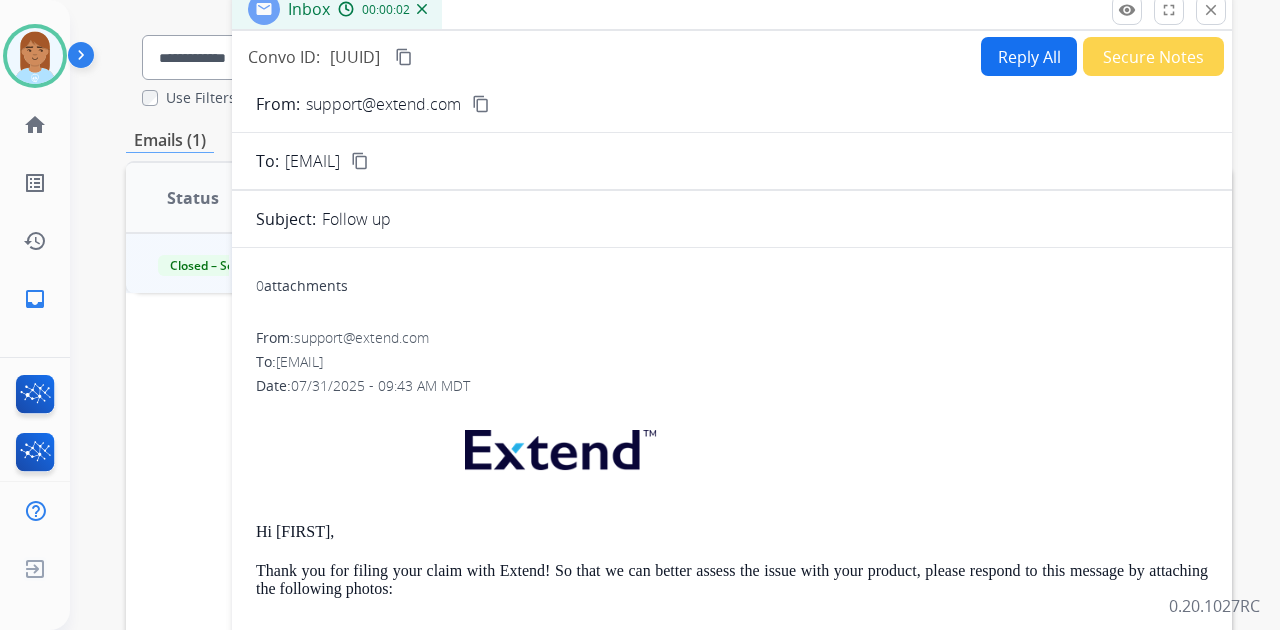 scroll, scrollTop: 438, scrollLeft: 0, axis: vertical 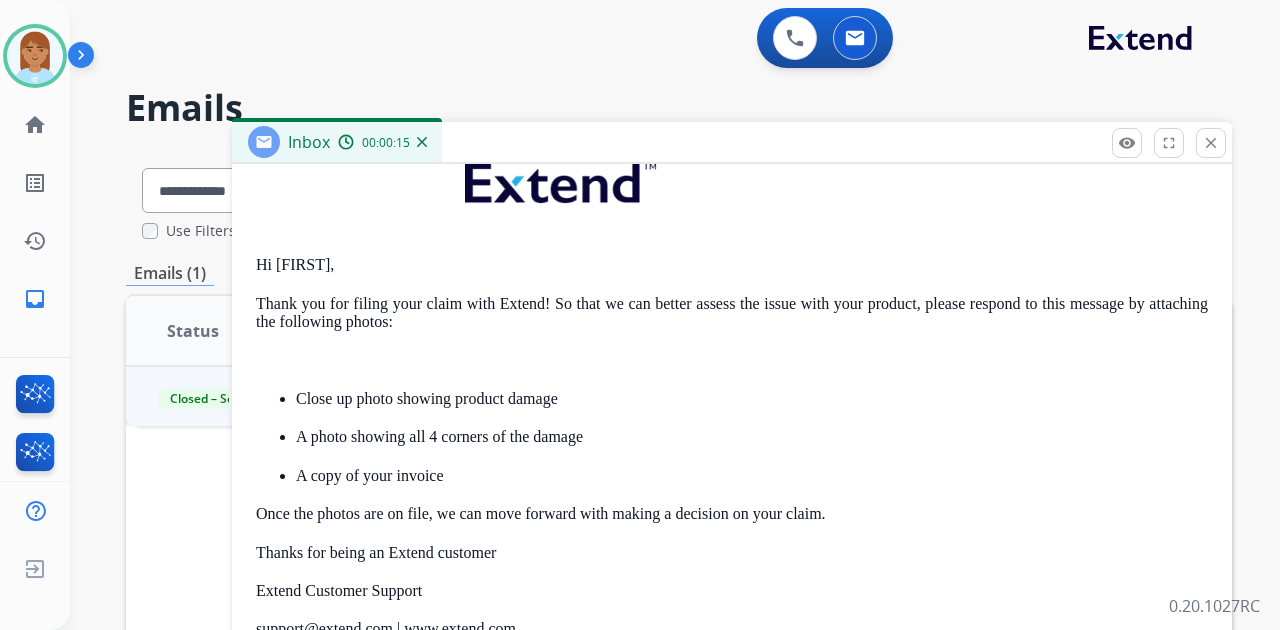 drag, startPoint x: 262, startPoint y: 269, endPoint x: 652, endPoint y: 482, distance: 444.37485 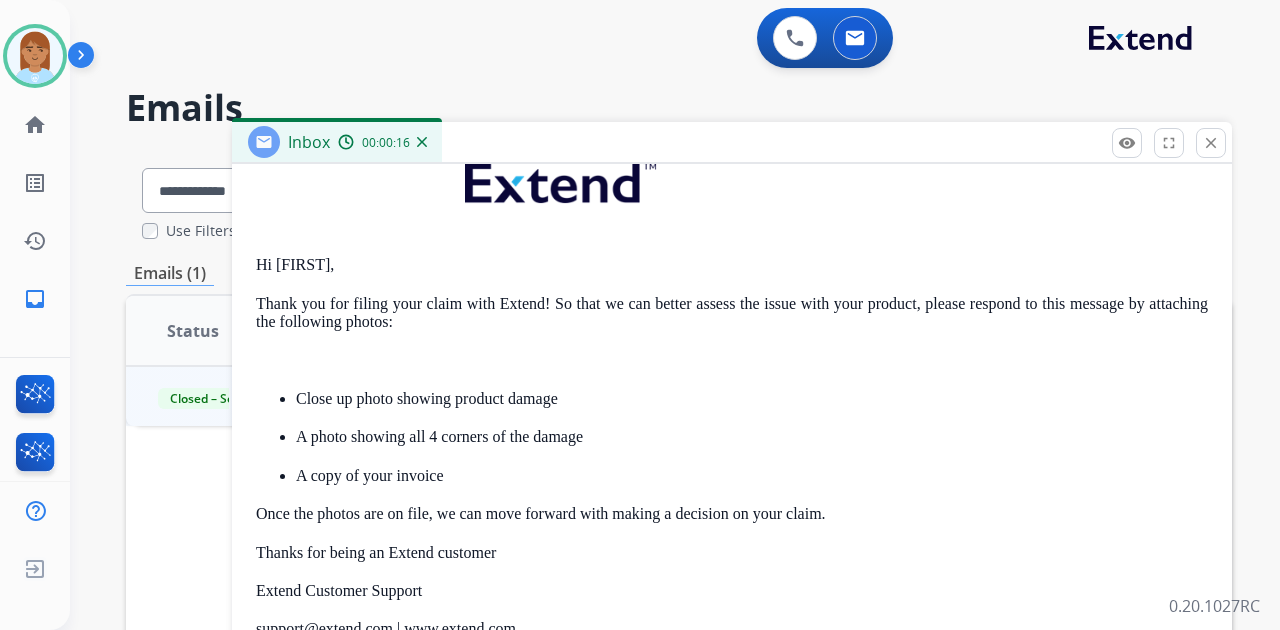 copy on "i [FIRST], Thank you for filing your claim with Extend! So that we can better assess the issue with your product, please respond to this message by attaching the following photos:    Close up photo showing product damage    A photo showing all 4 corners of the damage  A copy of your invoice" 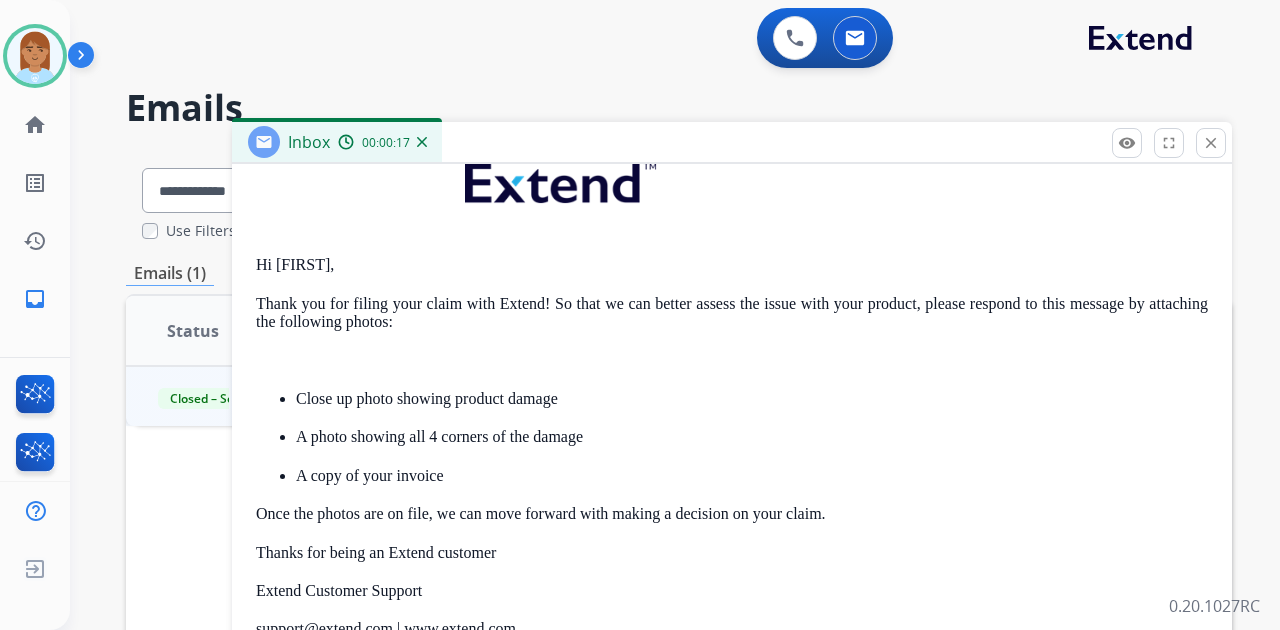 scroll, scrollTop: 0, scrollLeft: 0, axis: both 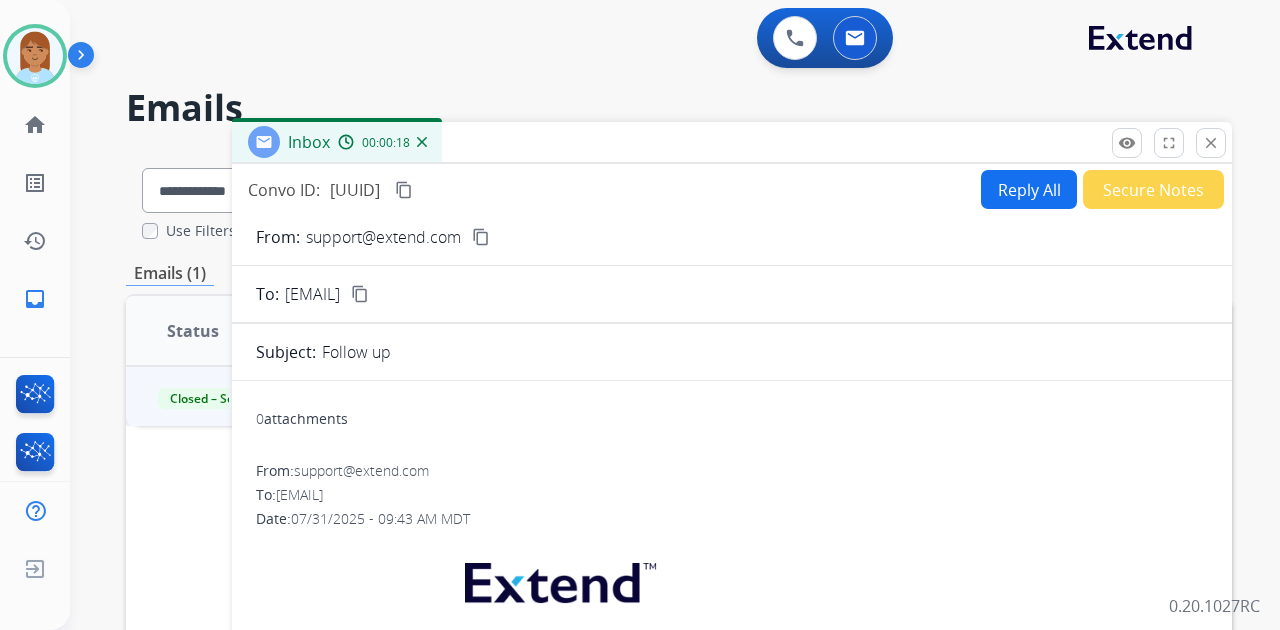 click on "Reply All" at bounding box center [1029, 189] 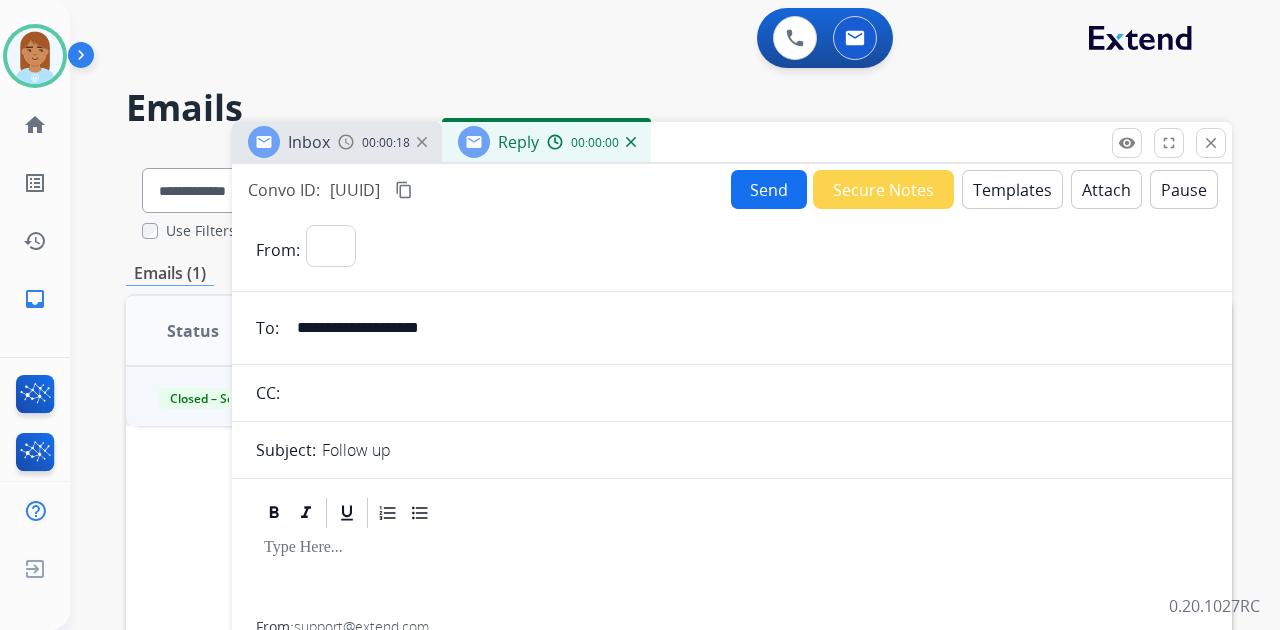select on "**********" 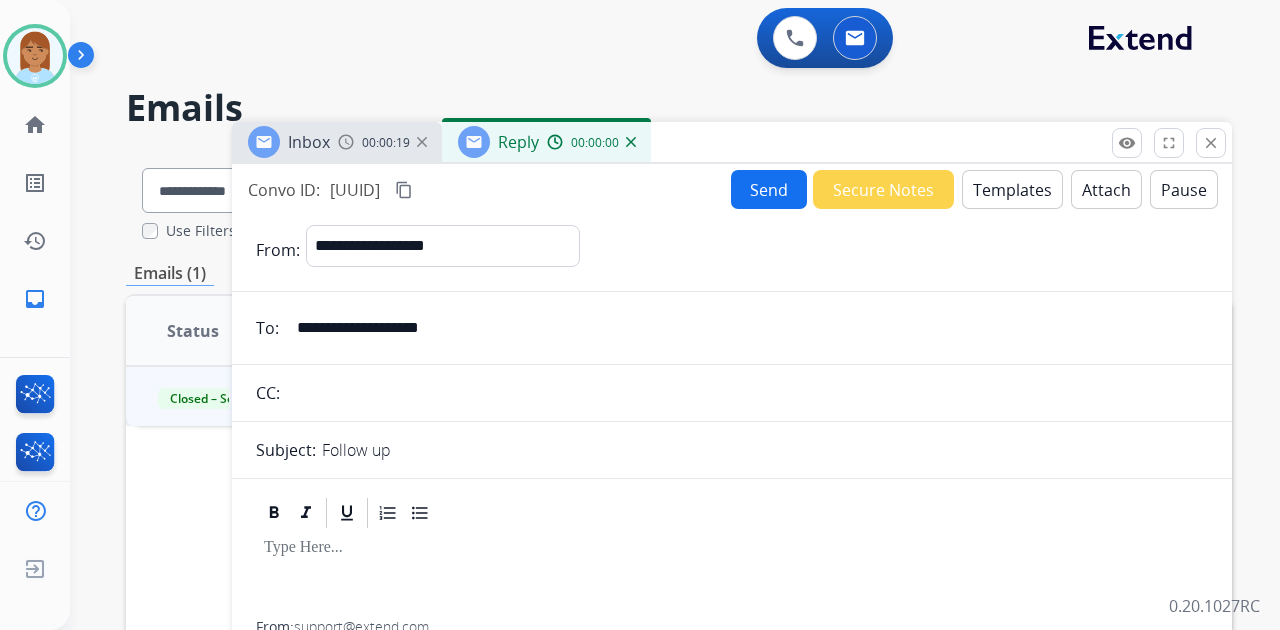 click on "Templates" at bounding box center [1012, 189] 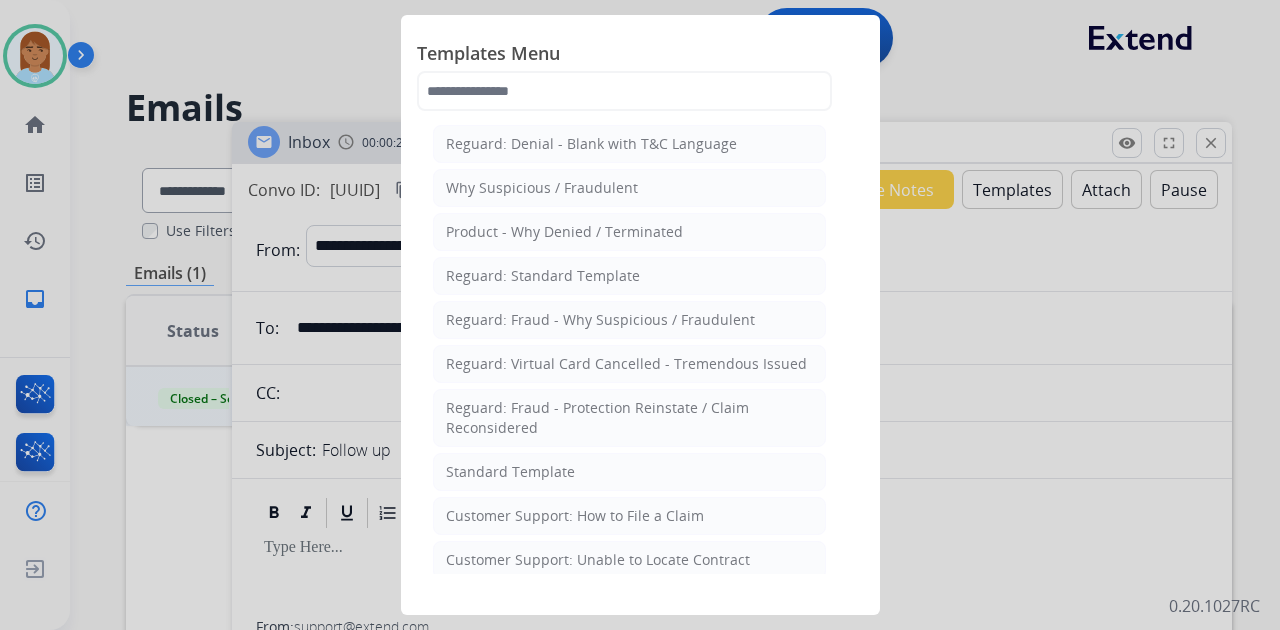 click 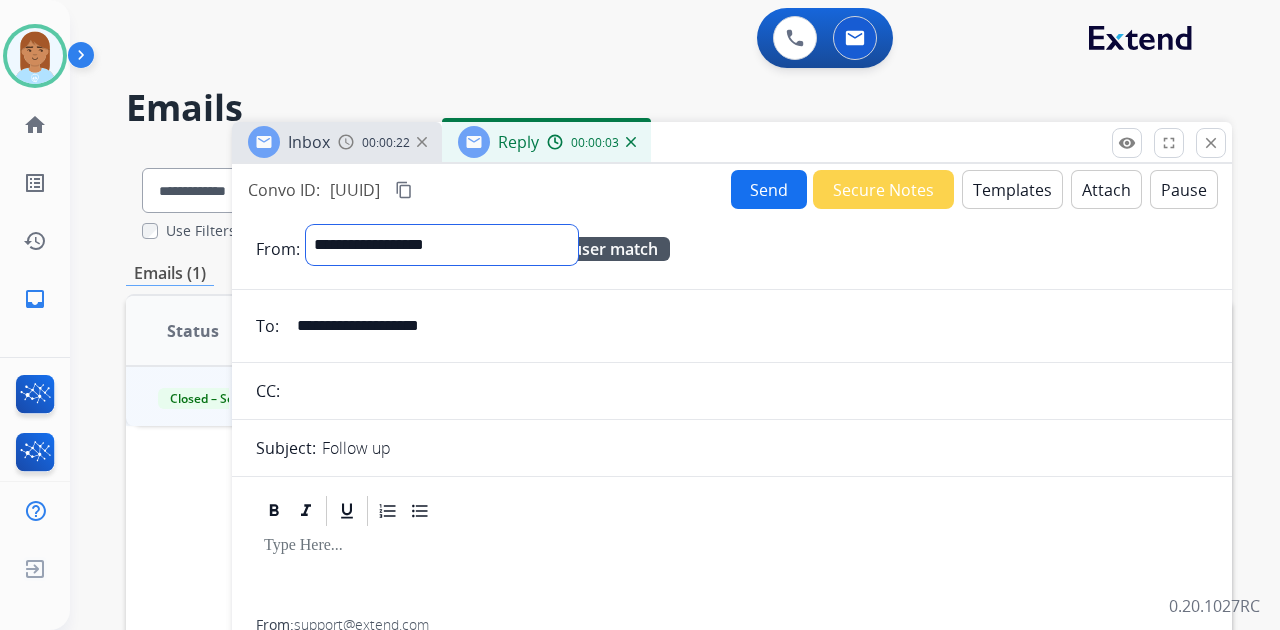 click on "**********" at bounding box center (442, 245) 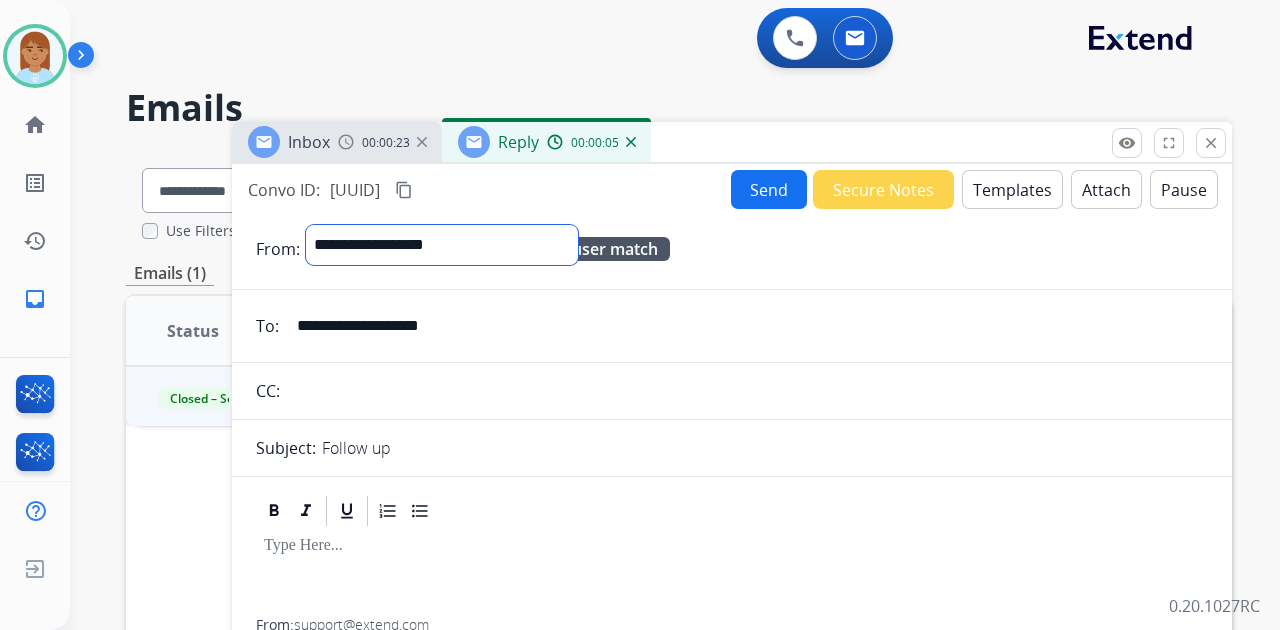 click on "**********" at bounding box center (442, 245) 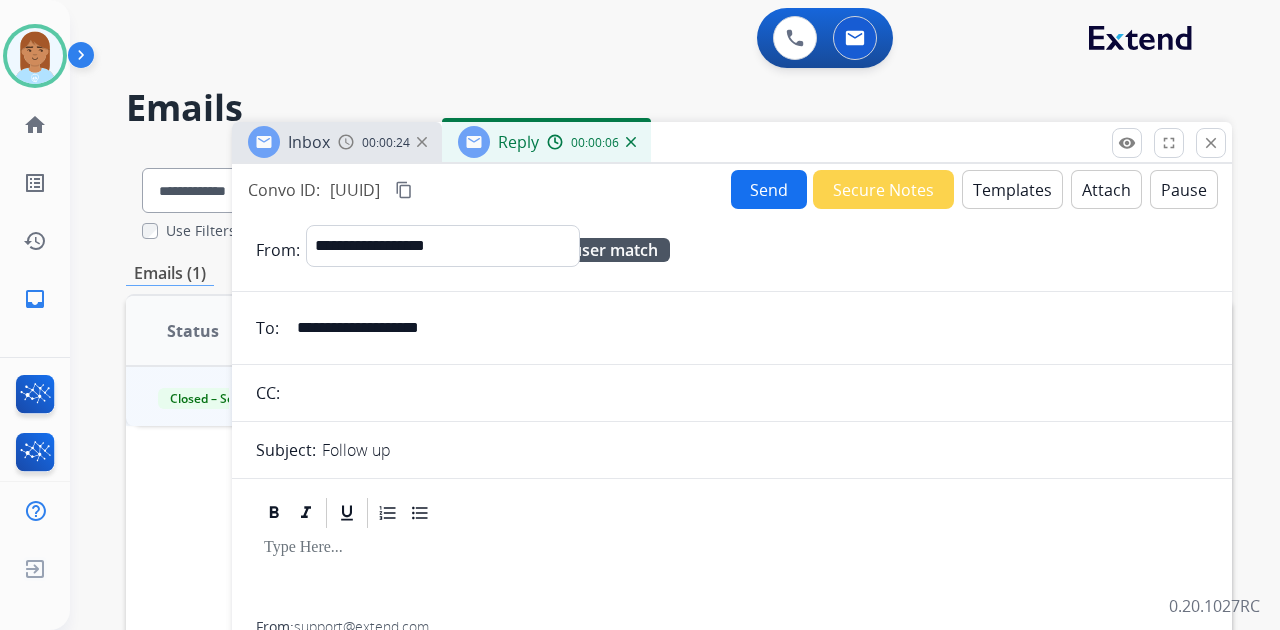 click on "Templates" at bounding box center [1012, 189] 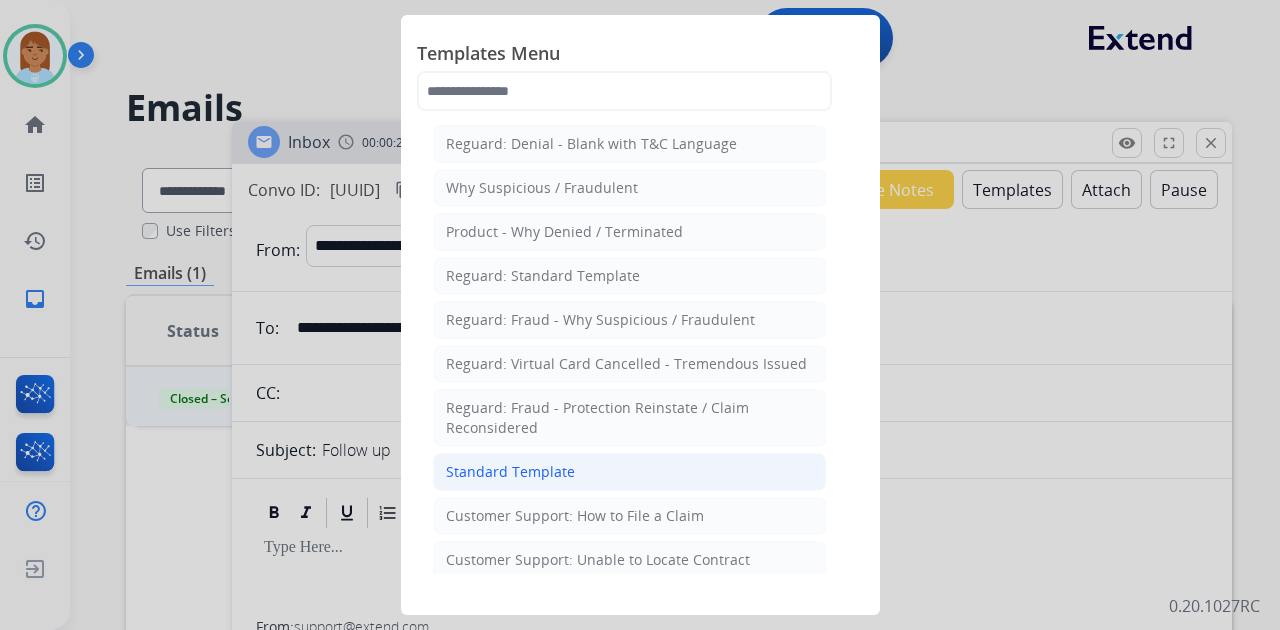 click on "Standard Template" 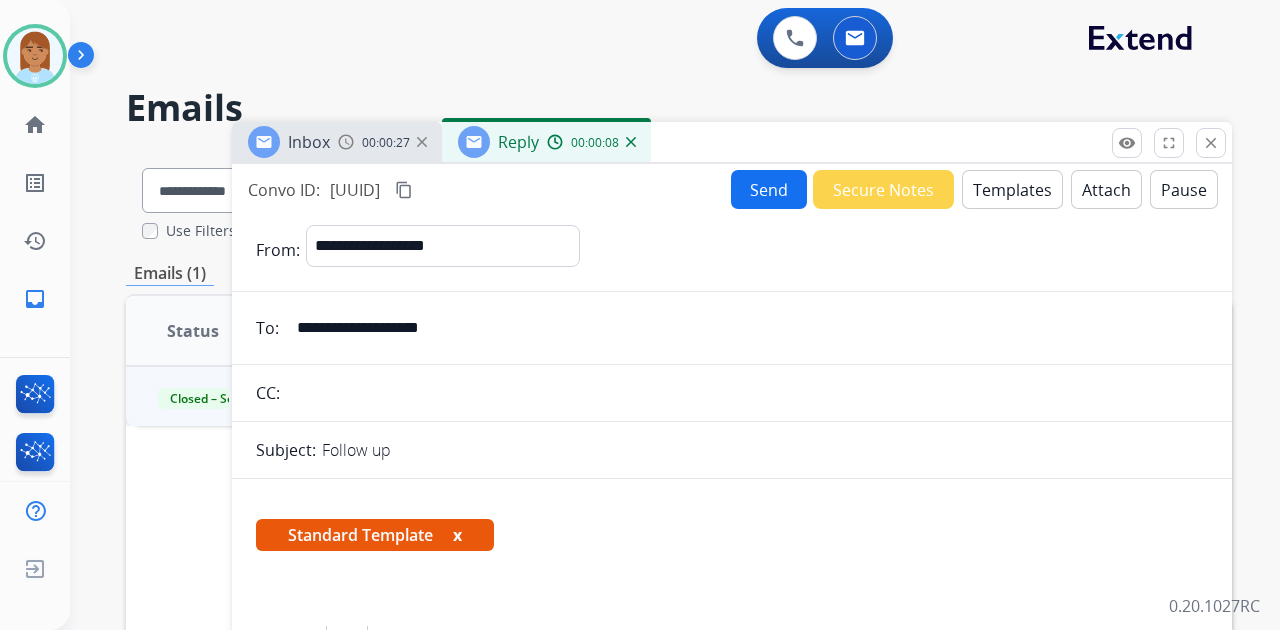 scroll, scrollTop: 333, scrollLeft: 0, axis: vertical 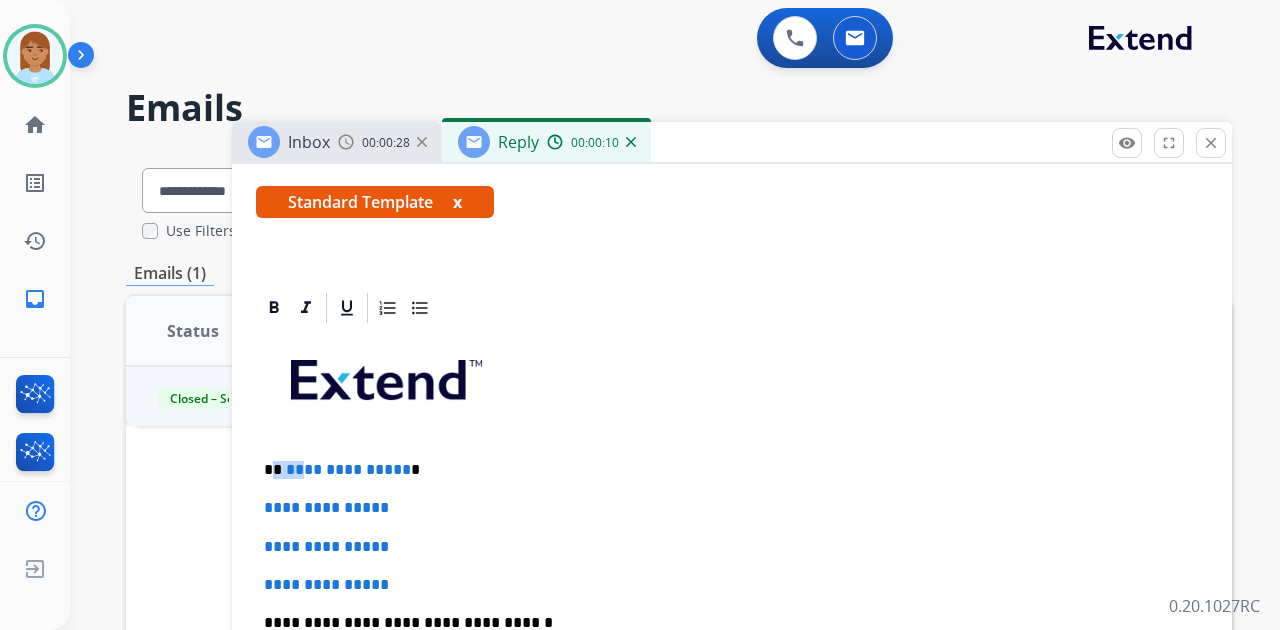 drag, startPoint x: 270, startPoint y: 460, endPoint x: 298, endPoint y: 462, distance: 28.071337 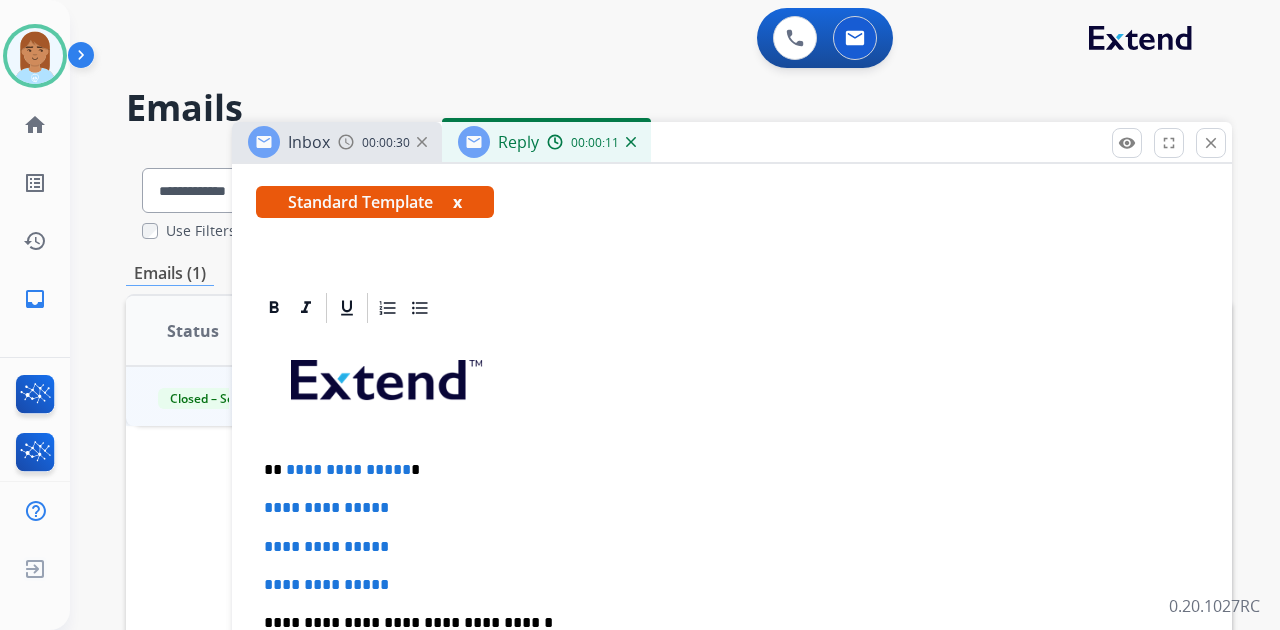 drag, startPoint x: 256, startPoint y: 459, endPoint x: 402, endPoint y: 472, distance: 146.57762 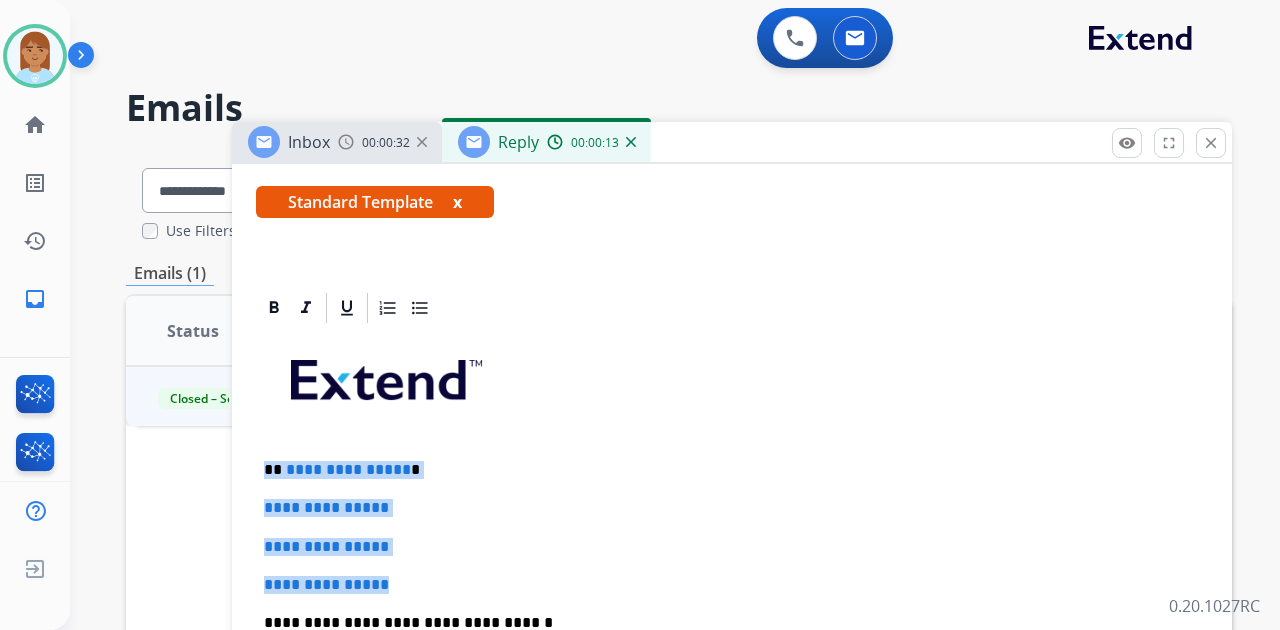 drag, startPoint x: 265, startPoint y: 463, endPoint x: 424, endPoint y: 564, distance: 188.36667 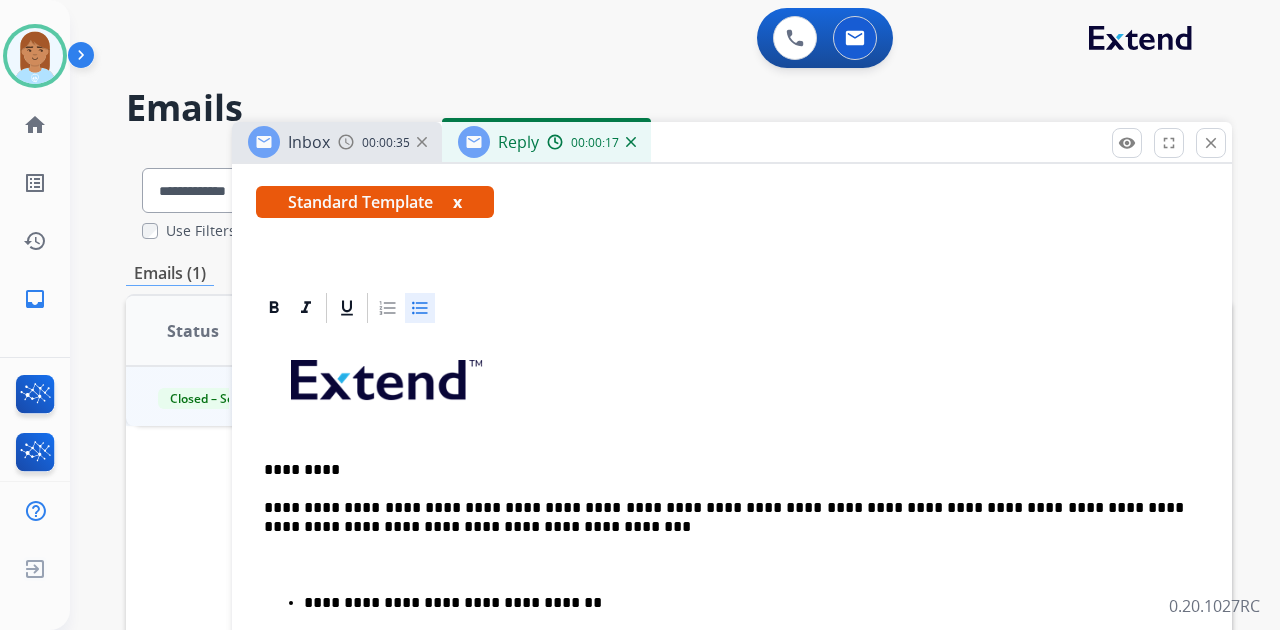 click on "**********" at bounding box center [732, 717] 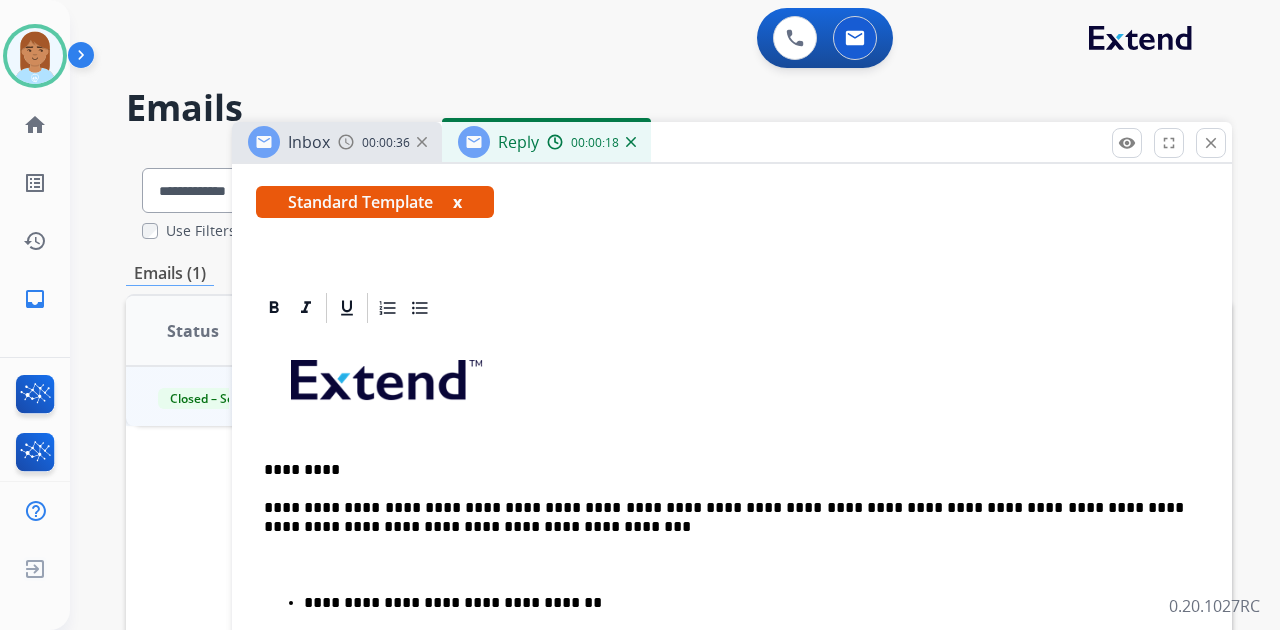click on "*********" at bounding box center [724, 470] 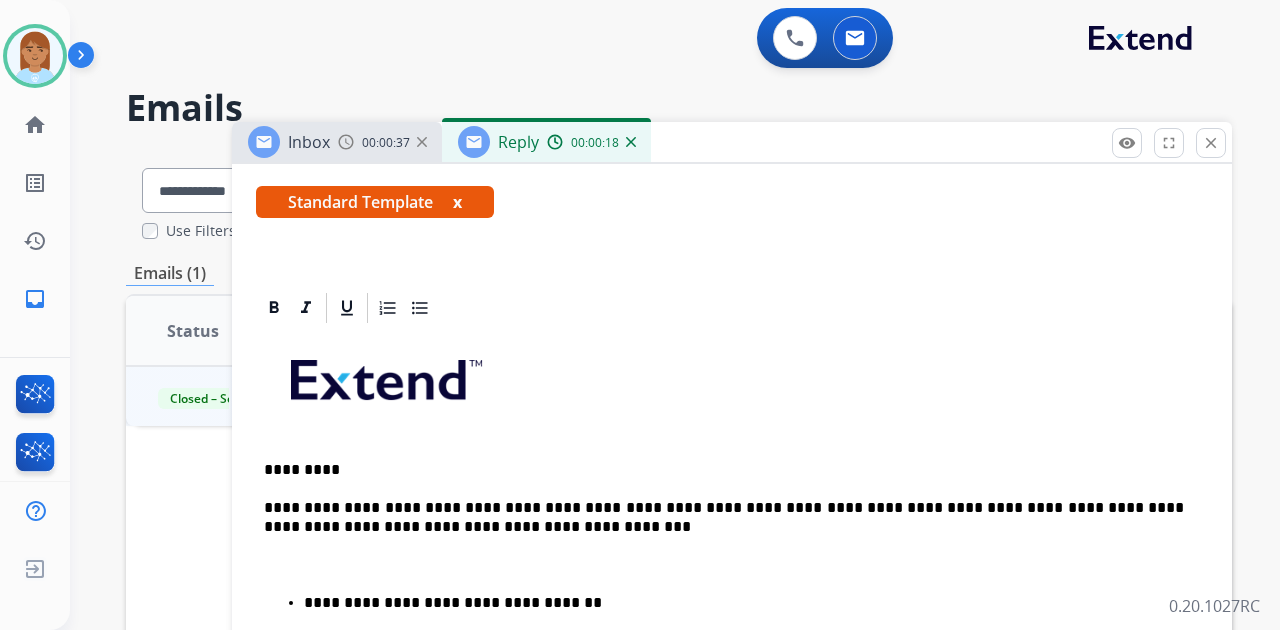 type 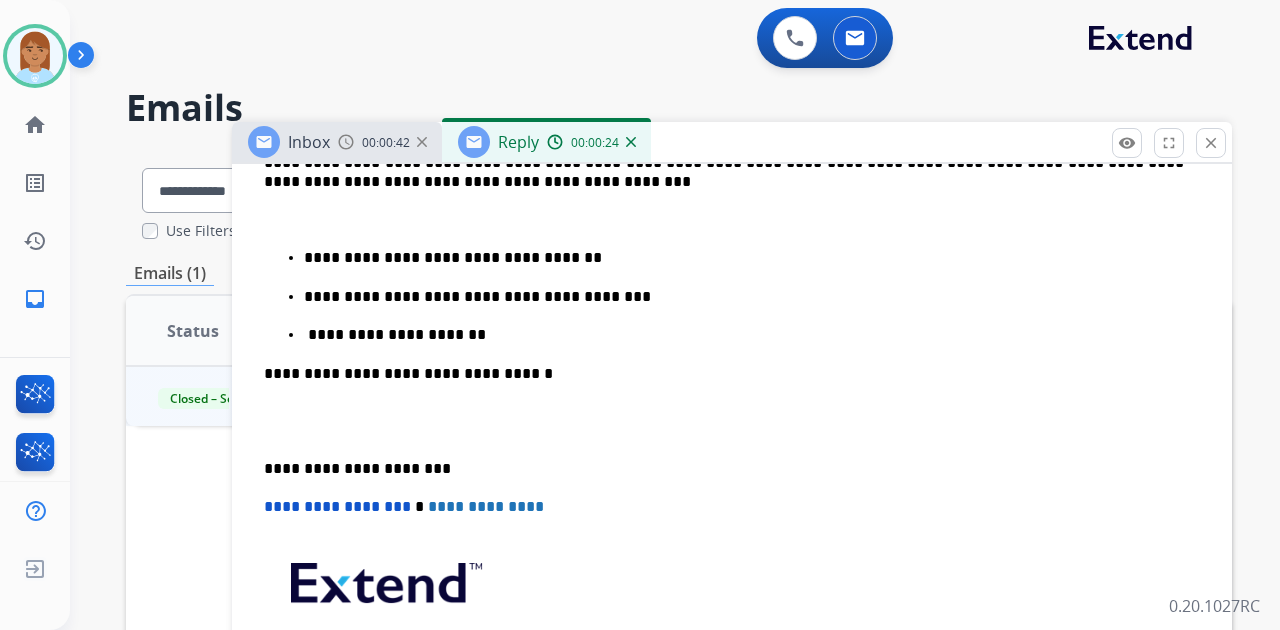 scroll, scrollTop: 533, scrollLeft: 0, axis: vertical 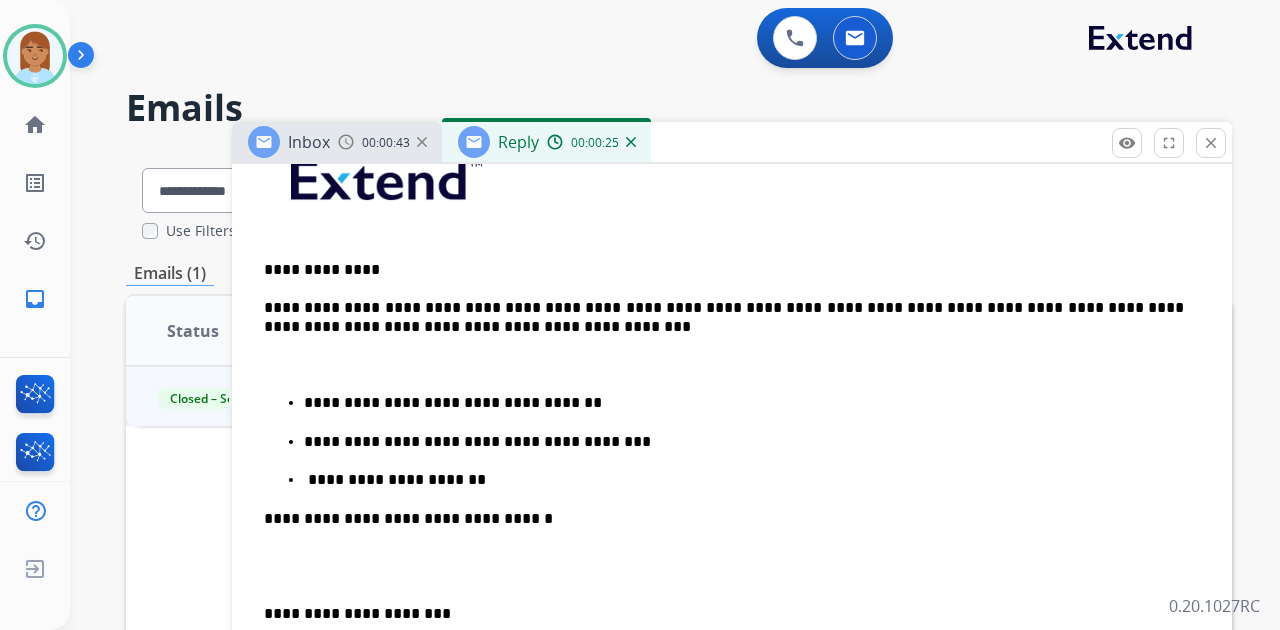 click on "**********" at bounding box center (724, 270) 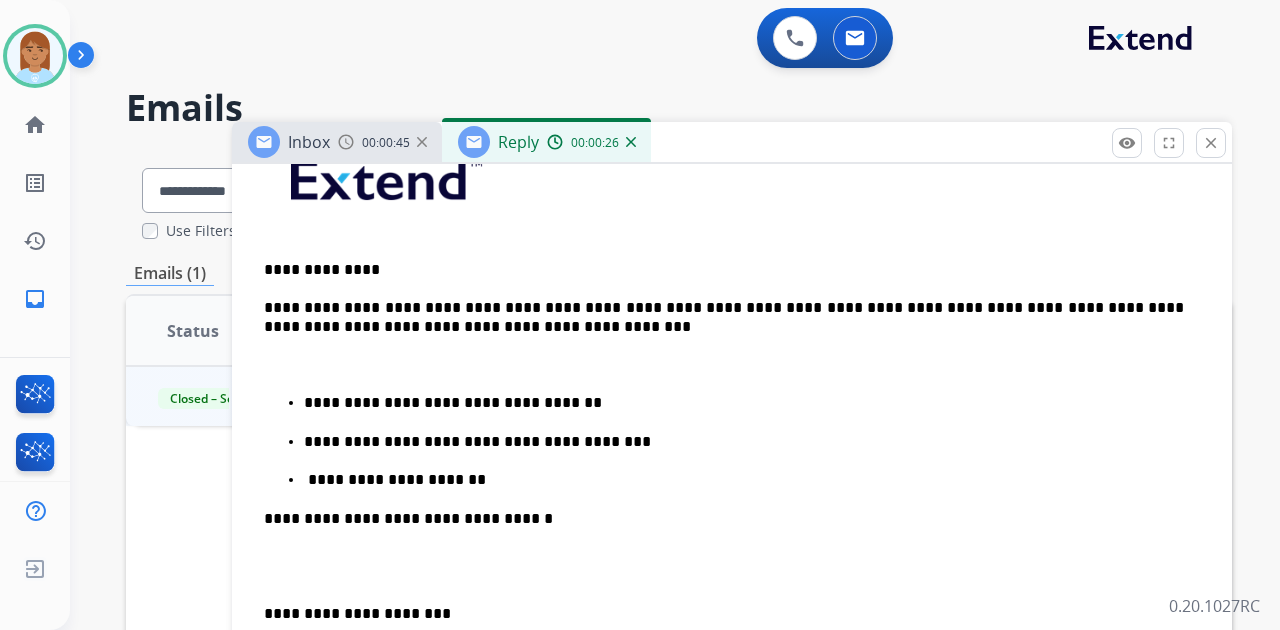 click on "**********" at bounding box center [724, 317] 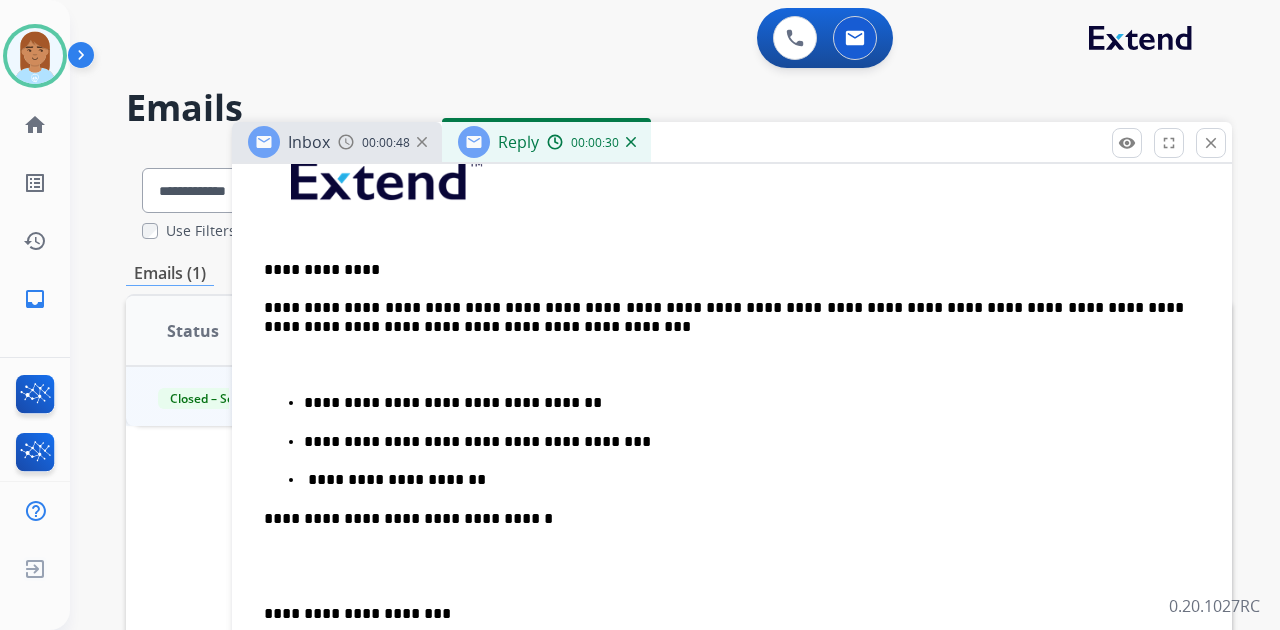 click on "**********" at bounding box center [724, 317] 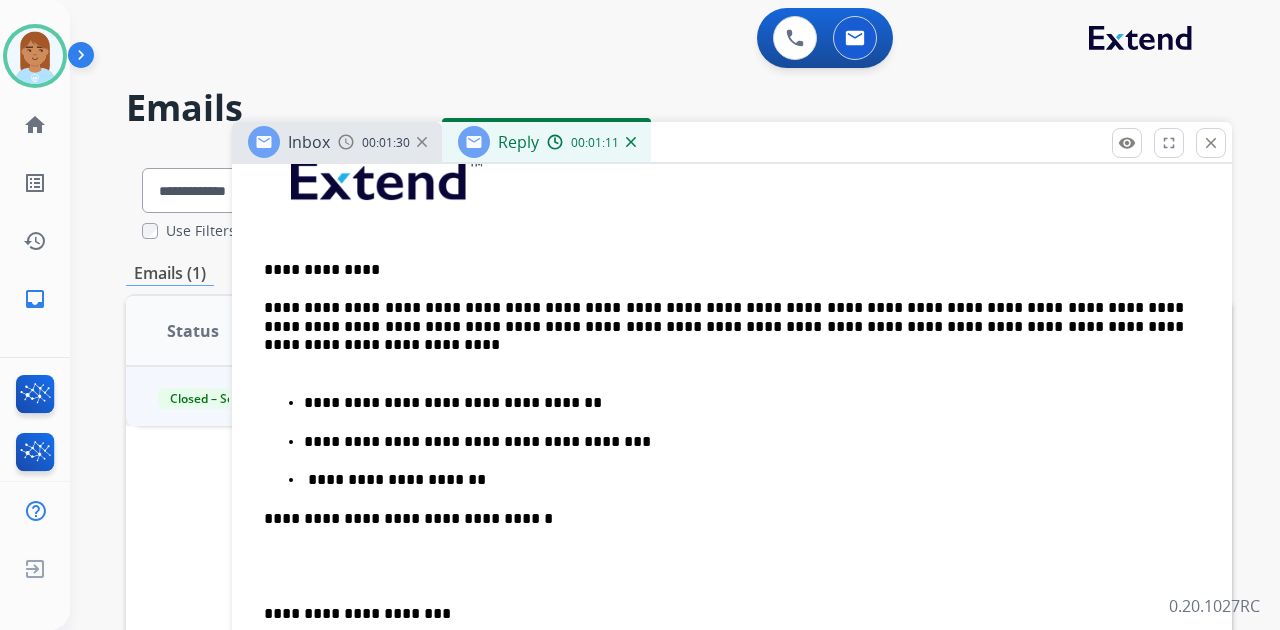 click at bounding box center [724, 365] 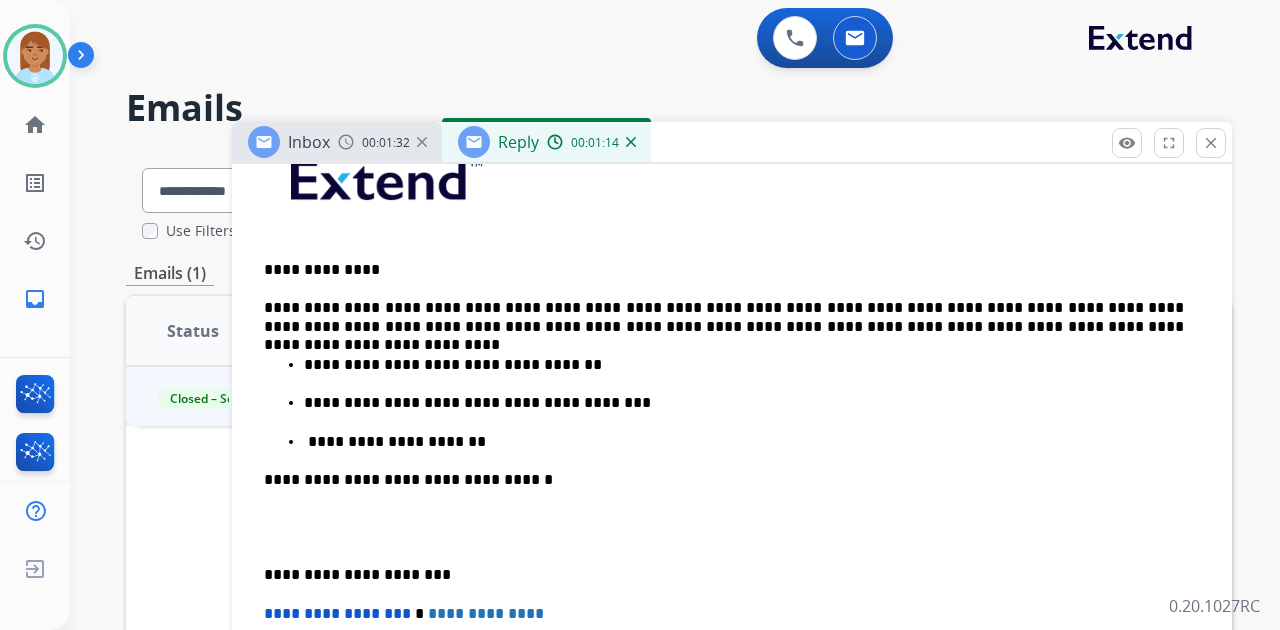 click on "**********" at bounding box center (732, 498) 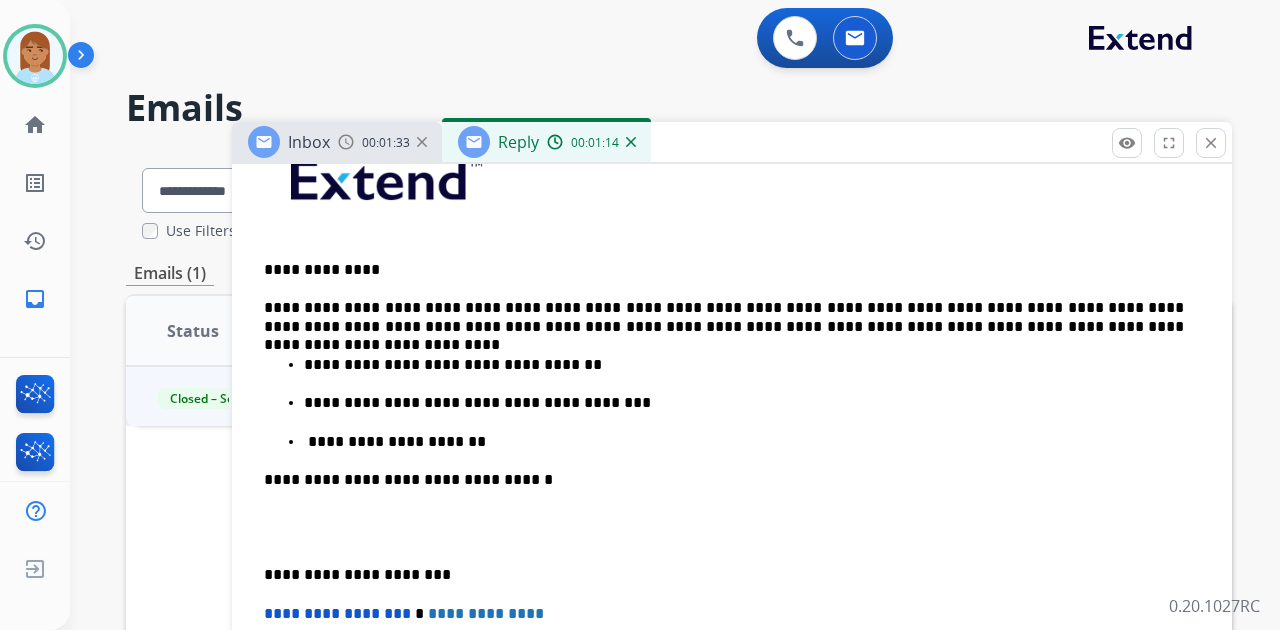 click on "**********" at bounding box center [732, 498] 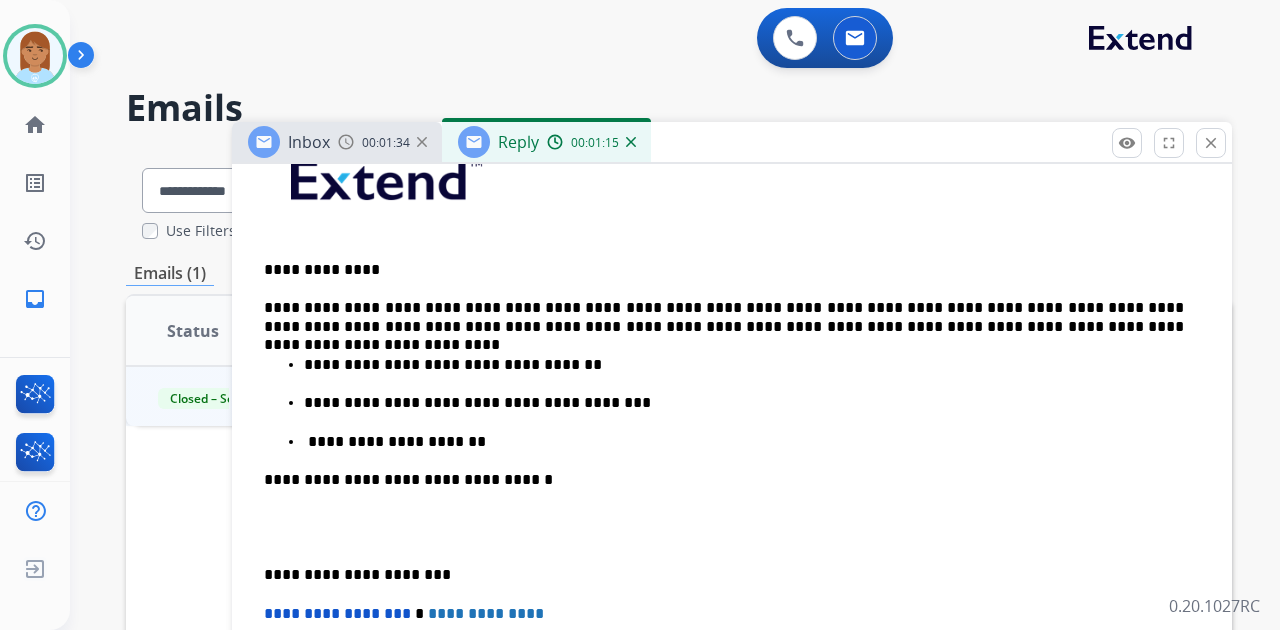 click on "**********" at bounding box center (732, 365) 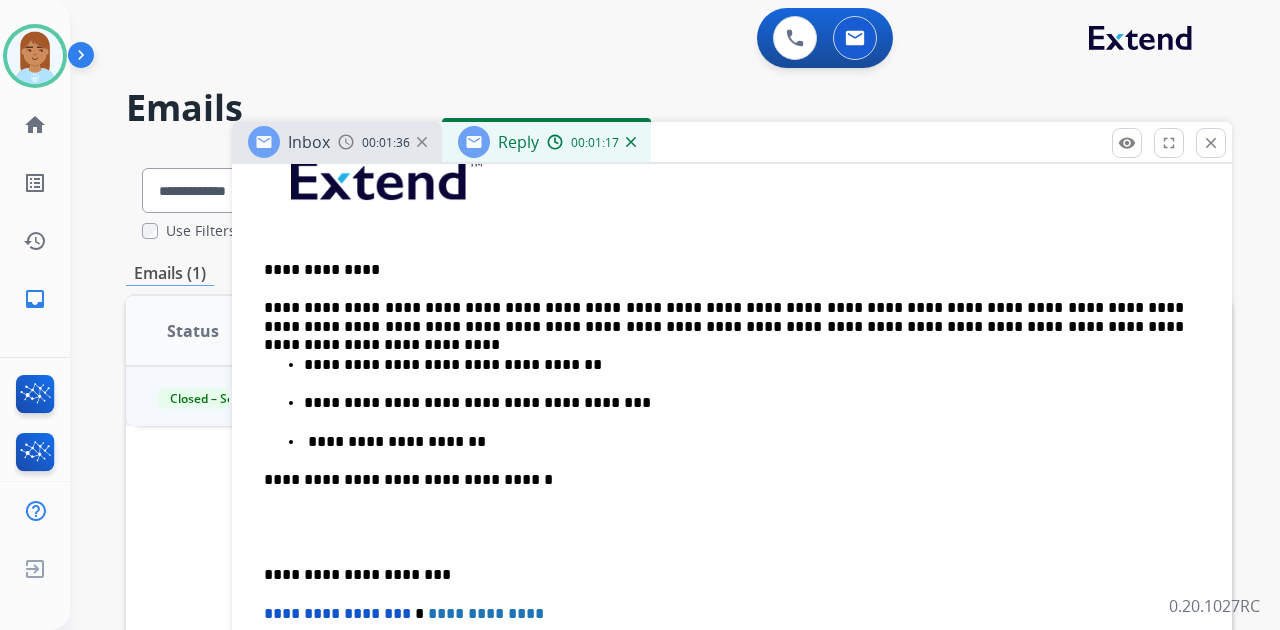 click on "**********" at bounding box center (724, 317) 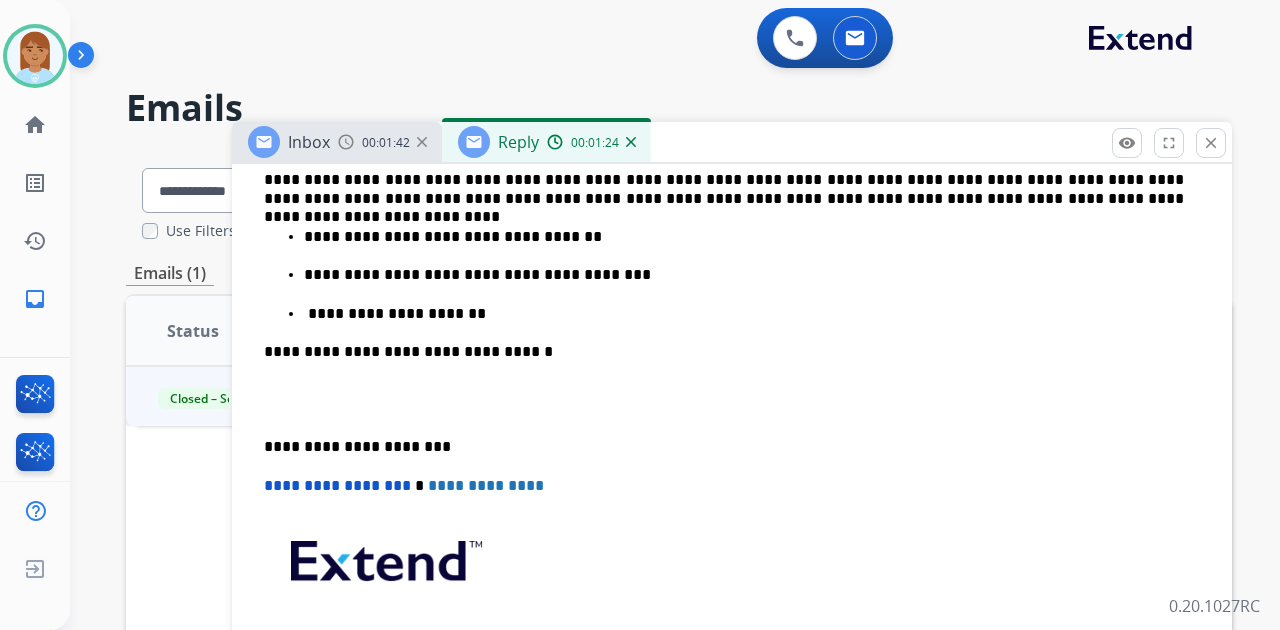 scroll, scrollTop: 666, scrollLeft: 0, axis: vertical 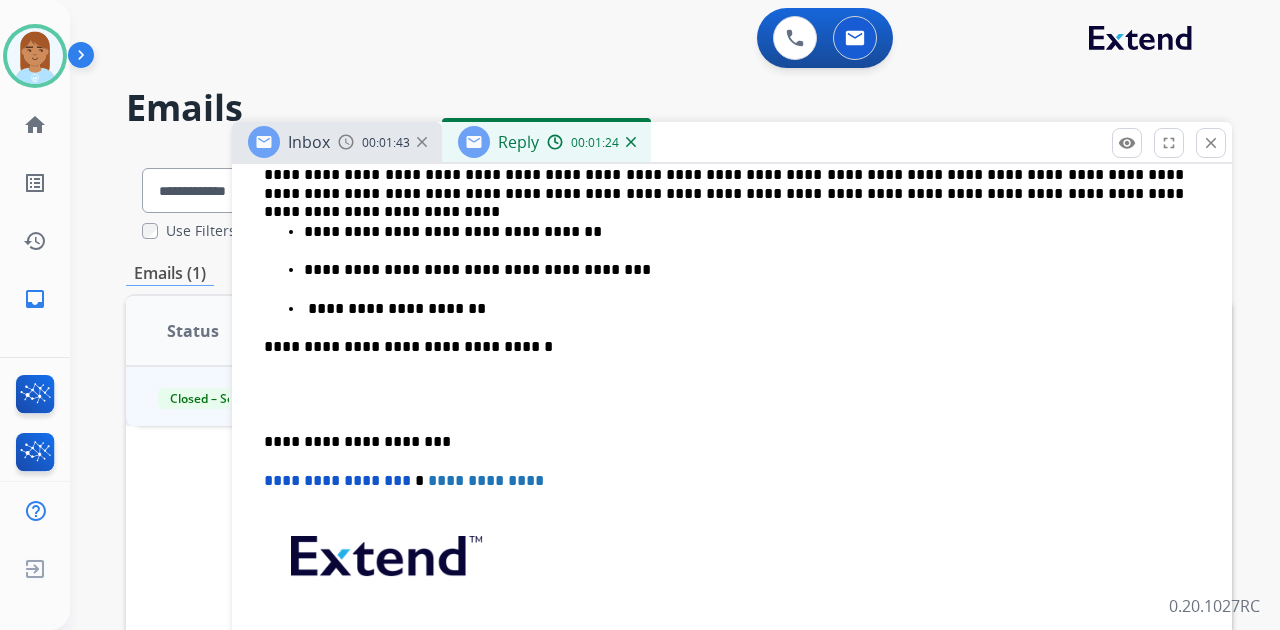 click at bounding box center (732, 395) 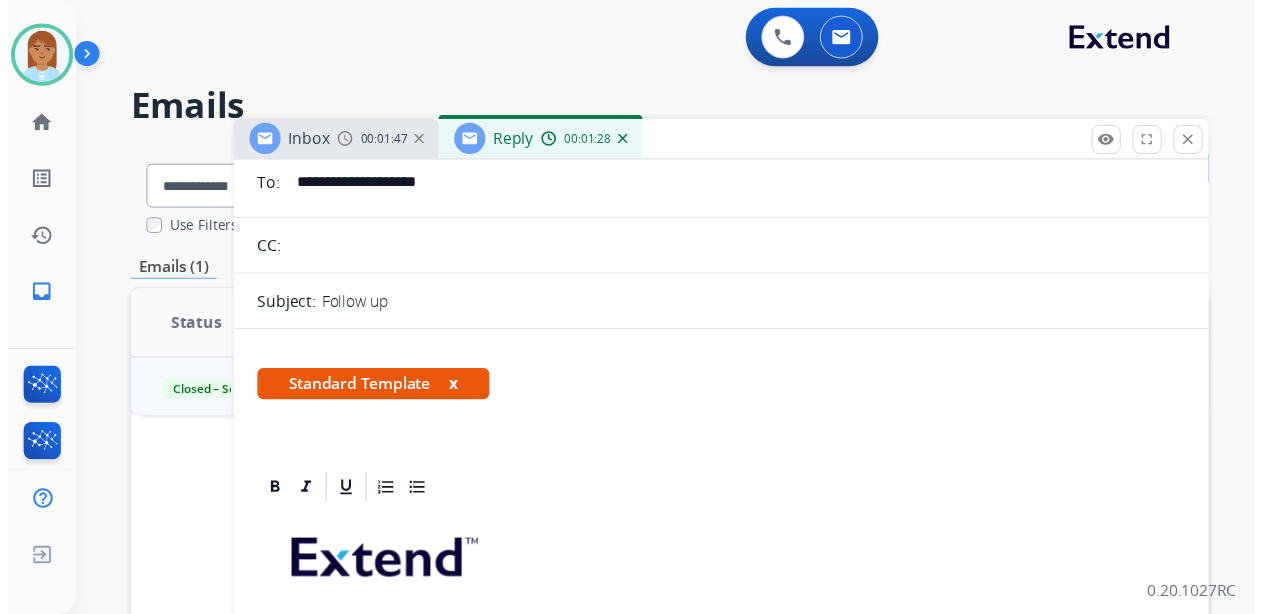 scroll, scrollTop: 0, scrollLeft: 0, axis: both 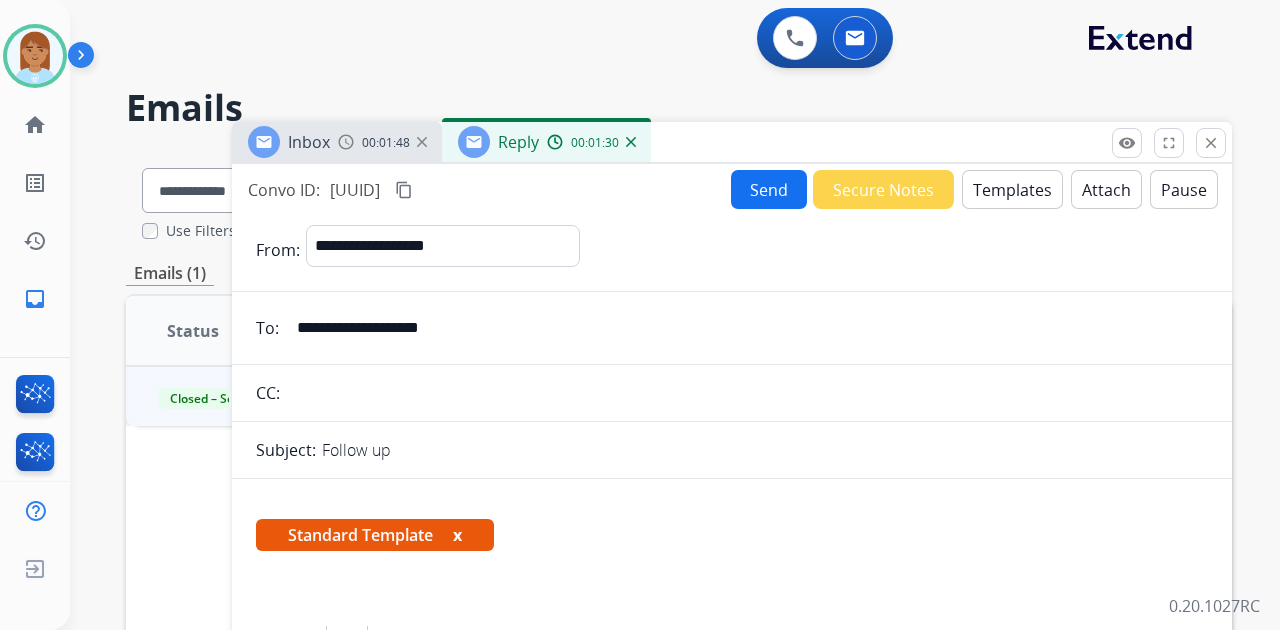 click on "Send" at bounding box center (769, 189) 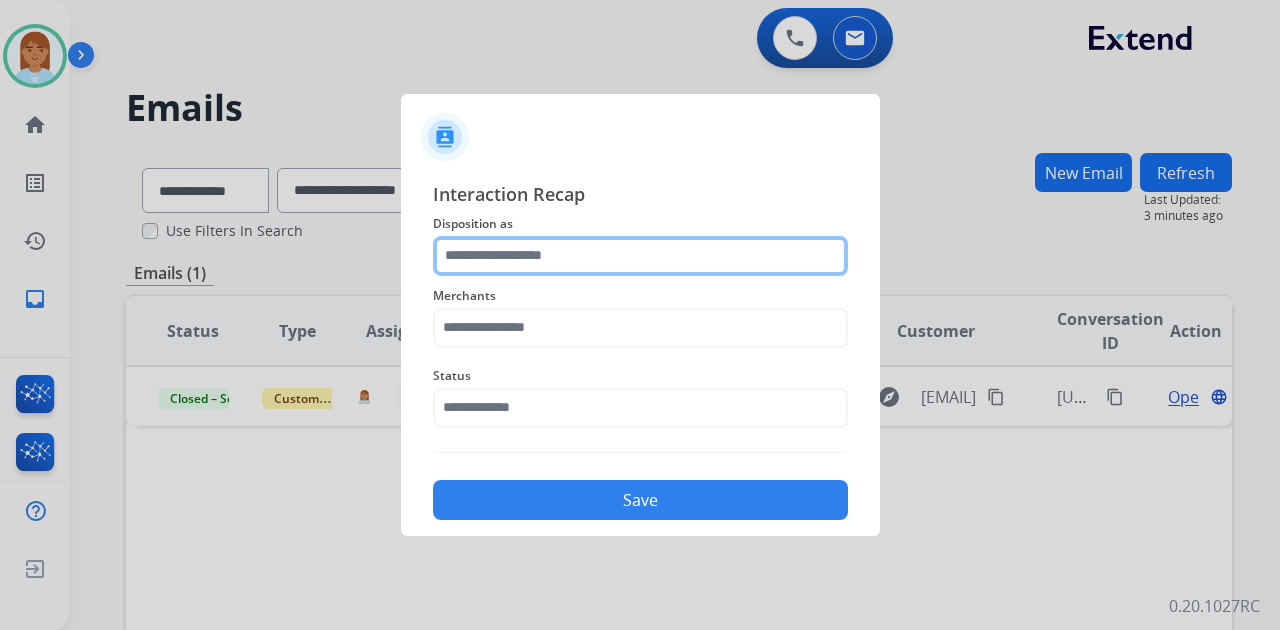 click 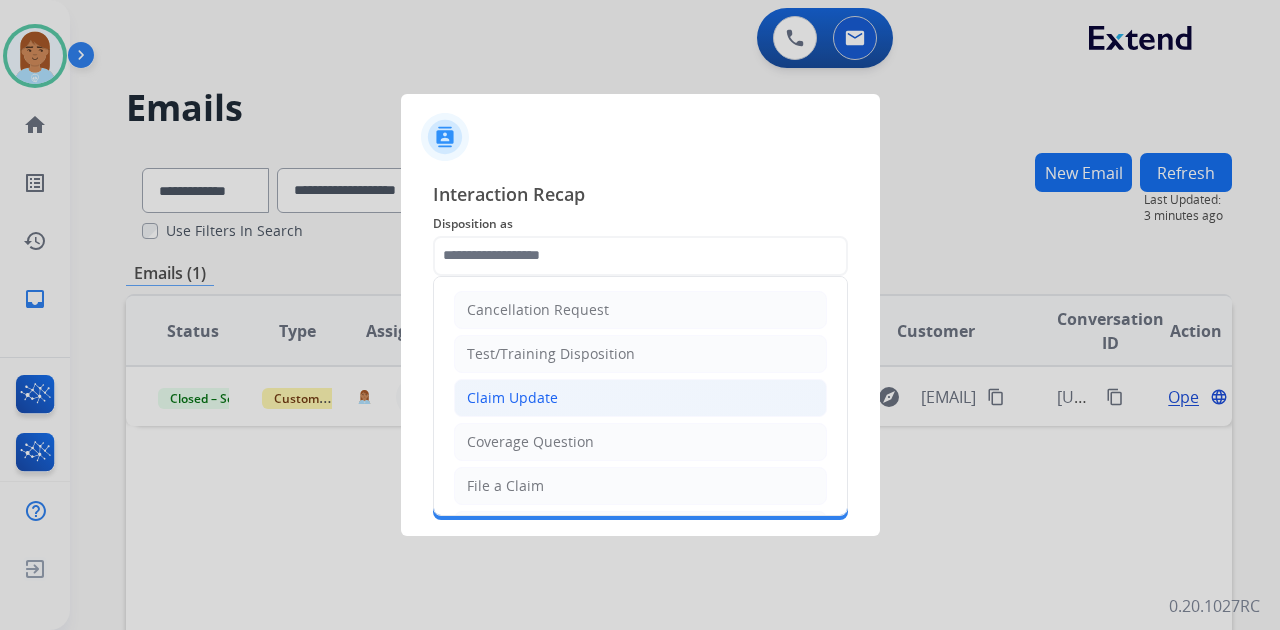 click on "Claim Update" 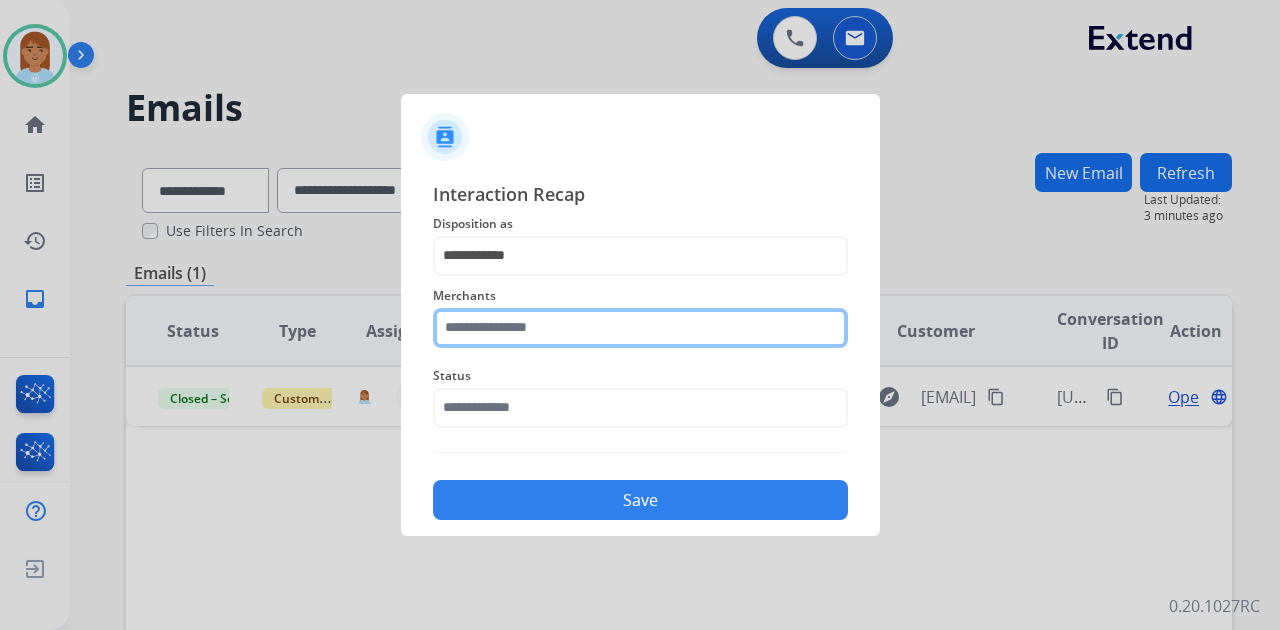 click 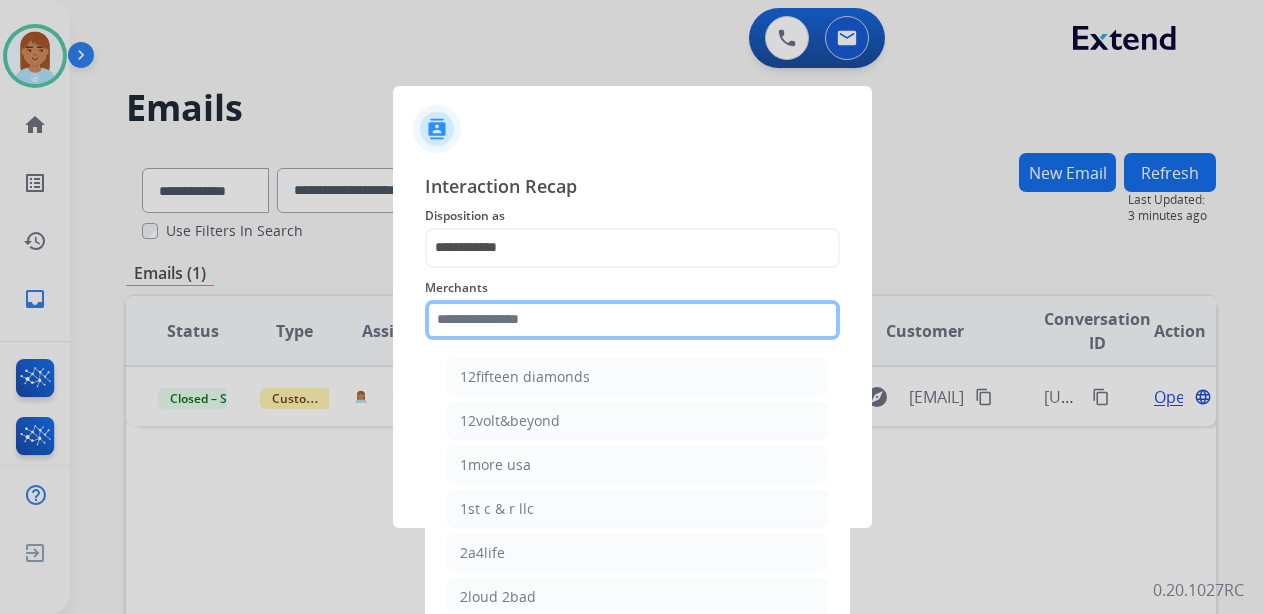 scroll, scrollTop: 33, scrollLeft: 0, axis: vertical 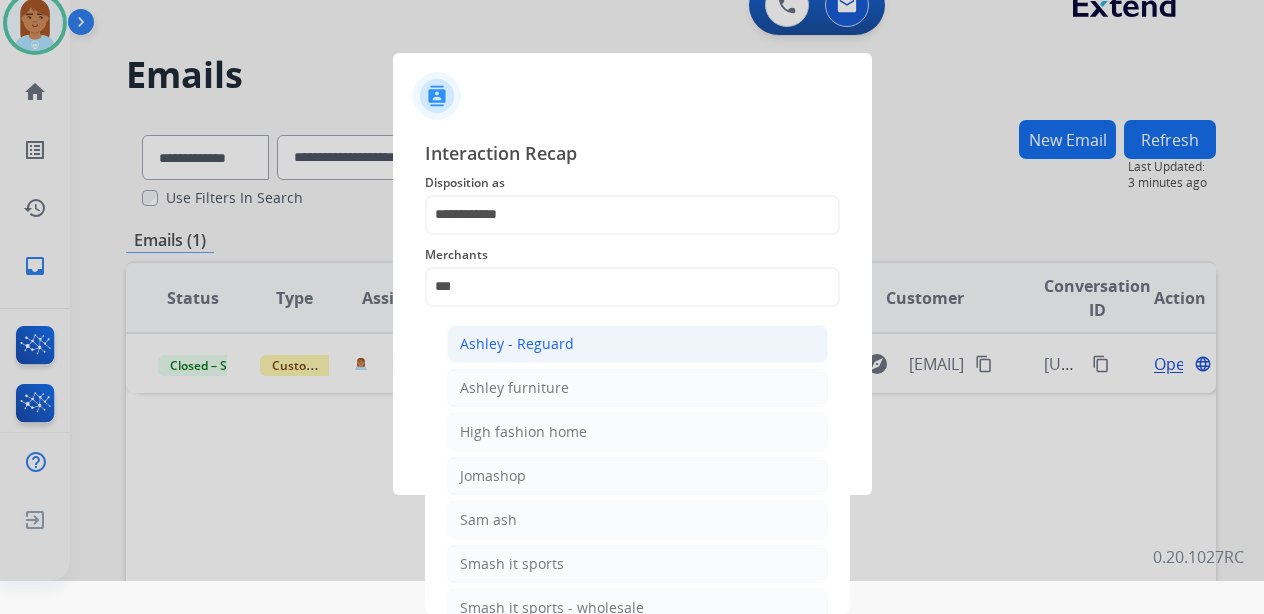 click on "Ashley - Reguard" 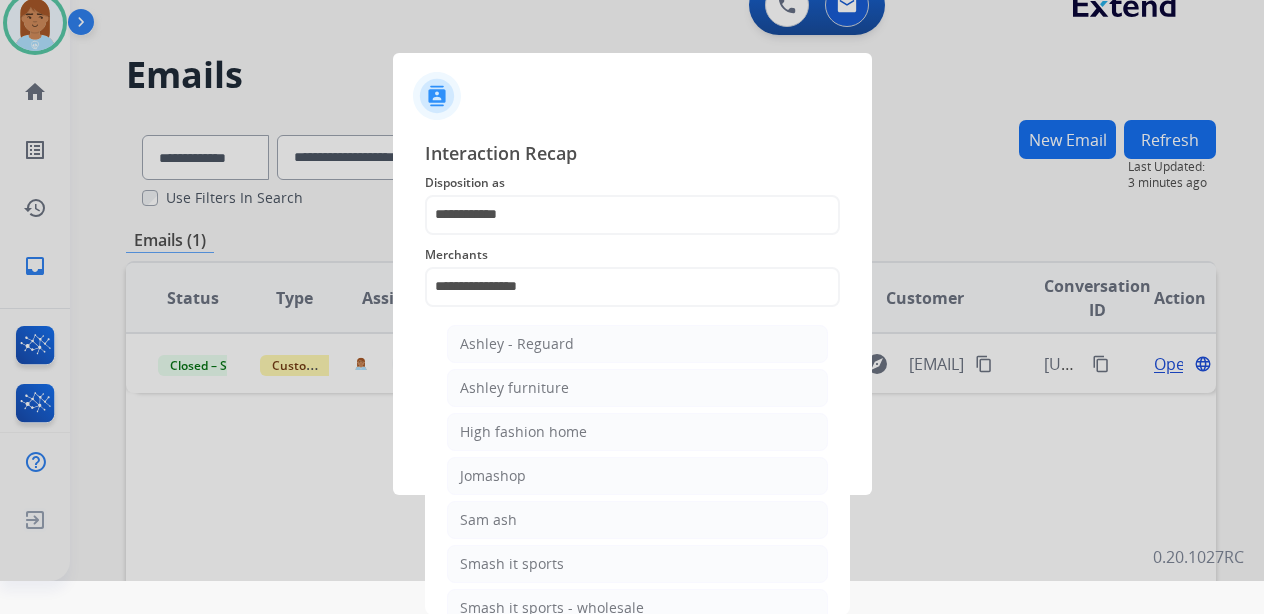 scroll, scrollTop: 0, scrollLeft: 0, axis: both 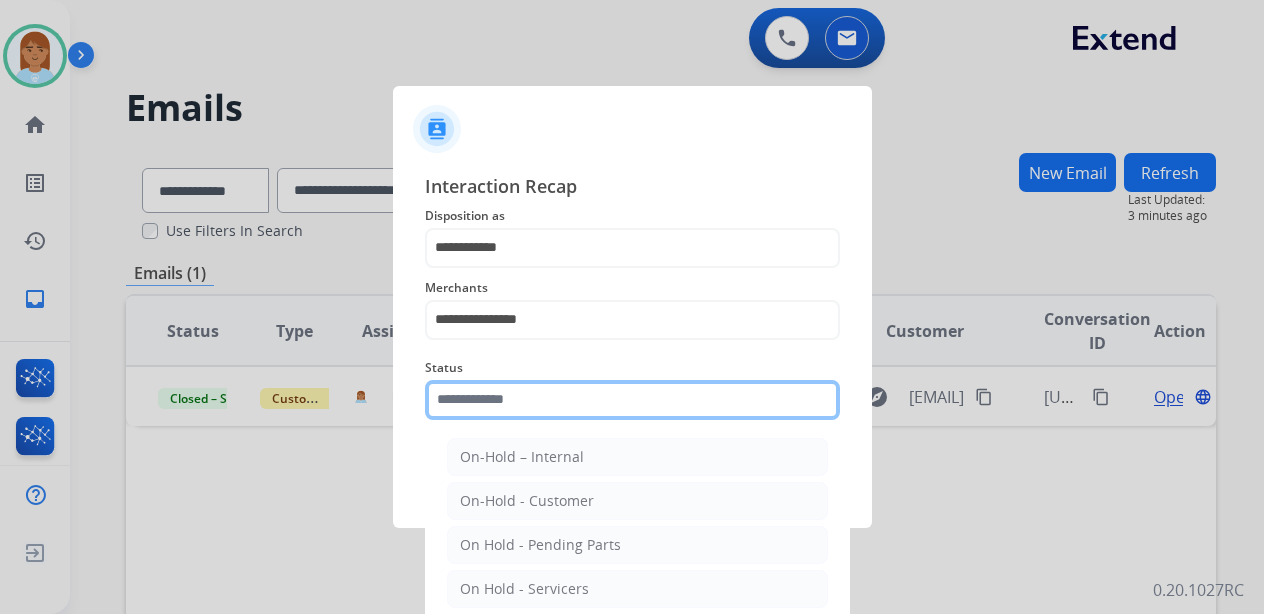 click 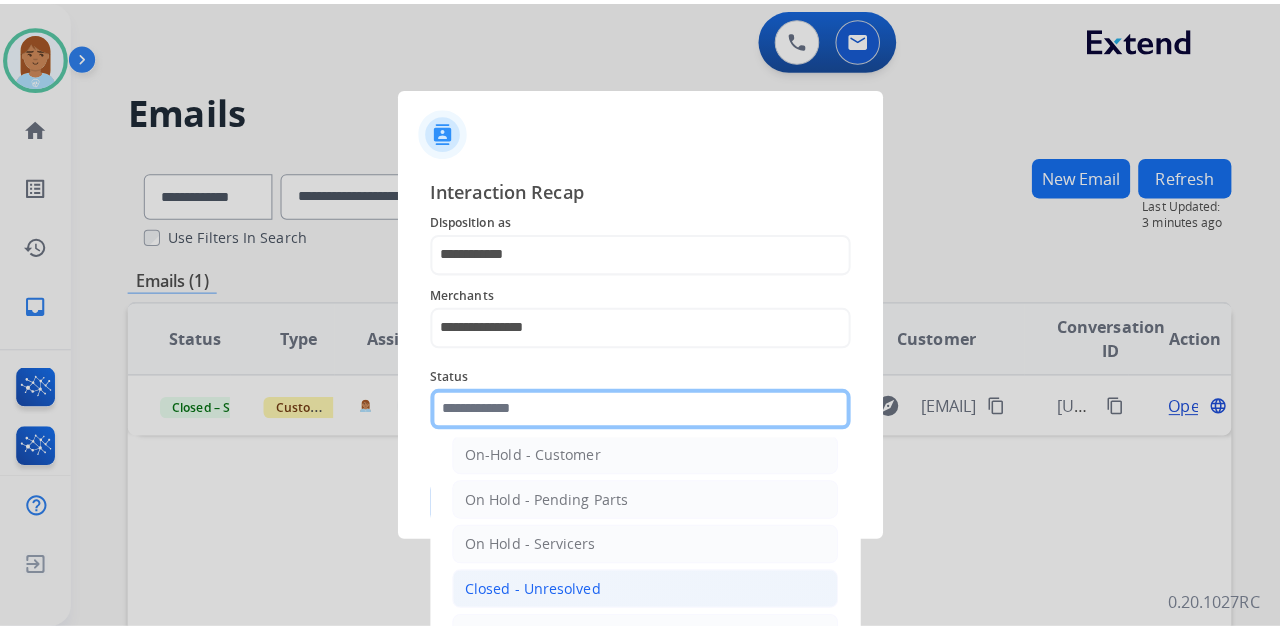 scroll, scrollTop: 114, scrollLeft: 0, axis: vertical 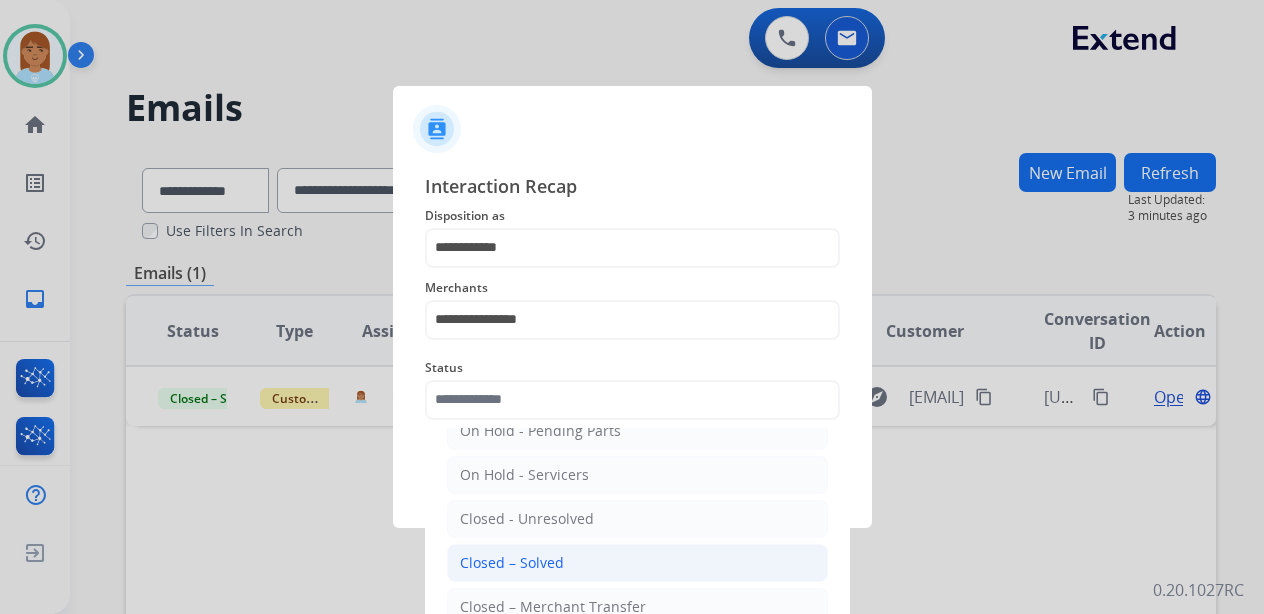 click on "Closed – Solved" 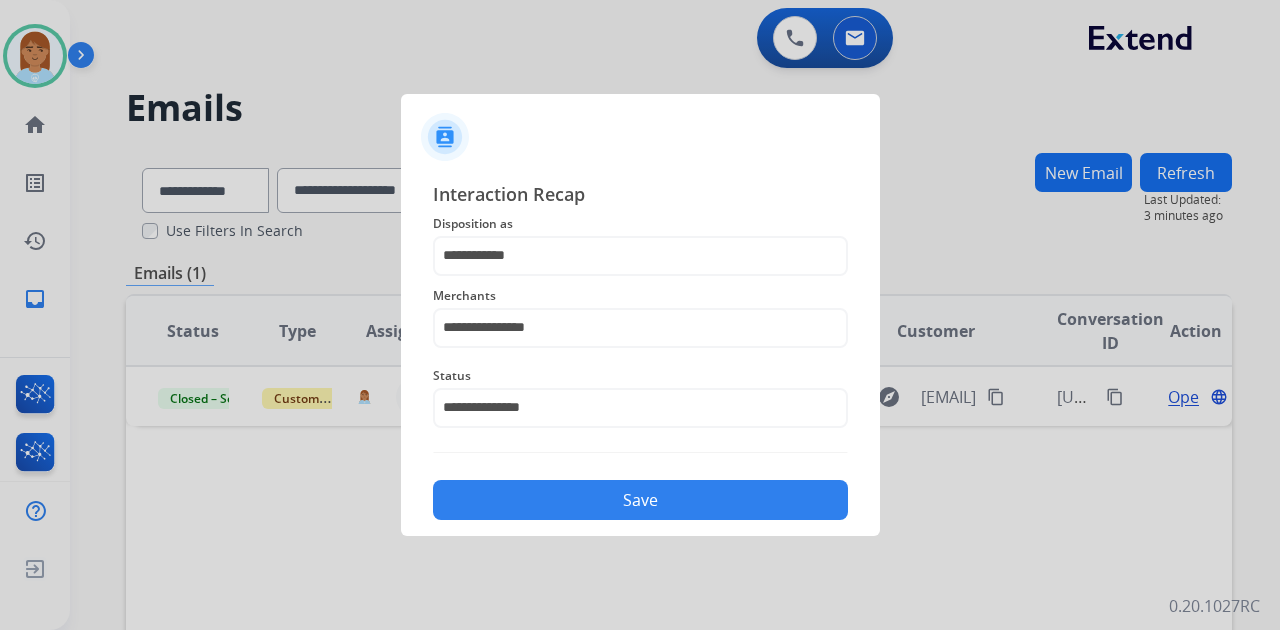 click on "Save" 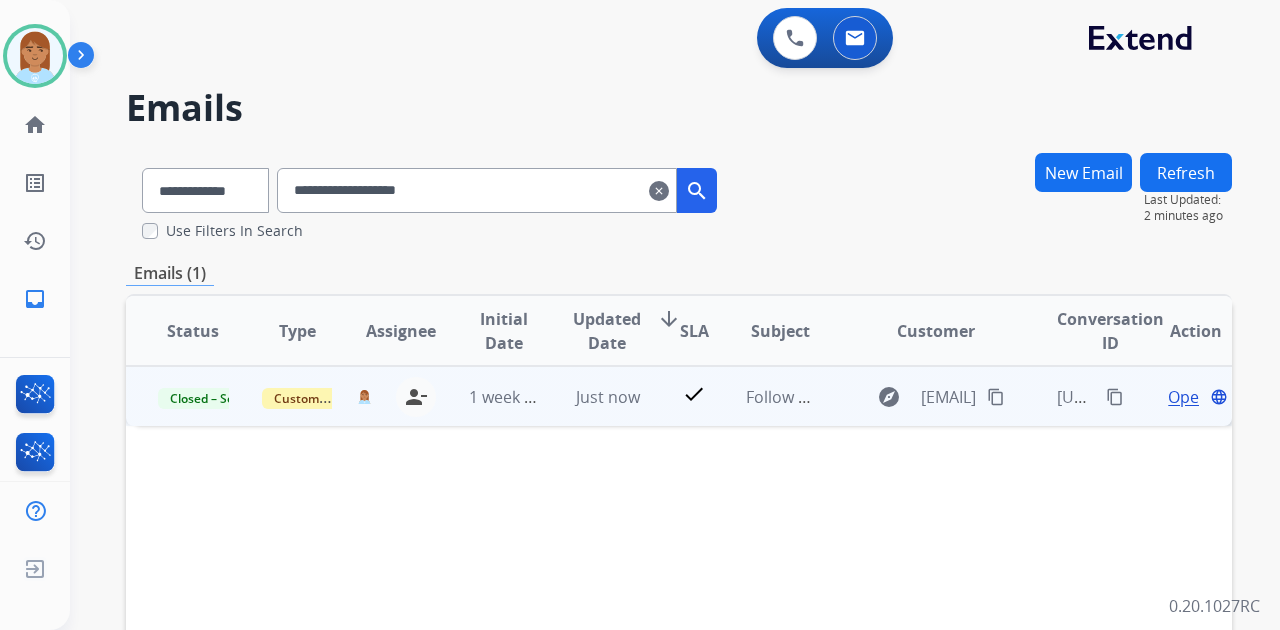 click on "Open" at bounding box center [1188, 397] 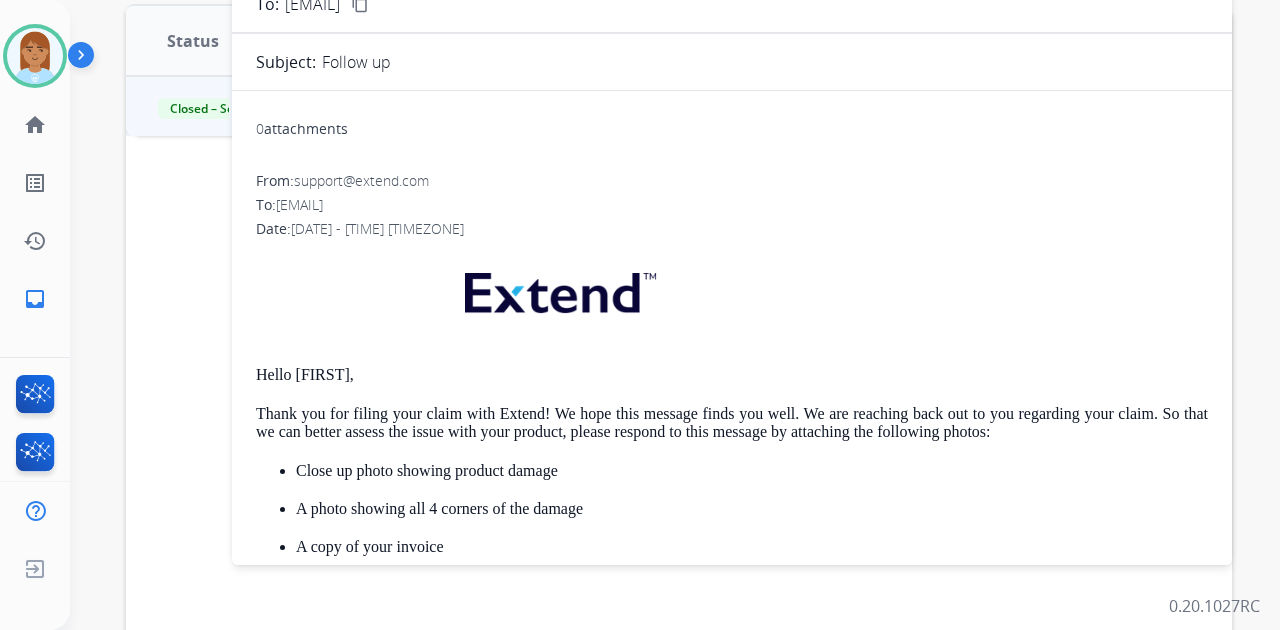 scroll, scrollTop: 333, scrollLeft: 0, axis: vertical 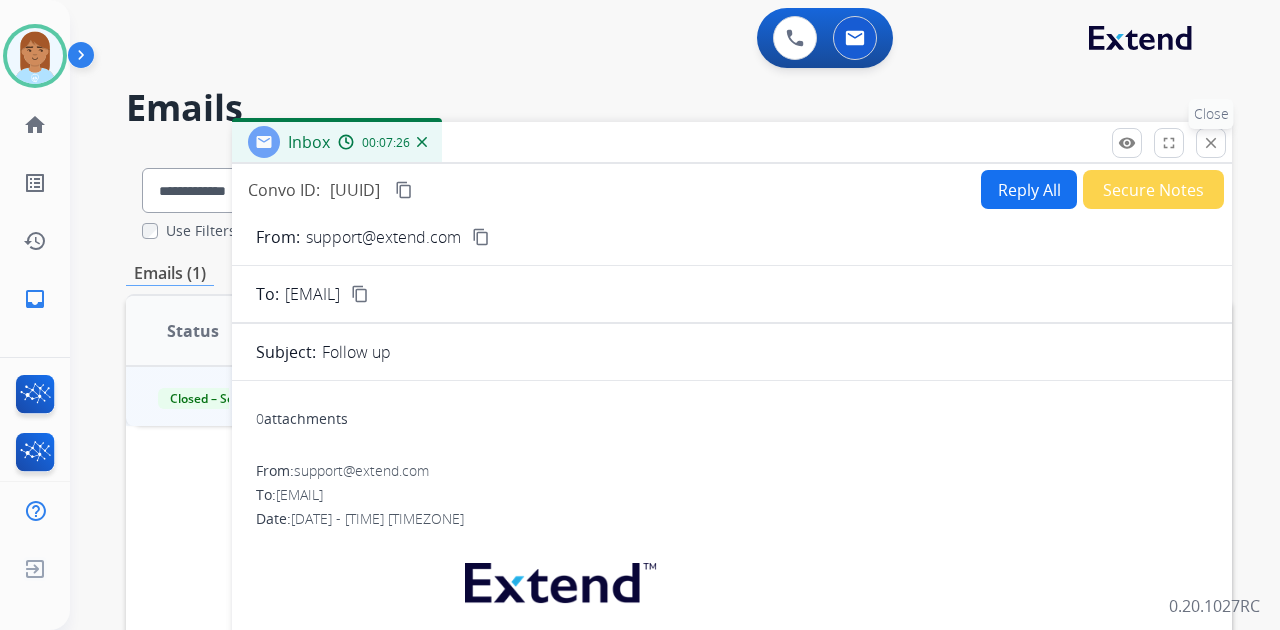 click on "close" at bounding box center [1211, 143] 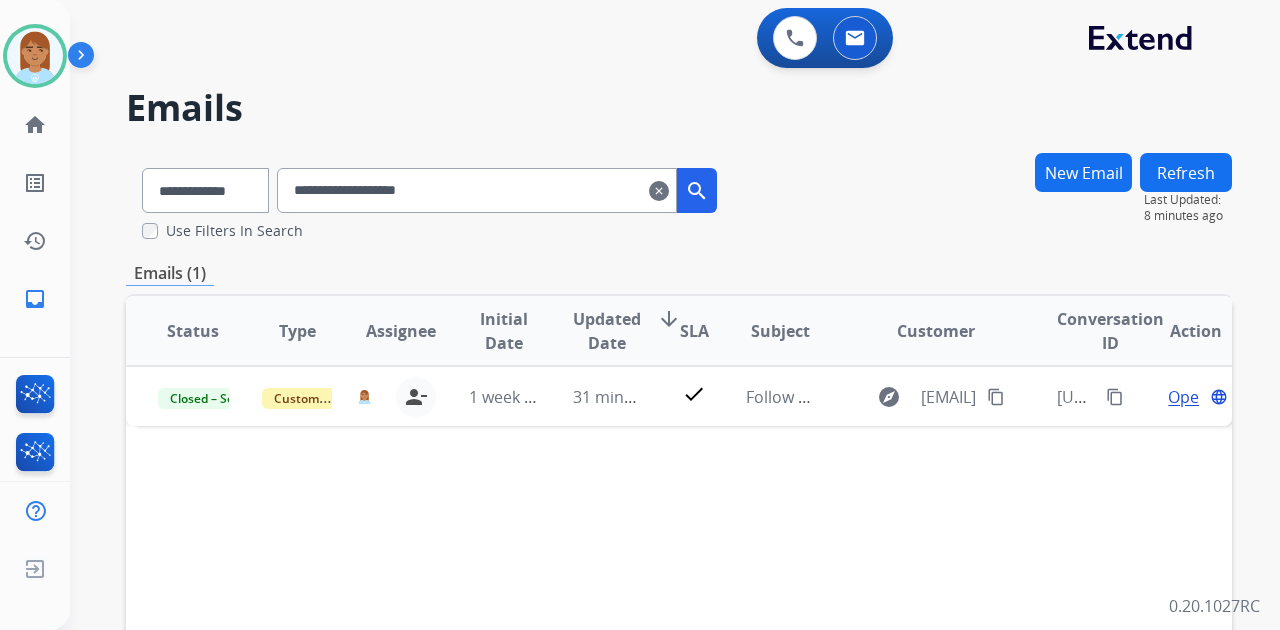 click on "**********" at bounding box center (477, 190) 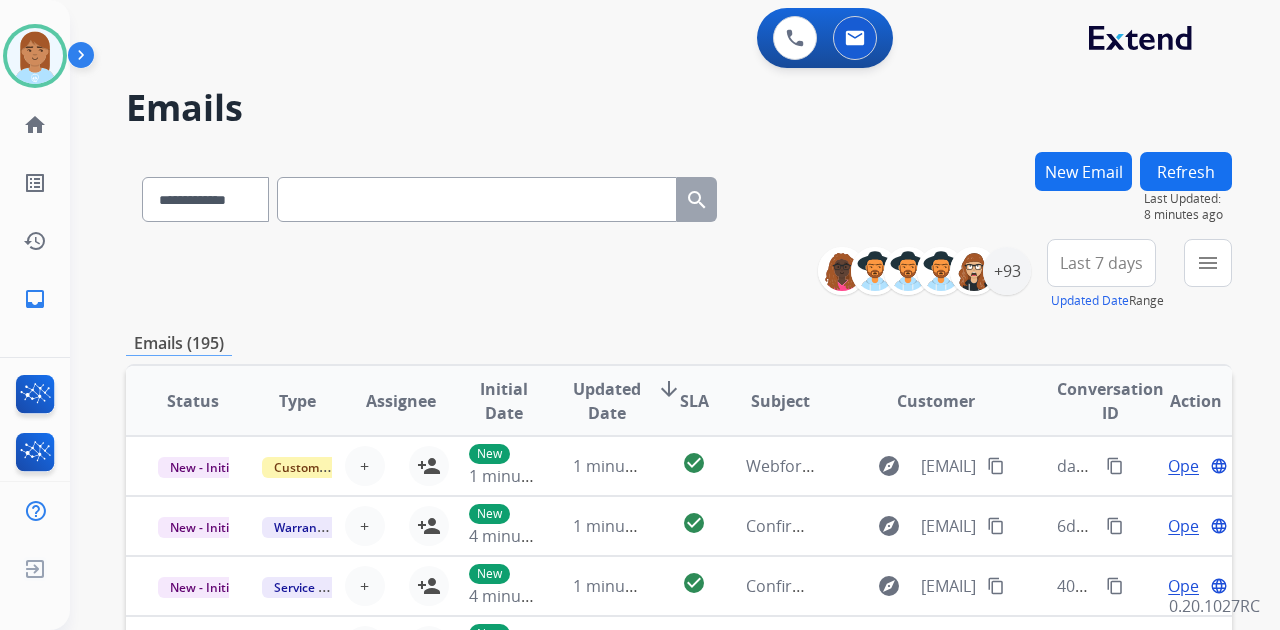 click at bounding box center [477, 199] 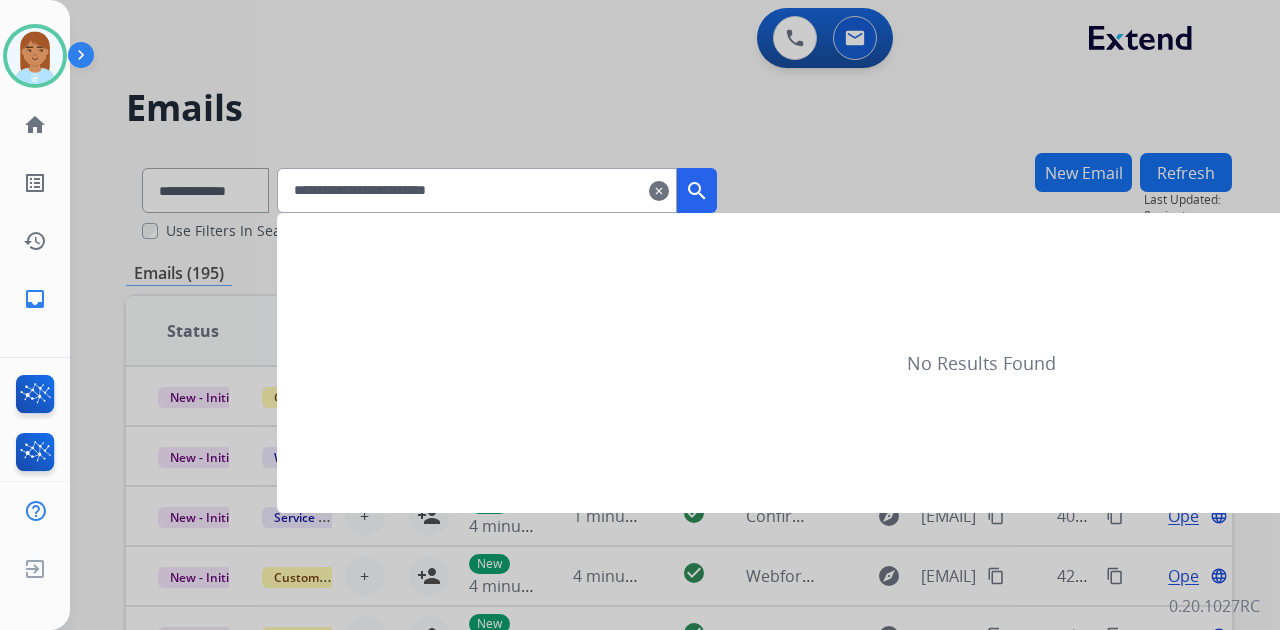 type on "**********" 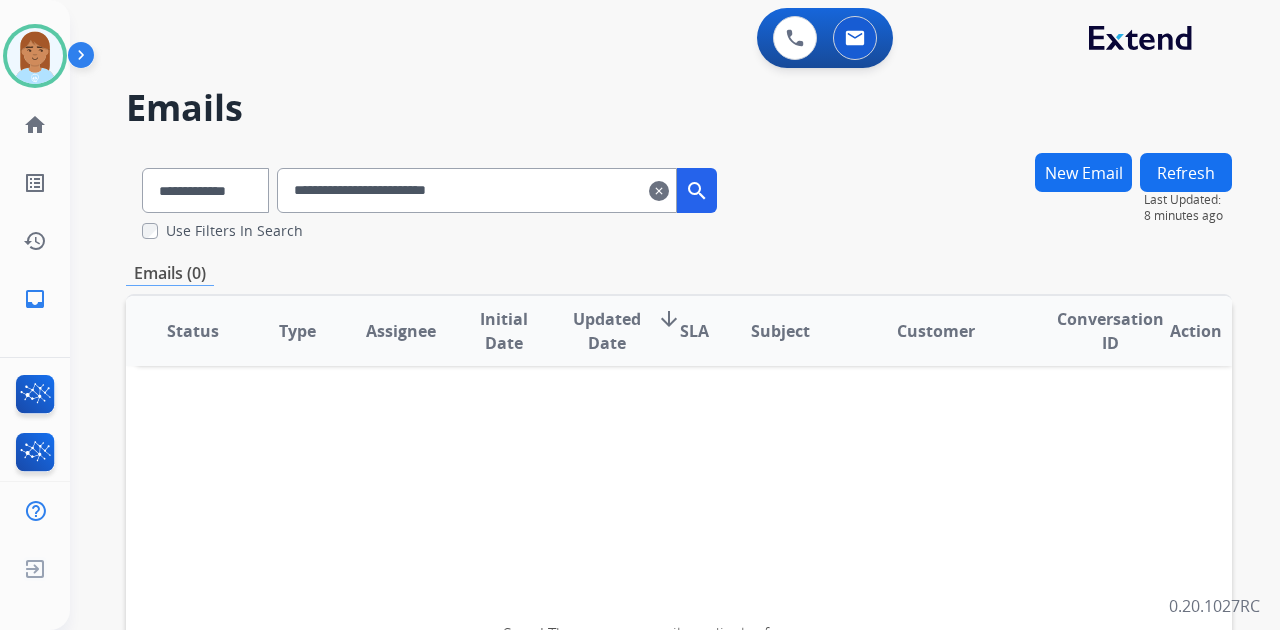 click on "search" at bounding box center [697, 191] 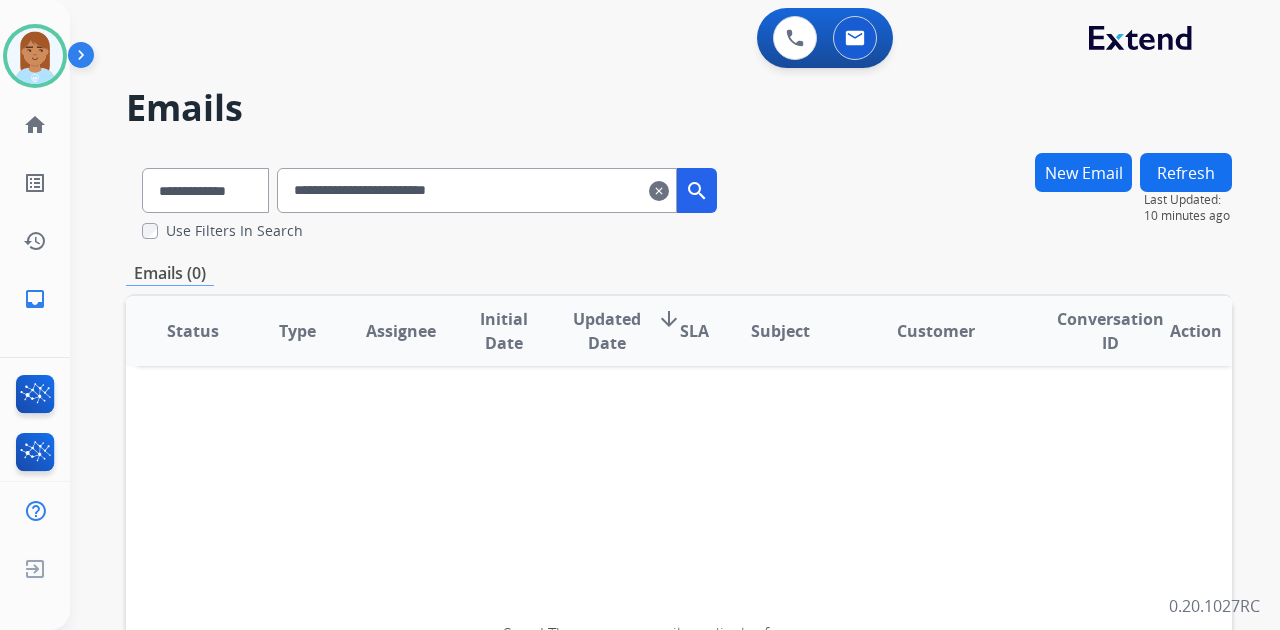click on "New Email" at bounding box center [1083, 172] 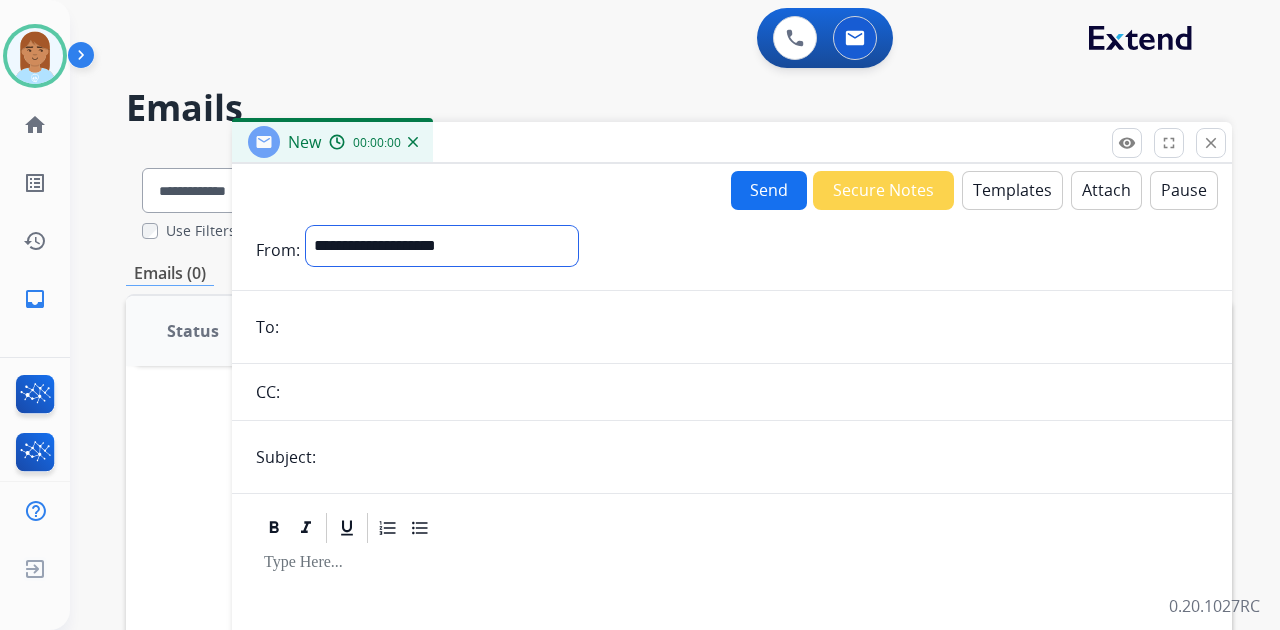 click on "**********" at bounding box center [442, 246] 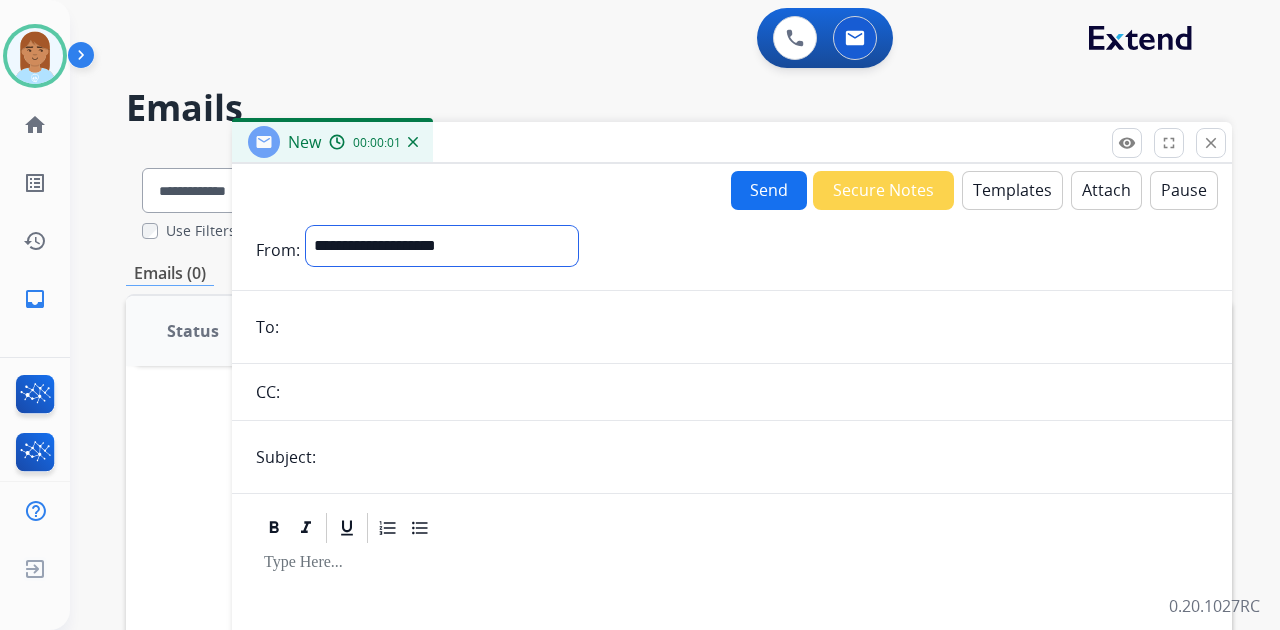 select on "**********" 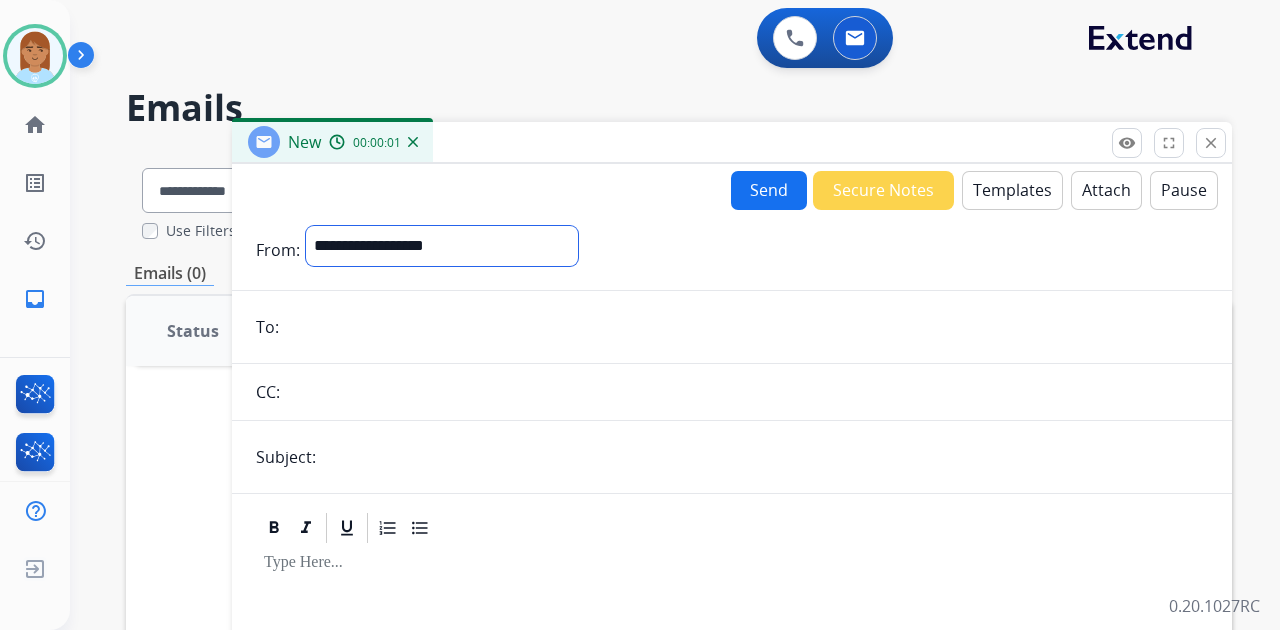 click on "**********" at bounding box center [442, 246] 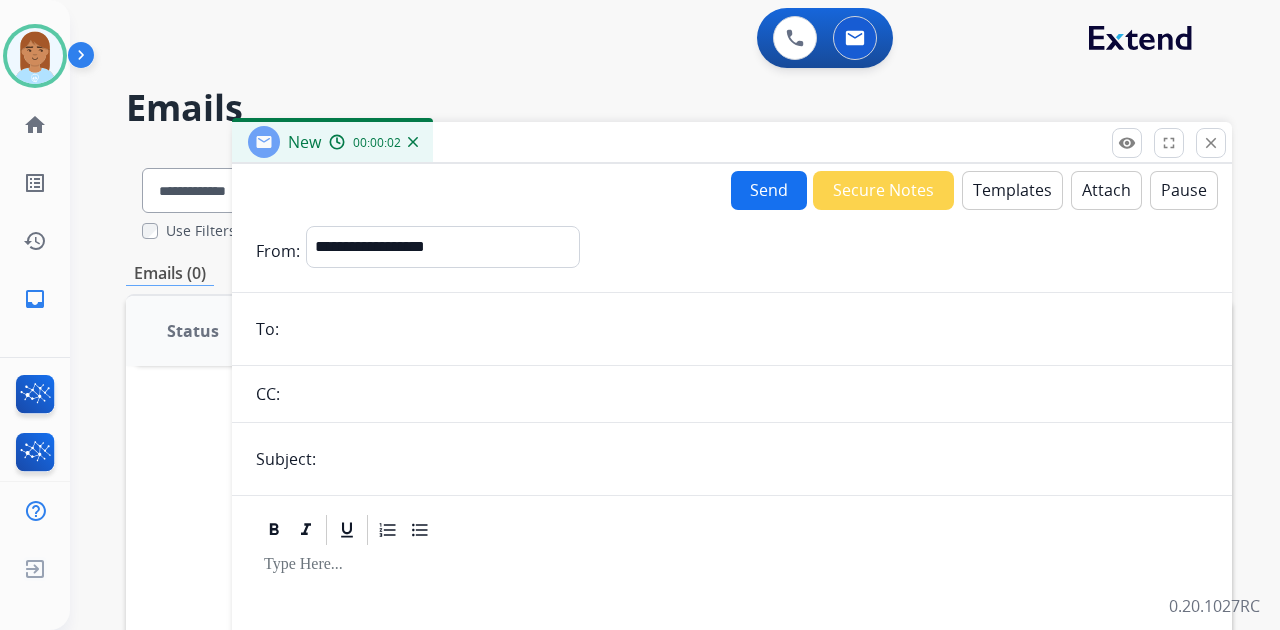 click on "**********" at bounding box center (732, 528) 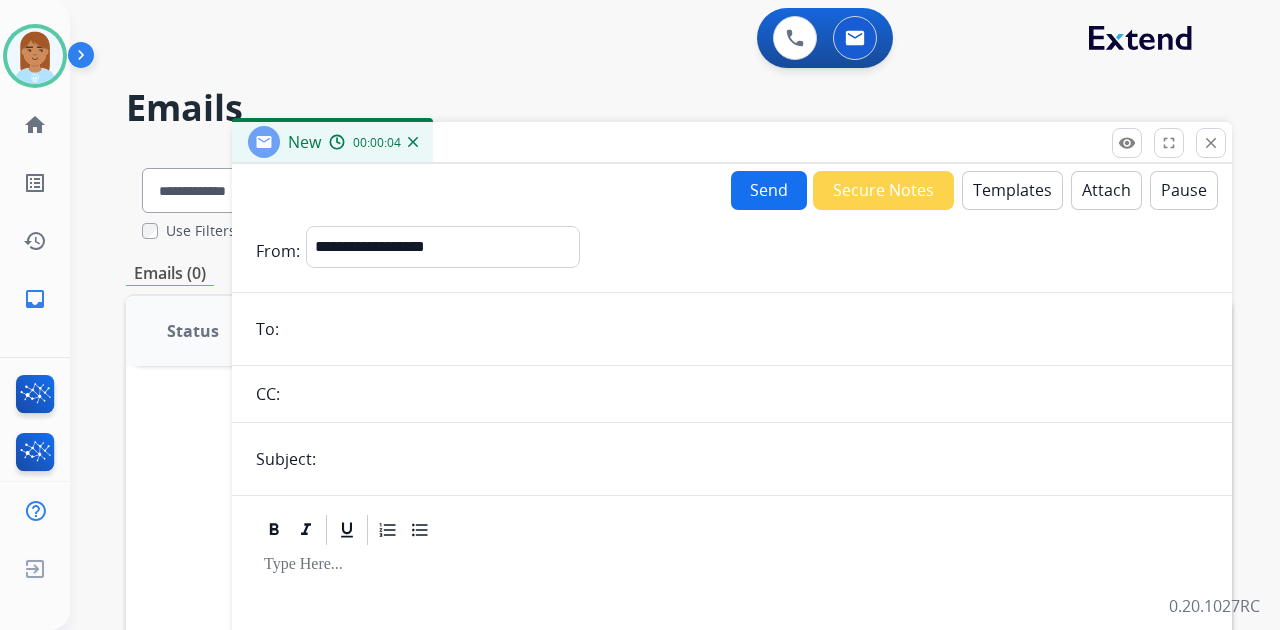 paste on "**********" 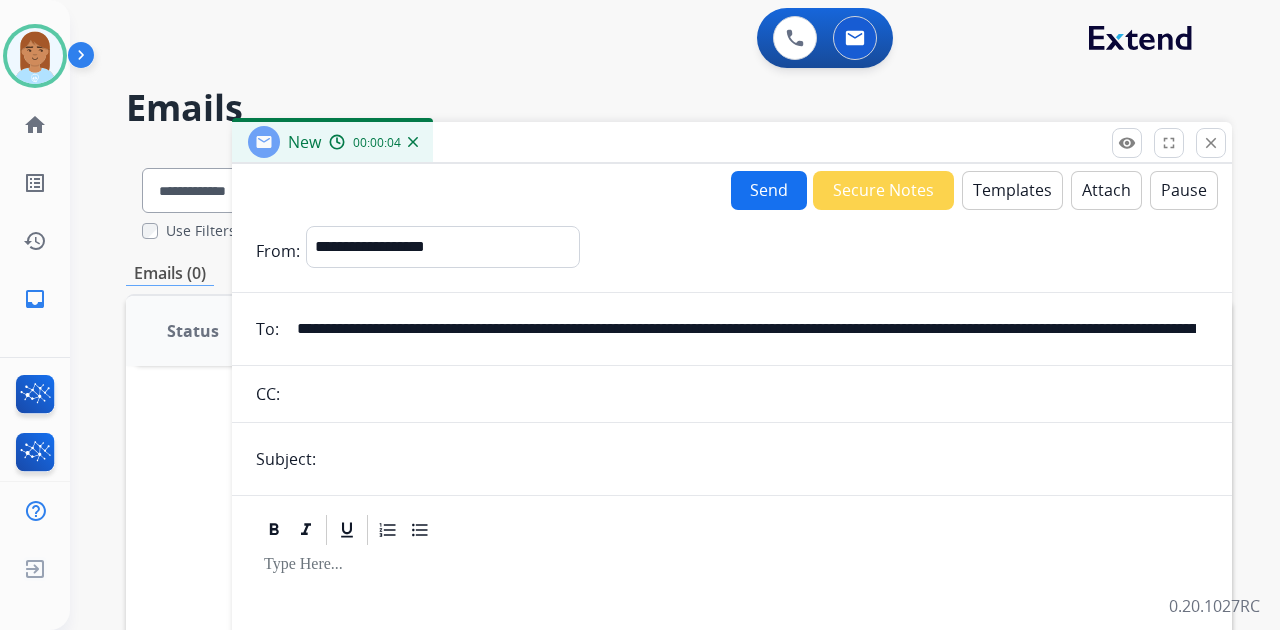 scroll, scrollTop: 0, scrollLeft: 1250, axis: horizontal 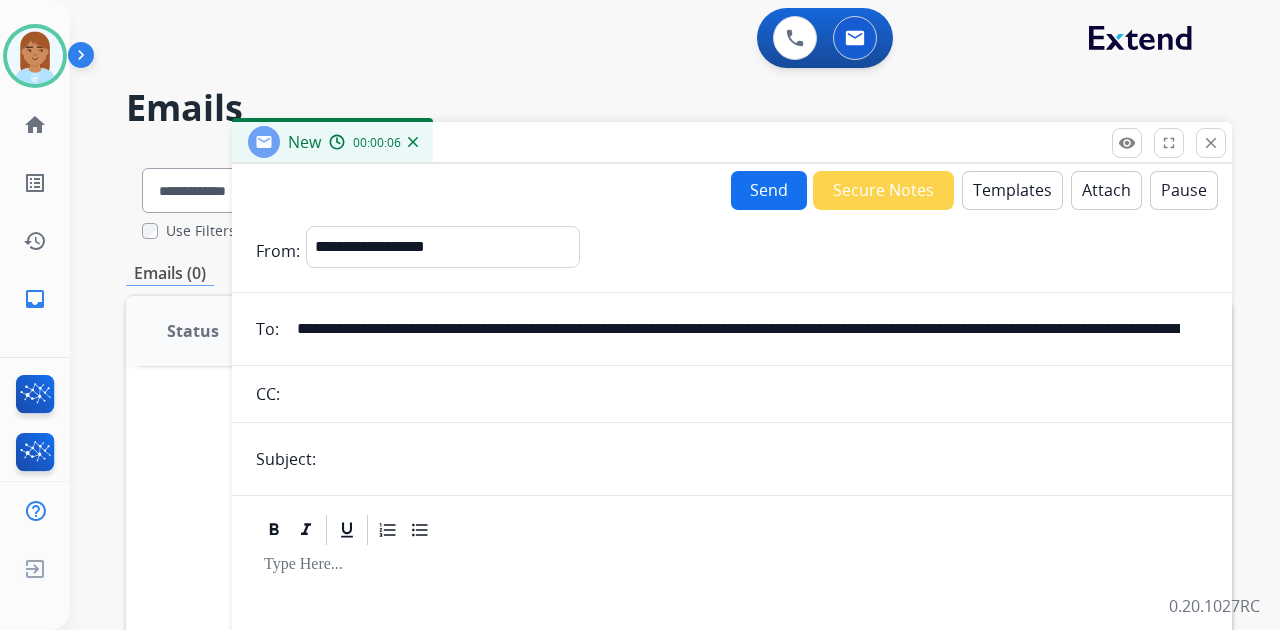 drag, startPoint x: 1186, startPoint y: 326, endPoint x: 0, endPoint y: 331, distance: 1186.0105 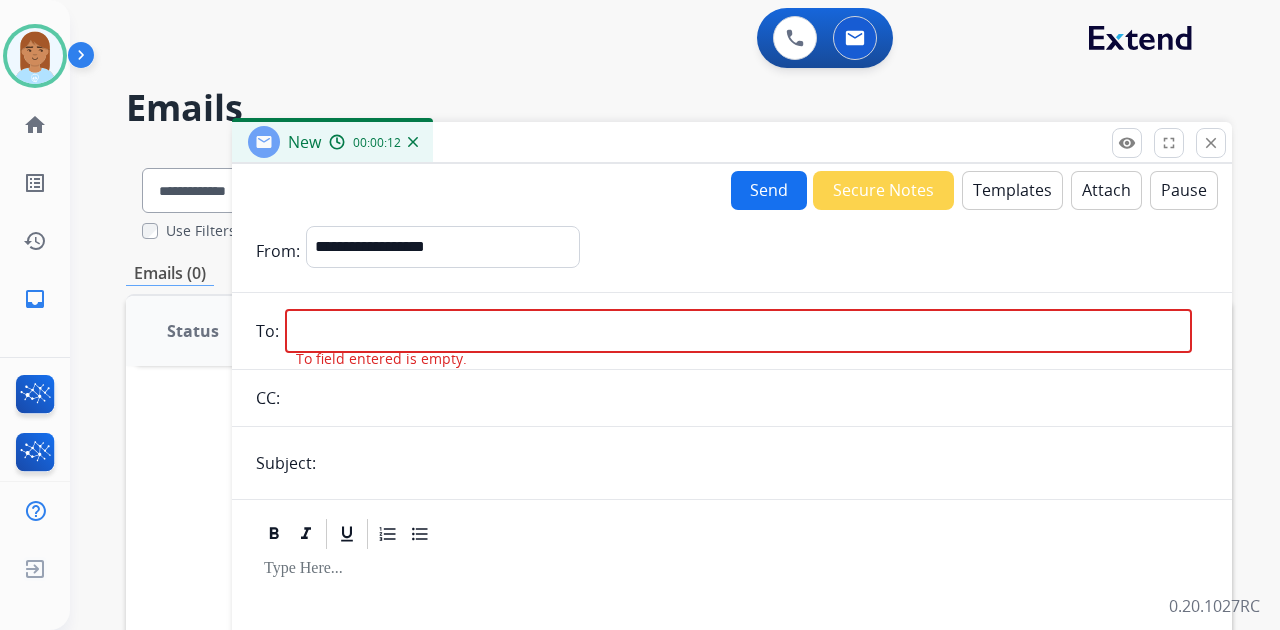 click at bounding box center (738, 331) 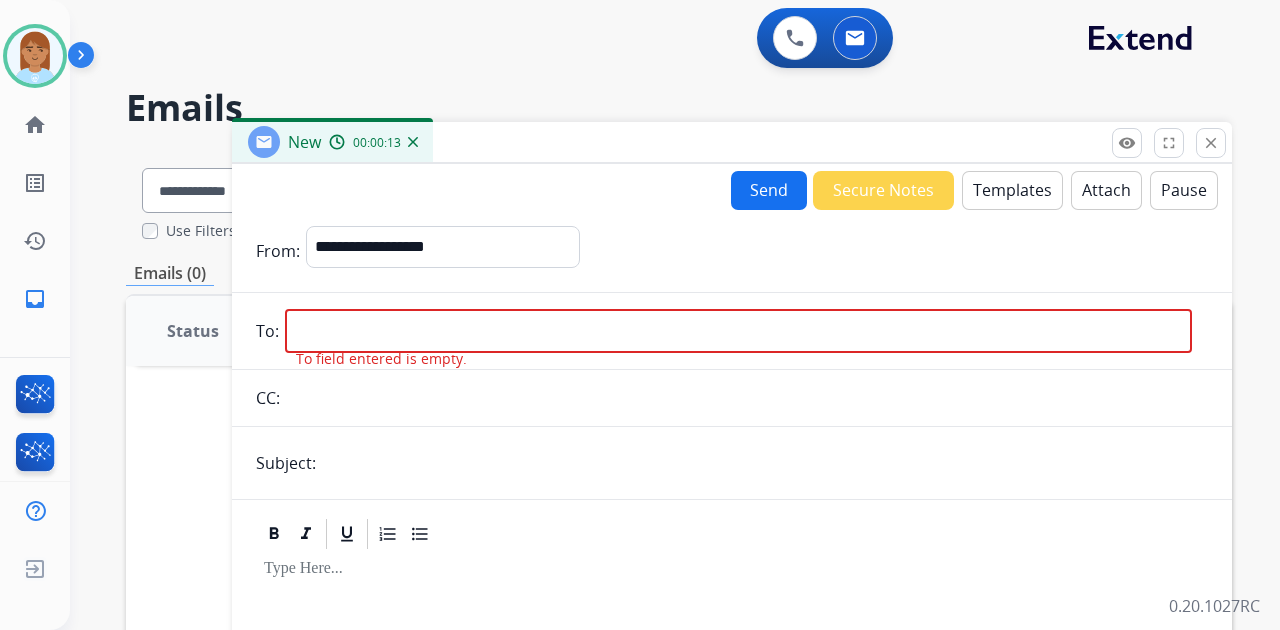 paste on "**********" 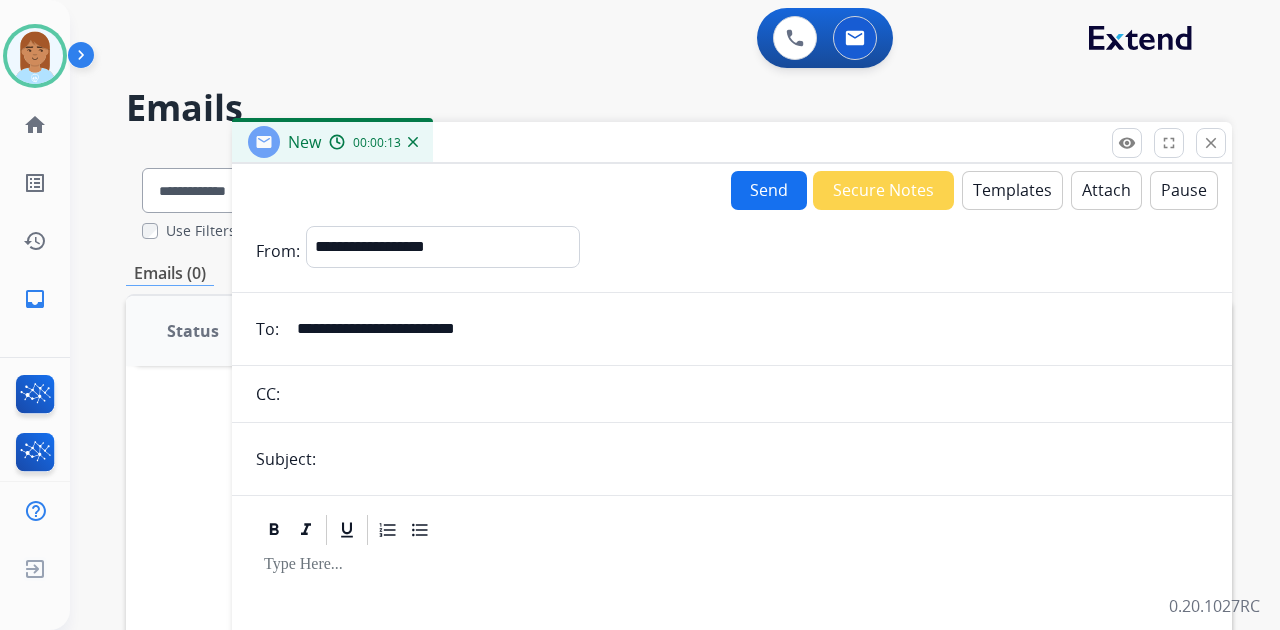 type on "**********" 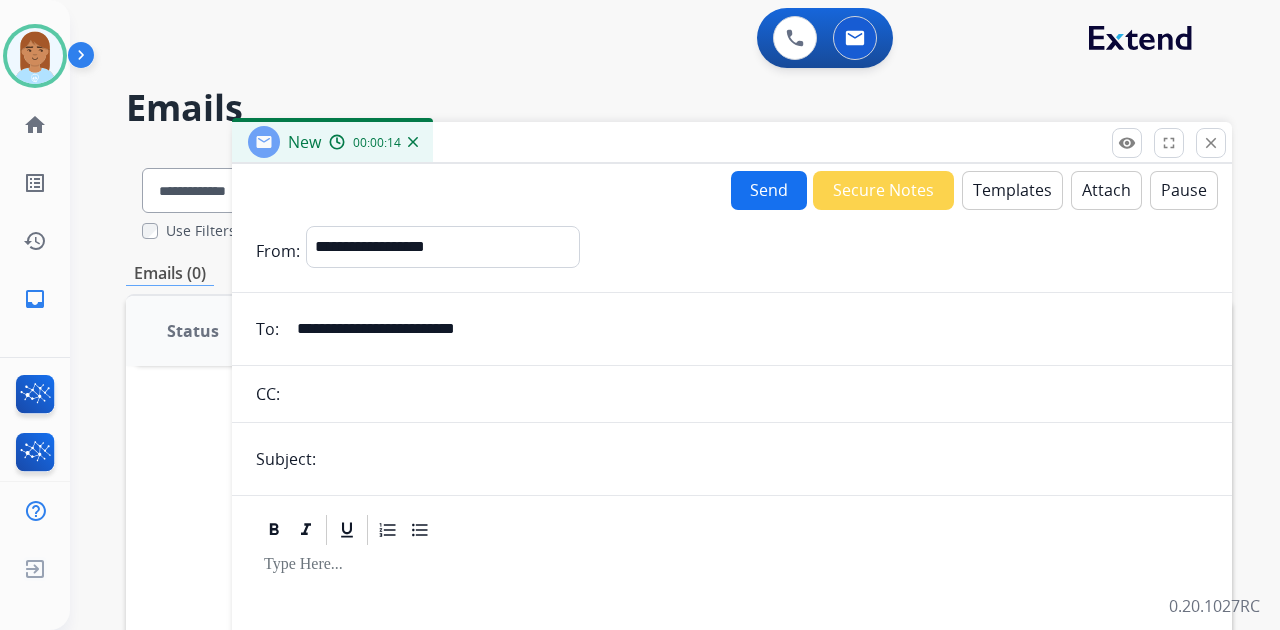 click at bounding box center (765, 459) 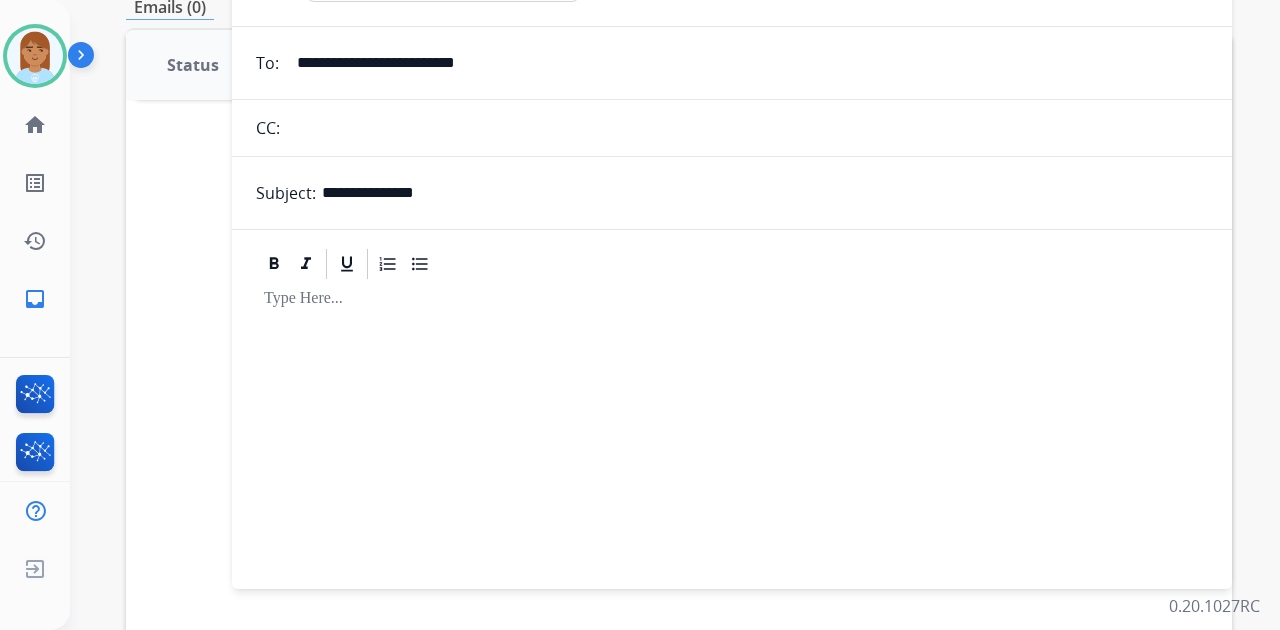 scroll, scrollTop: 0, scrollLeft: 0, axis: both 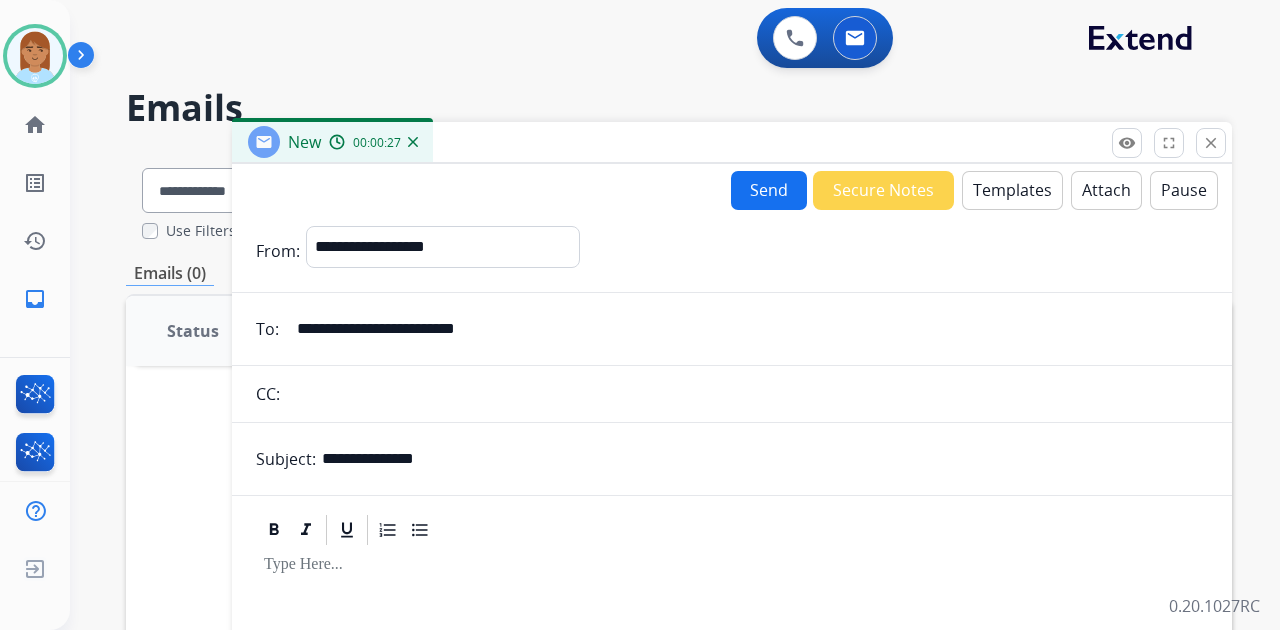 type on "**********" 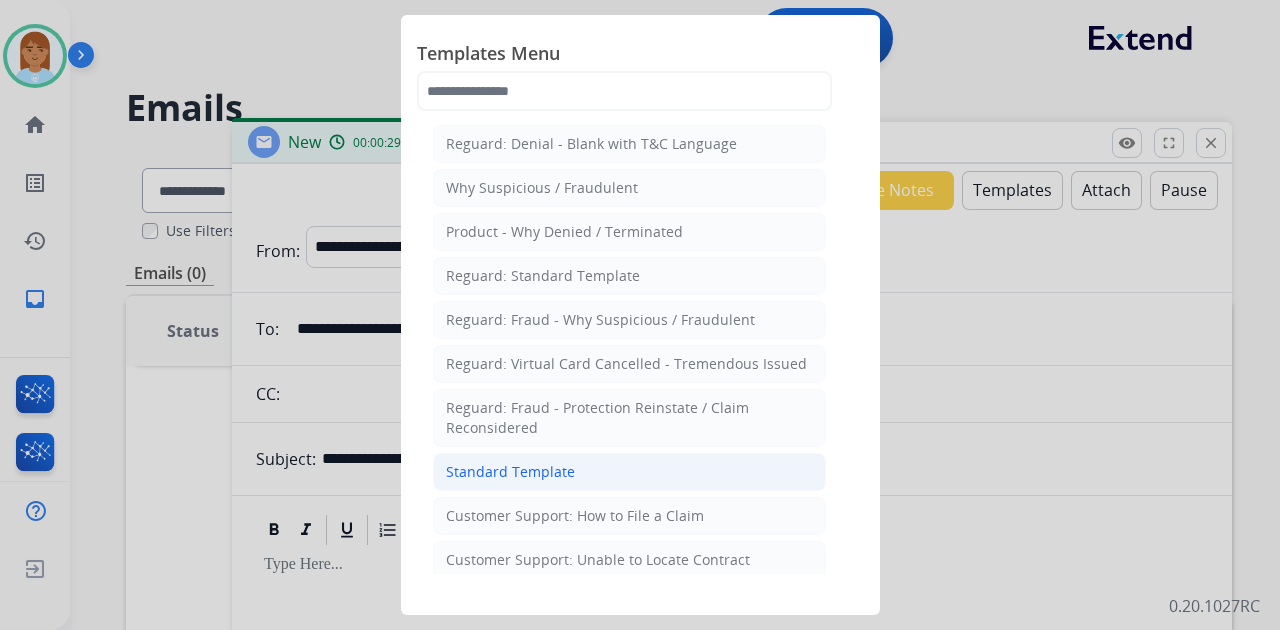 click on "Standard Template" 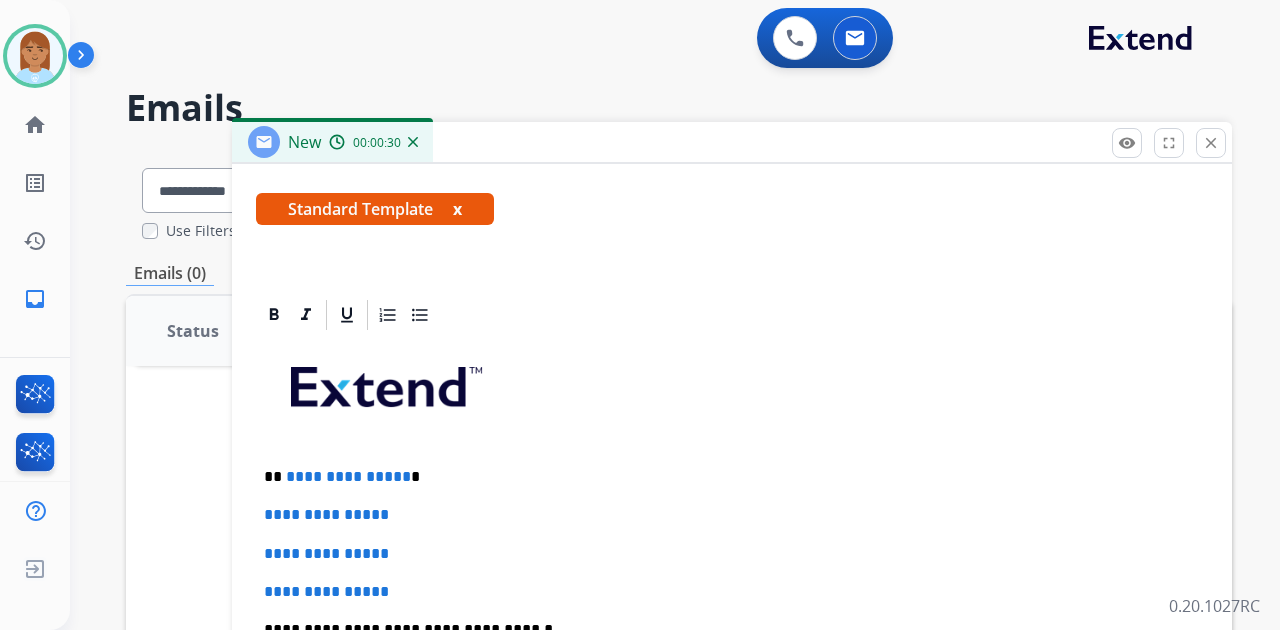 scroll, scrollTop: 466, scrollLeft: 0, axis: vertical 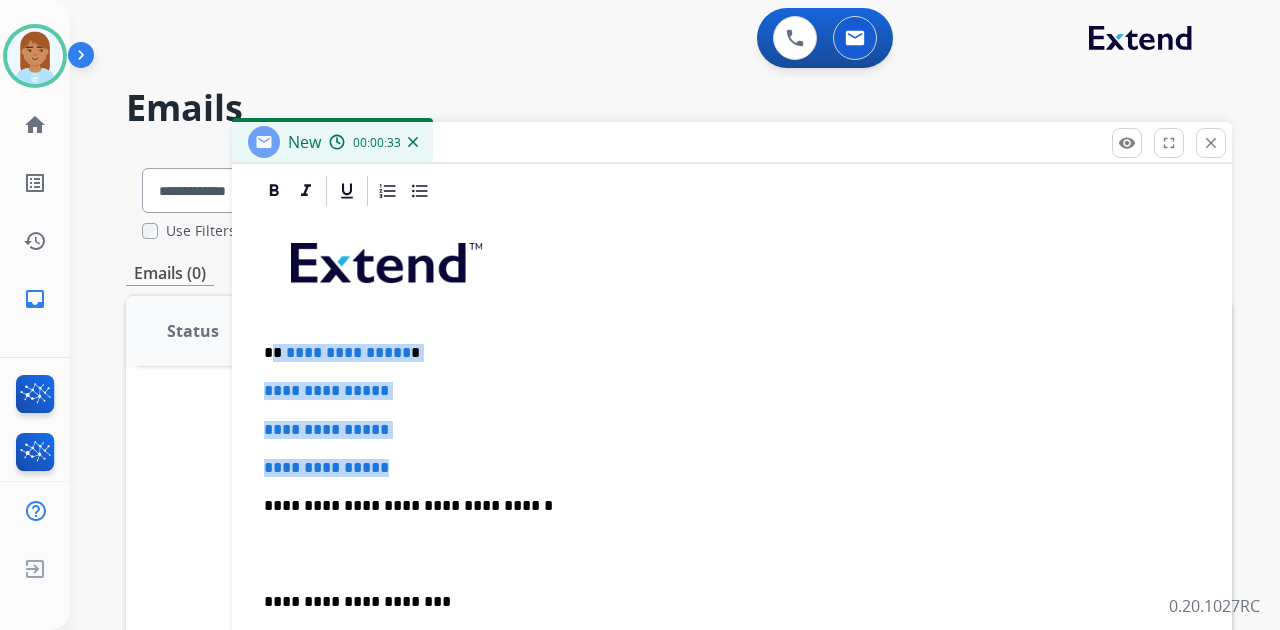 drag, startPoint x: 272, startPoint y: 345, endPoint x: 488, endPoint y: 444, distance: 237.60681 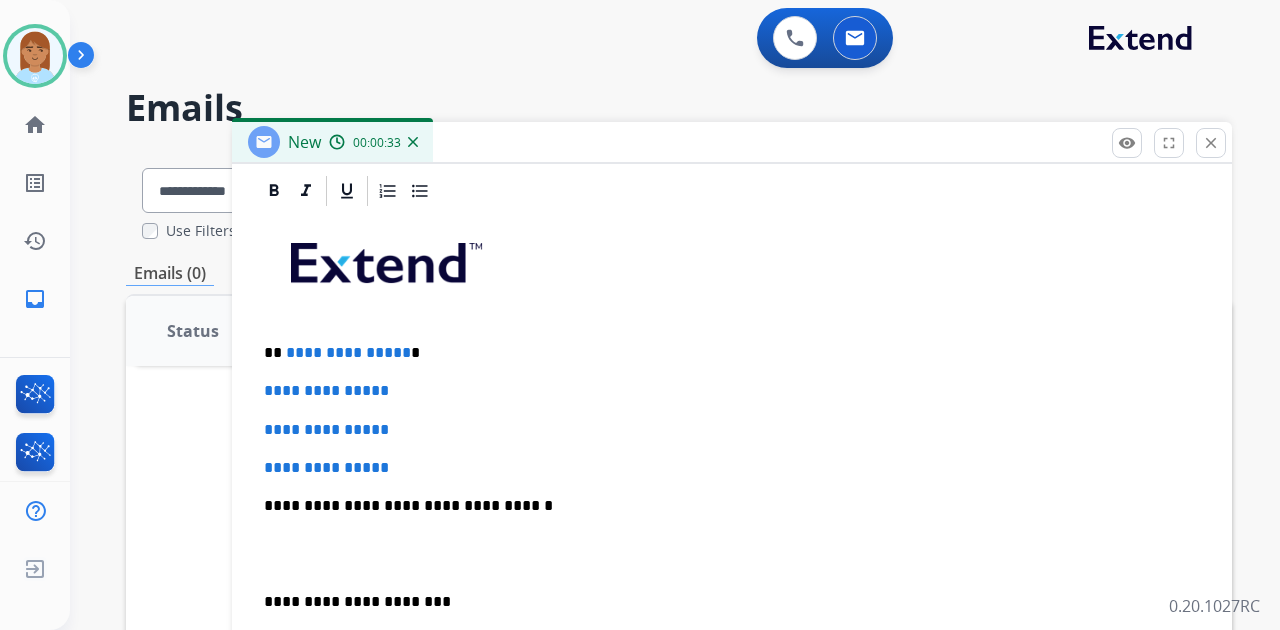 scroll, scrollTop: 401, scrollLeft: 0, axis: vertical 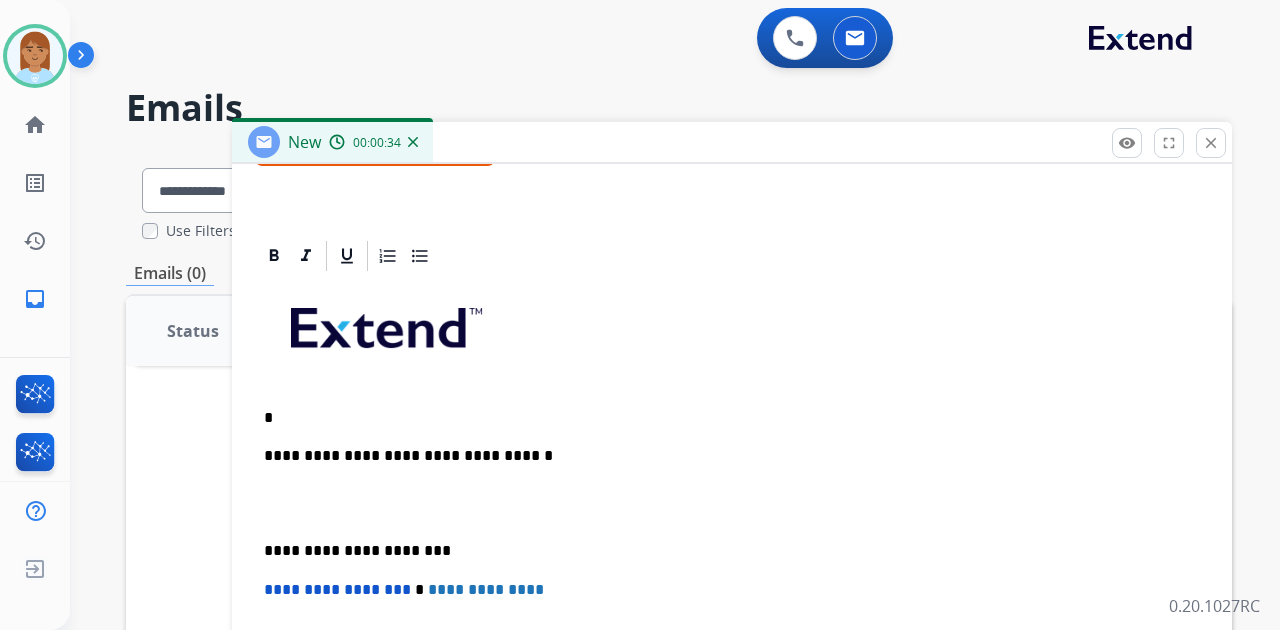 type 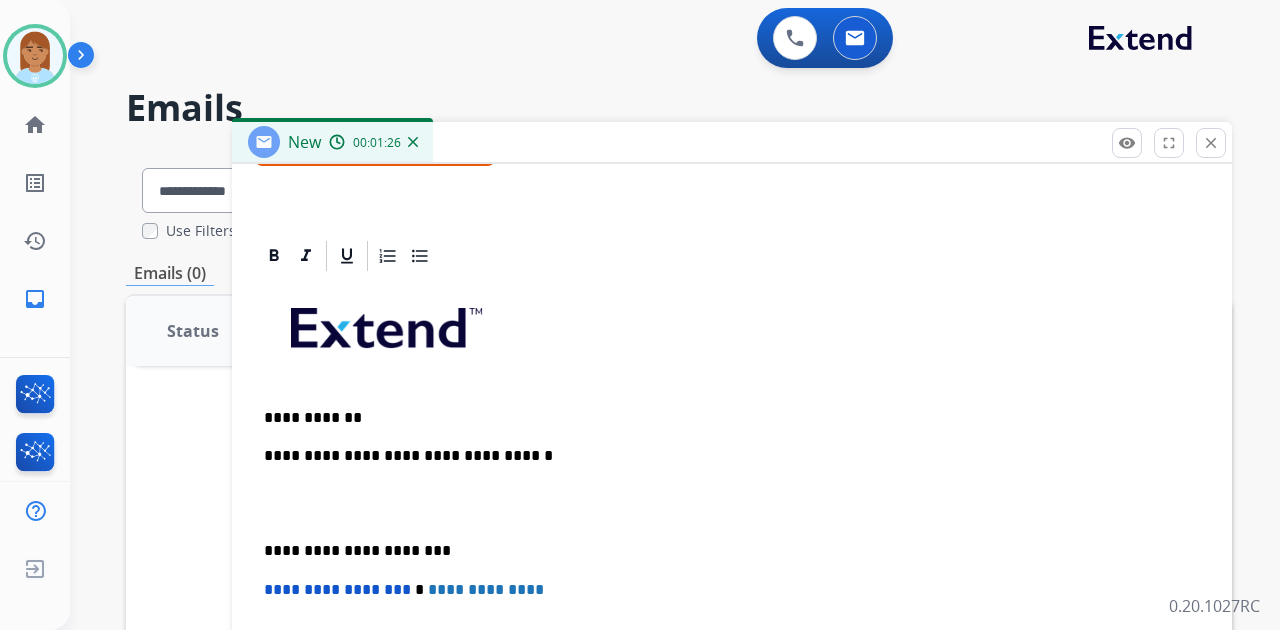 scroll, scrollTop: 439, scrollLeft: 0, axis: vertical 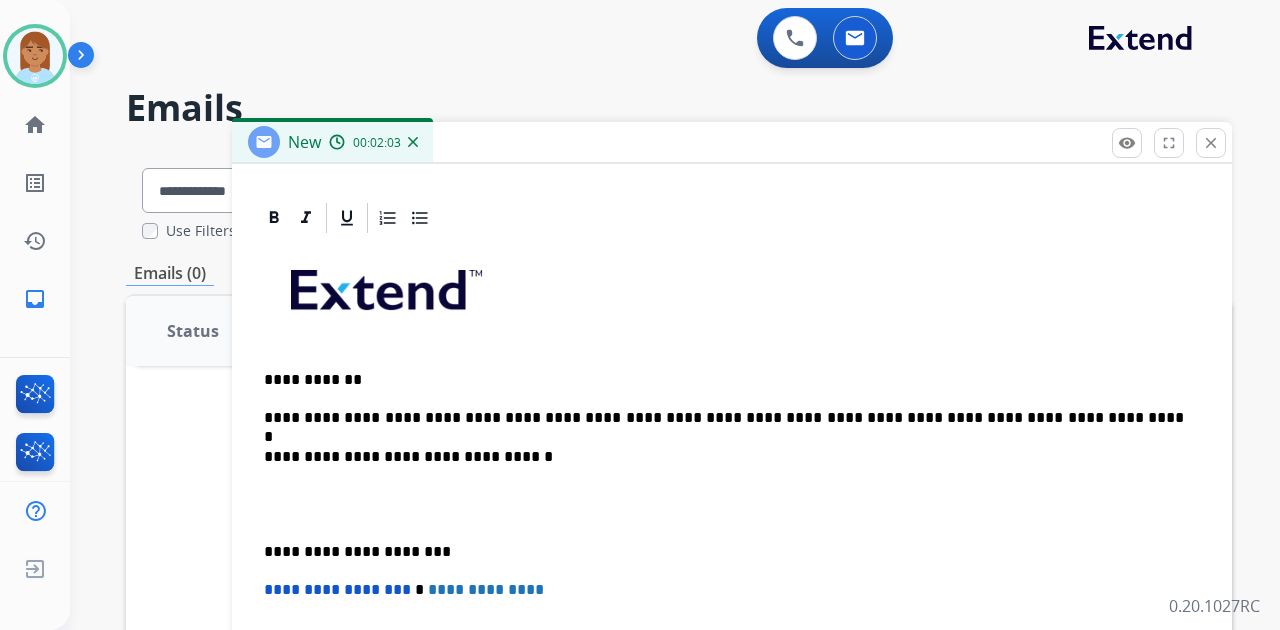 click on "**********" at bounding box center [724, 418] 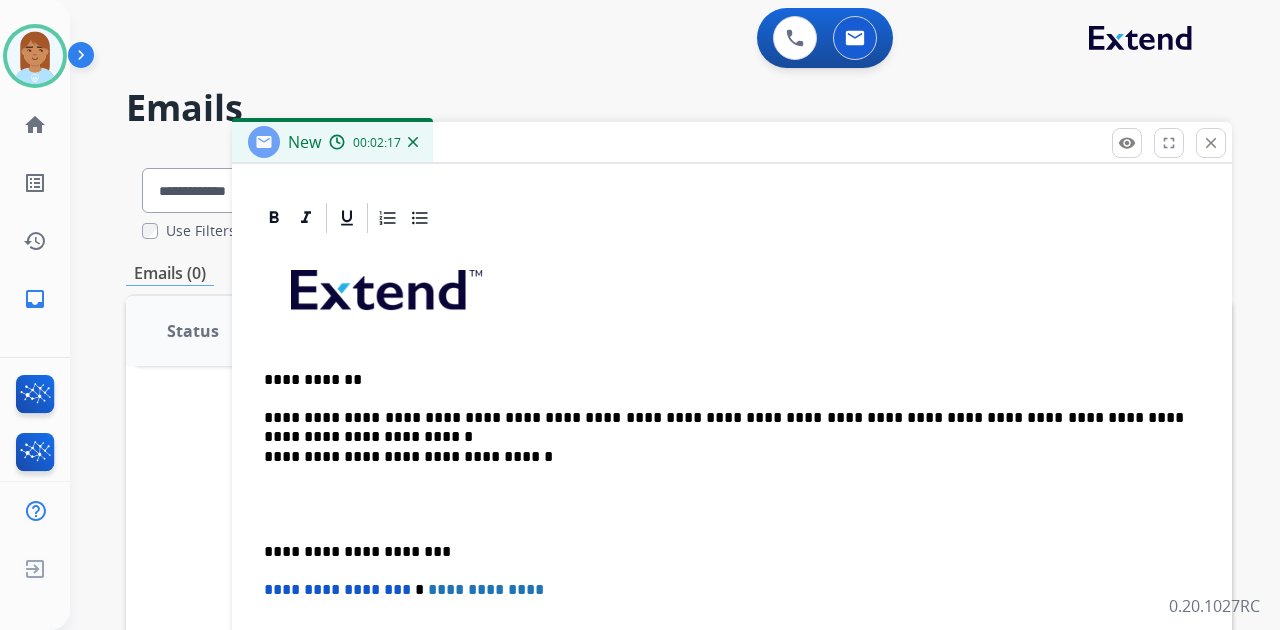 scroll, scrollTop: 458, scrollLeft: 0, axis: vertical 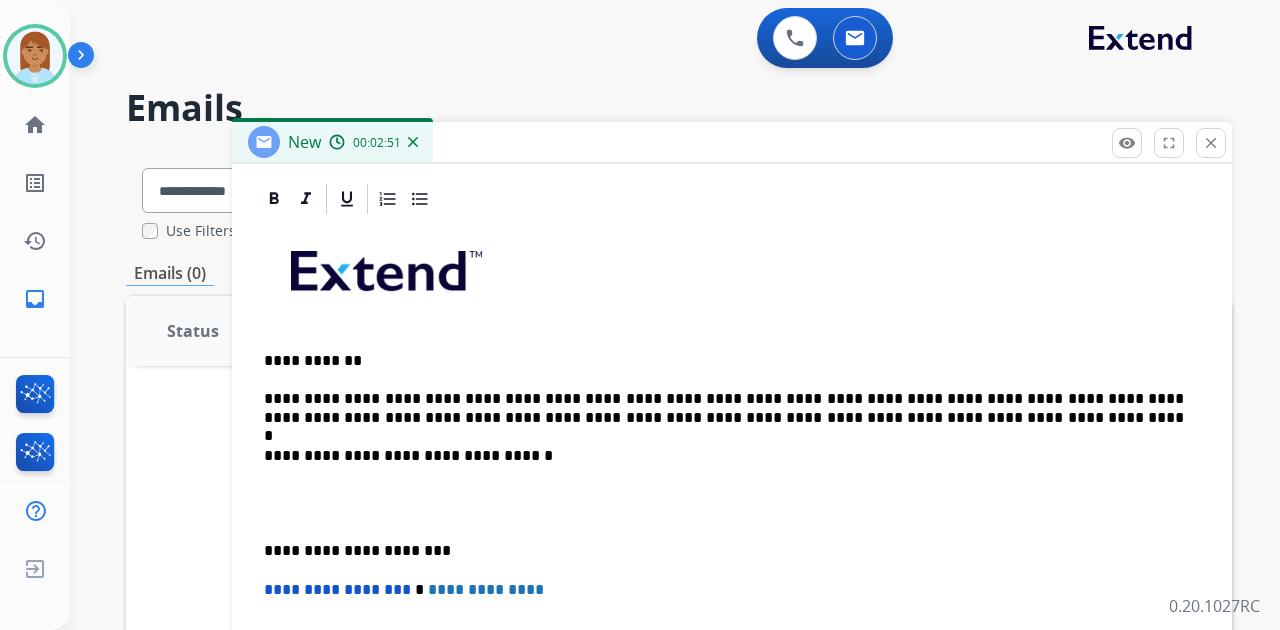click at bounding box center (732, 503) 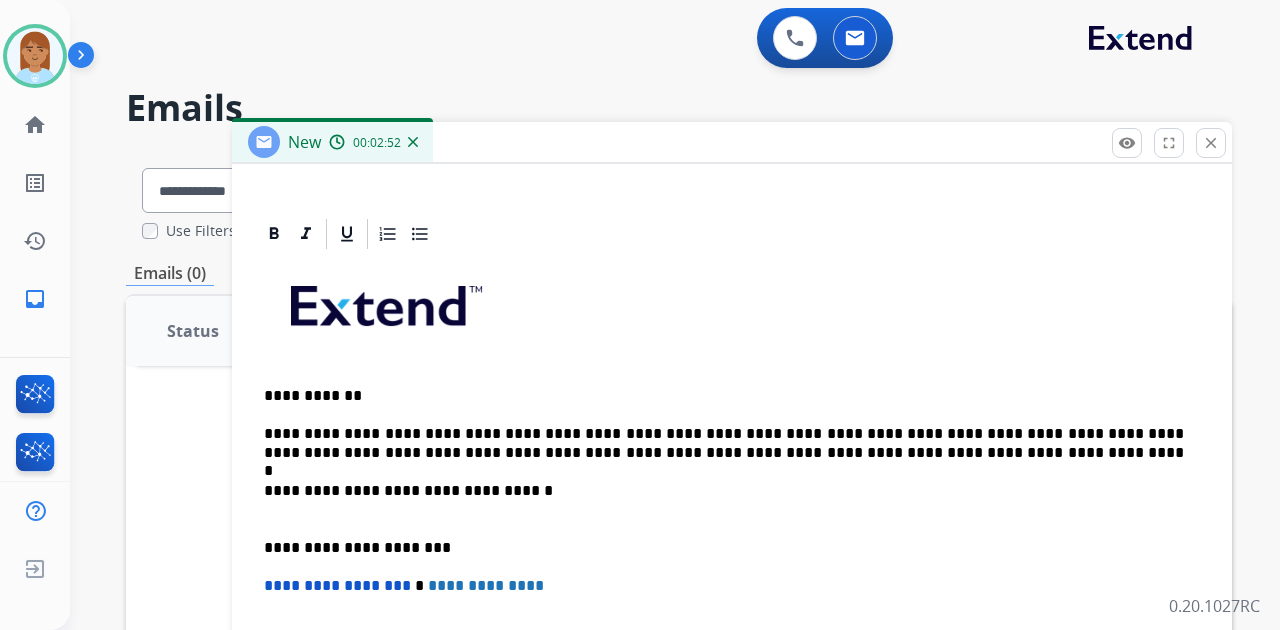 scroll, scrollTop: 419, scrollLeft: 0, axis: vertical 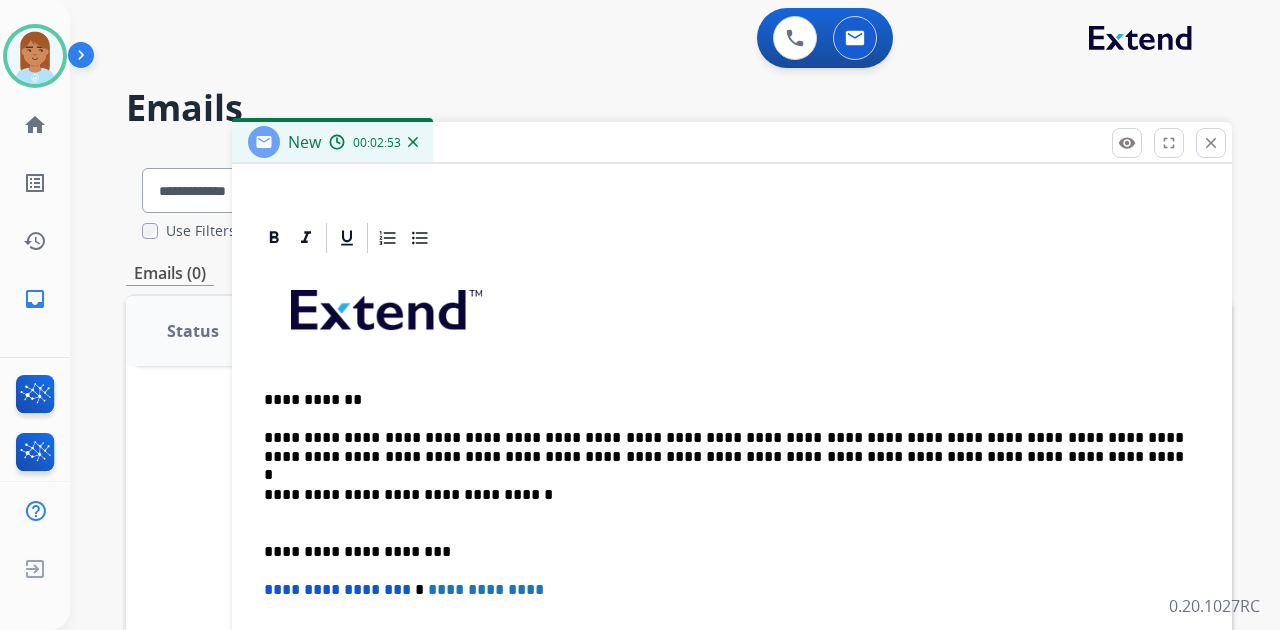 click on "**********" at bounding box center [724, 504] 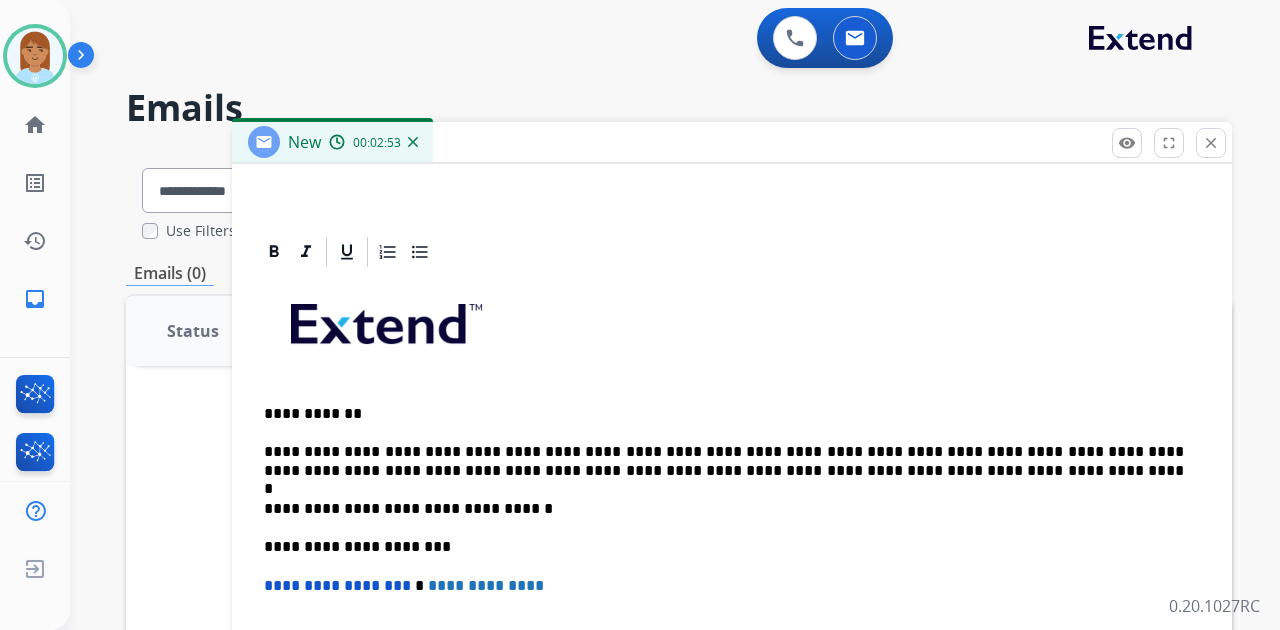 scroll, scrollTop: 401, scrollLeft: 0, axis: vertical 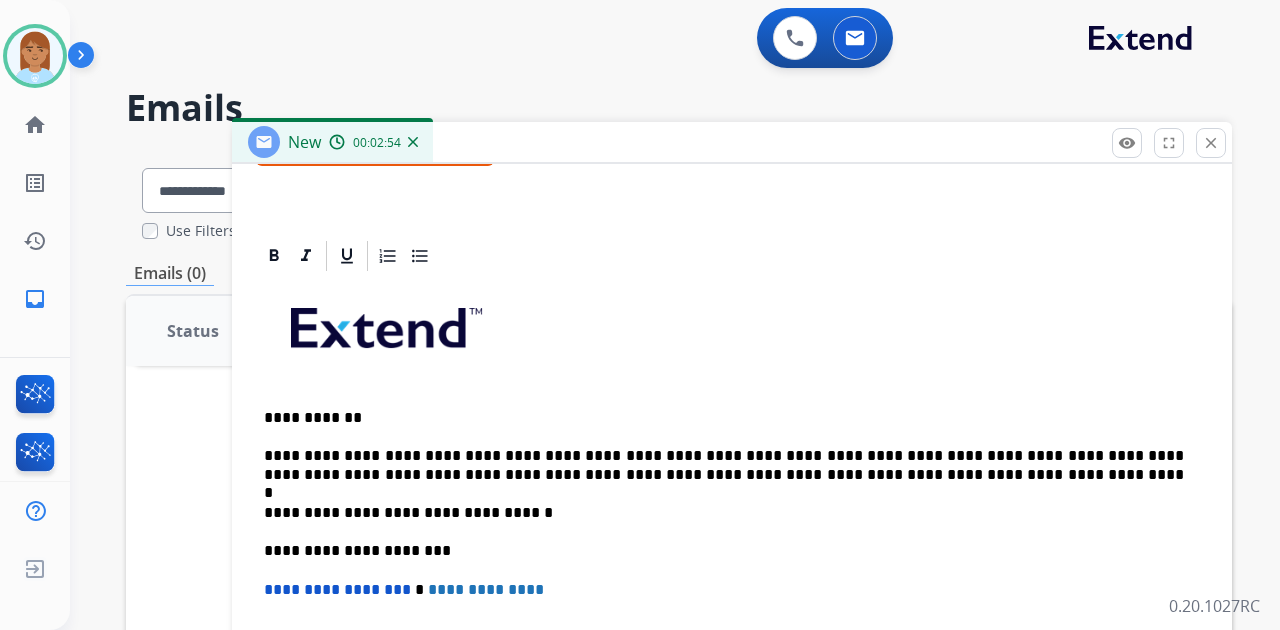 click on "**********" at bounding box center (732, 560) 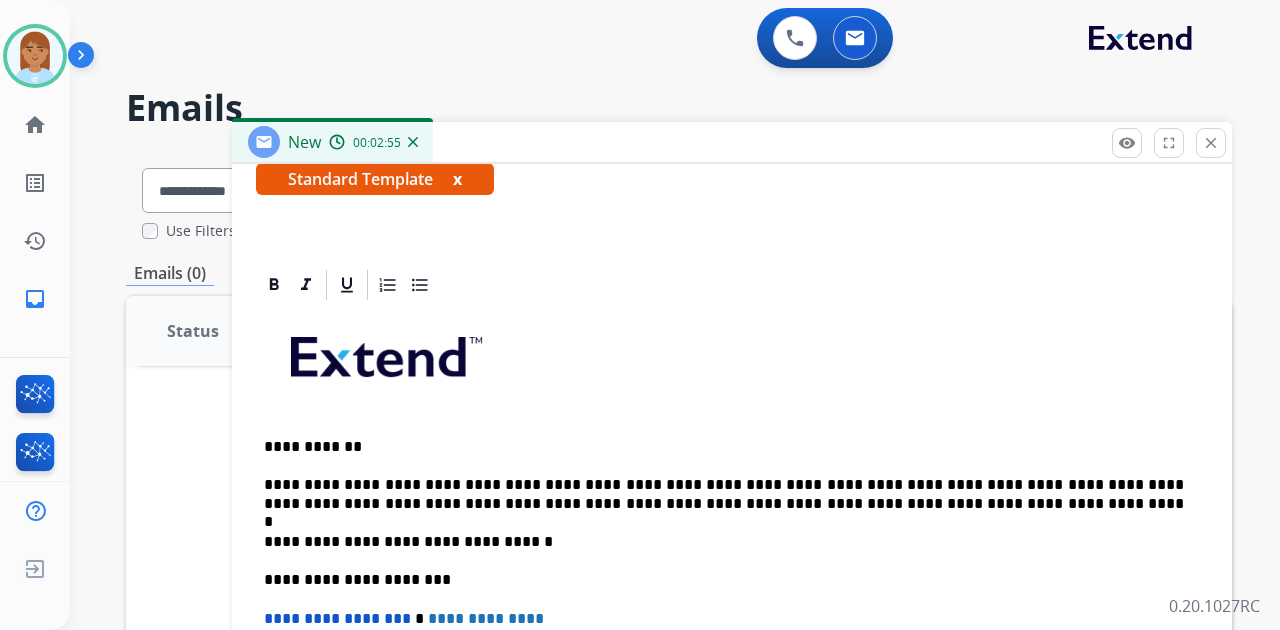 scroll, scrollTop: 401, scrollLeft: 0, axis: vertical 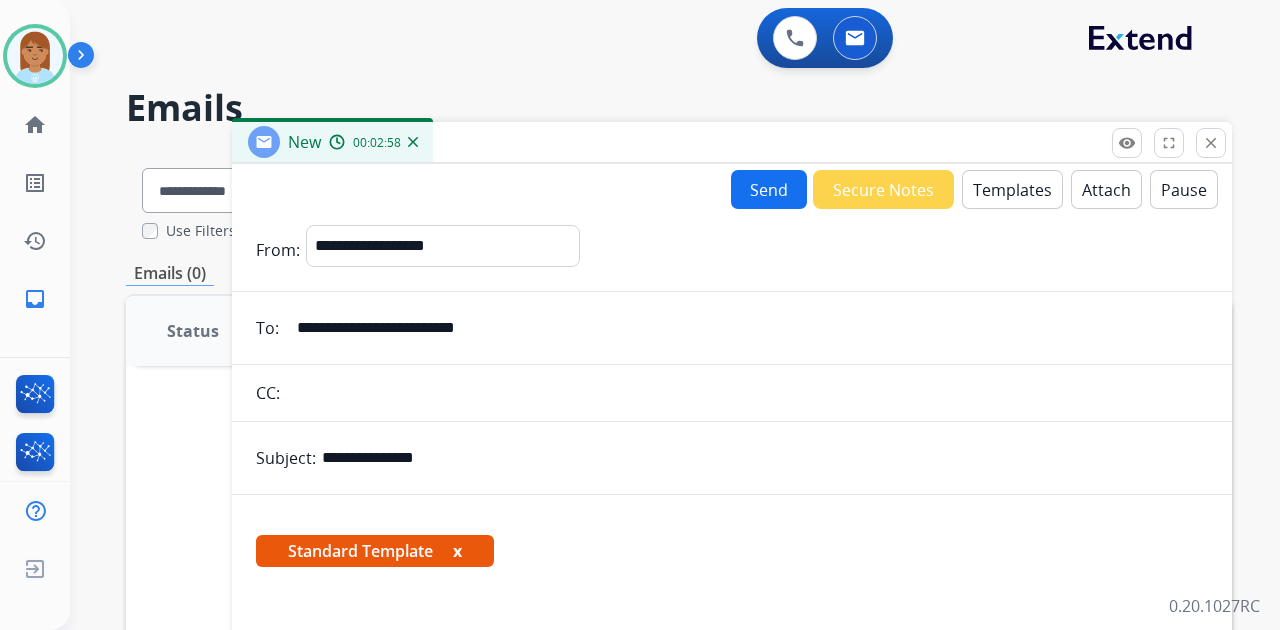 click on "Send" at bounding box center [769, 189] 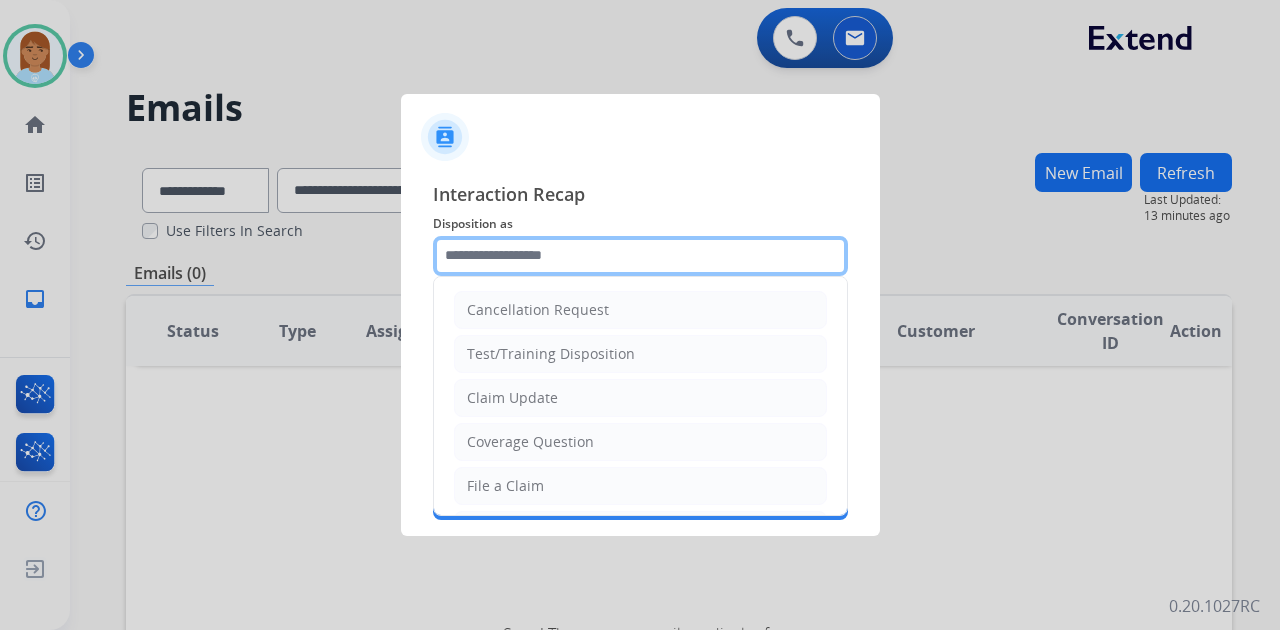 click 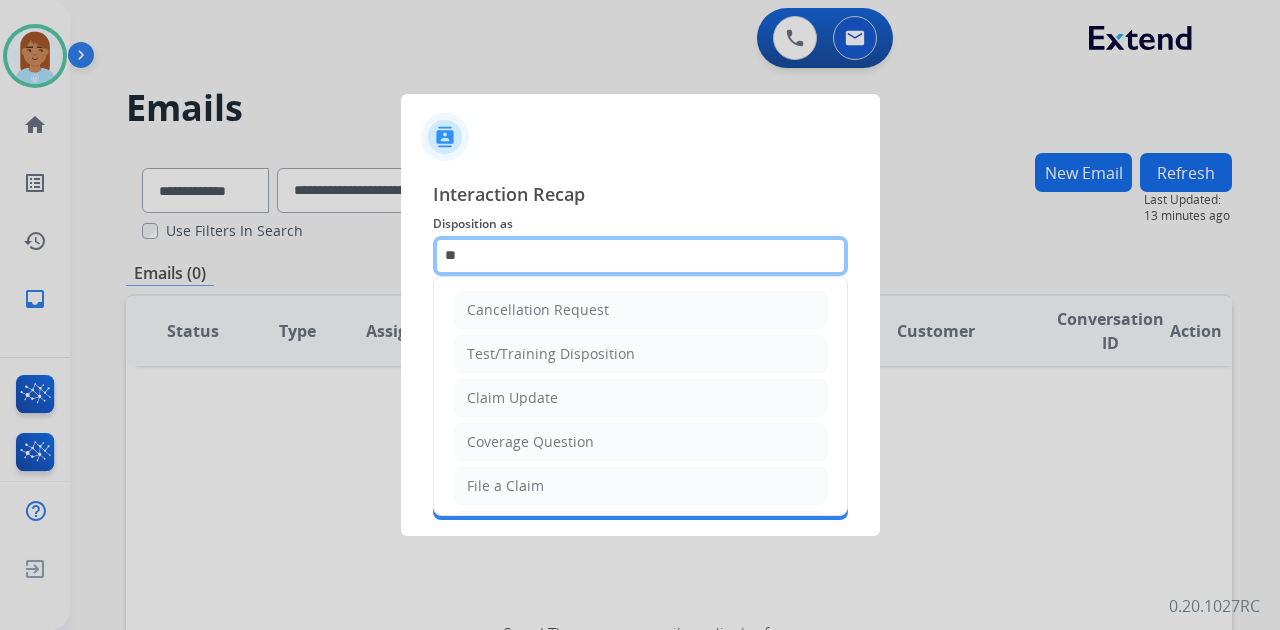 type on "*" 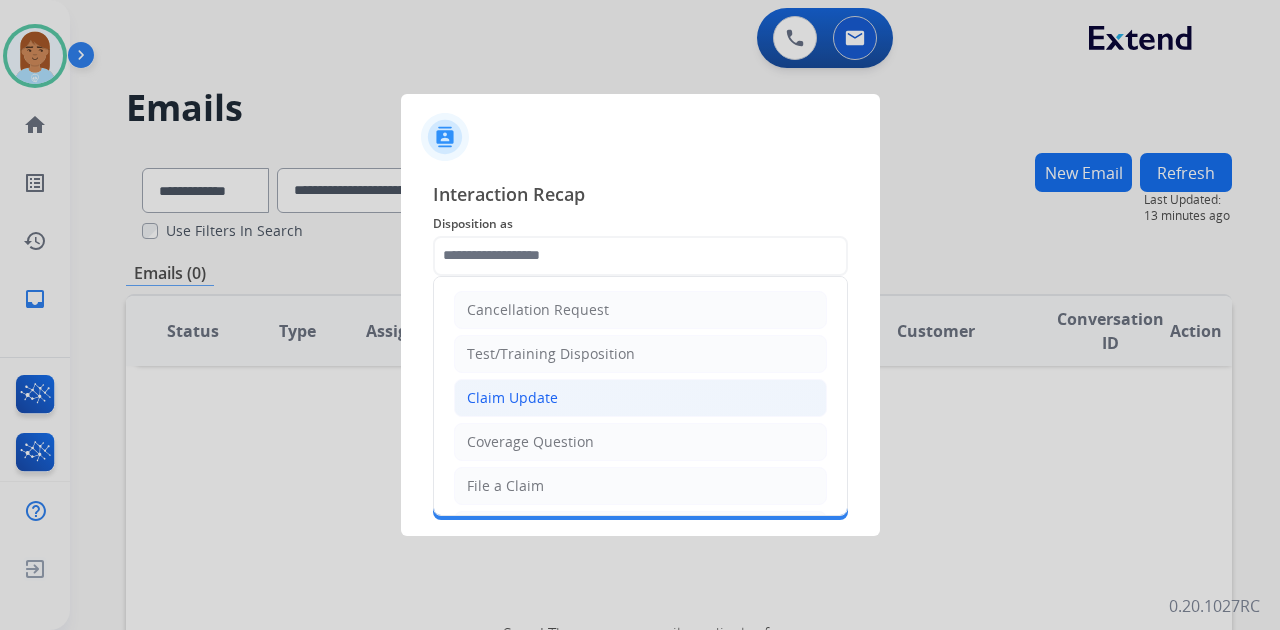 click on "Claim Update" 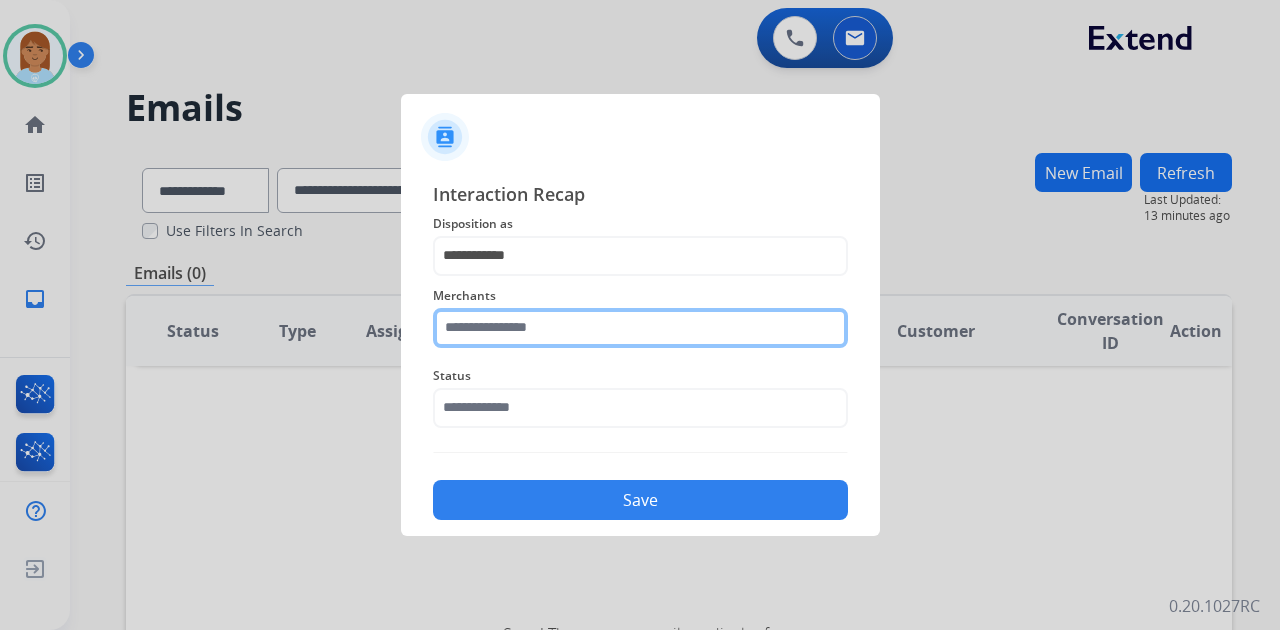 click 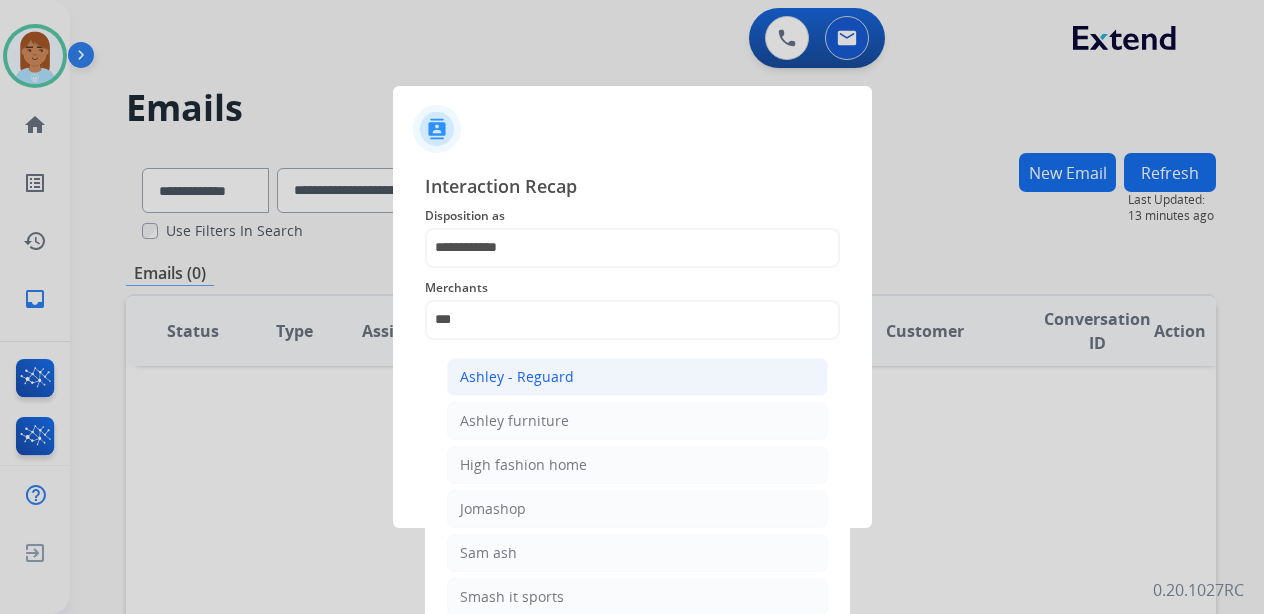 click on "Ashley - Reguard" 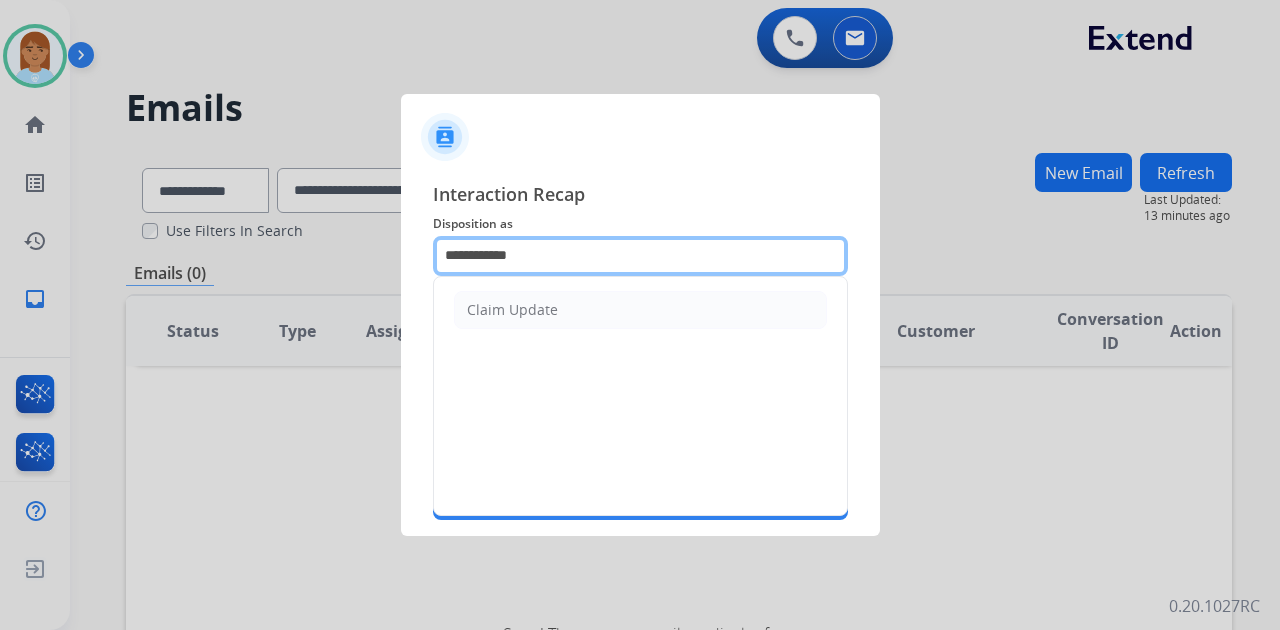 click on "**********" 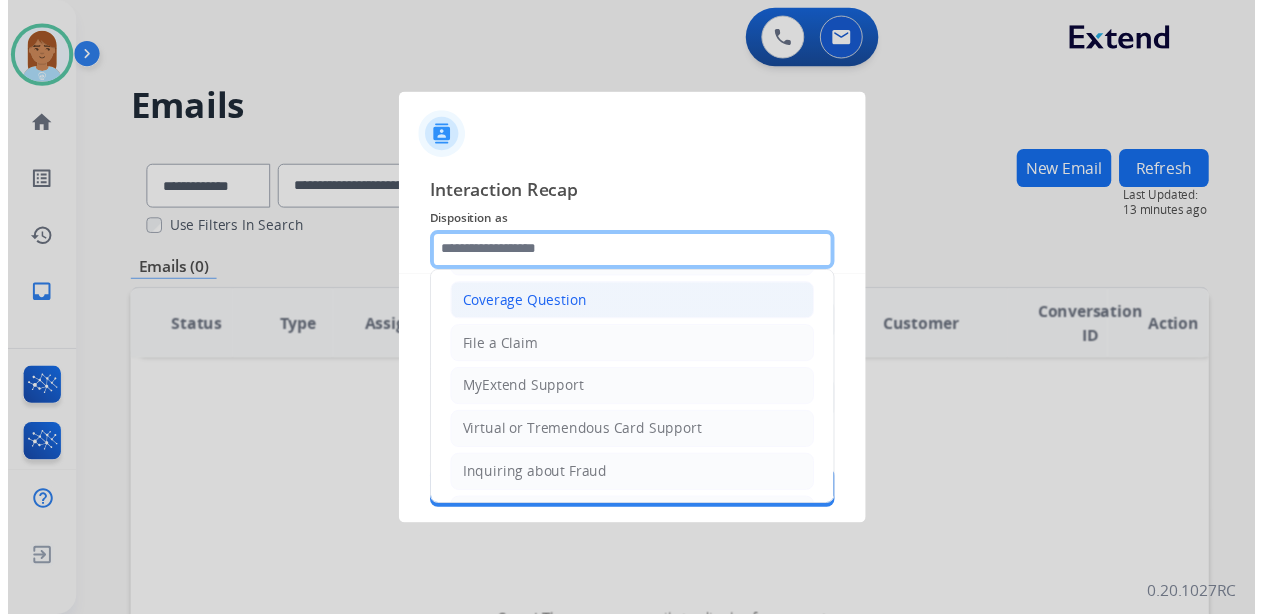 scroll, scrollTop: 303, scrollLeft: 0, axis: vertical 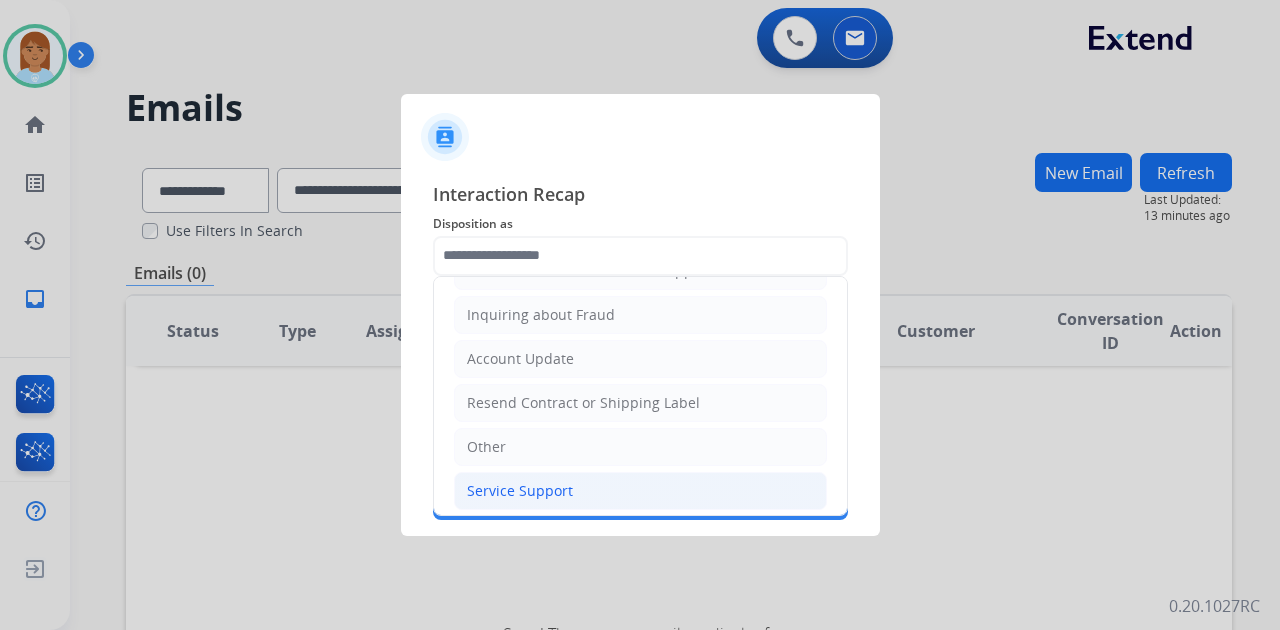 click on "Service Support" 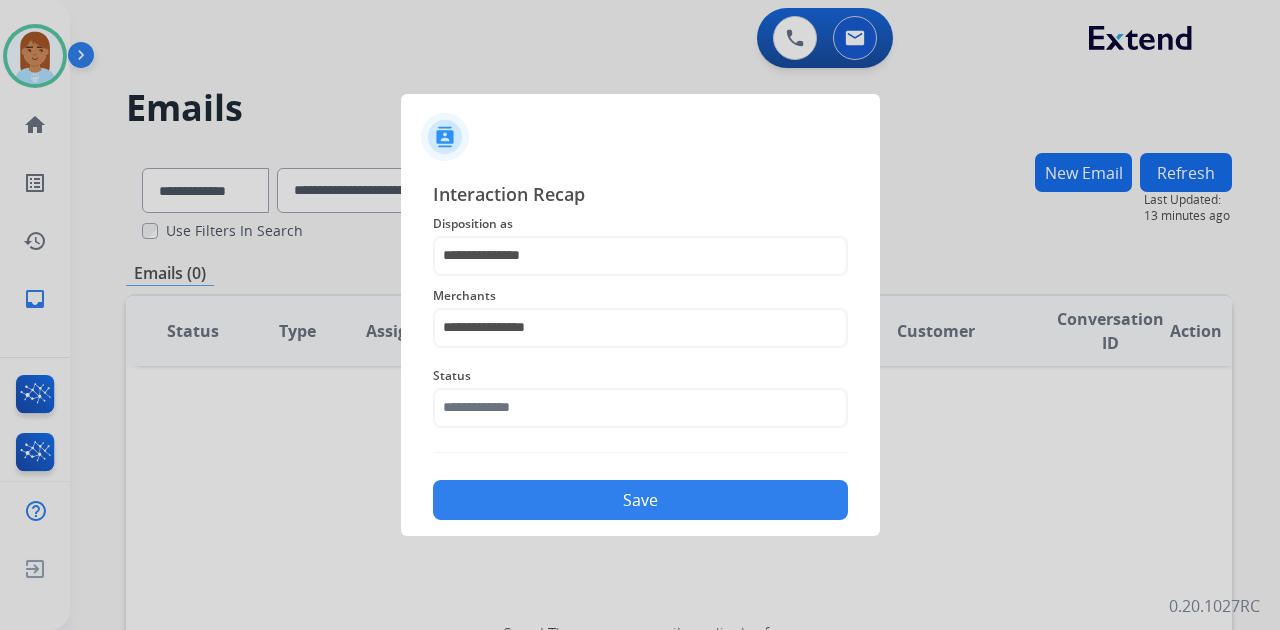 click on "Status" 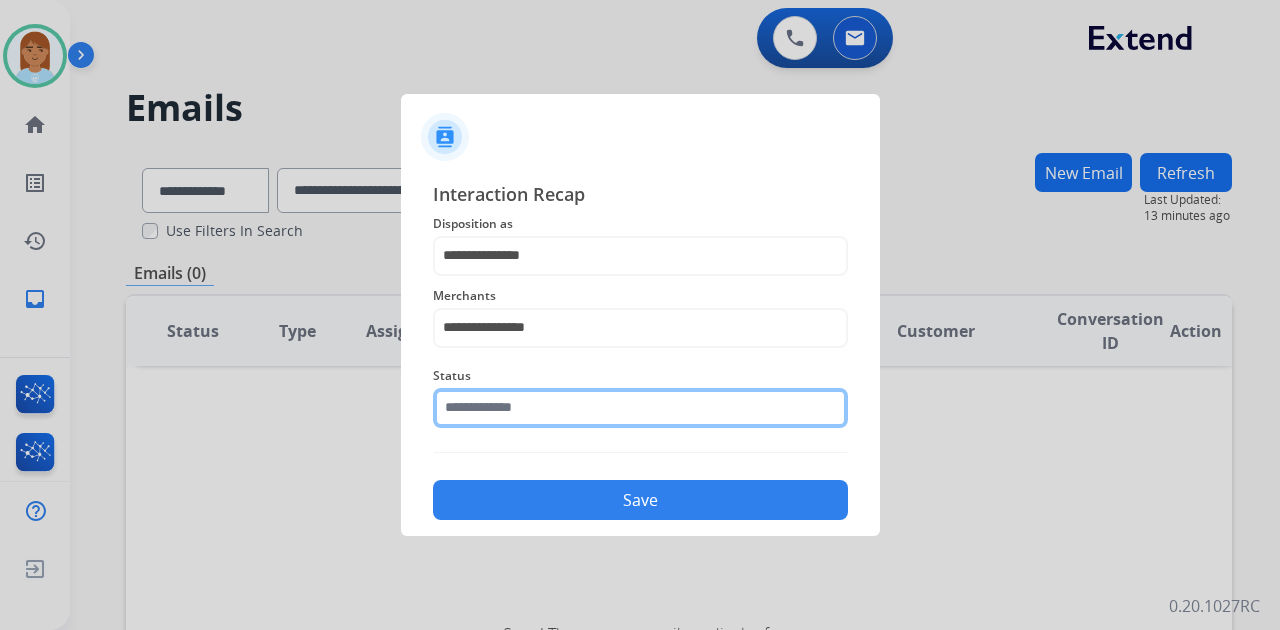 click 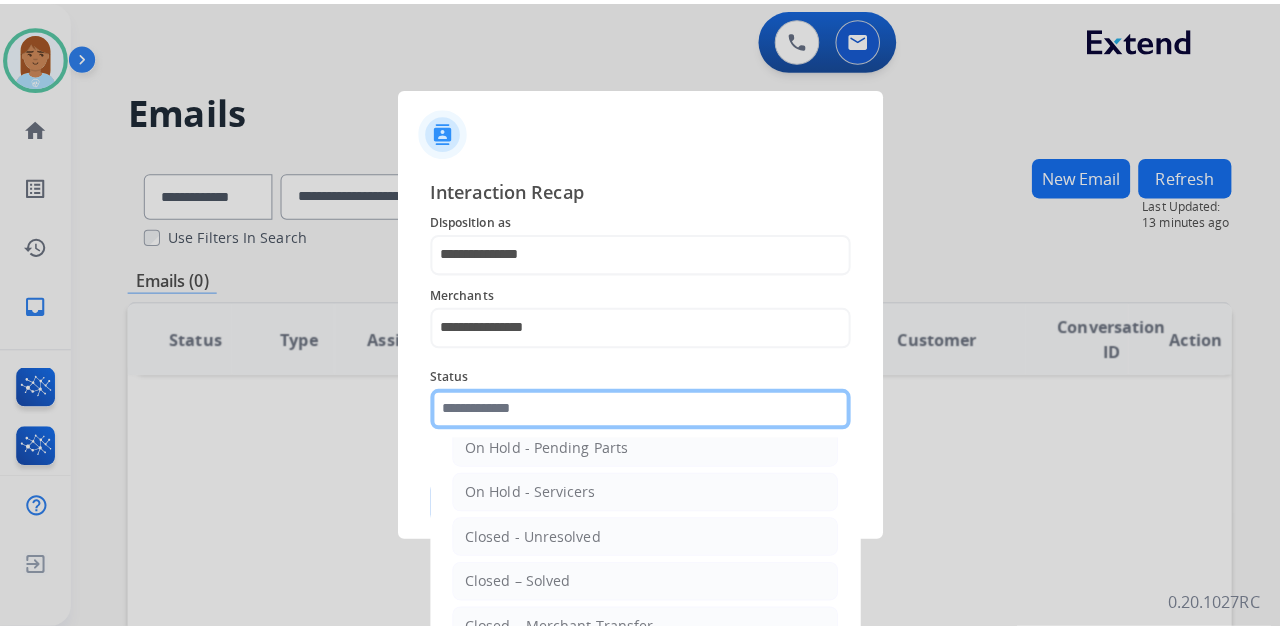 scroll, scrollTop: 114, scrollLeft: 0, axis: vertical 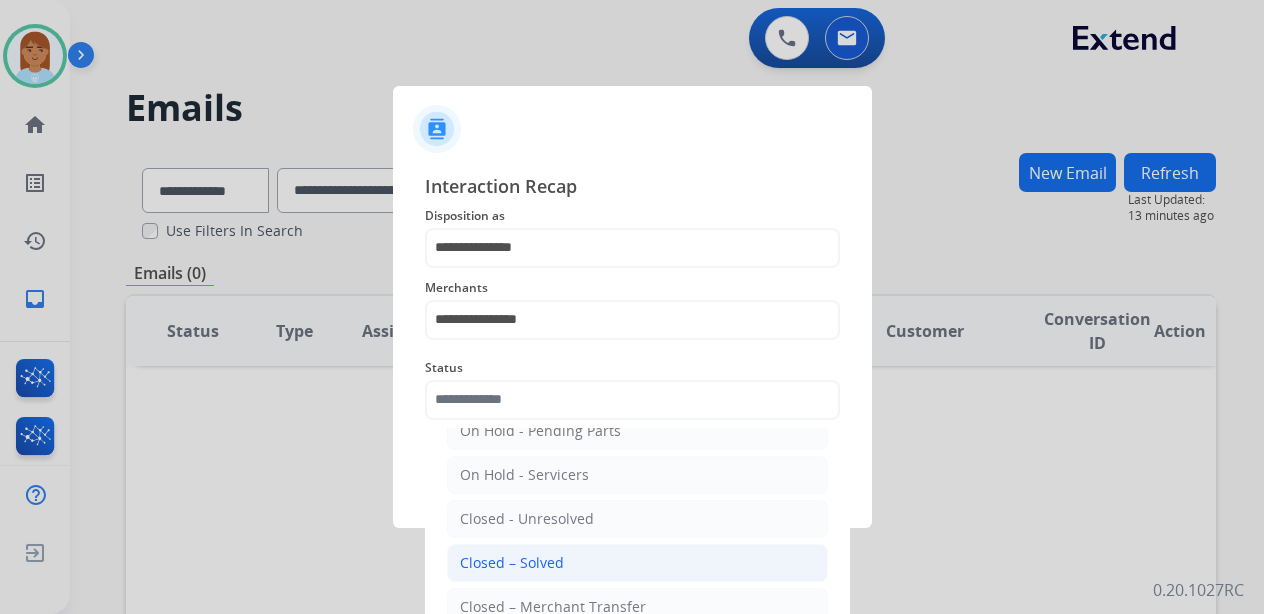 click on "Closed – Solved" 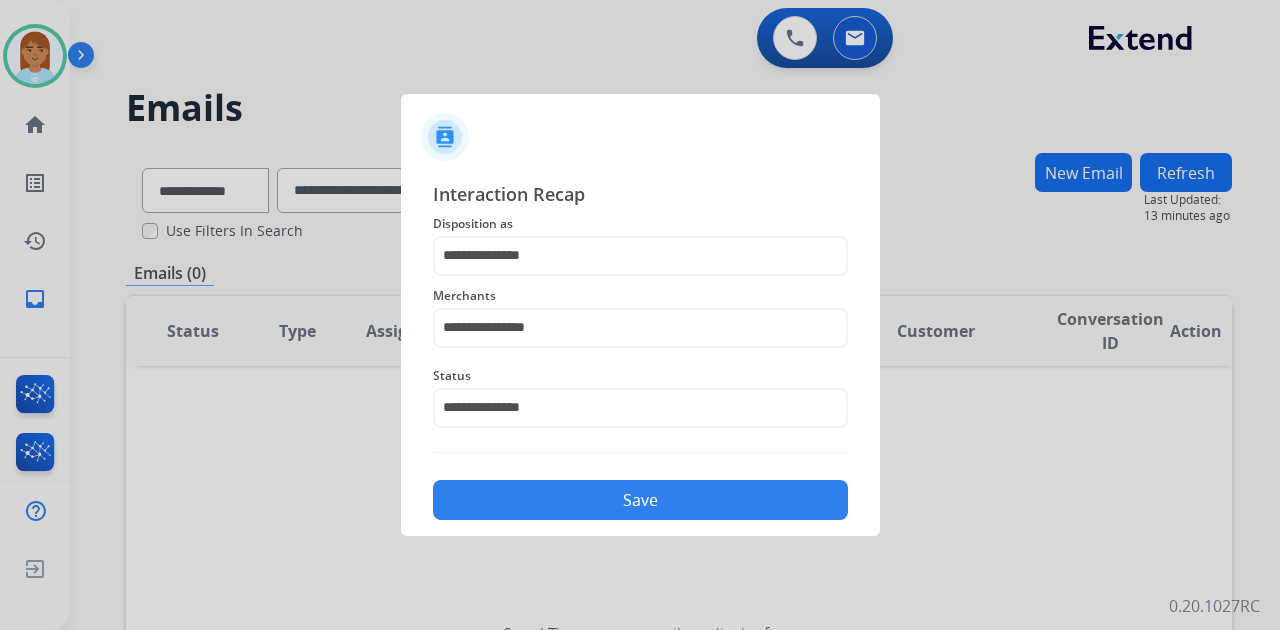 click on "Save" 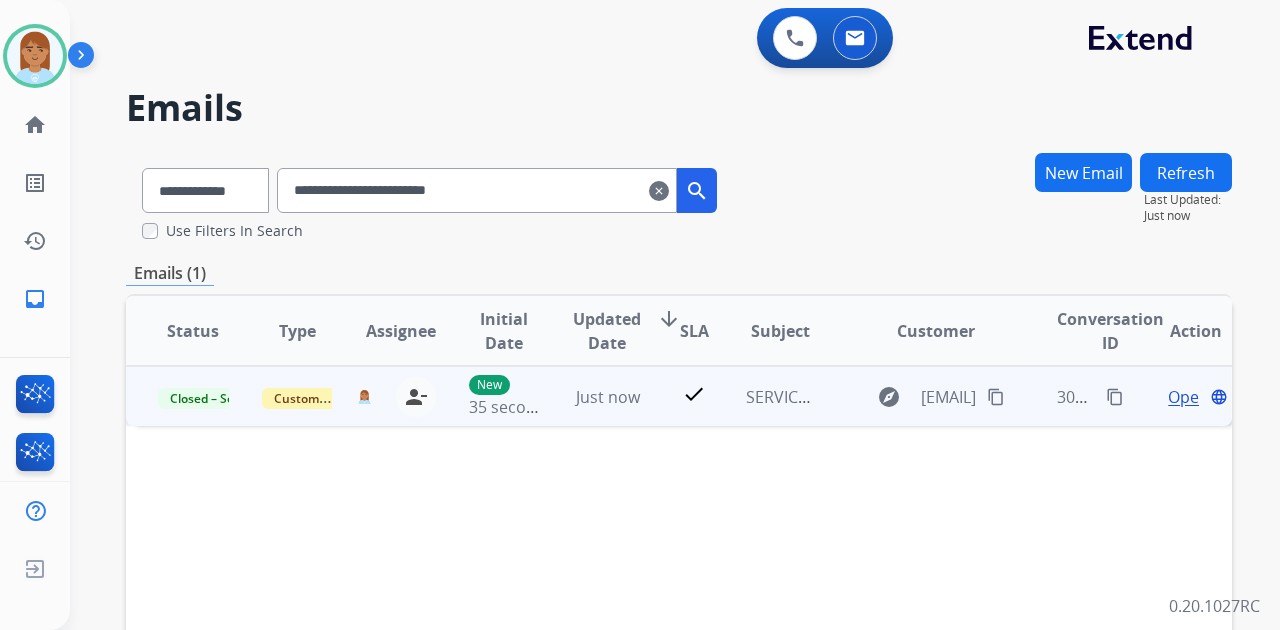 click on "Open" at bounding box center [1188, 397] 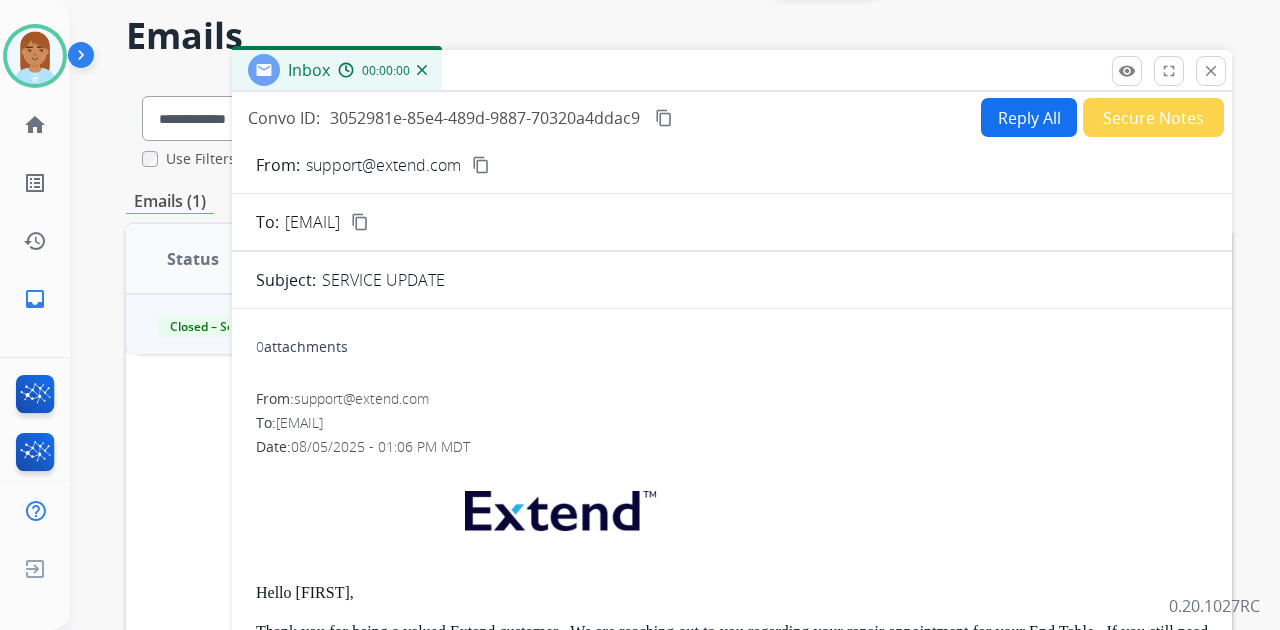 scroll, scrollTop: 133, scrollLeft: 0, axis: vertical 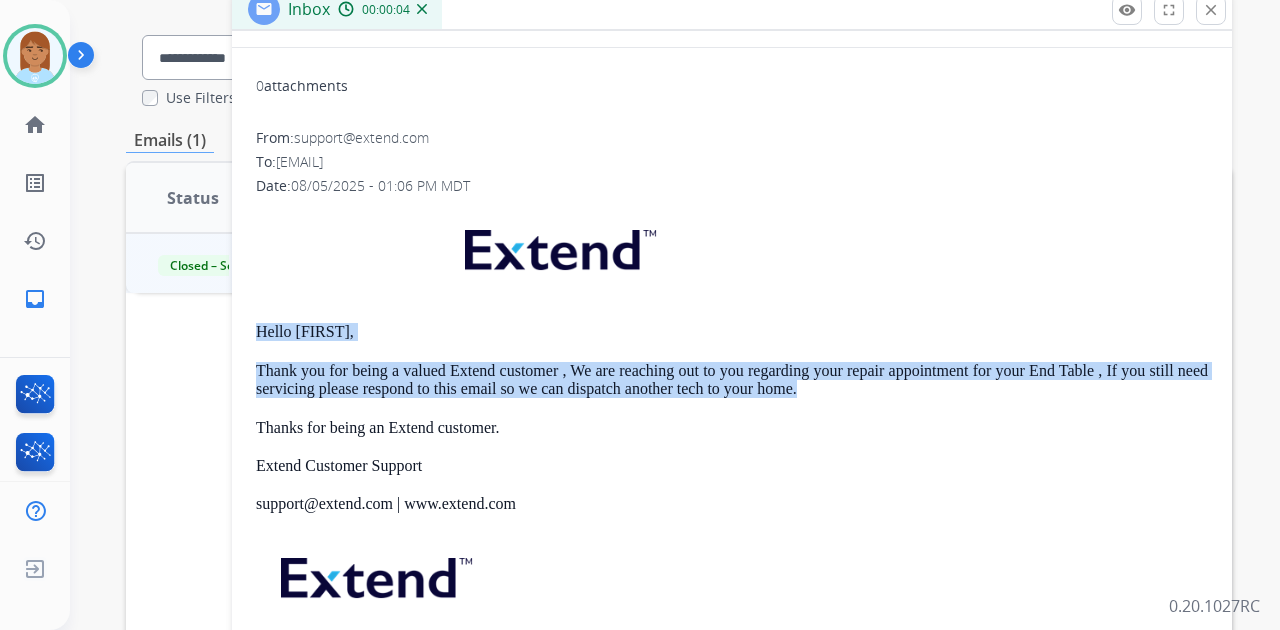 drag, startPoint x: 252, startPoint y: 332, endPoint x: 878, endPoint y: 388, distance: 628.4998 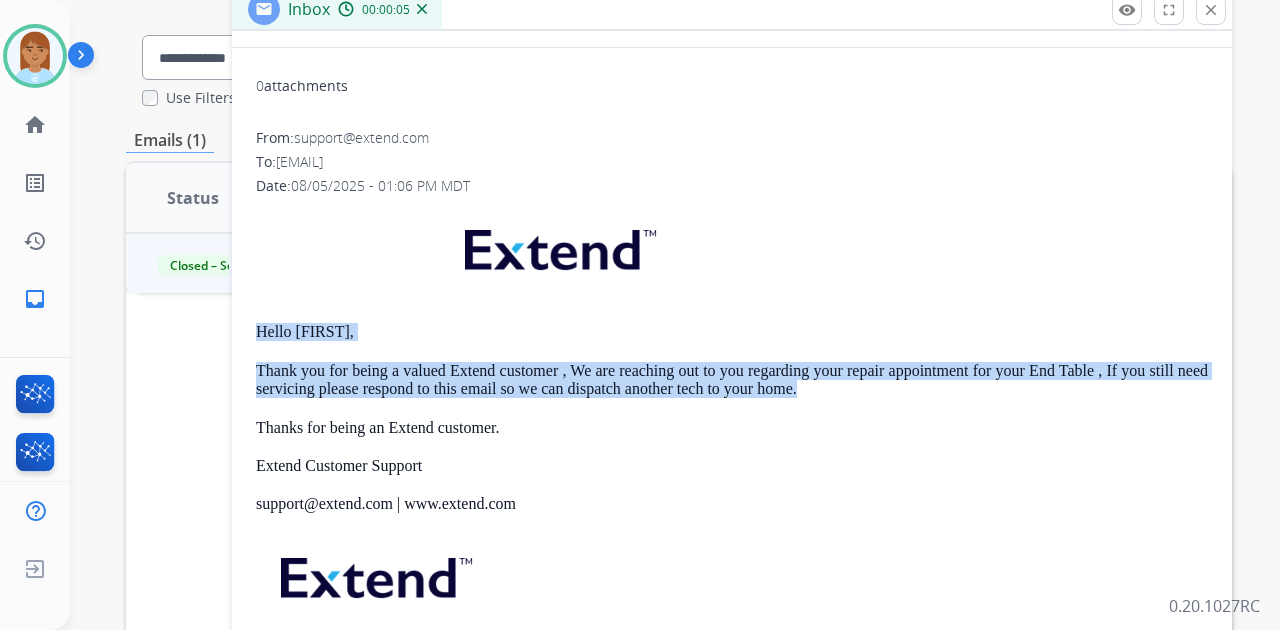 copy on "Hello [FIRST],  Thank you for being a valued Extend customer , We are reaching out to you regarding your repair appointment for your End Table , If you still need servicing please respond to this email so we can dispatch another tech to your home." 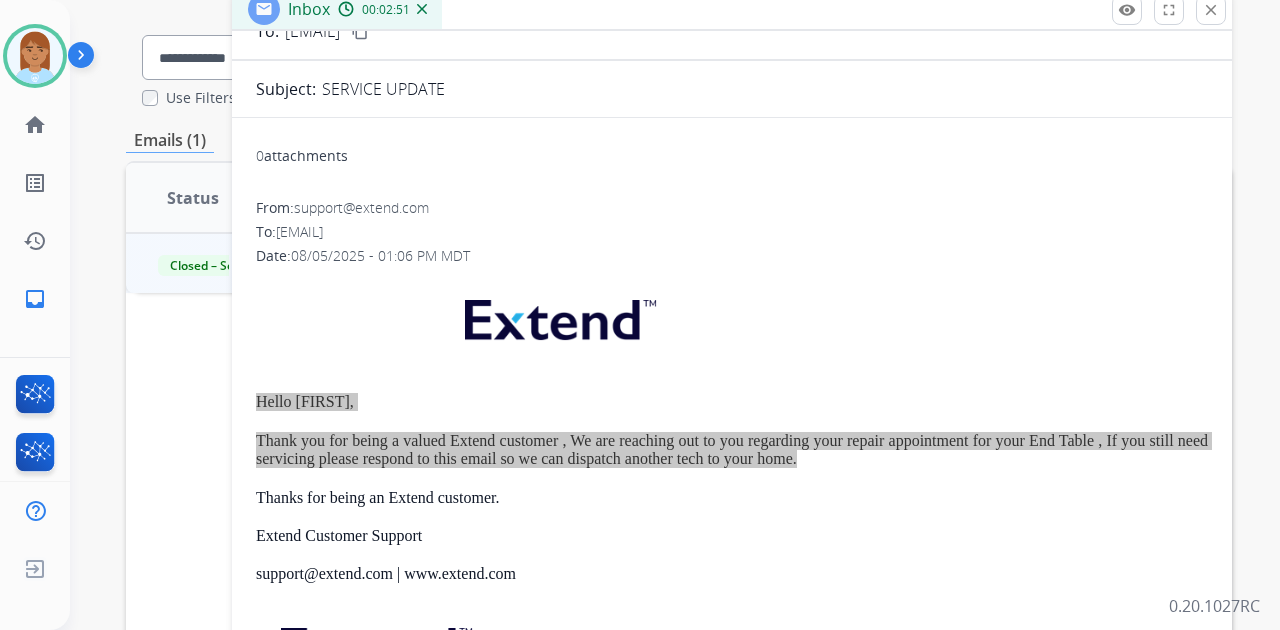 scroll, scrollTop: 0, scrollLeft: 0, axis: both 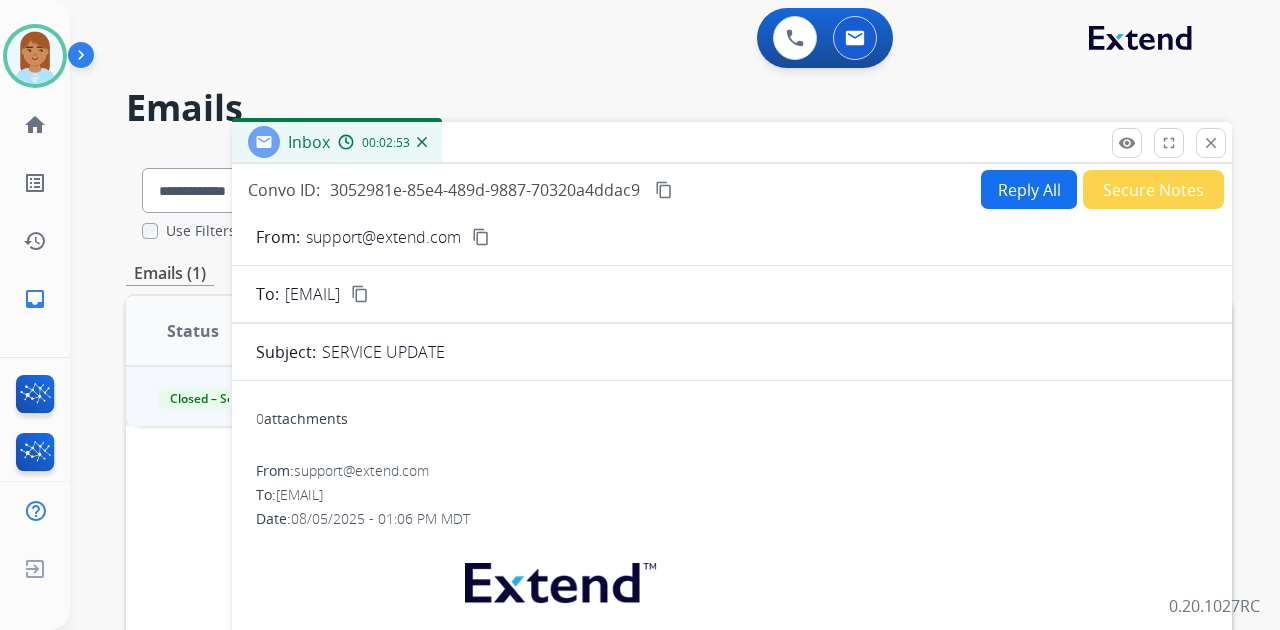 click on "content_copy" at bounding box center (664, 190) 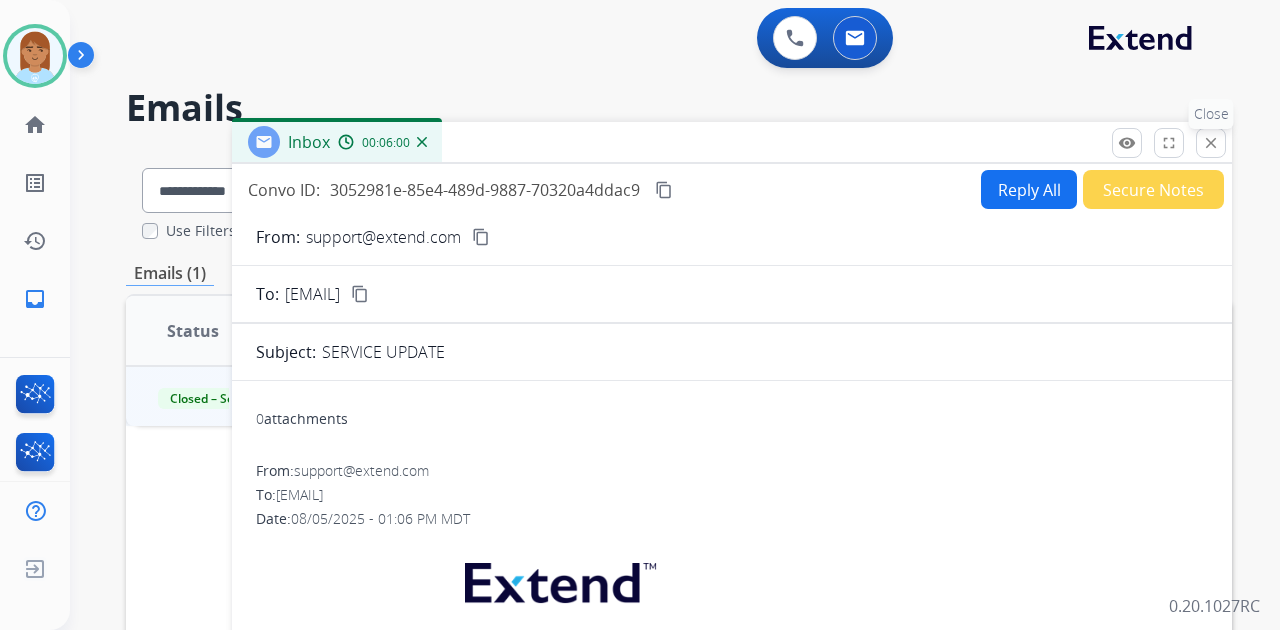 click on "close" at bounding box center (1211, 143) 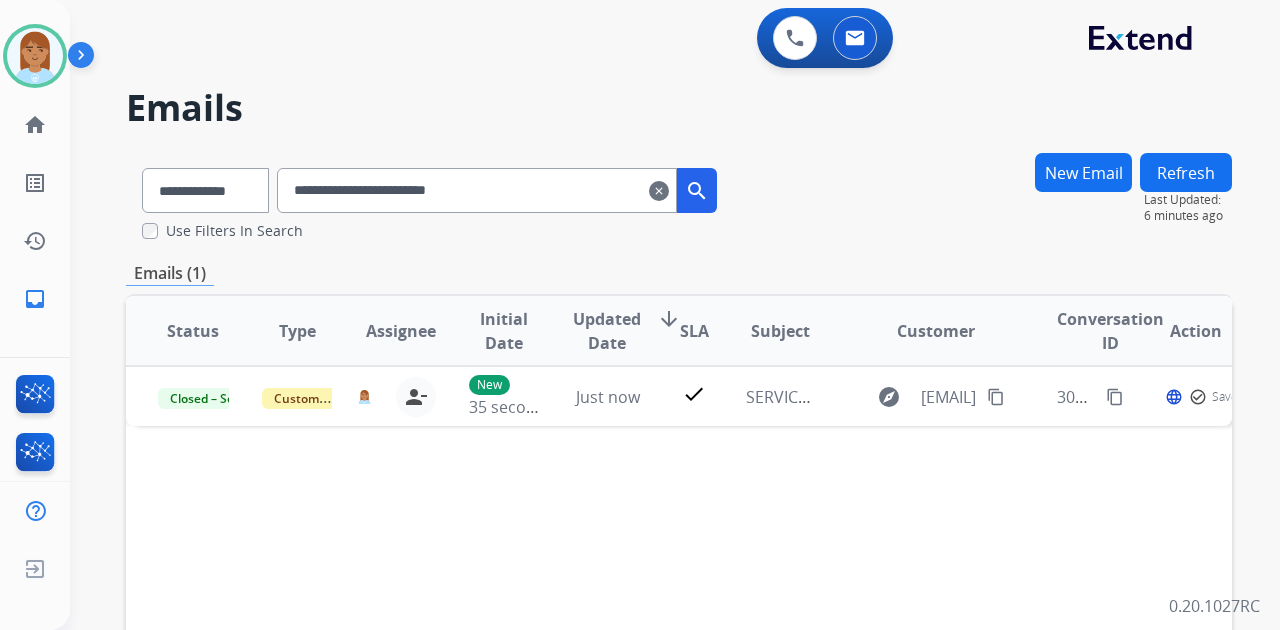 click on "New Email" at bounding box center [1083, 172] 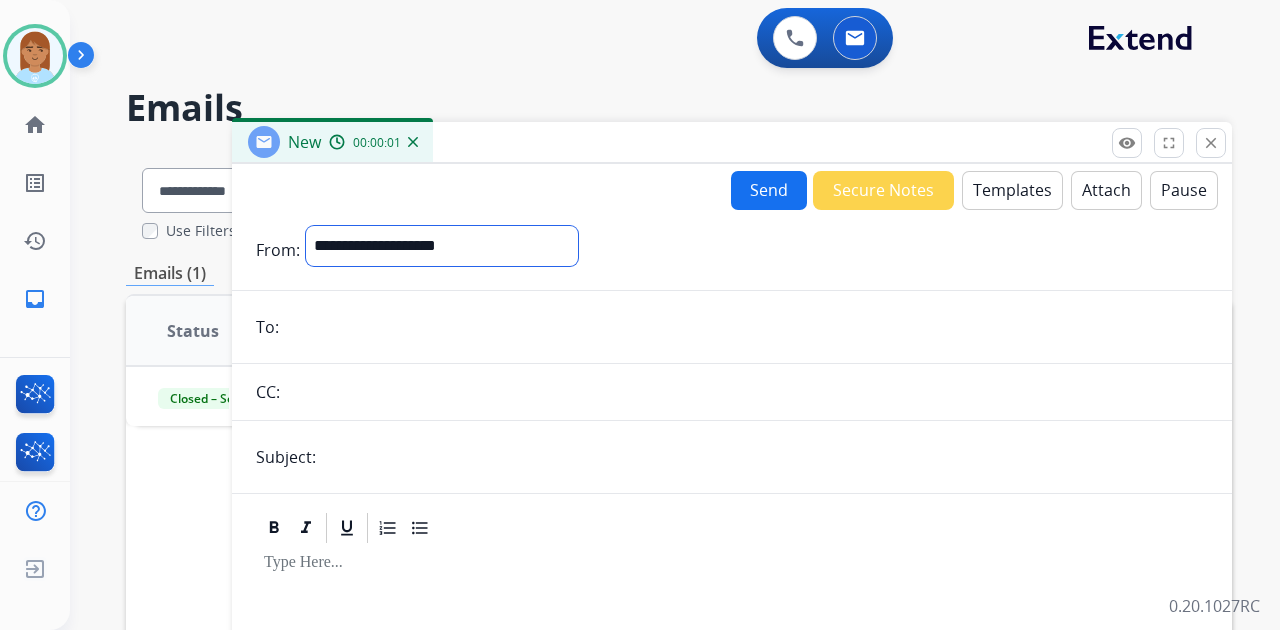 click on "**********" at bounding box center [442, 246] 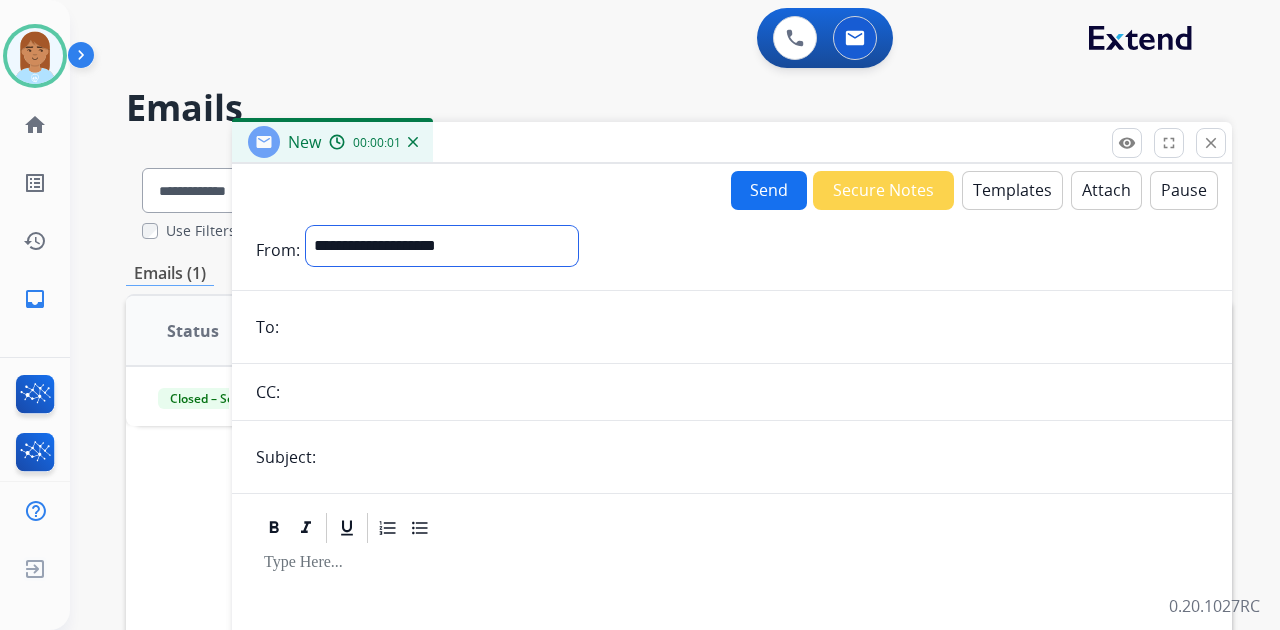 select on "**********" 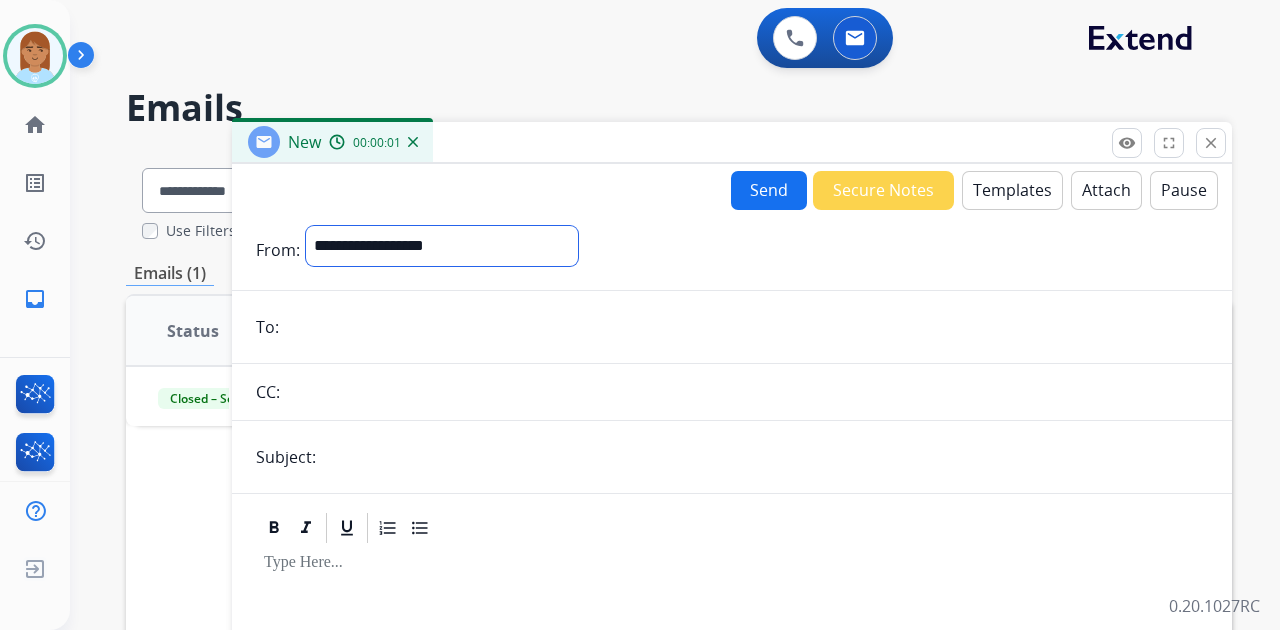 click on "**********" at bounding box center (442, 246) 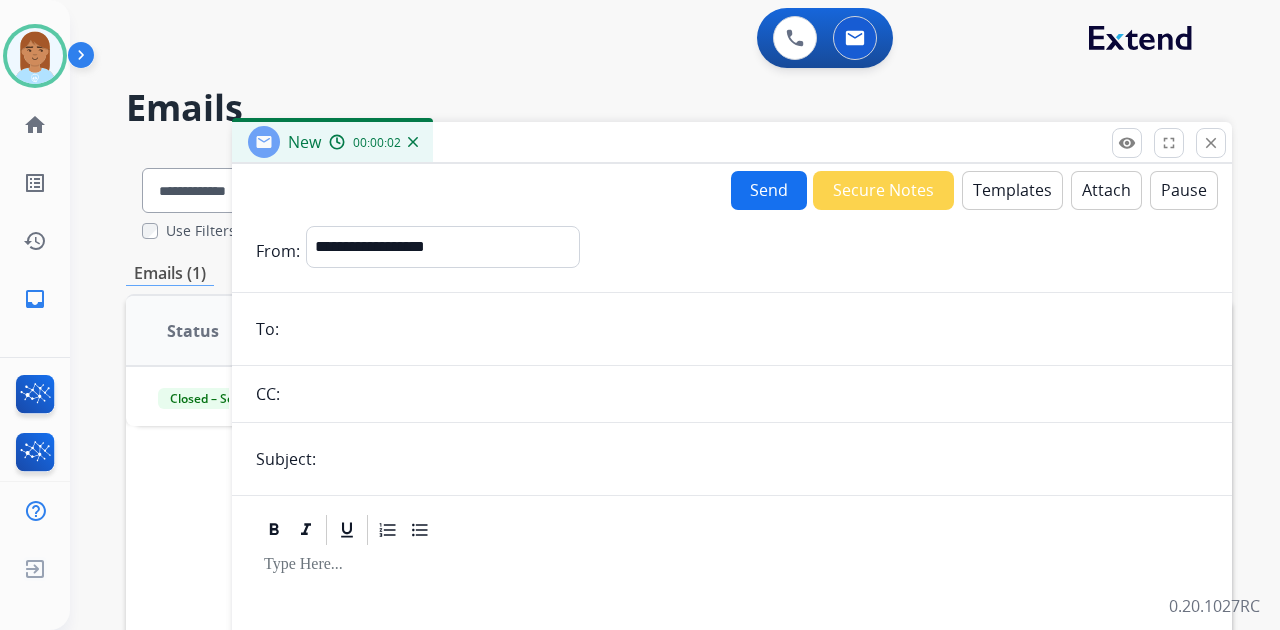 click at bounding box center (746, 329) 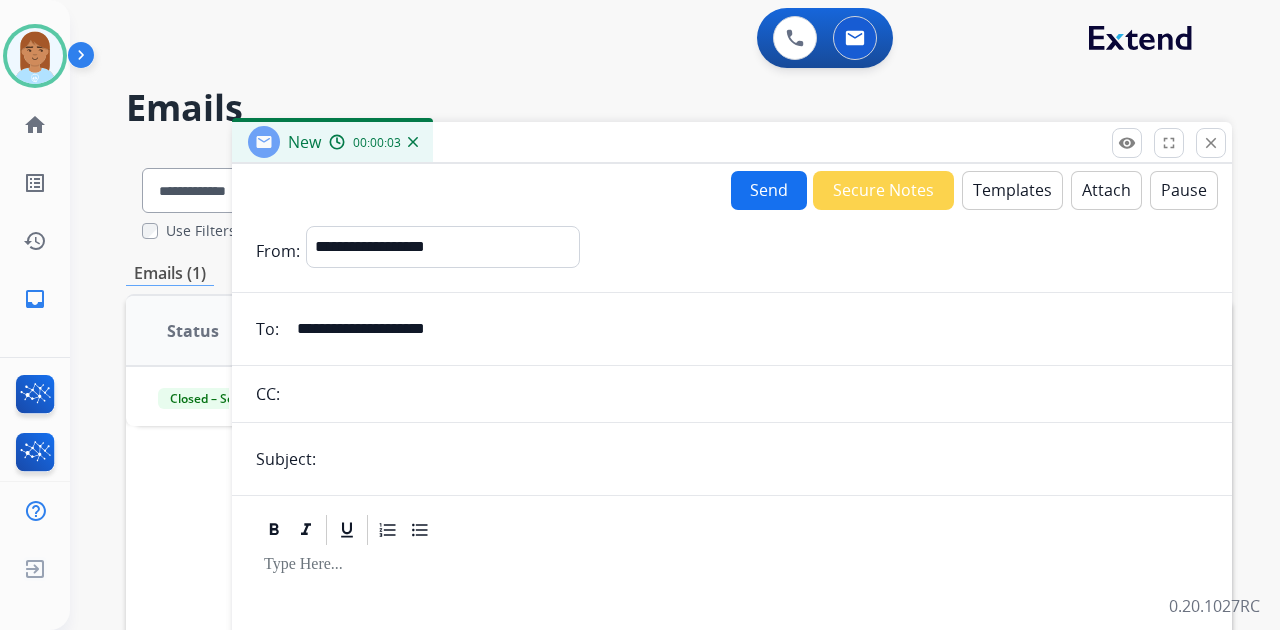 type on "**********" 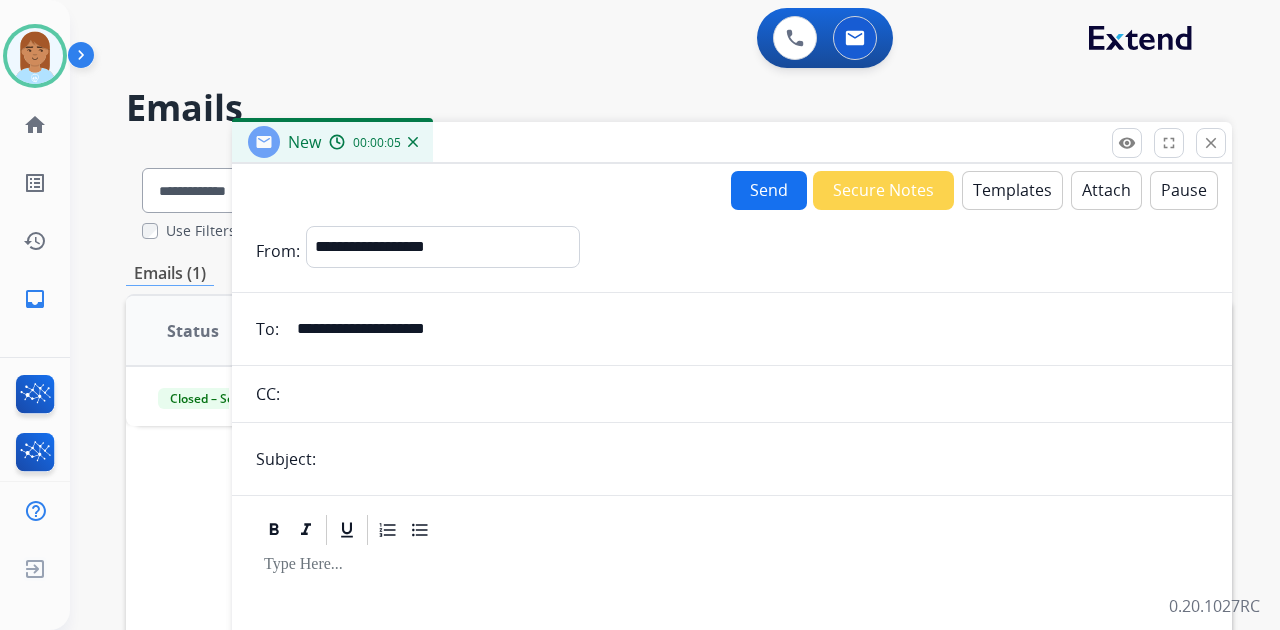 type on "**********" 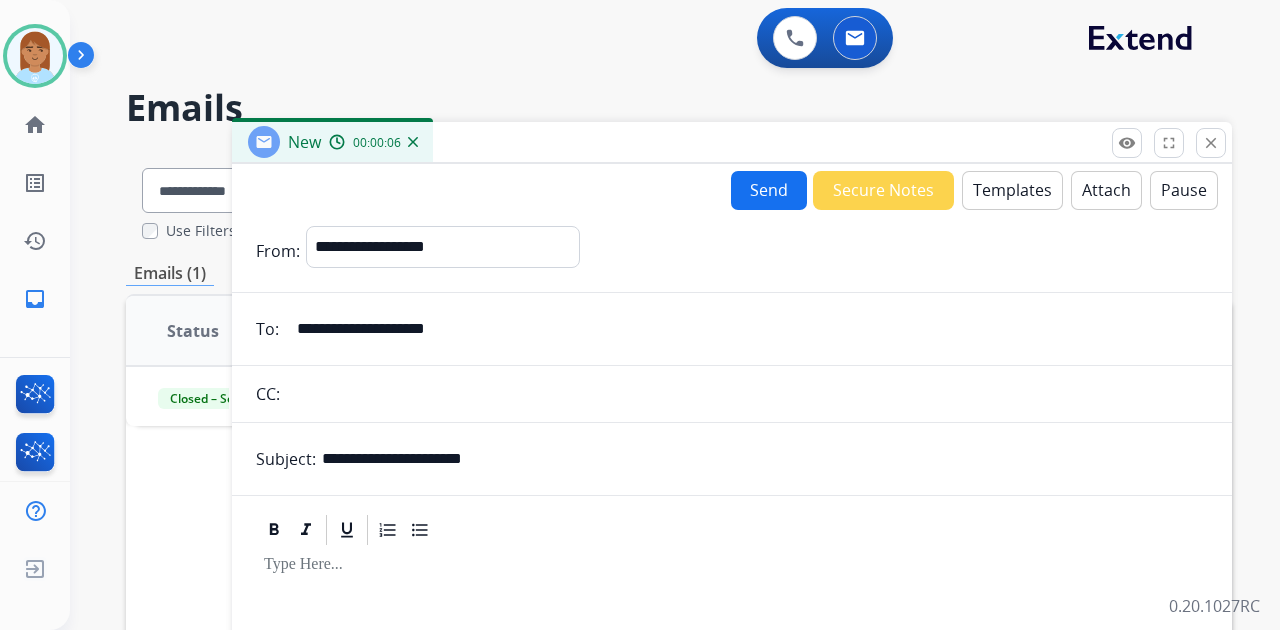 click on "Templates" at bounding box center (1012, 190) 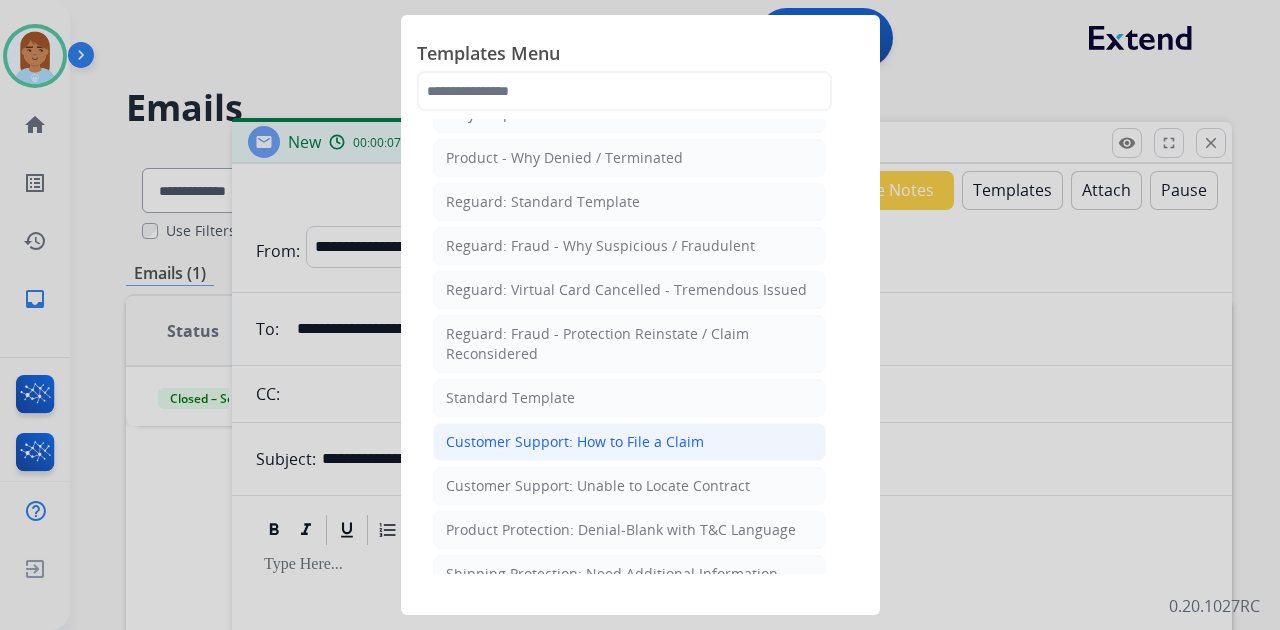 scroll, scrollTop: 133, scrollLeft: 0, axis: vertical 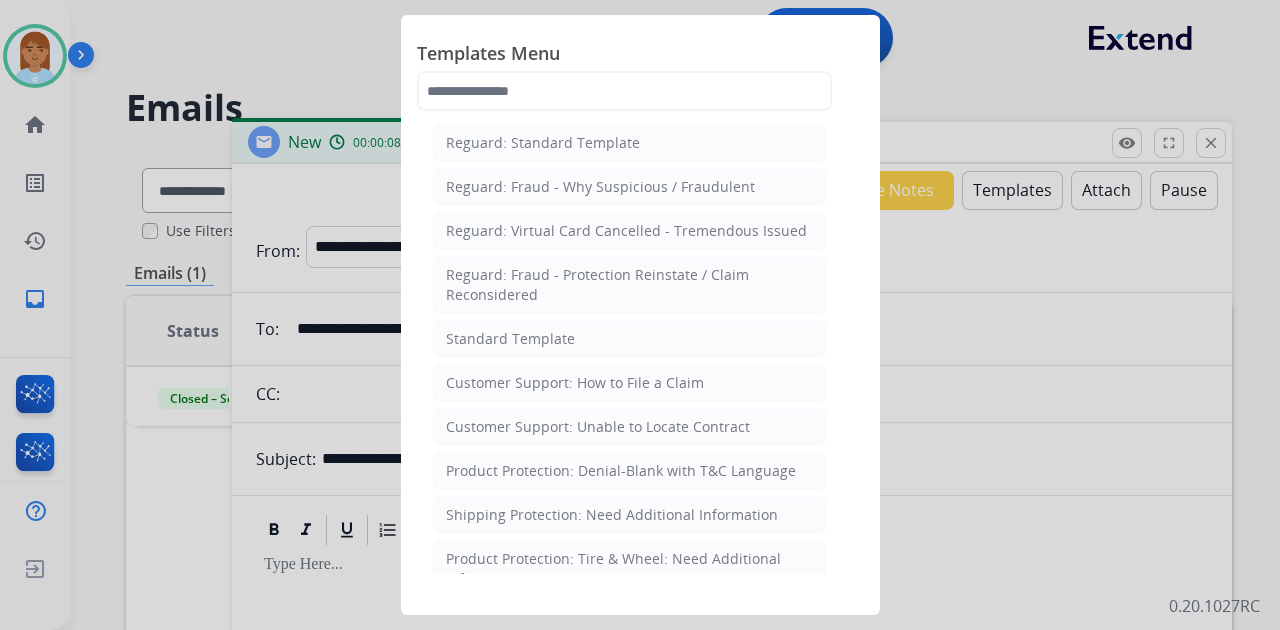 click 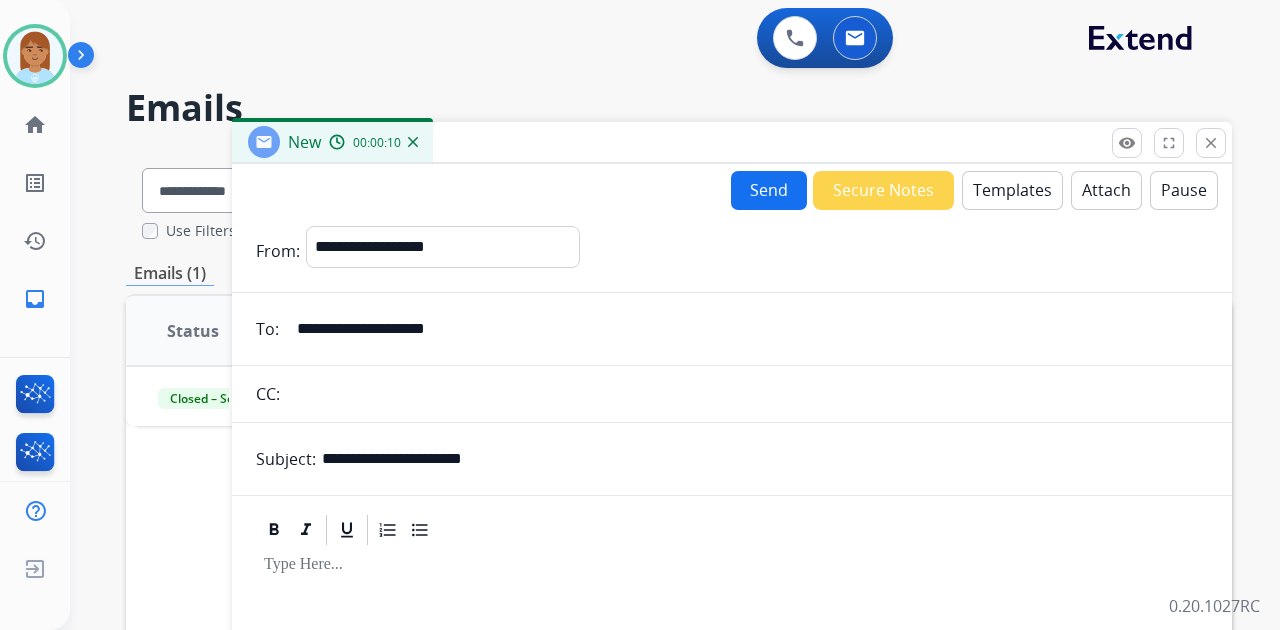 click on "Templates" at bounding box center [1012, 190] 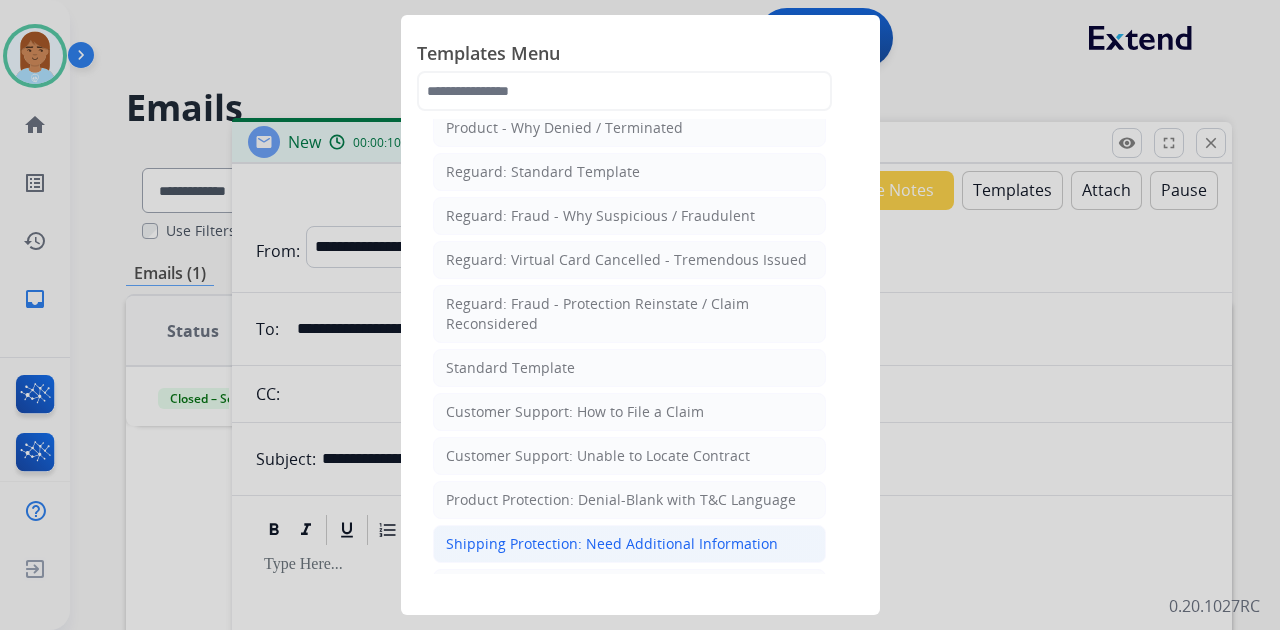 scroll, scrollTop: 200, scrollLeft: 0, axis: vertical 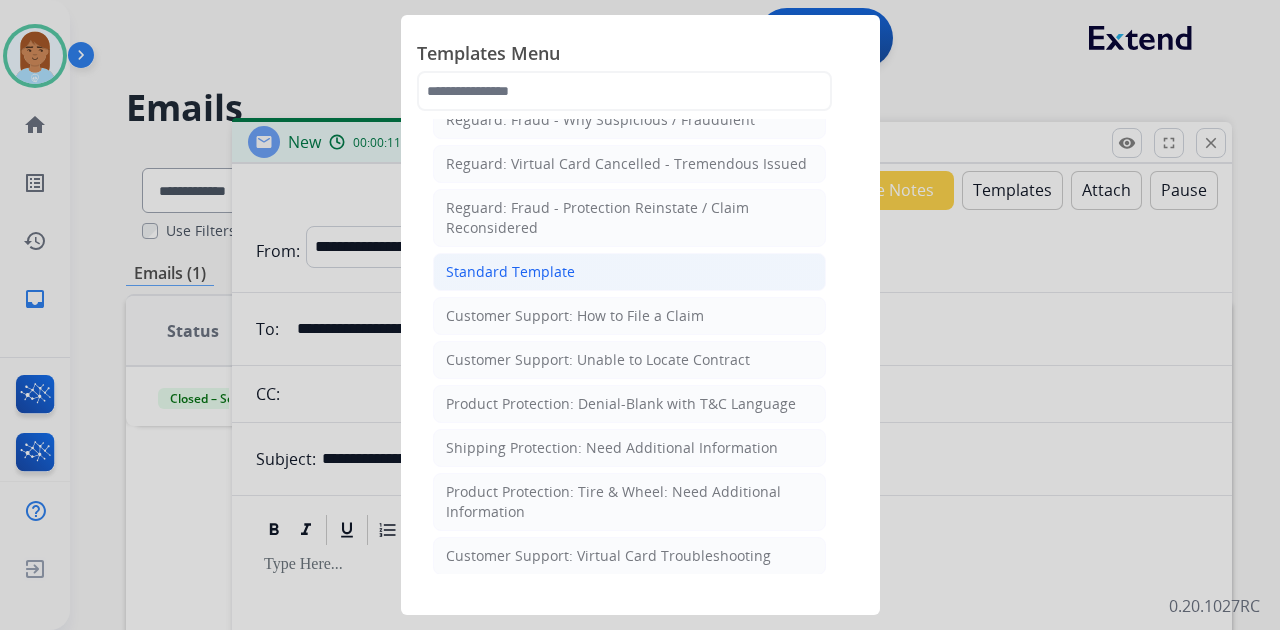 click on "Standard Template" 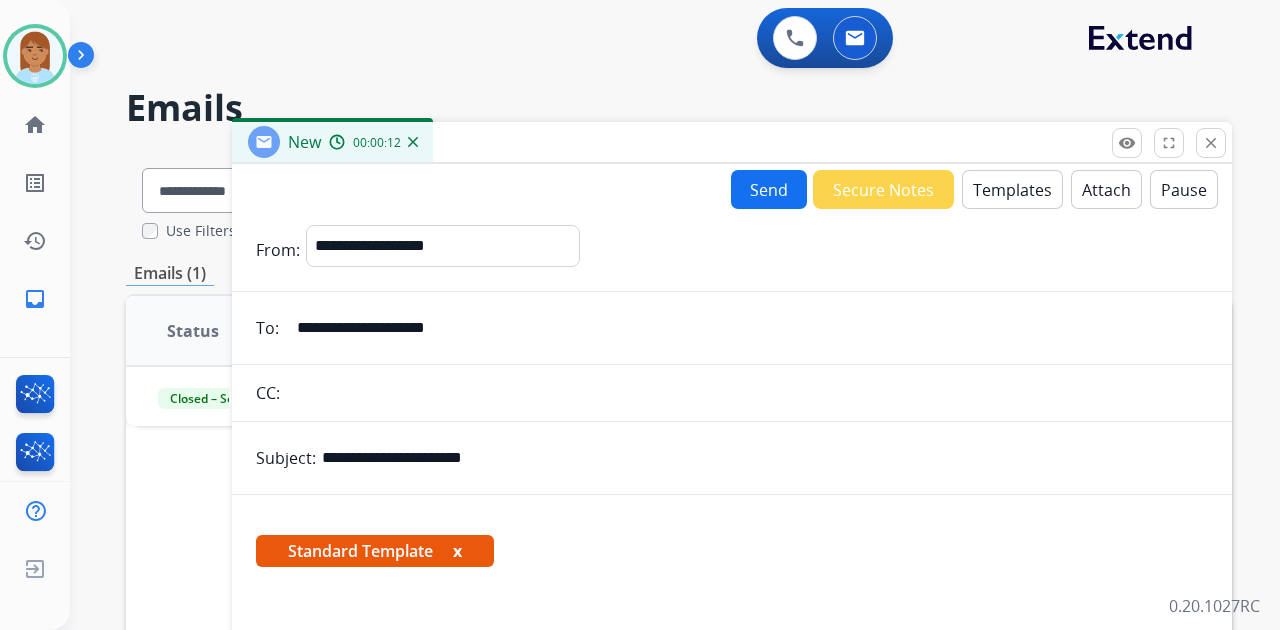 scroll, scrollTop: 333, scrollLeft: 0, axis: vertical 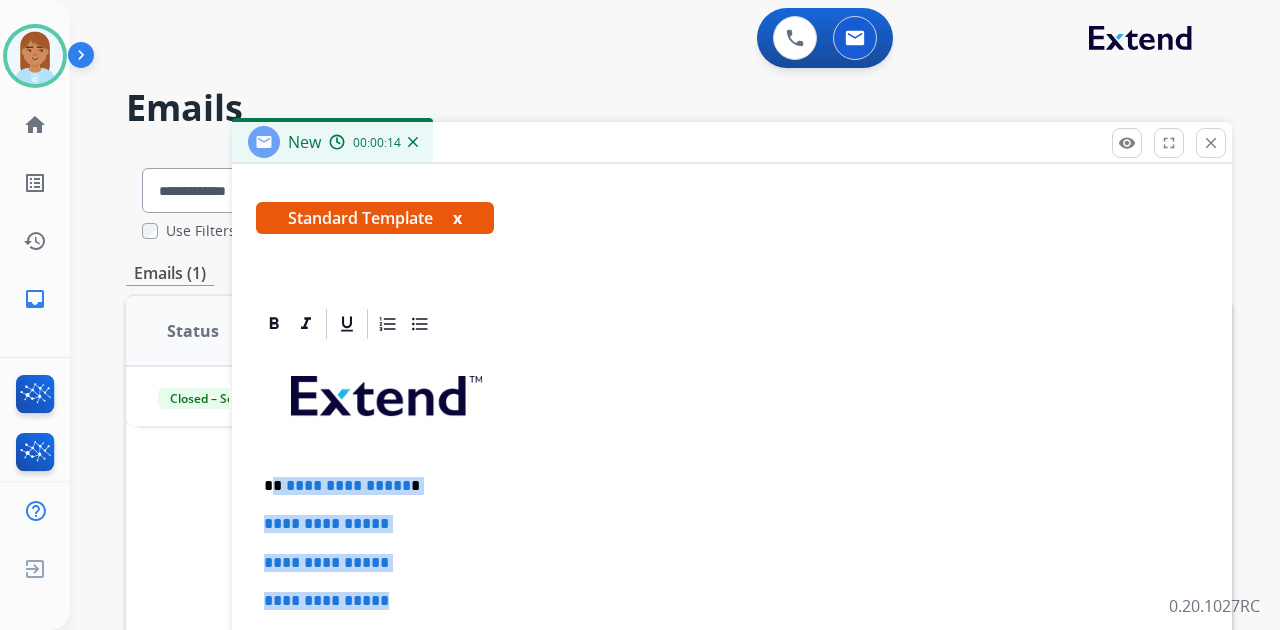 drag, startPoint x: 275, startPoint y: 476, endPoint x: 448, endPoint y: 588, distance: 206.08978 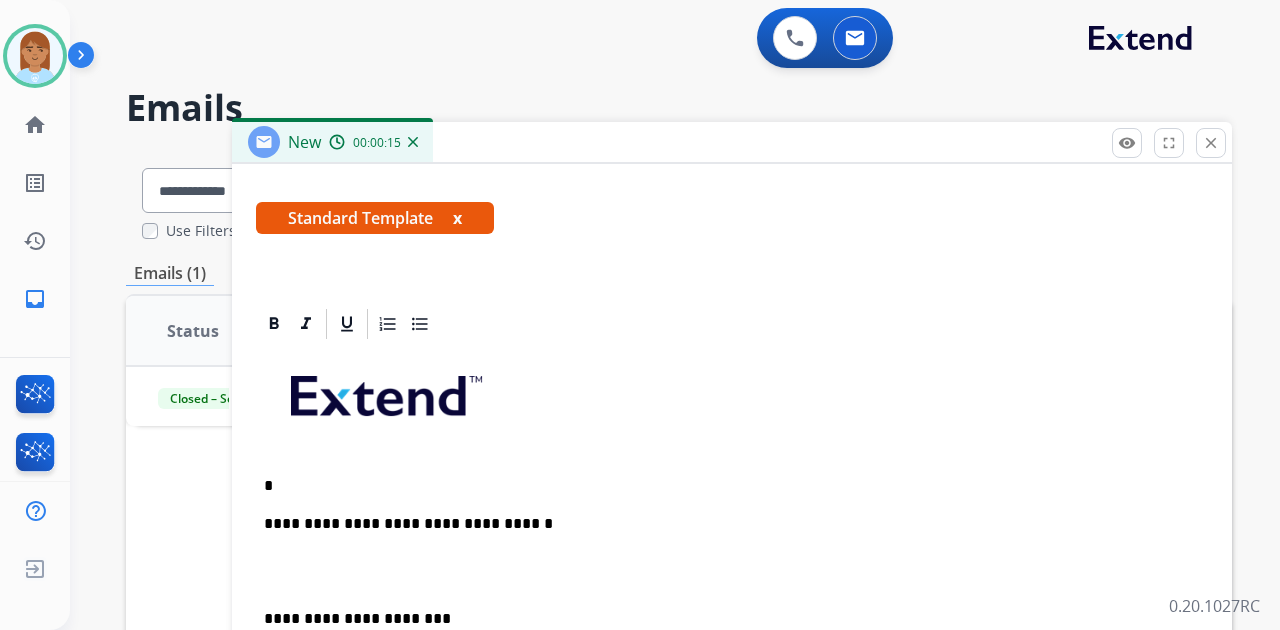 type 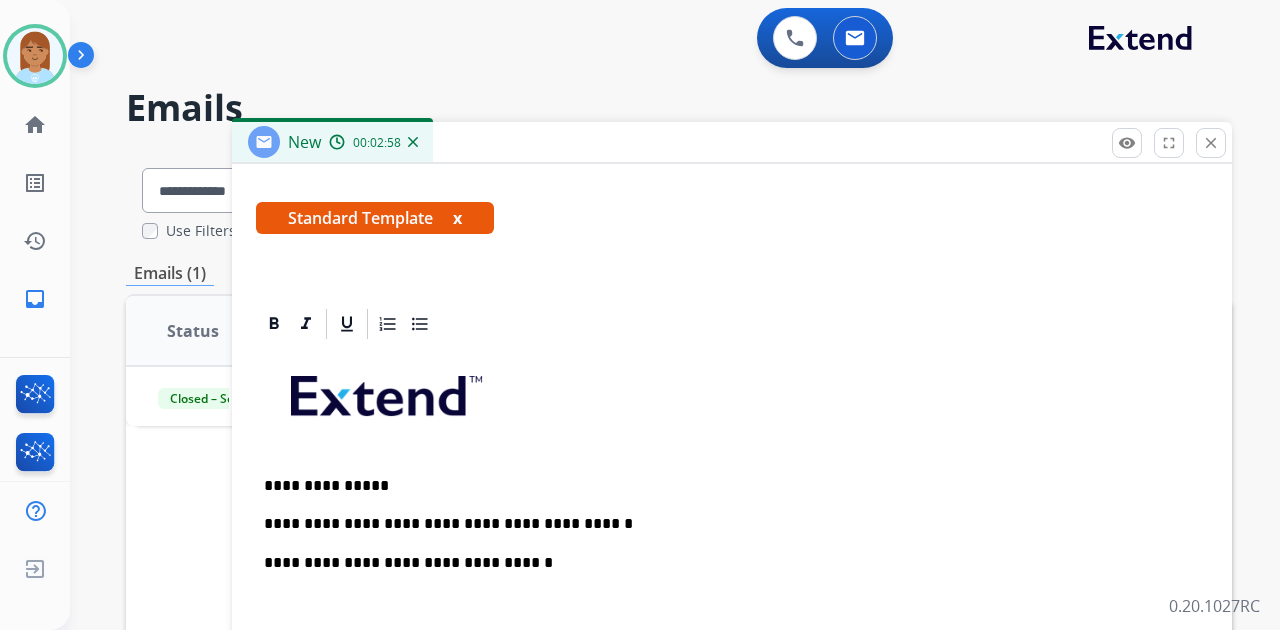scroll, scrollTop: 439, scrollLeft: 0, axis: vertical 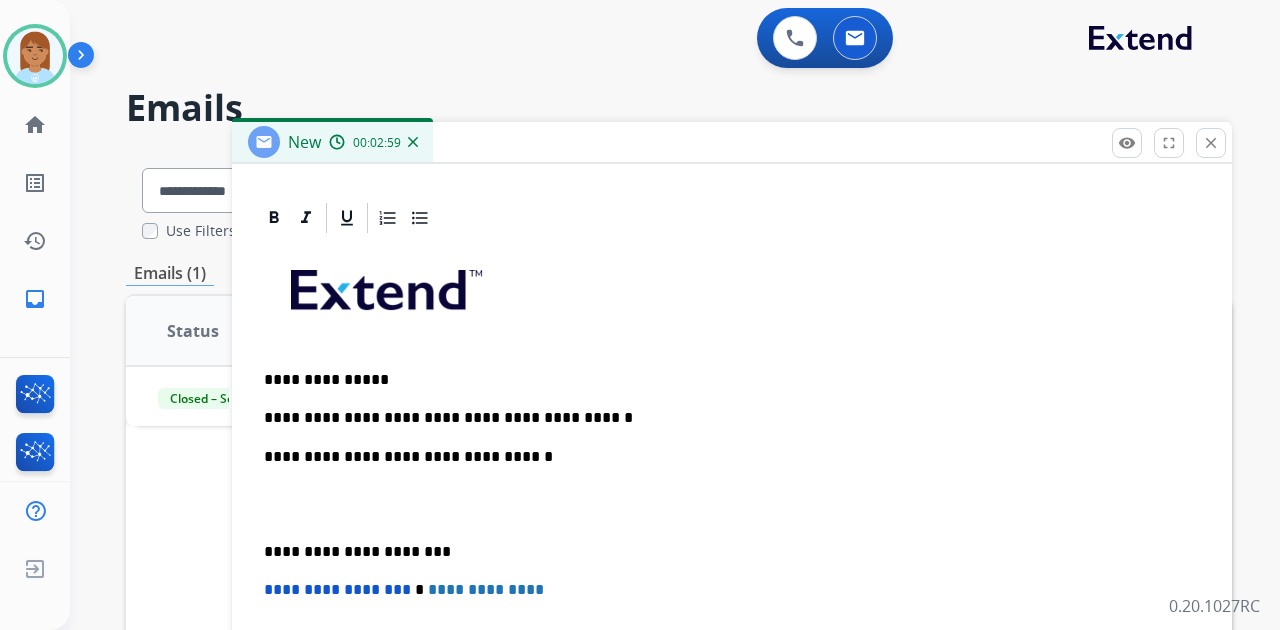 click on "**********" at bounding box center (732, 541) 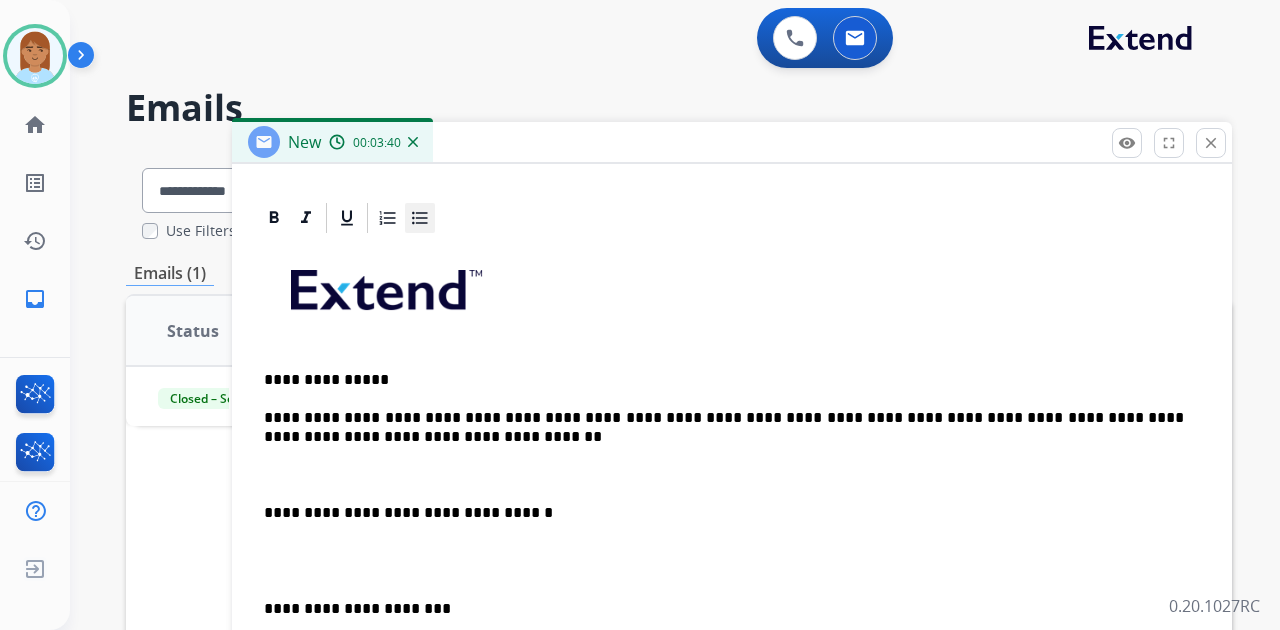 click 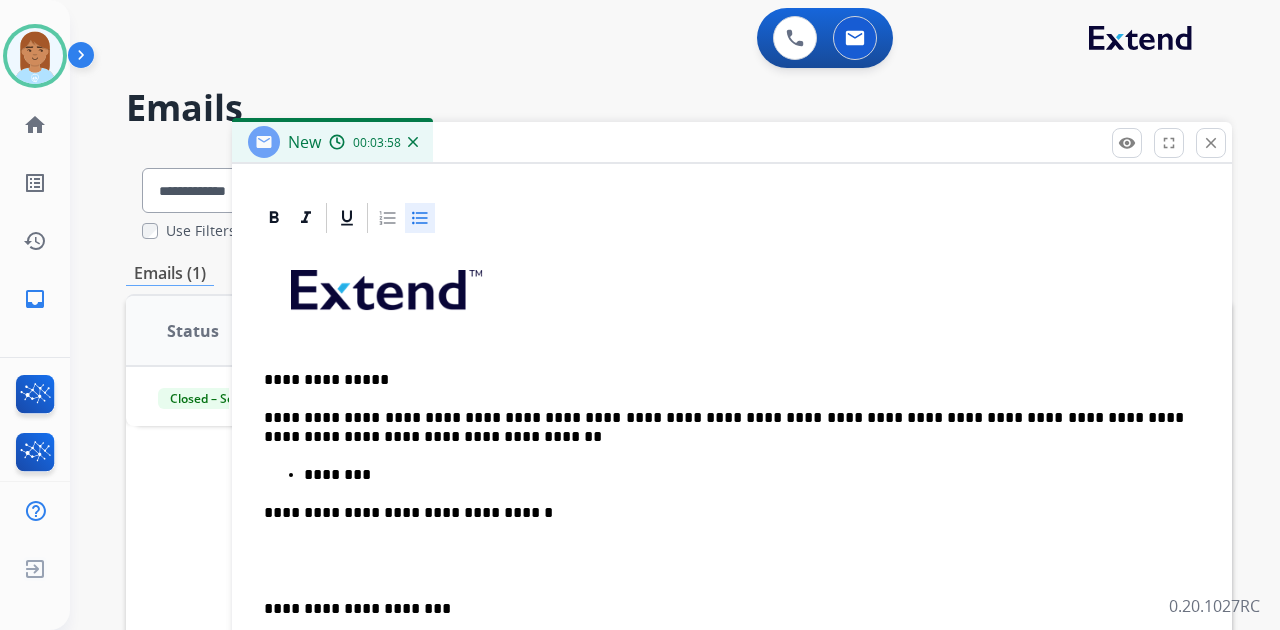 click on "********" at bounding box center [744, 475] 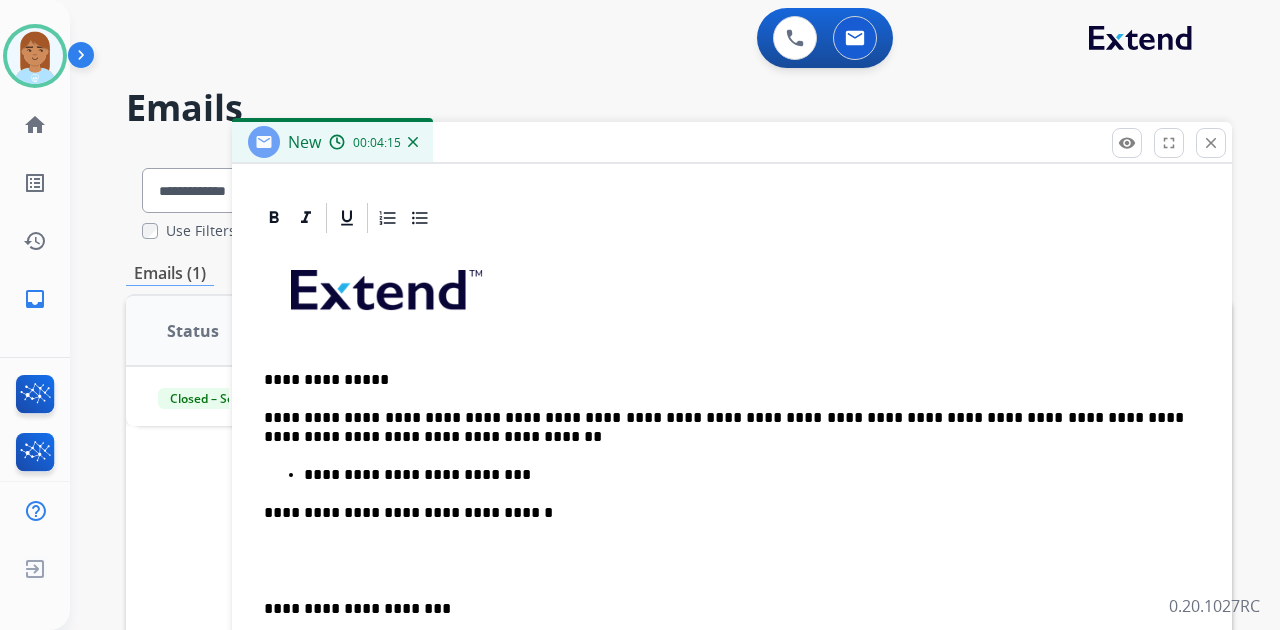 click on "**********" at bounding box center (724, 513) 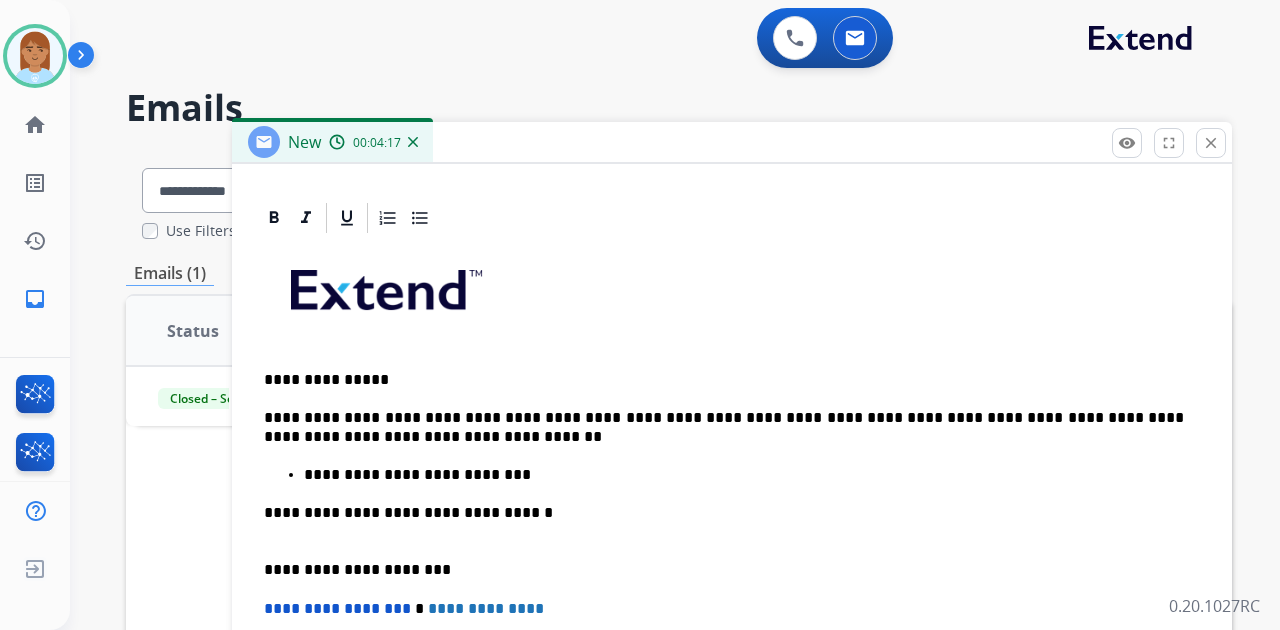 click on "**********" at bounding box center [732, 551] 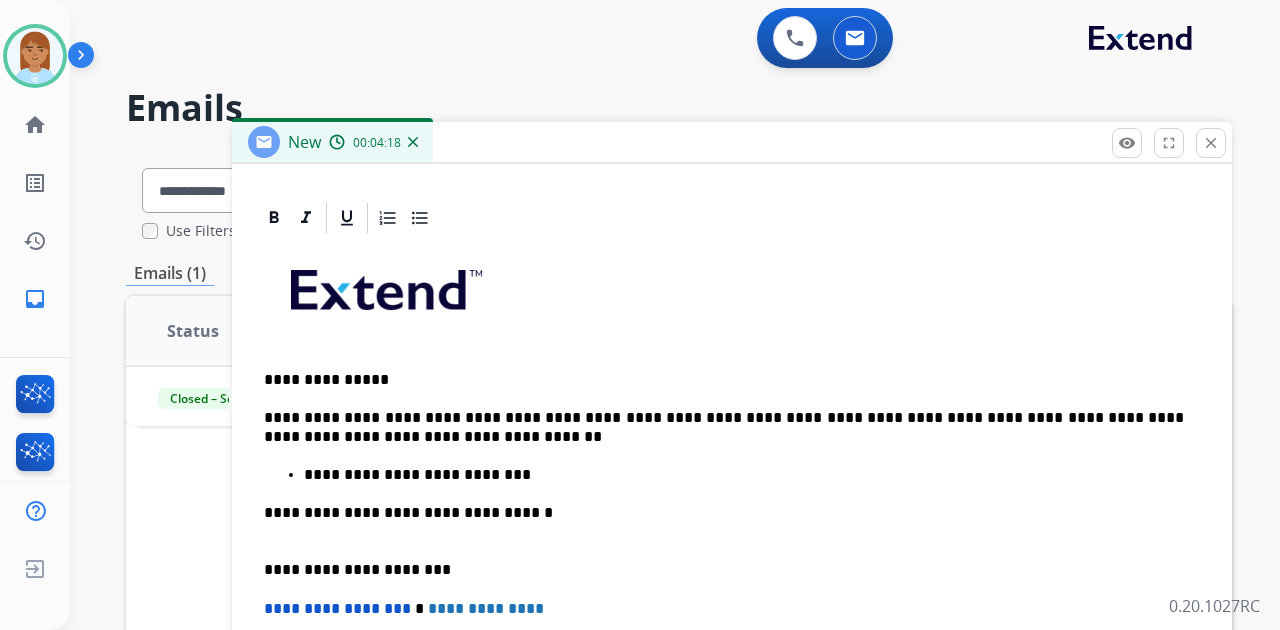 click on "**********" at bounding box center [724, 522] 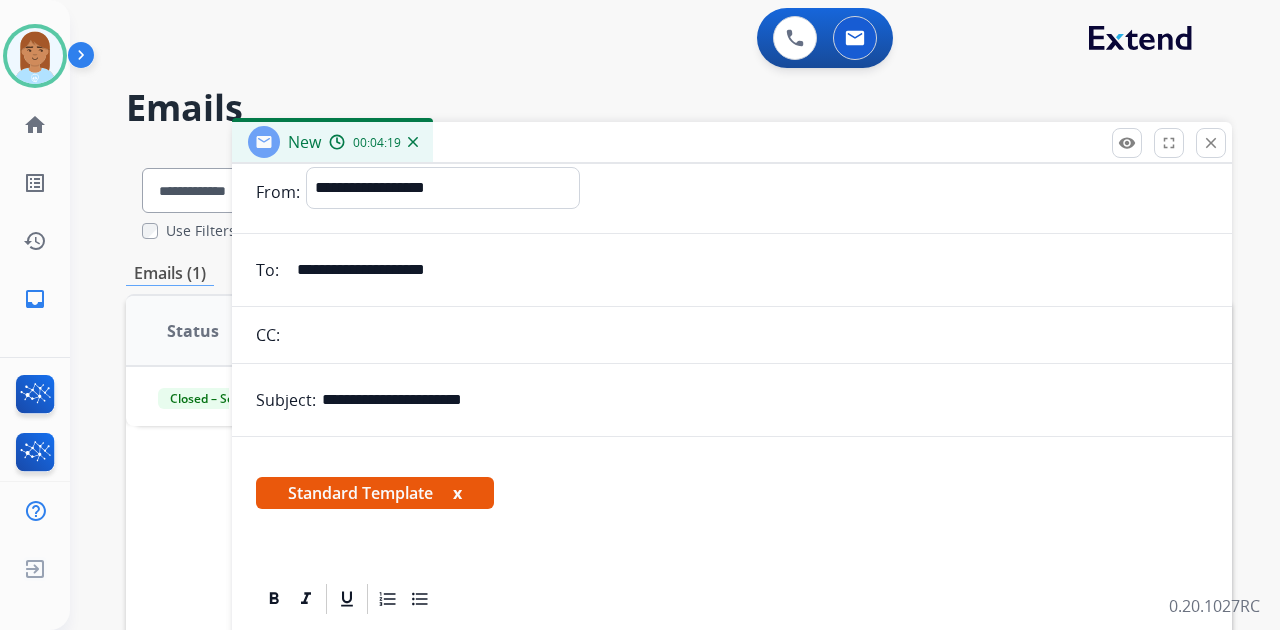 scroll, scrollTop: 39, scrollLeft: 0, axis: vertical 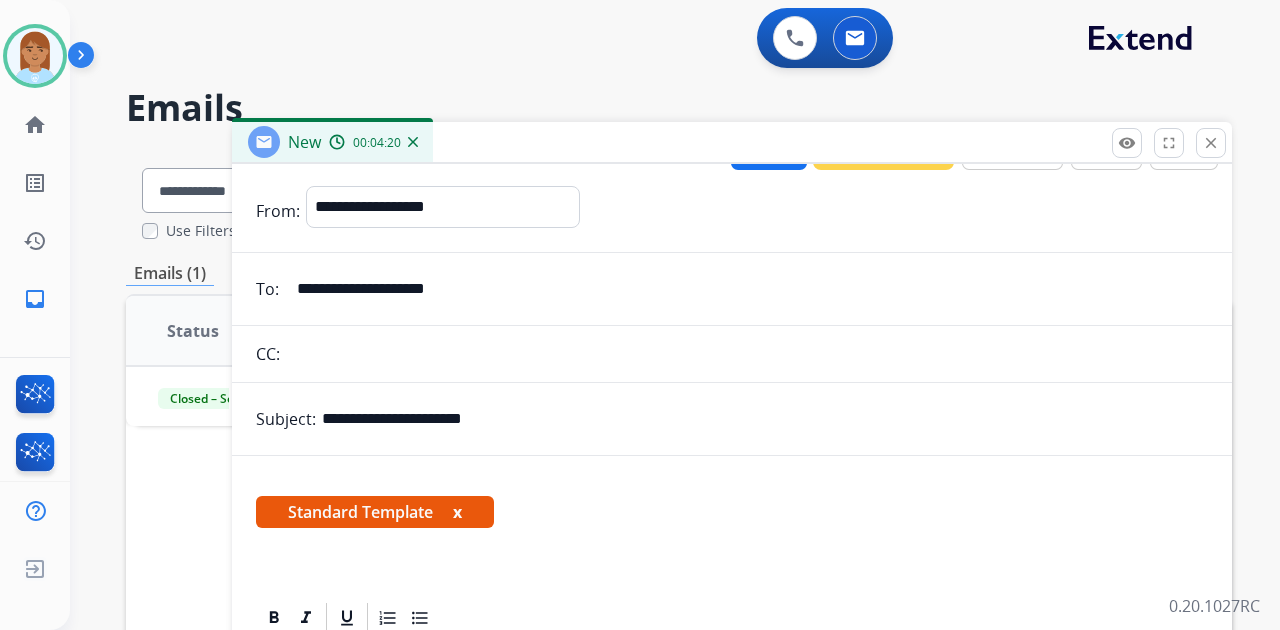 click on "Send" at bounding box center (769, 150) 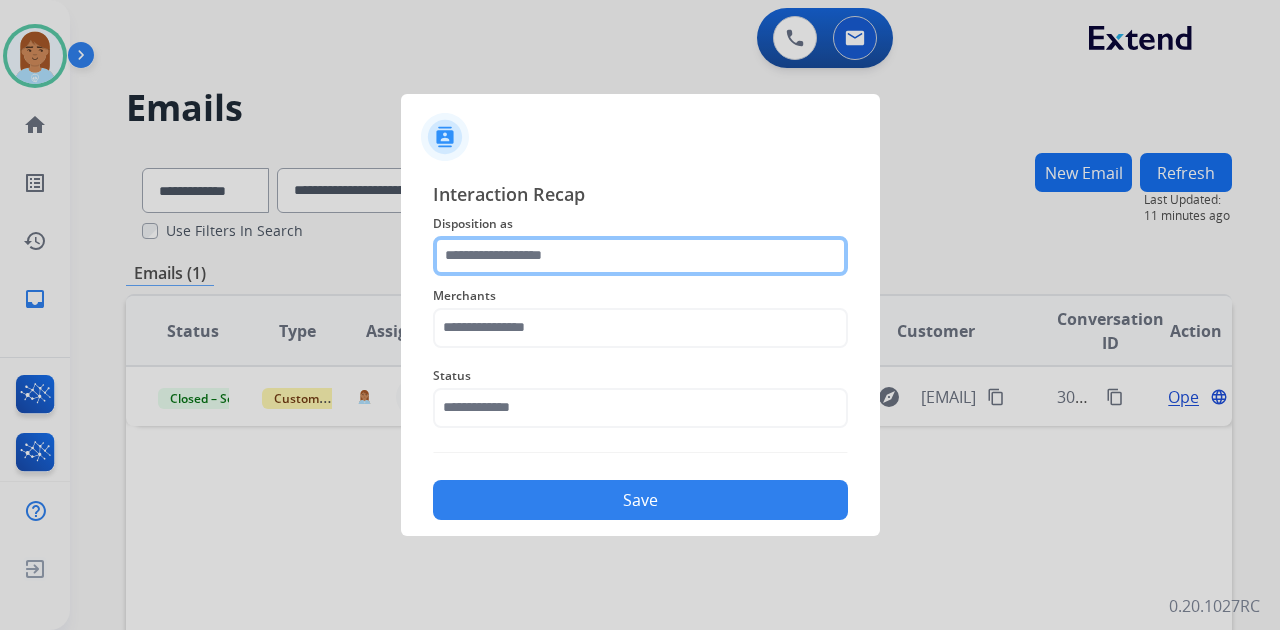 click 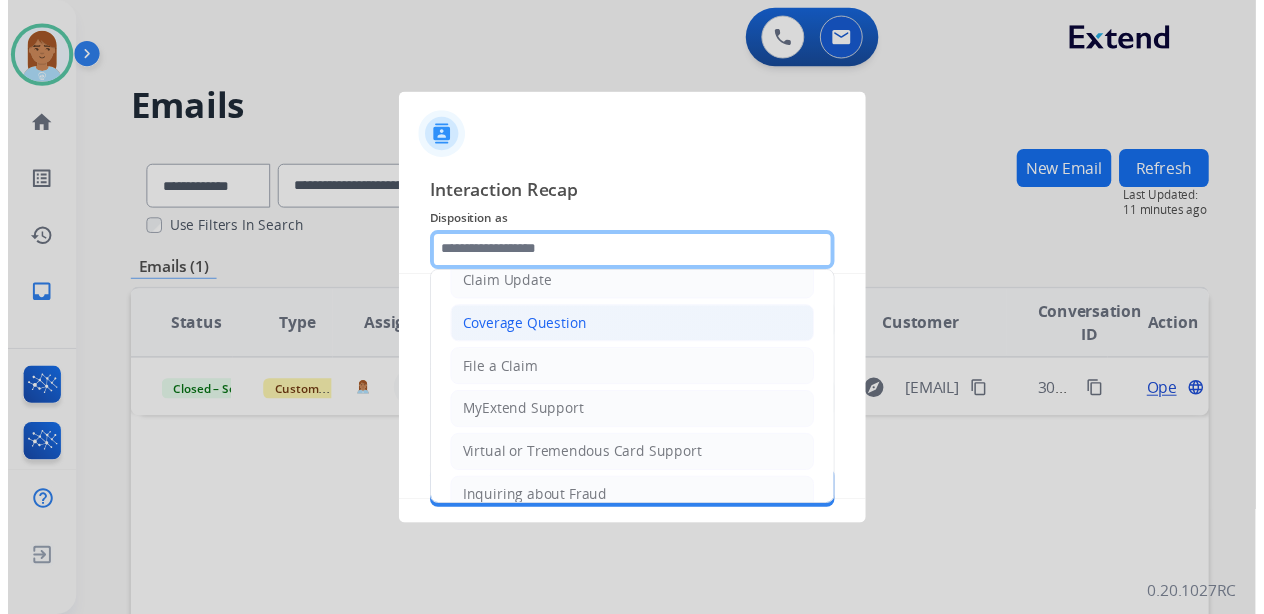 scroll, scrollTop: 0, scrollLeft: 0, axis: both 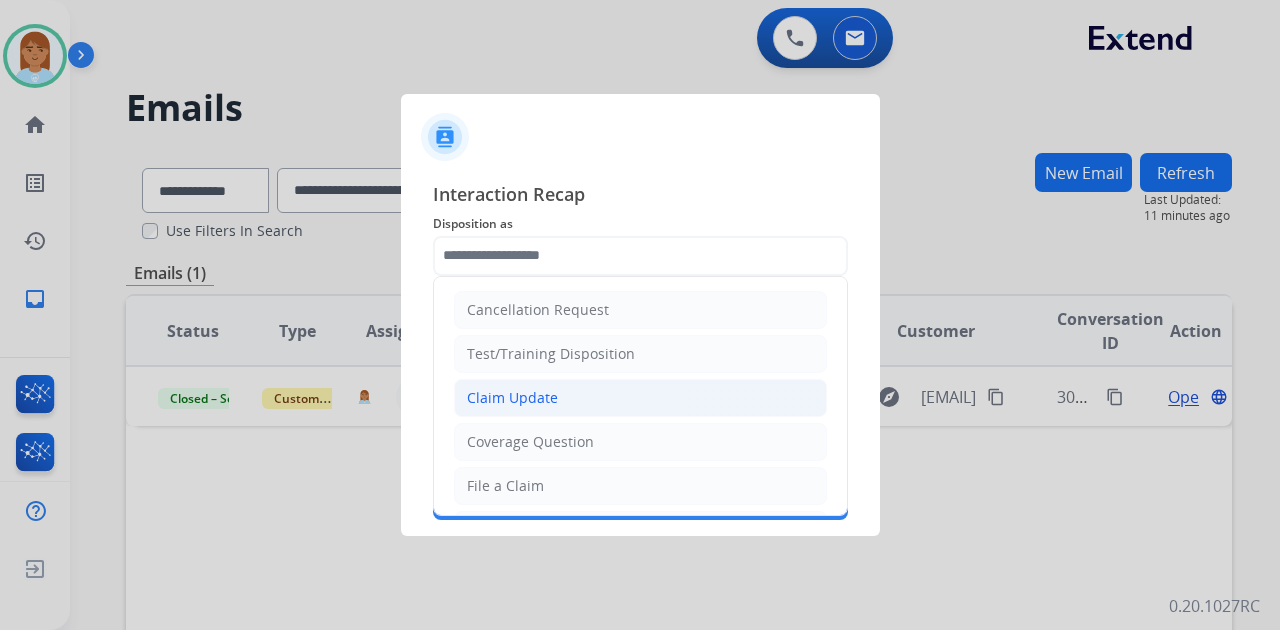 click on "Claim Update" 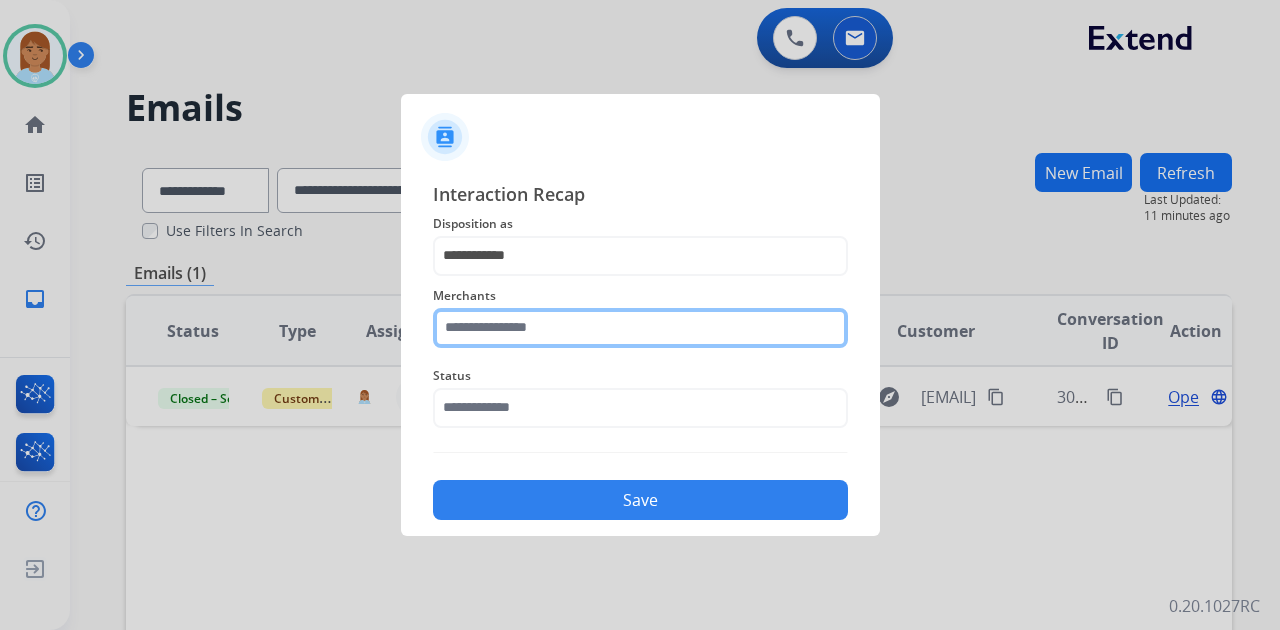 click 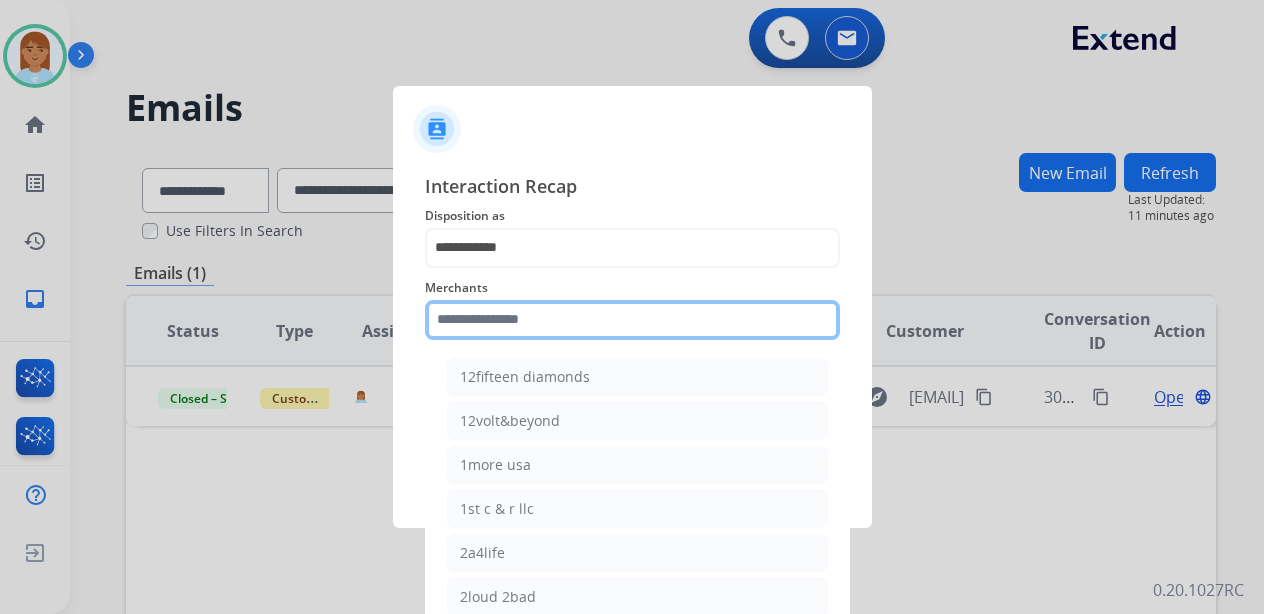 type on "*" 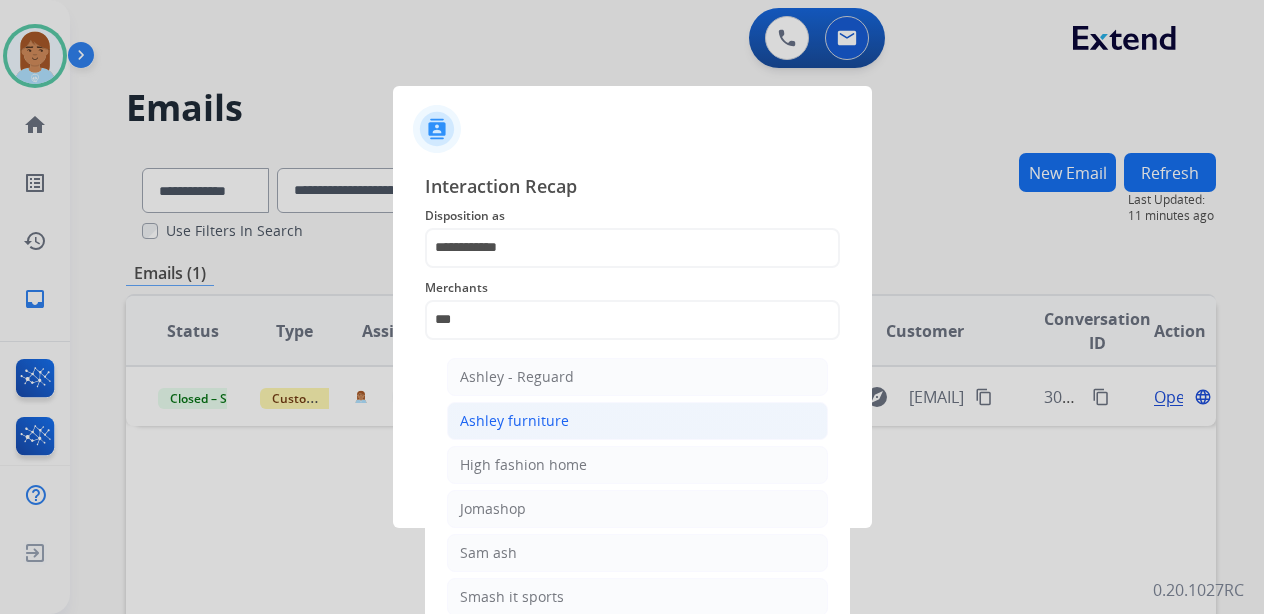 click on "Ashley furniture" 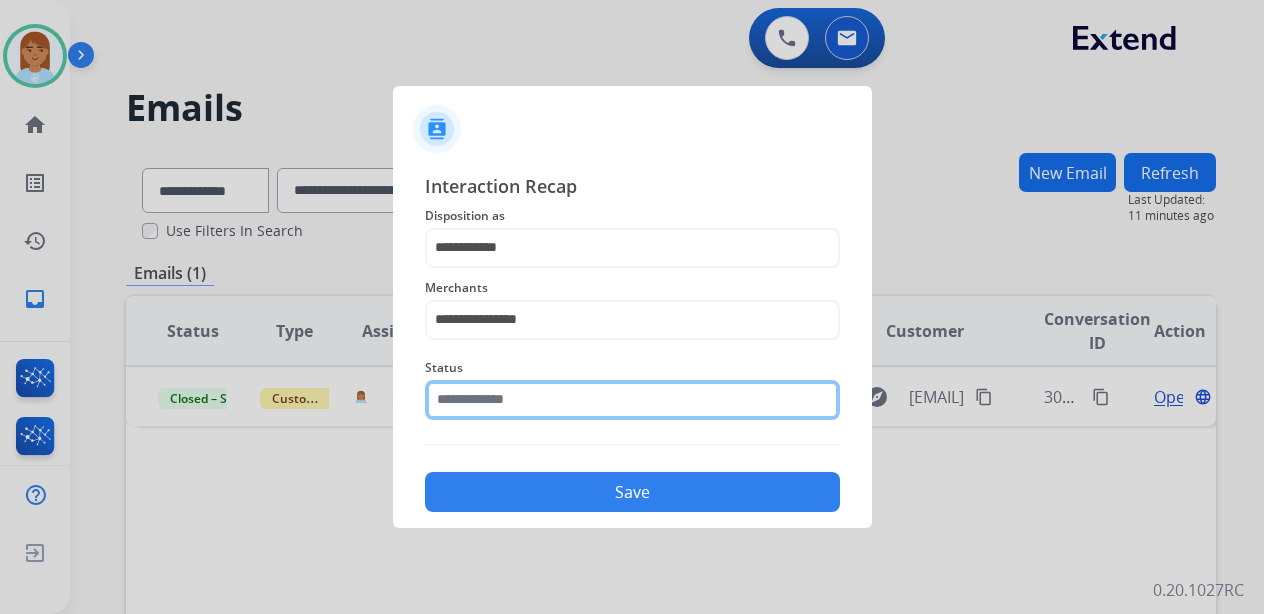 click 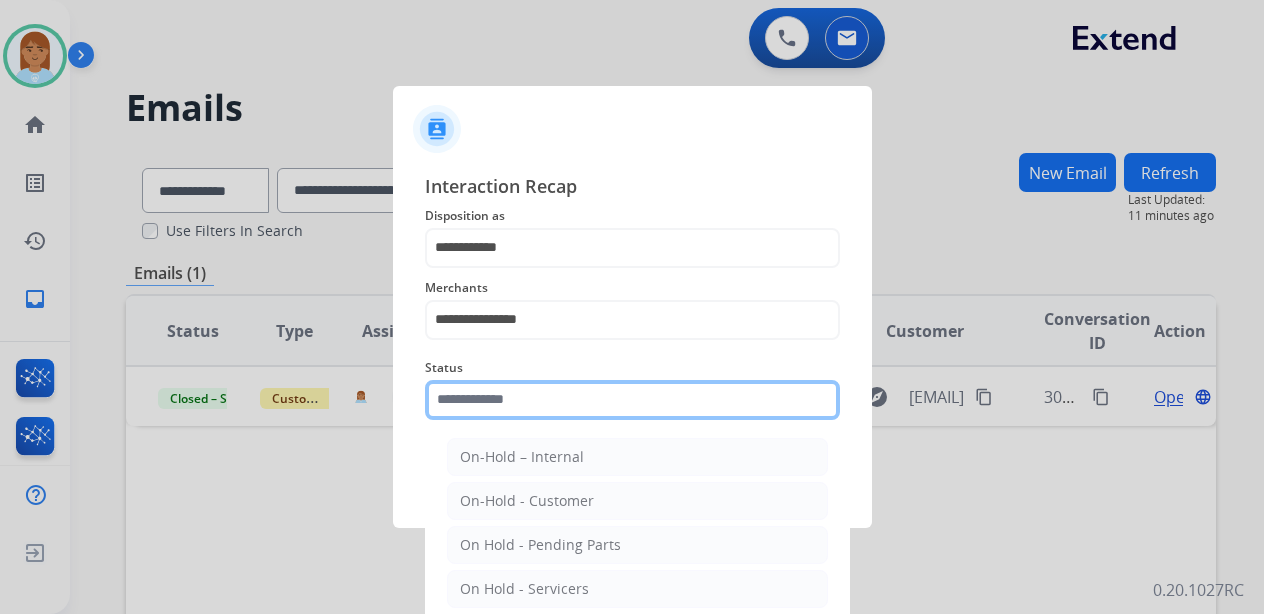 scroll, scrollTop: 113, scrollLeft: 0, axis: vertical 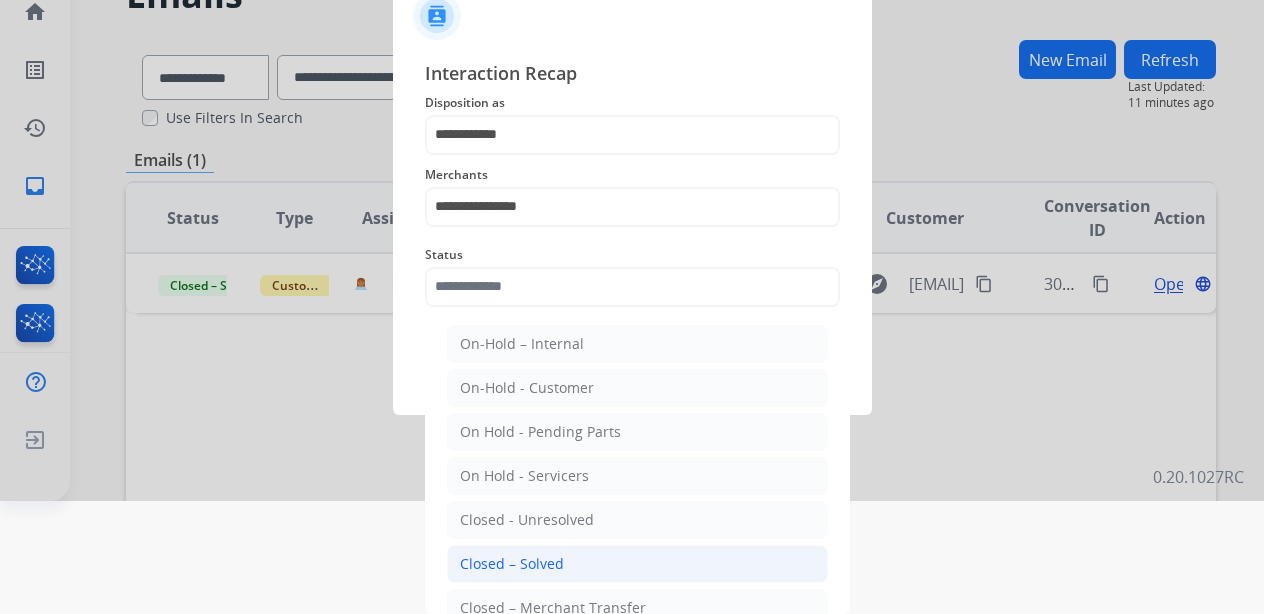click on "Closed – Solved" 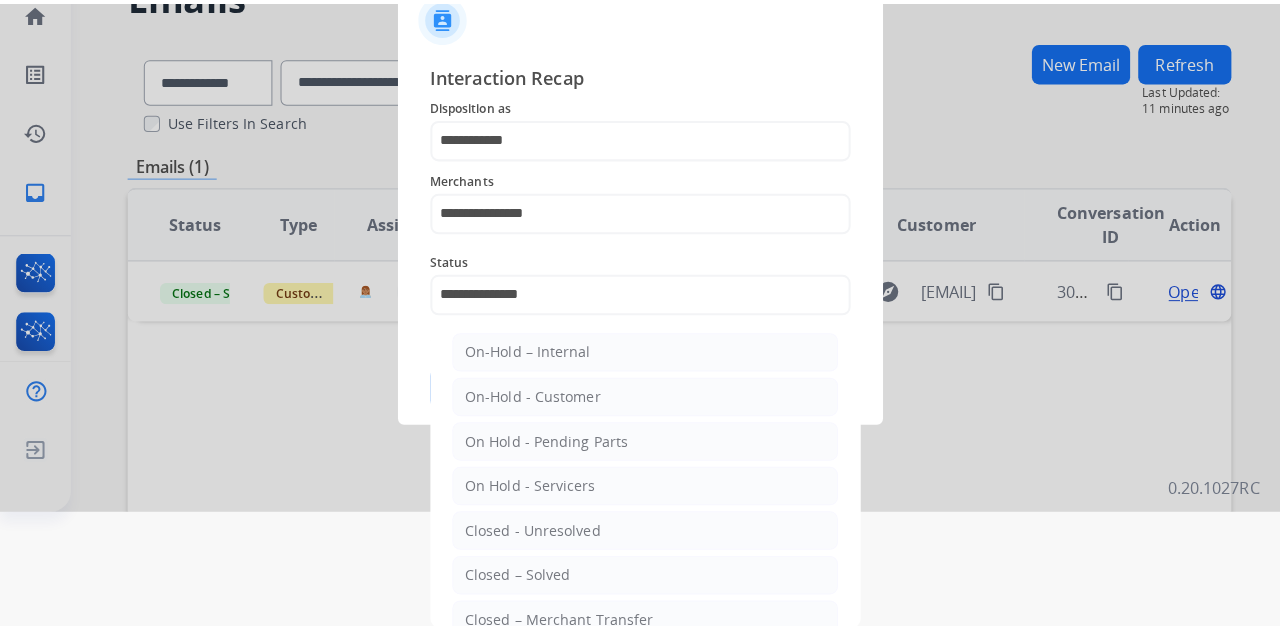 scroll, scrollTop: 0, scrollLeft: 0, axis: both 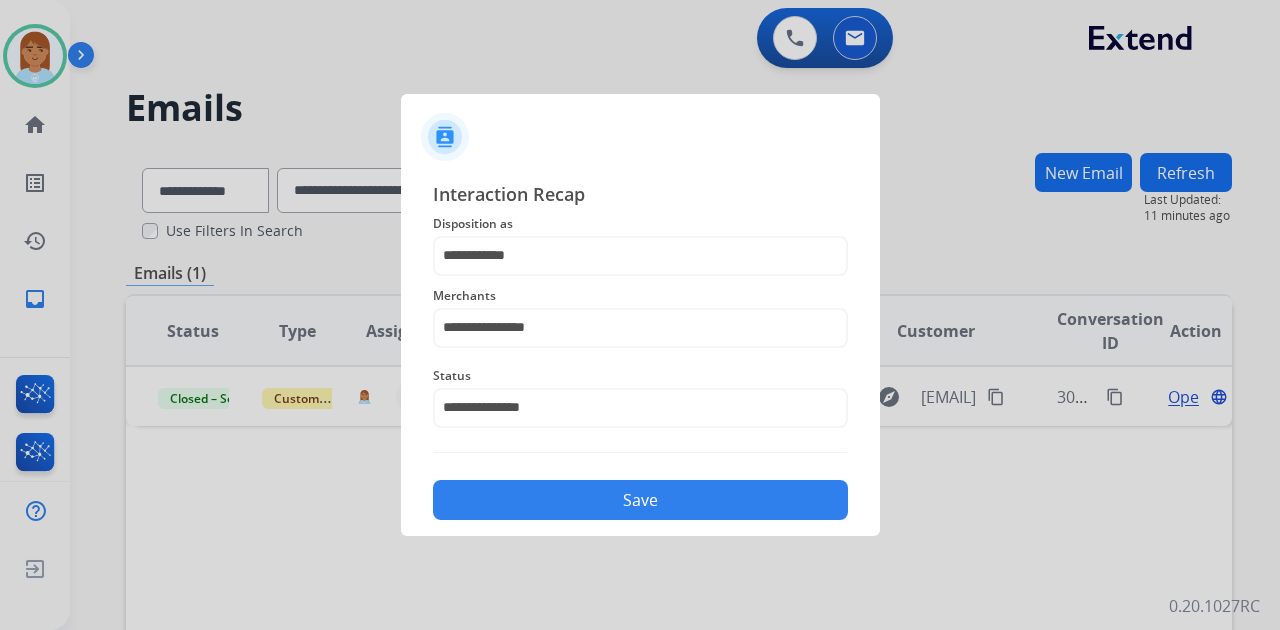 click on "Save" 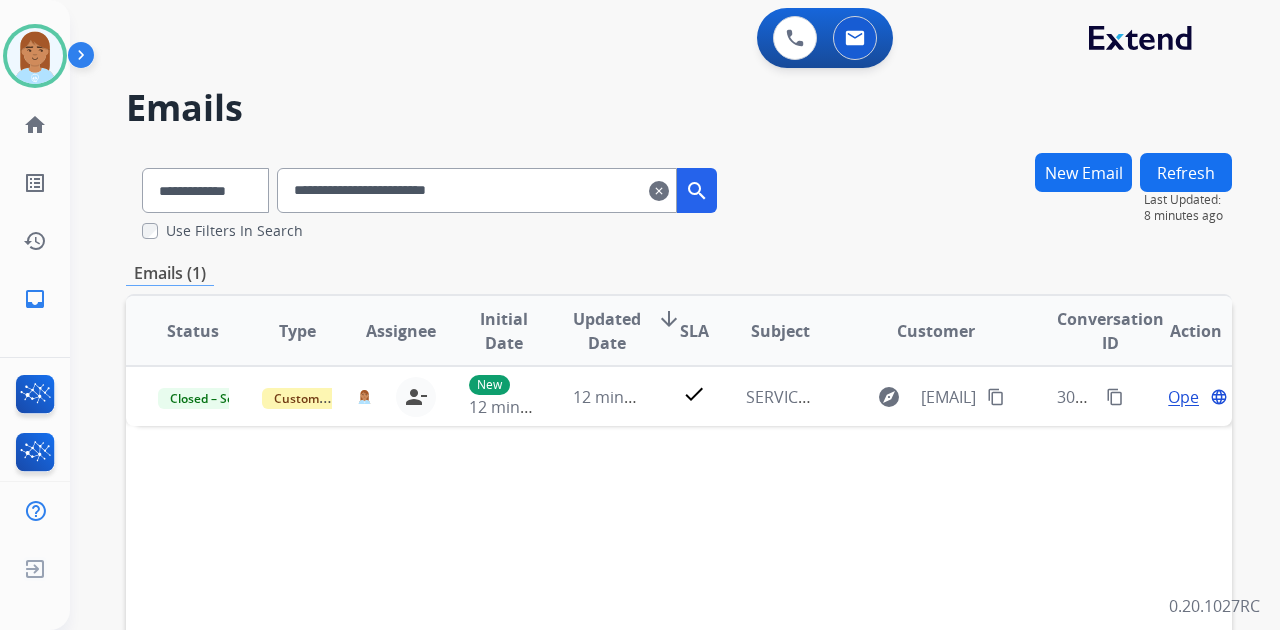 click on "clear" at bounding box center [659, 191] 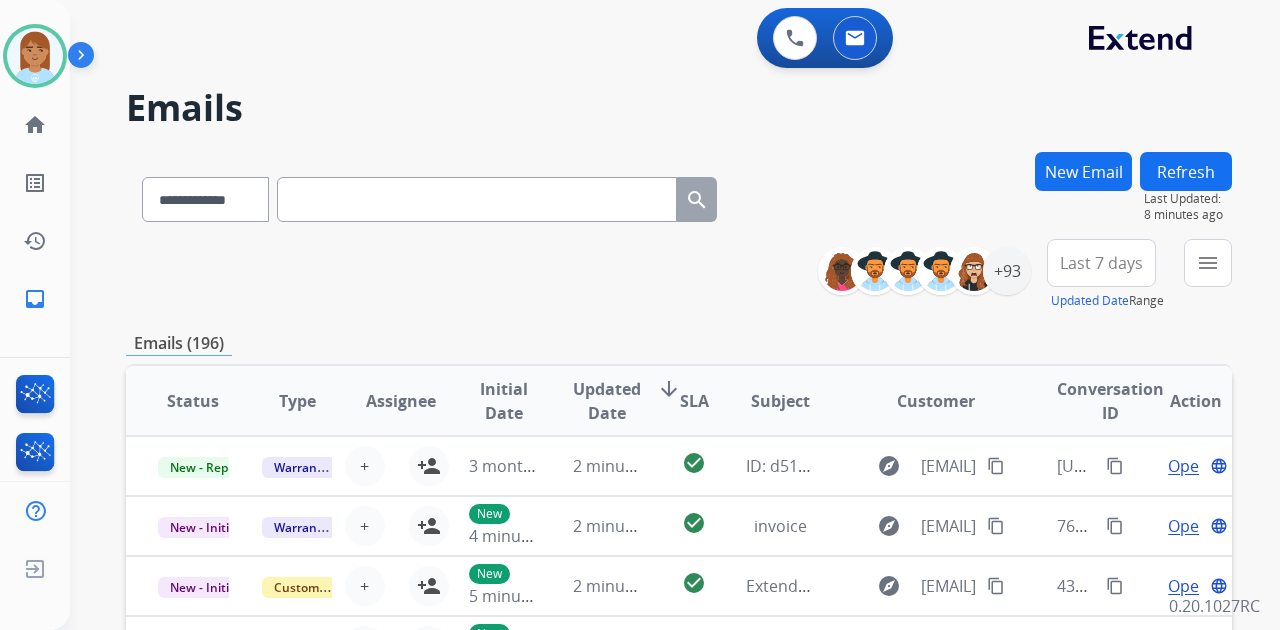 paste on "**********" 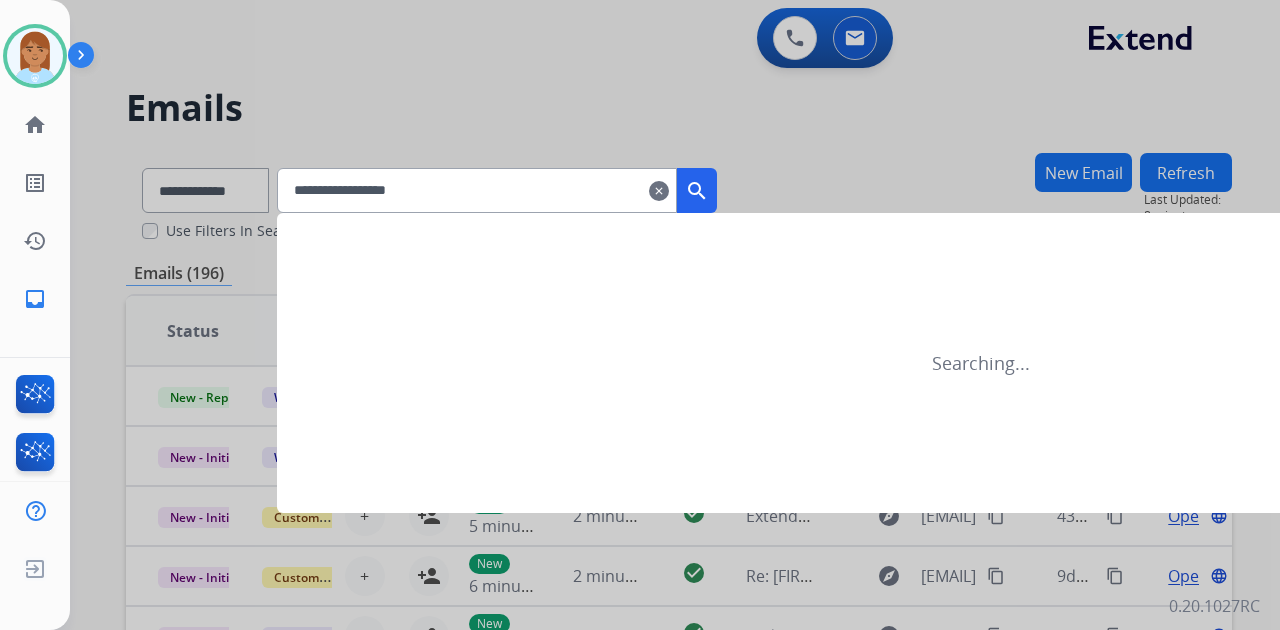type on "**********" 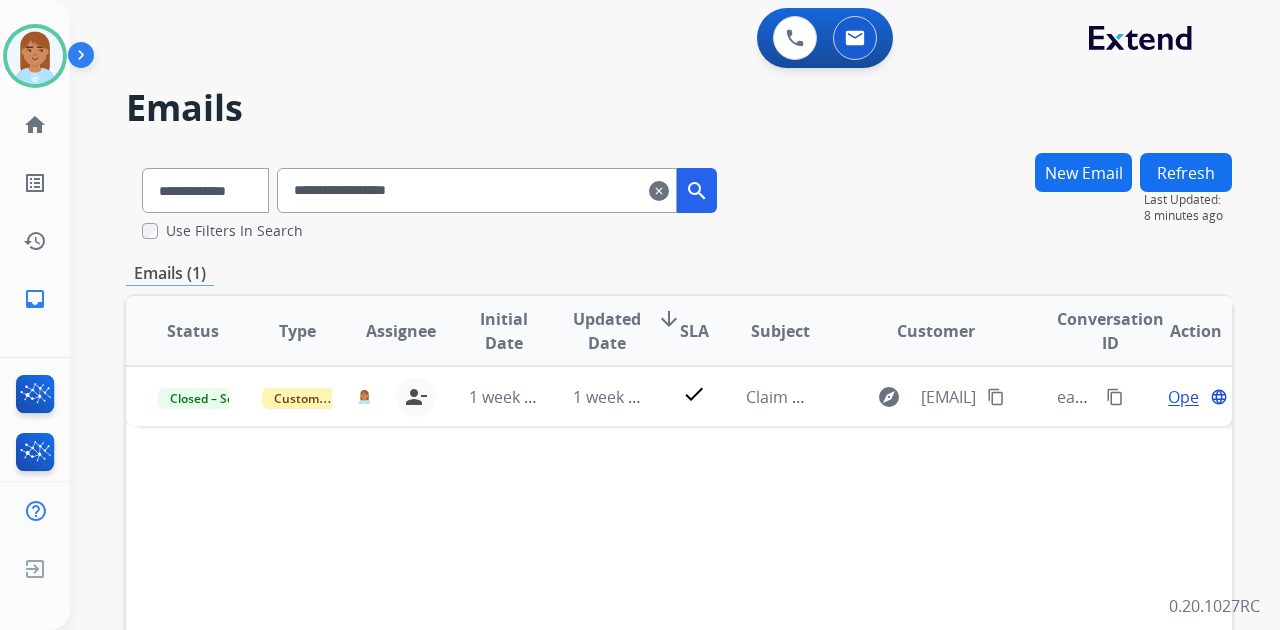 click on "clear" at bounding box center (659, 191) 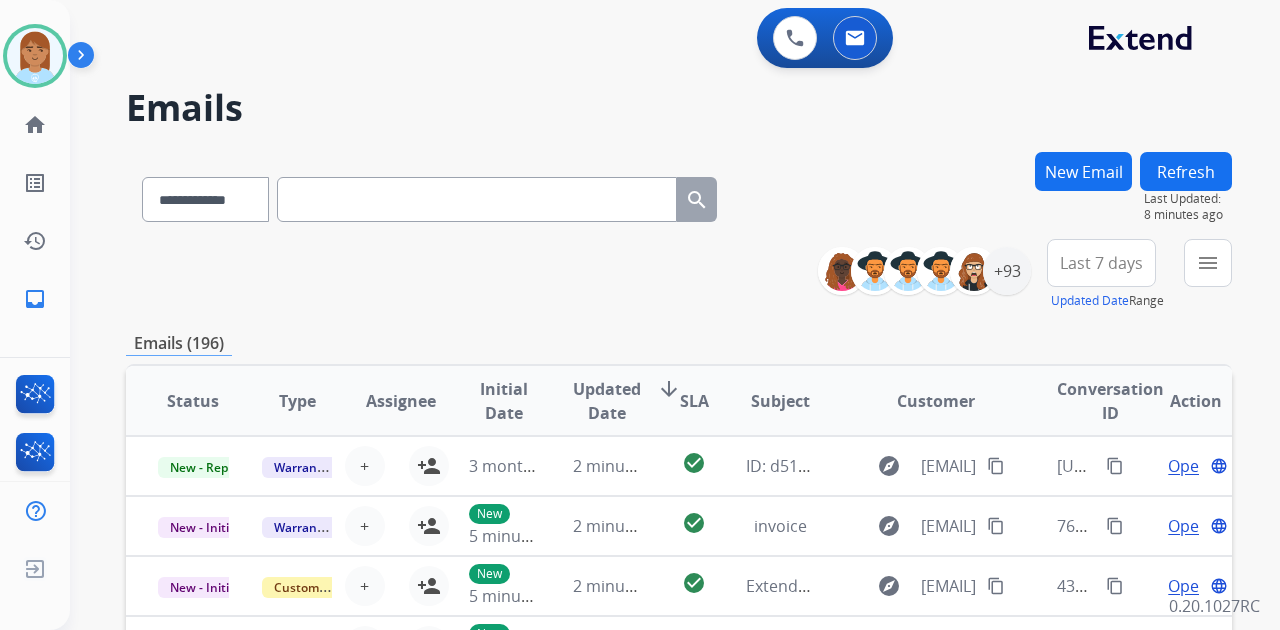 paste on "**********" 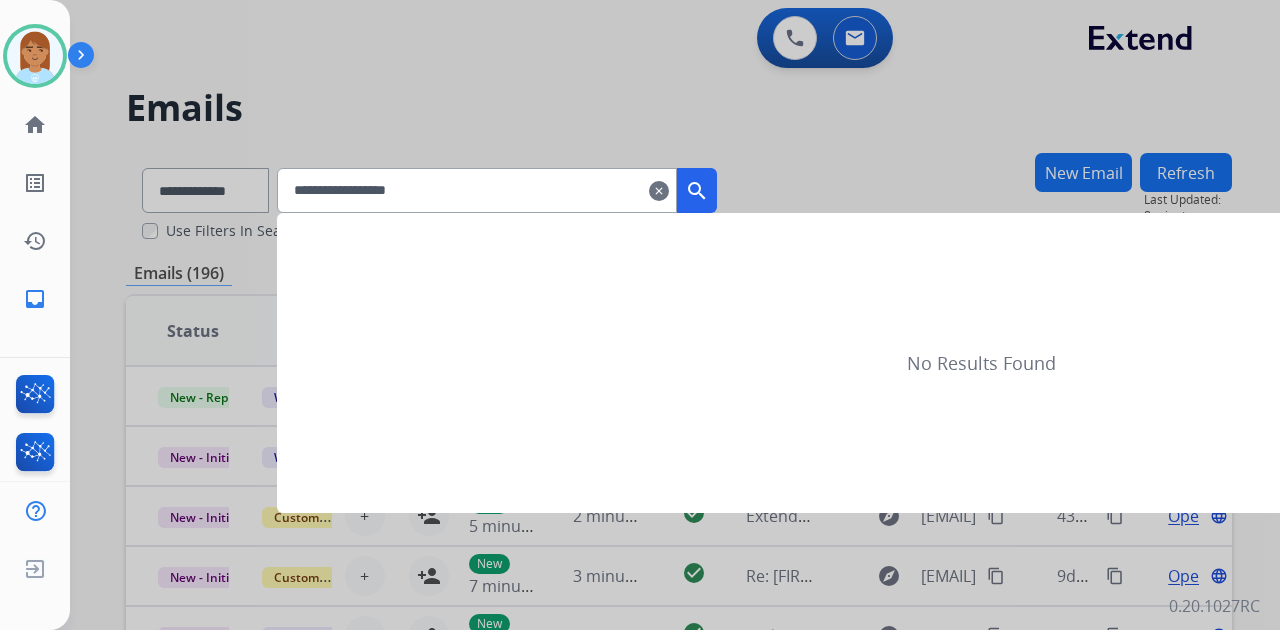 type on "**********" 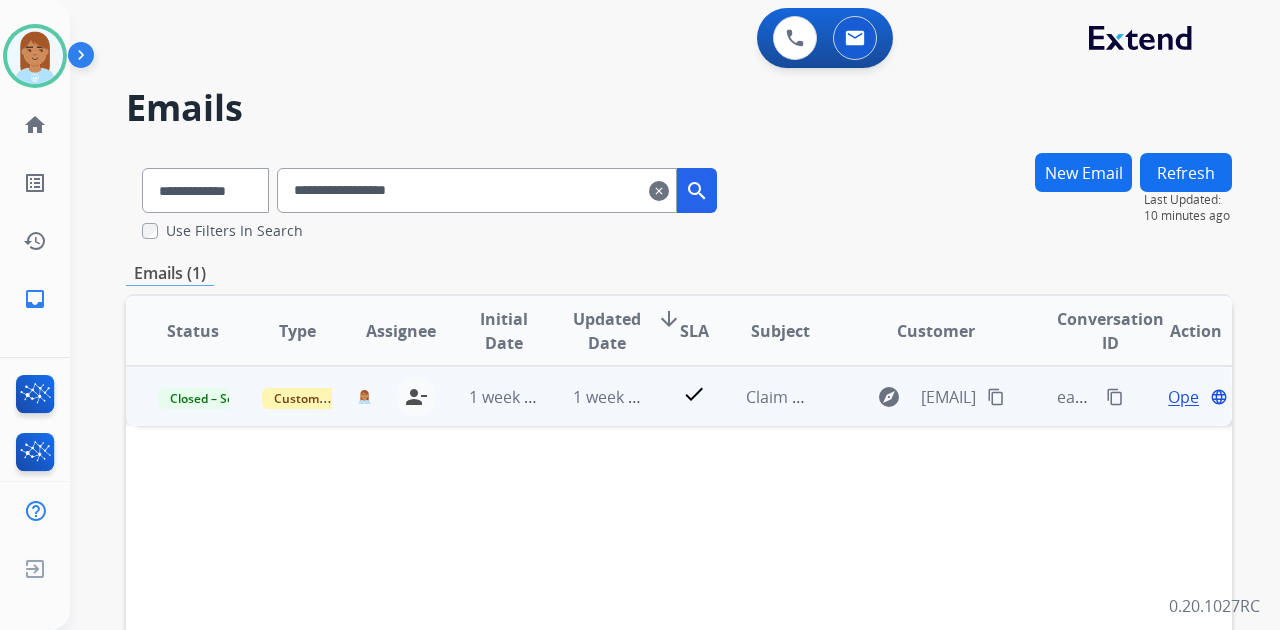 click on "Open" at bounding box center [1188, 397] 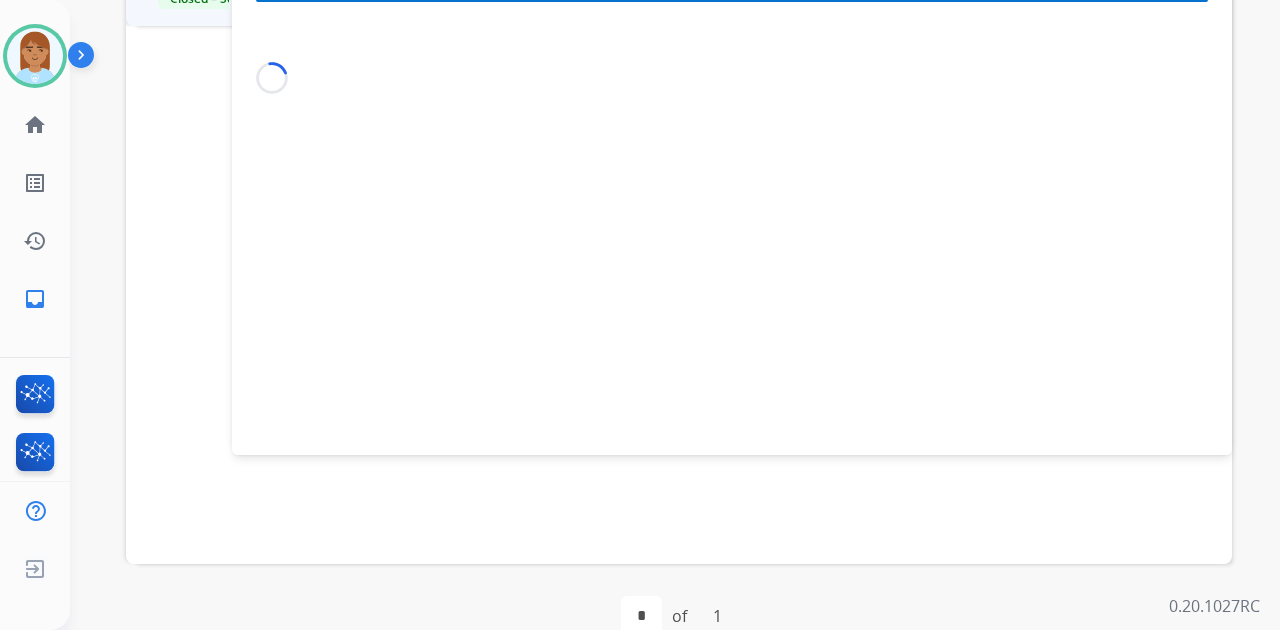 scroll, scrollTop: 266, scrollLeft: 0, axis: vertical 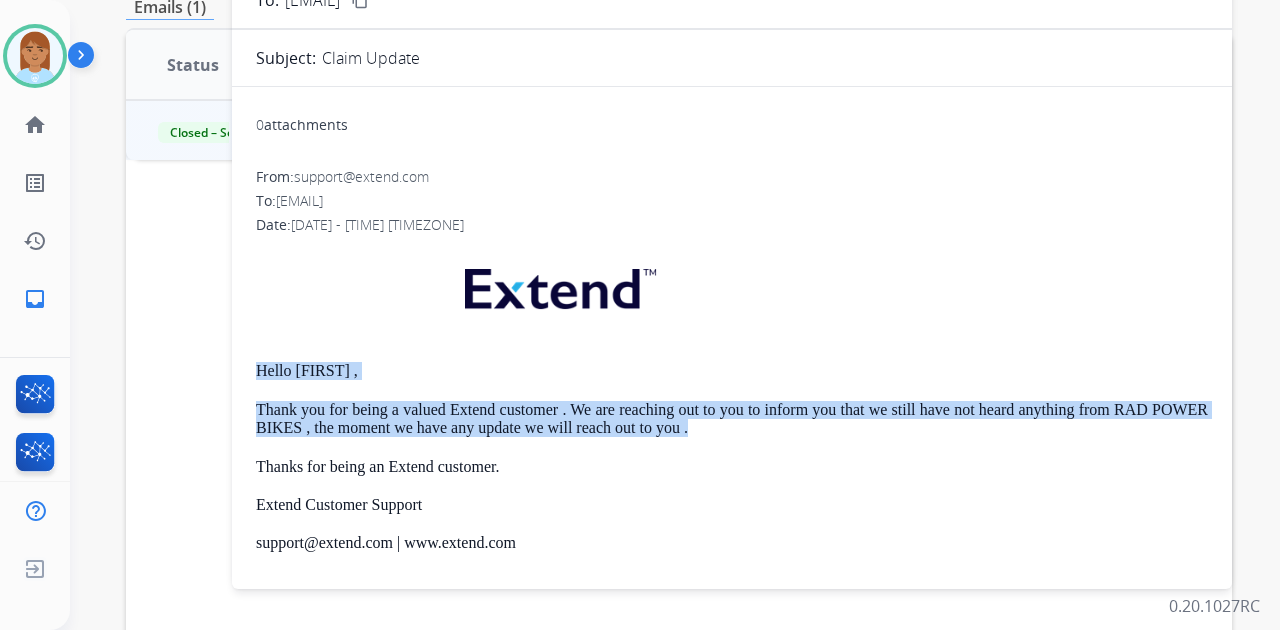 drag, startPoint x: 254, startPoint y: 362, endPoint x: 820, endPoint y: 418, distance: 568.76355 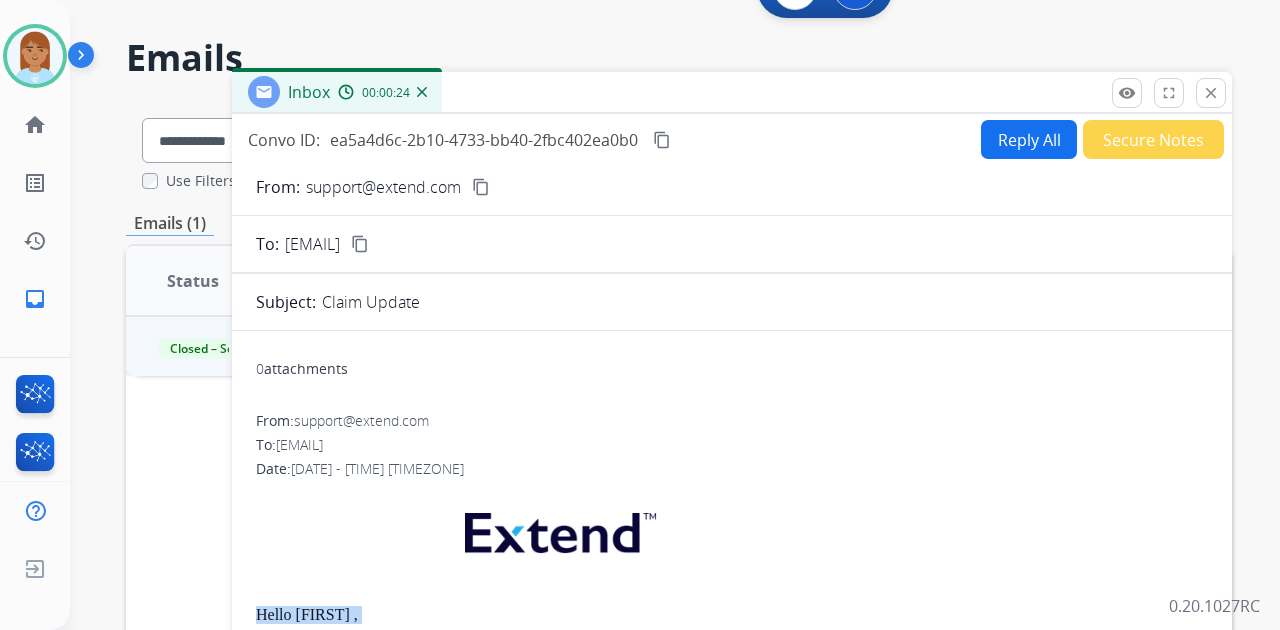 scroll, scrollTop: 0, scrollLeft: 0, axis: both 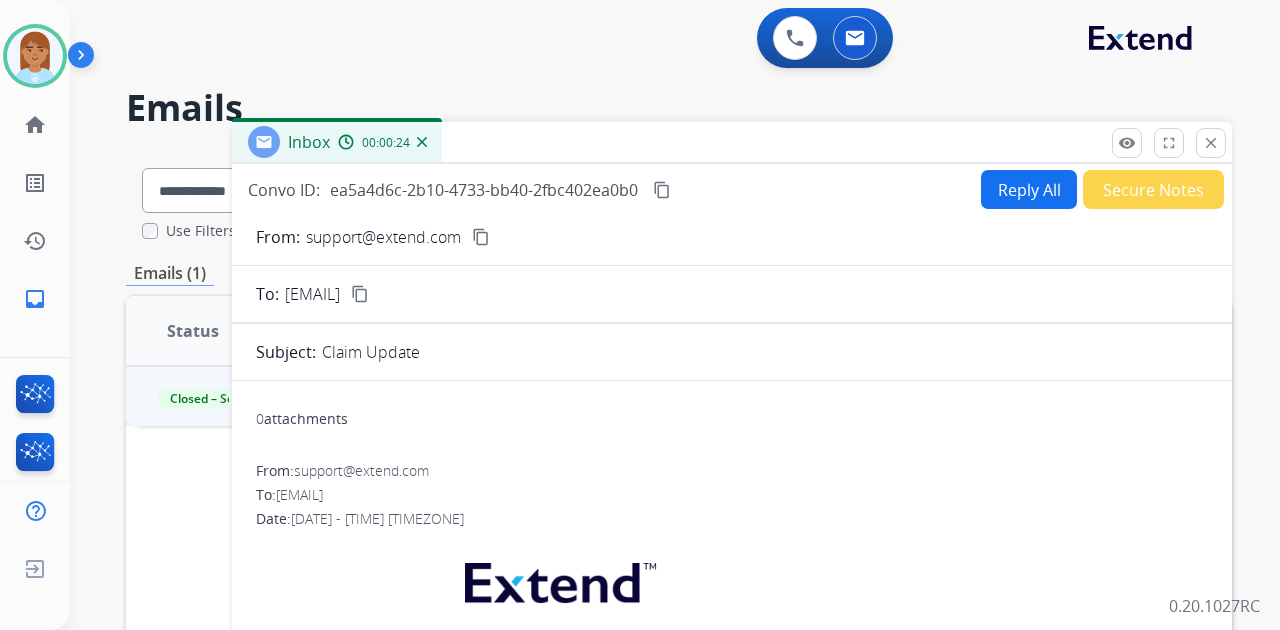 click on "Reply All" at bounding box center [1029, 189] 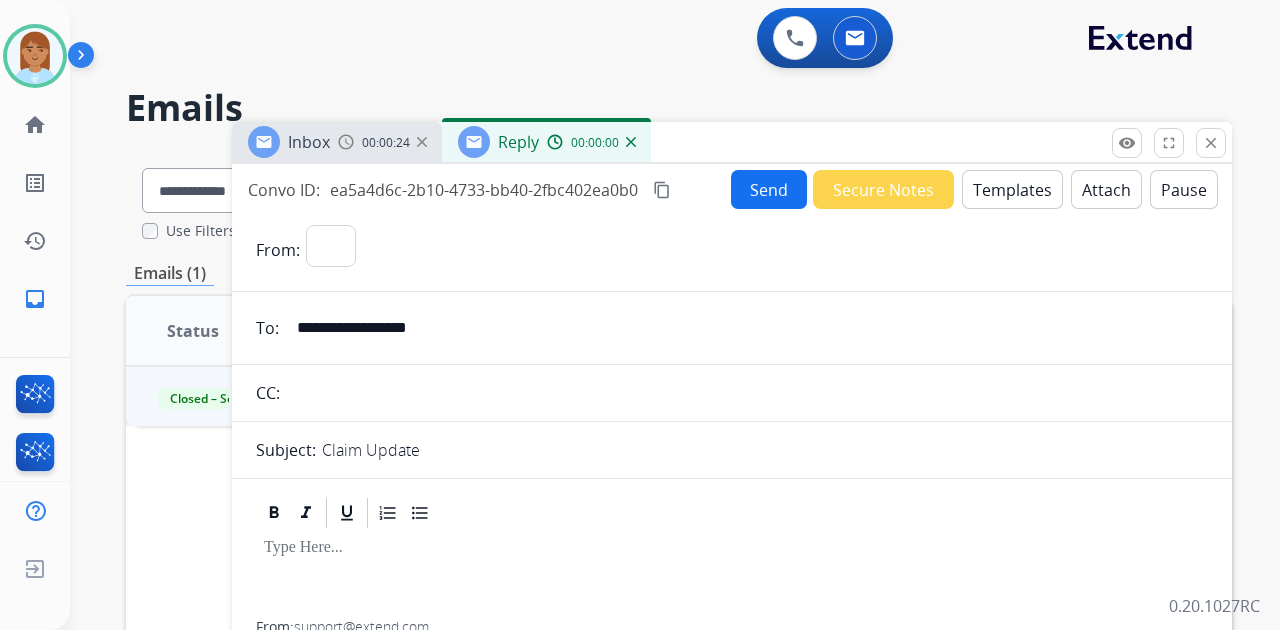 select on "**********" 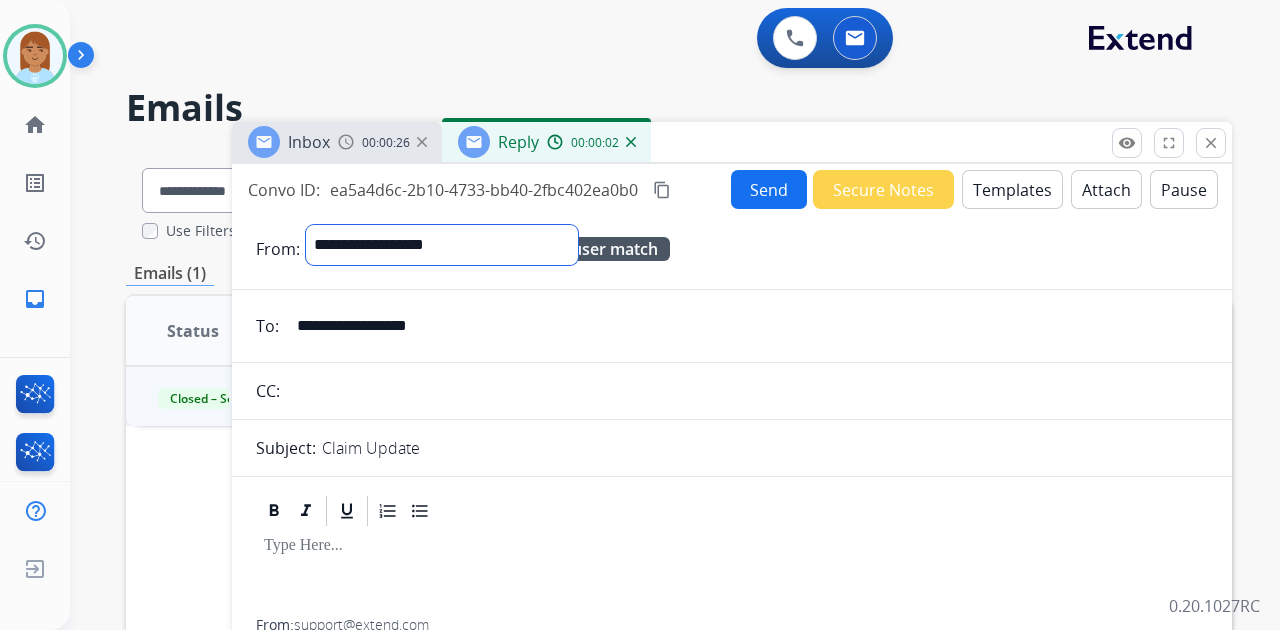 click on "**********" at bounding box center (442, 245) 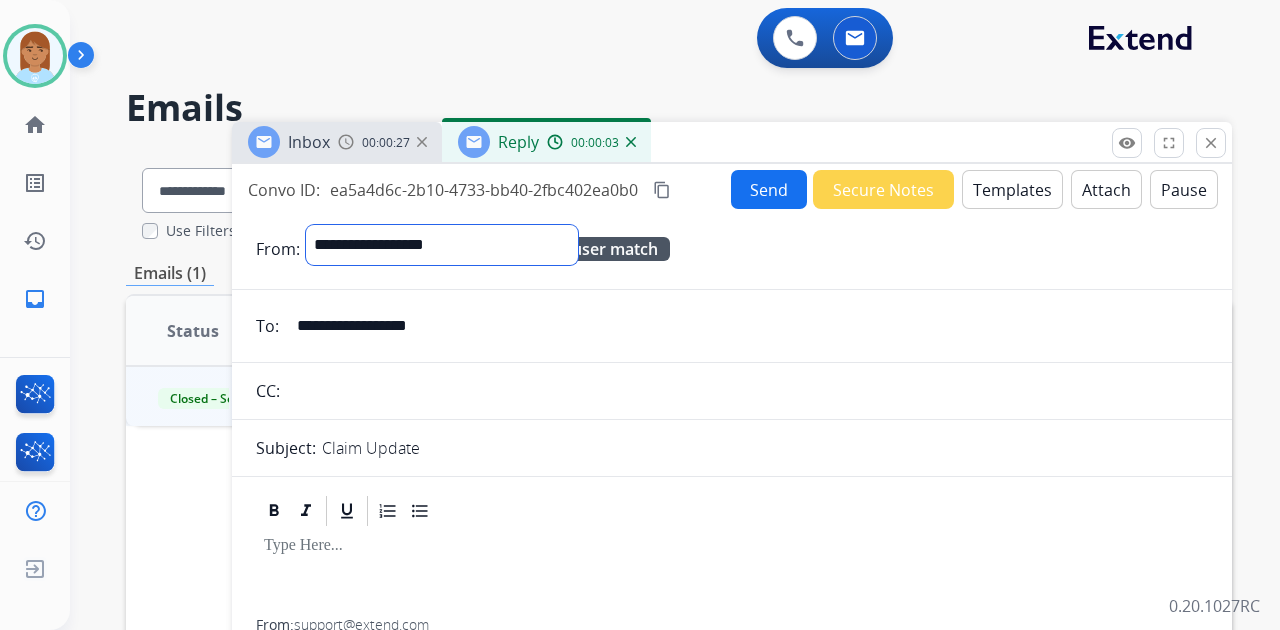 click on "**********" at bounding box center (442, 245) 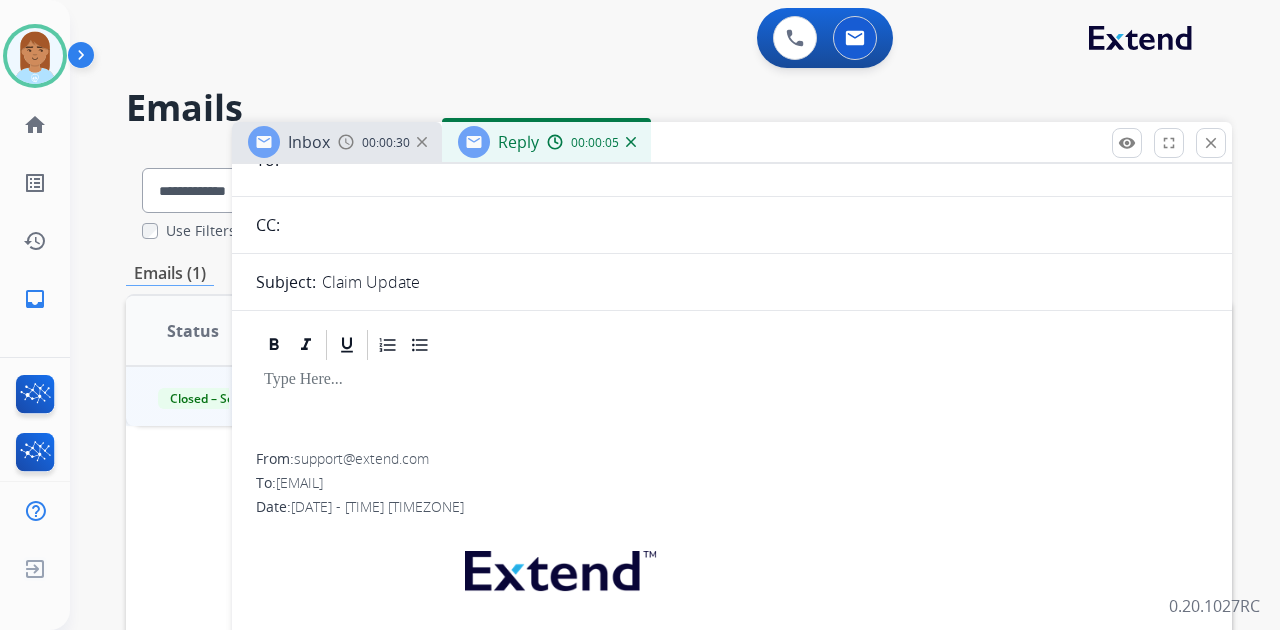 scroll, scrollTop: 0, scrollLeft: 0, axis: both 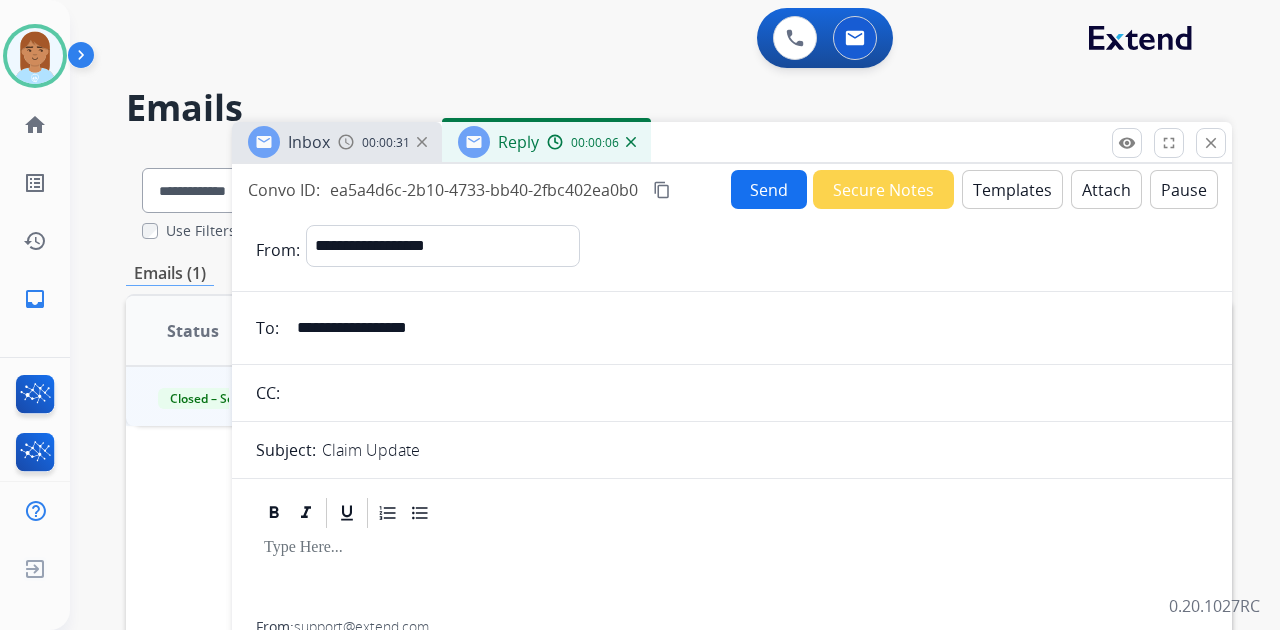 click on "Templates" at bounding box center (1012, 189) 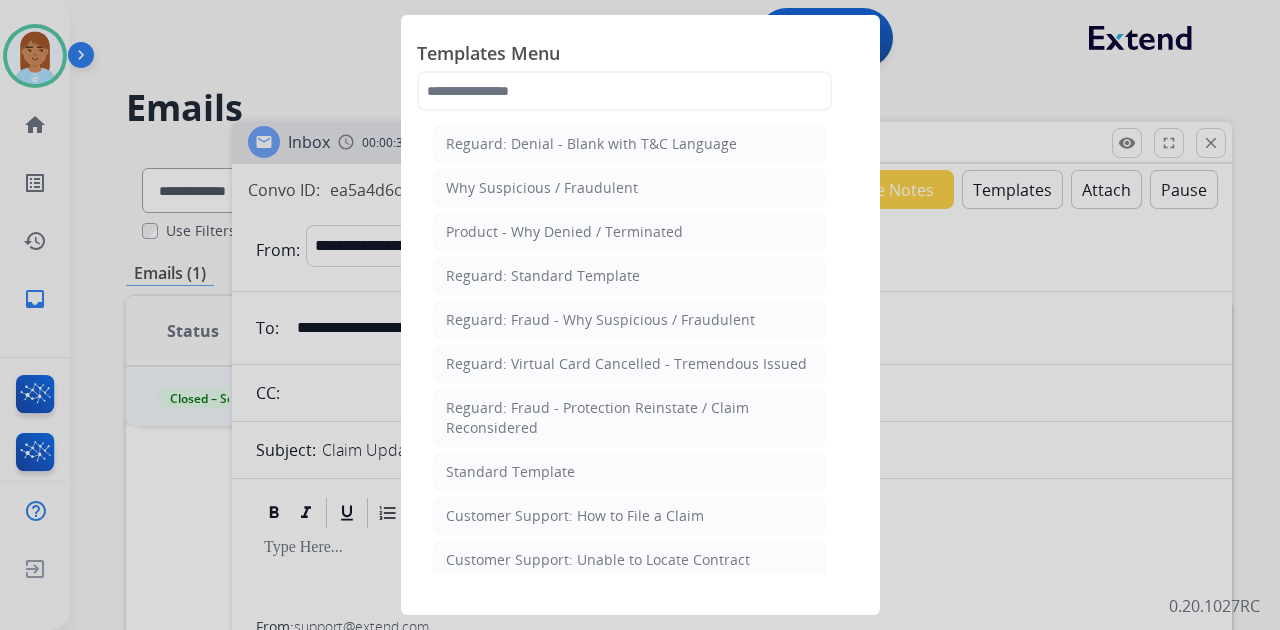 click on "Standard Template" 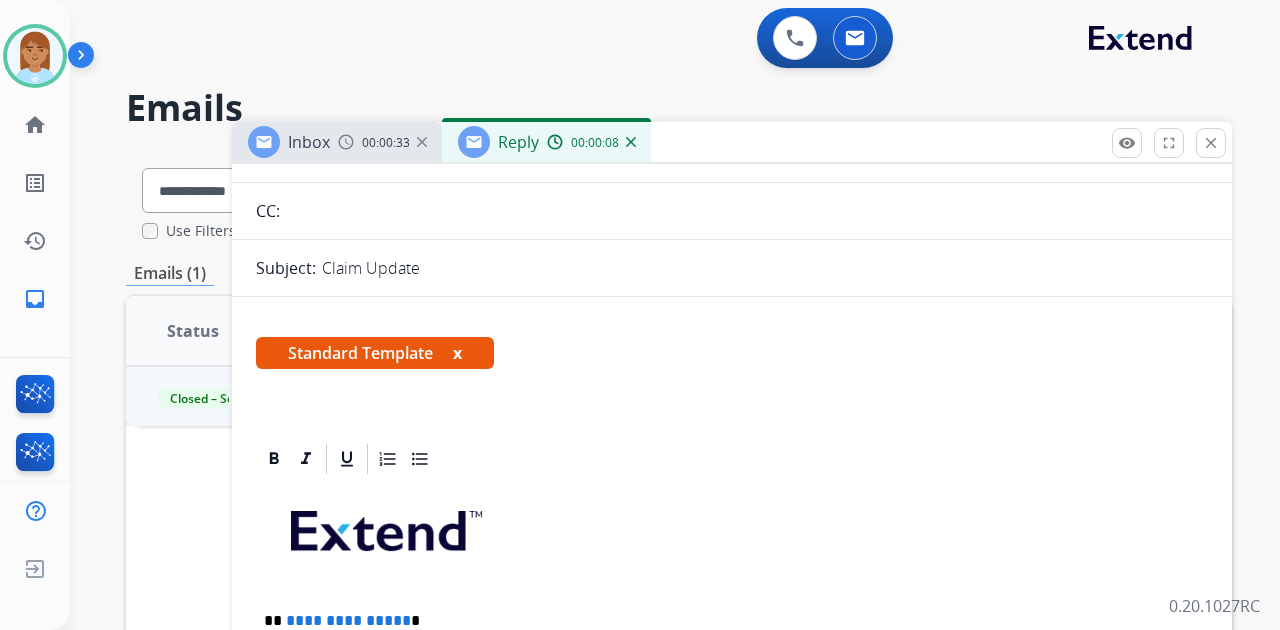 scroll, scrollTop: 466, scrollLeft: 0, axis: vertical 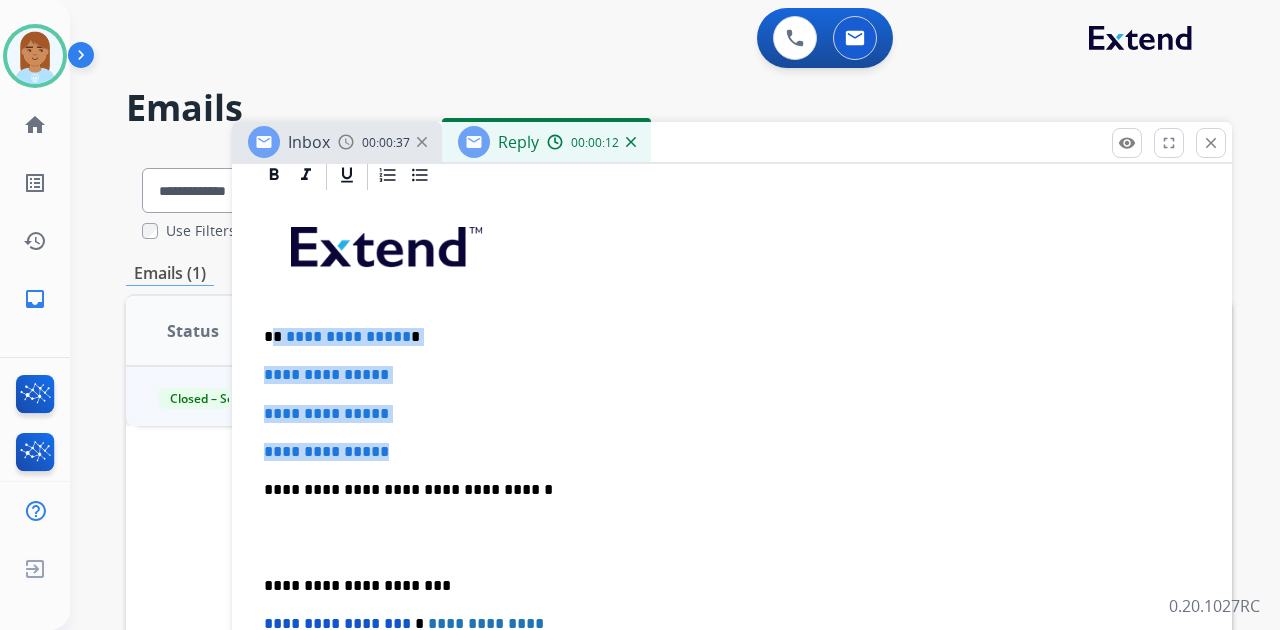 drag, startPoint x: 270, startPoint y: 327, endPoint x: 408, endPoint y: 432, distance: 173.40416 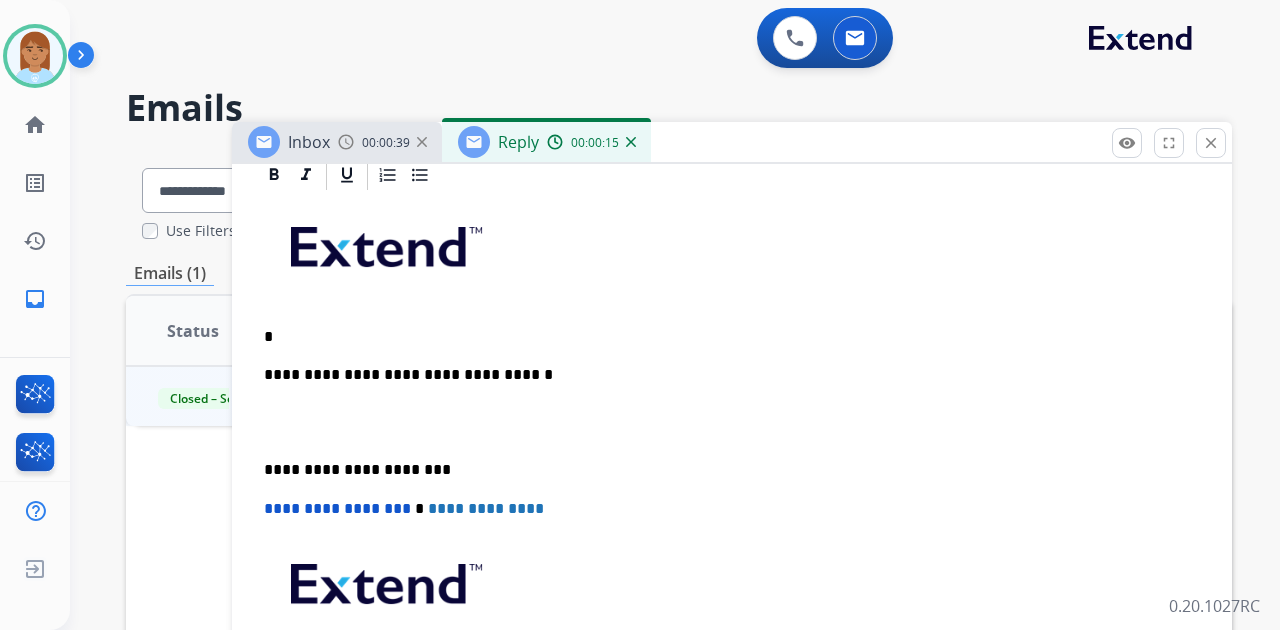 type 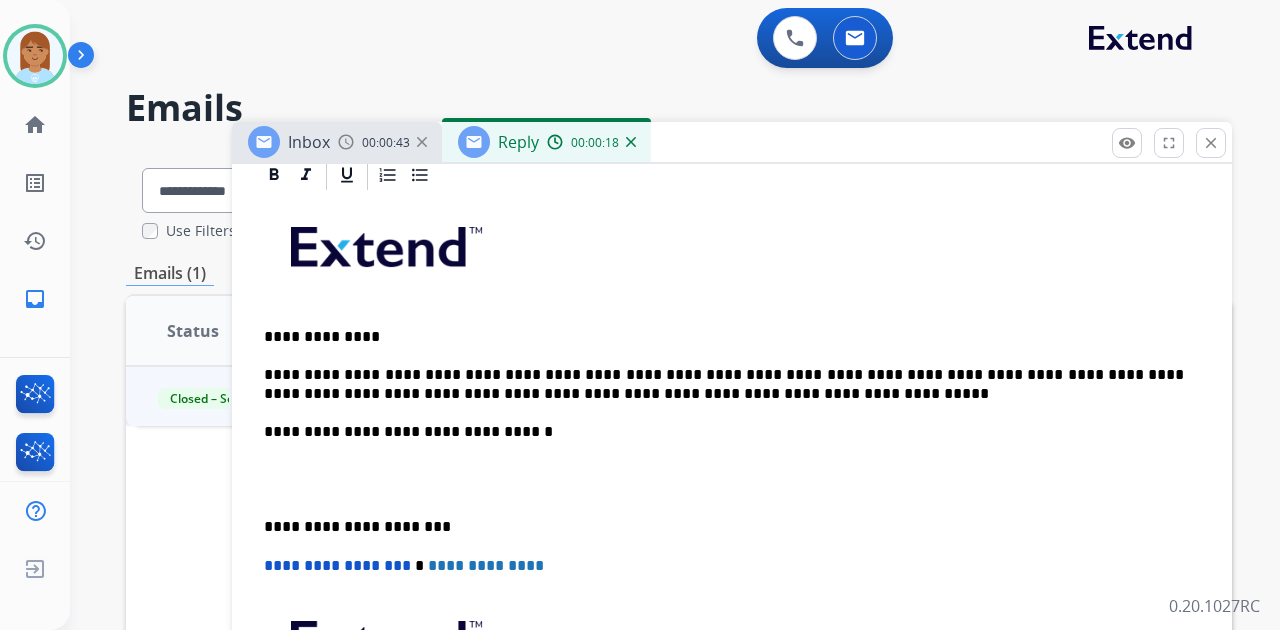click at bounding box center (732, 479) 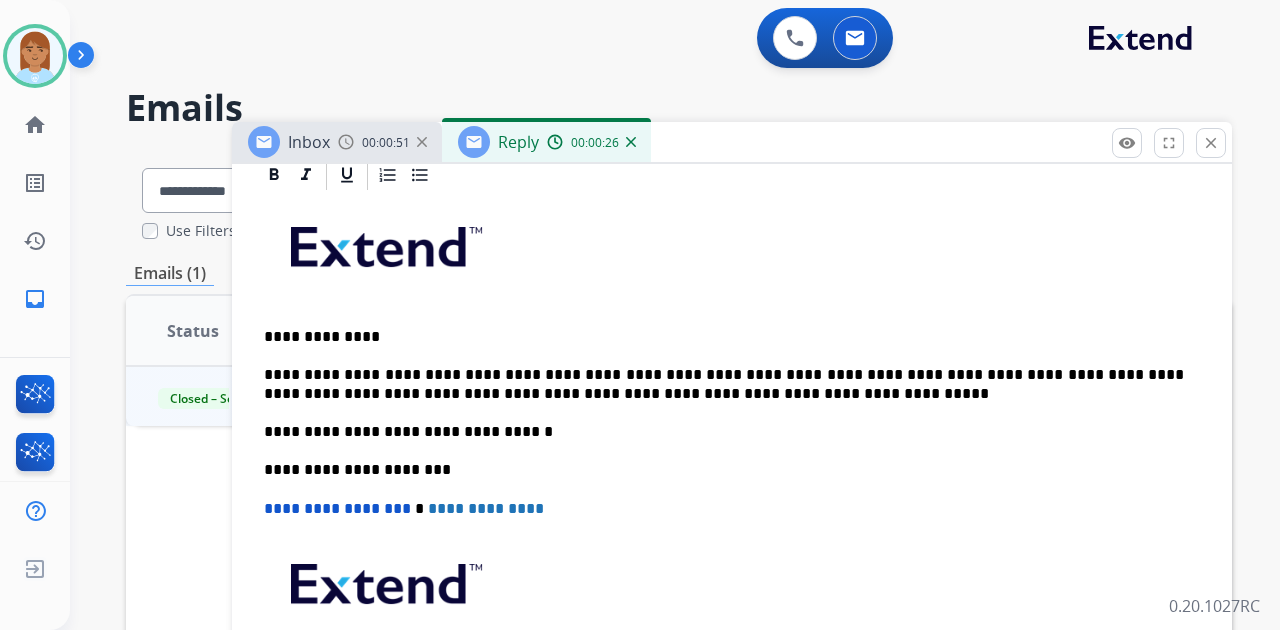click on "**********" at bounding box center (732, 479) 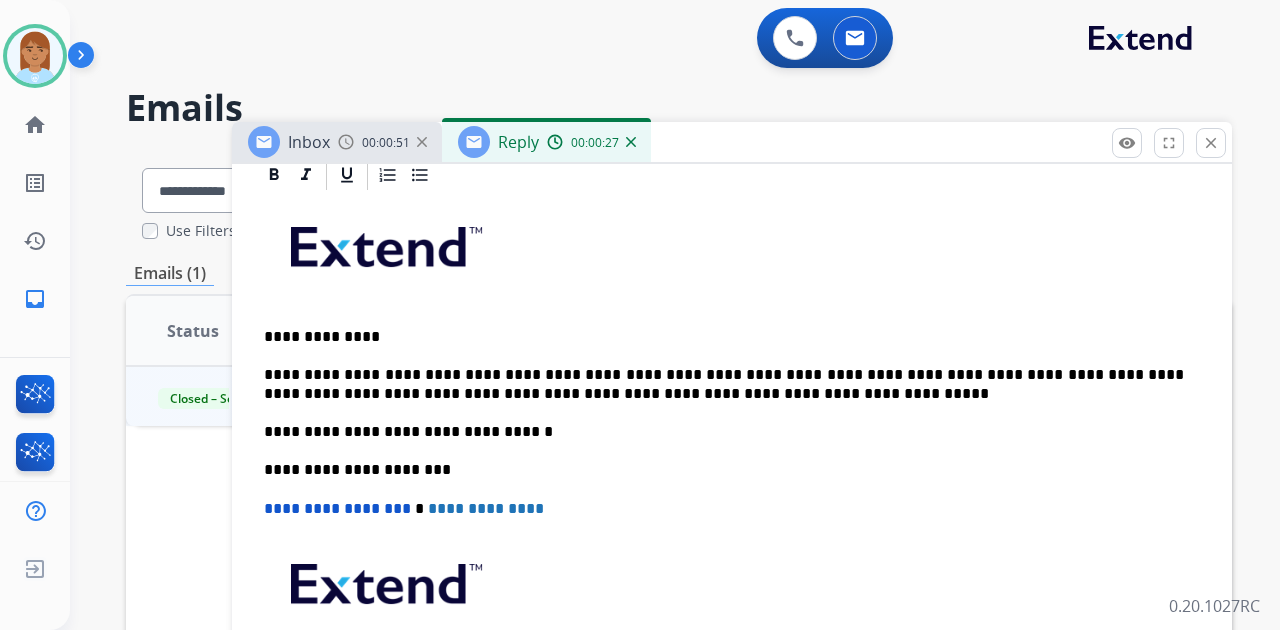 click on "**********" at bounding box center [732, 479] 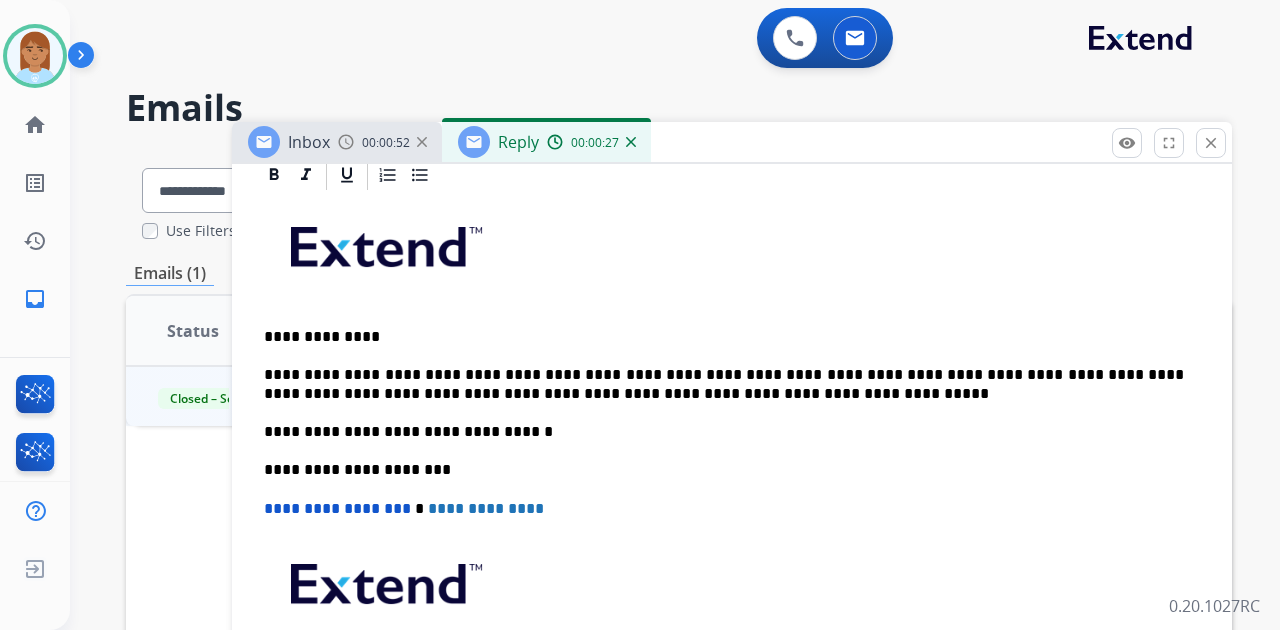 click on "**********" at bounding box center [724, 384] 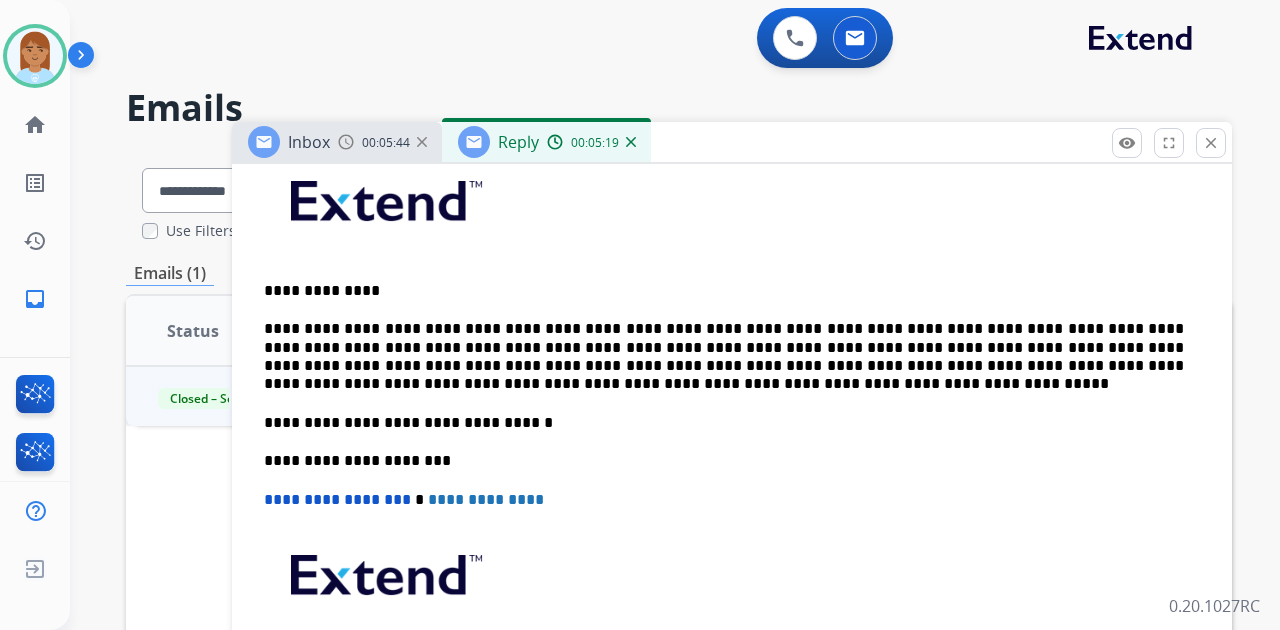 scroll, scrollTop: 400, scrollLeft: 0, axis: vertical 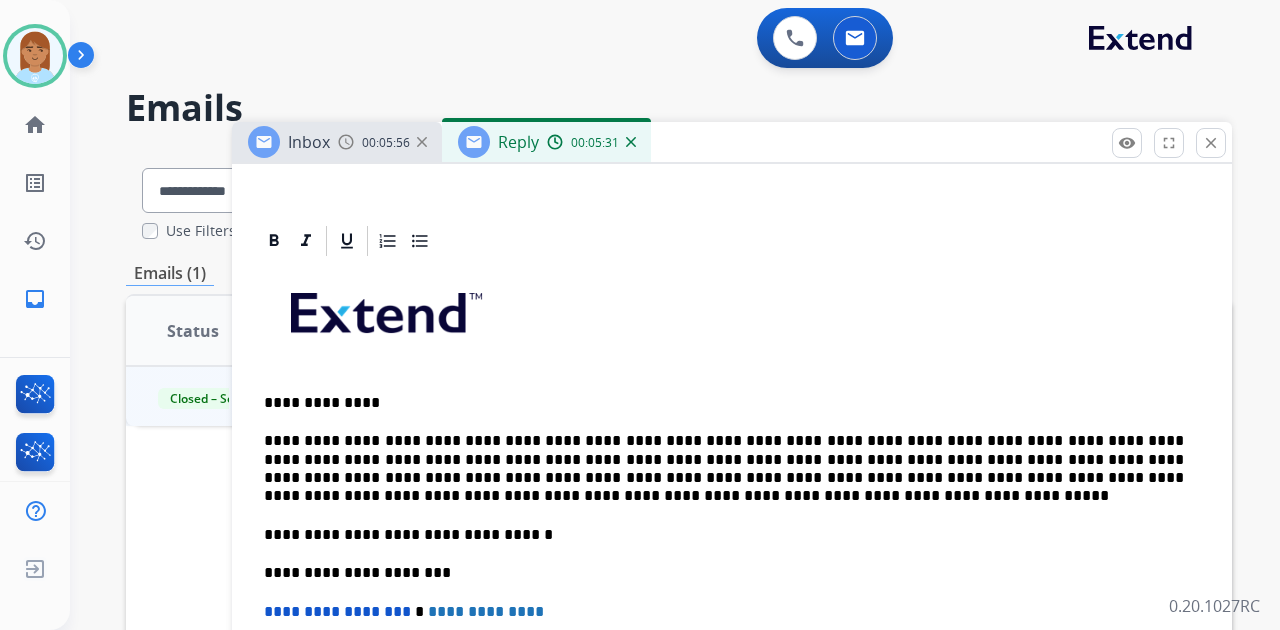 click on "**********" at bounding box center (724, 469) 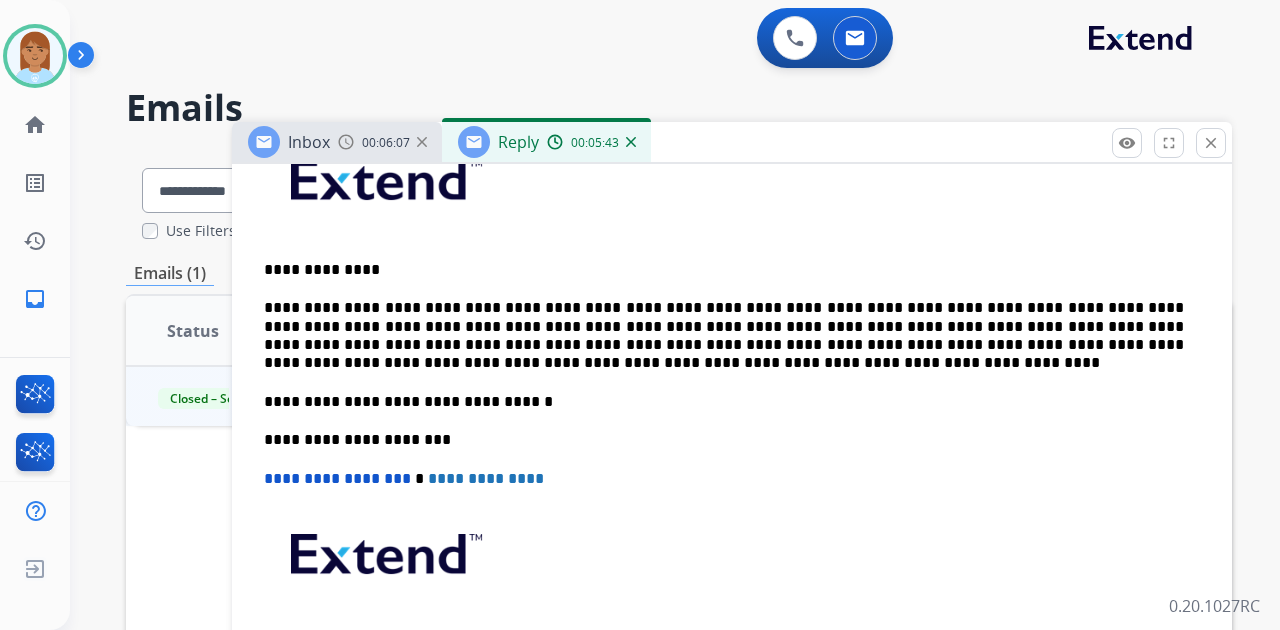 scroll, scrollTop: 333, scrollLeft: 0, axis: vertical 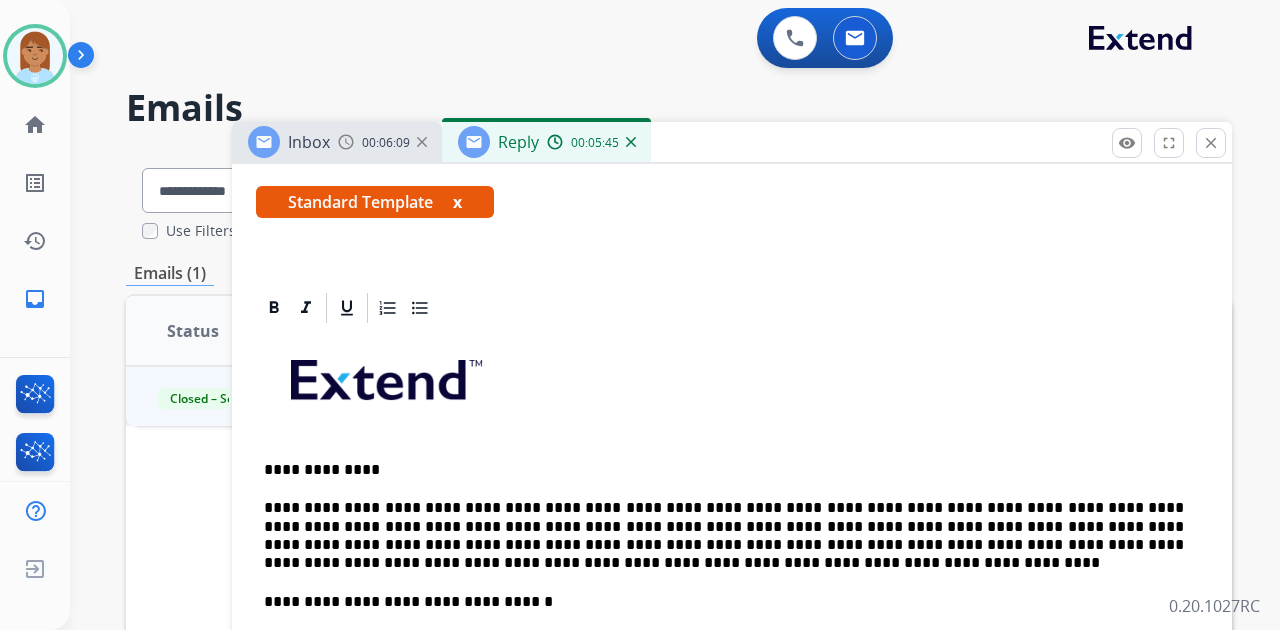 click on "**********" at bounding box center (724, 536) 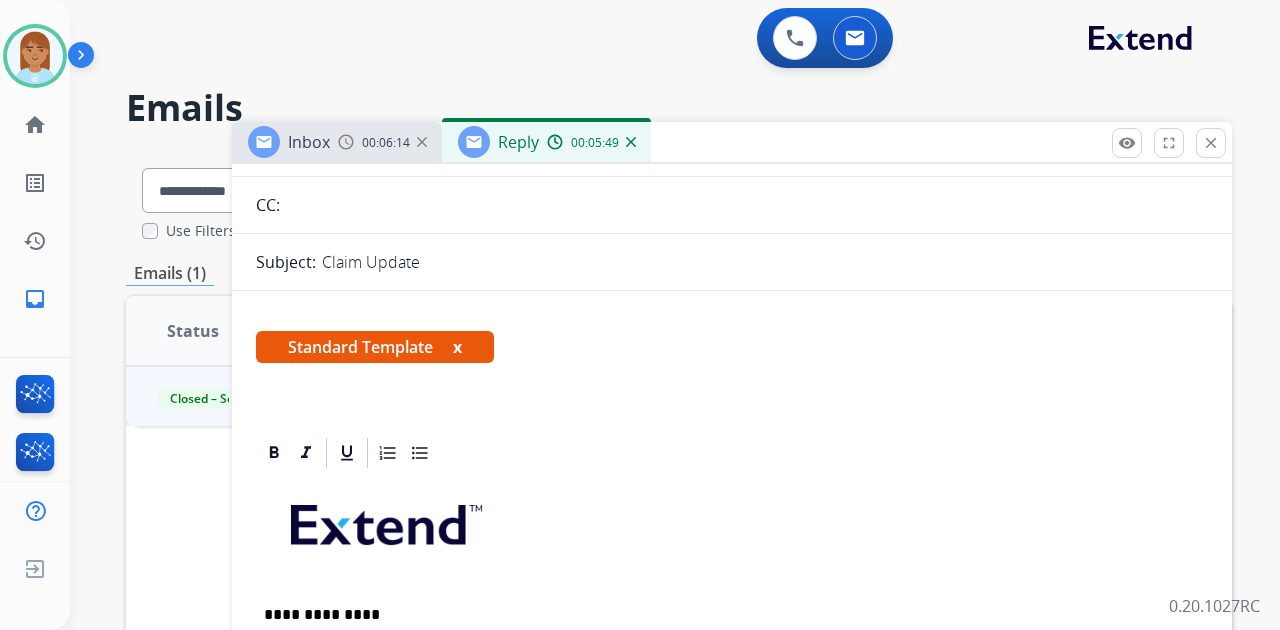 scroll, scrollTop: 0, scrollLeft: 0, axis: both 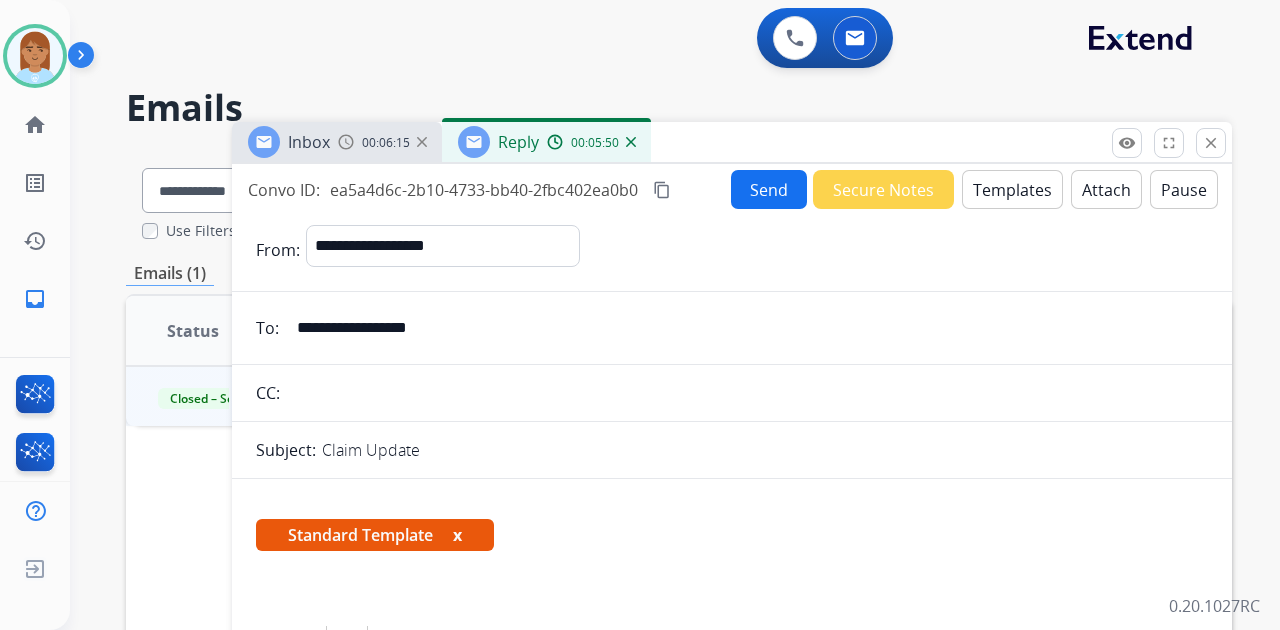 click on "Send" at bounding box center (769, 189) 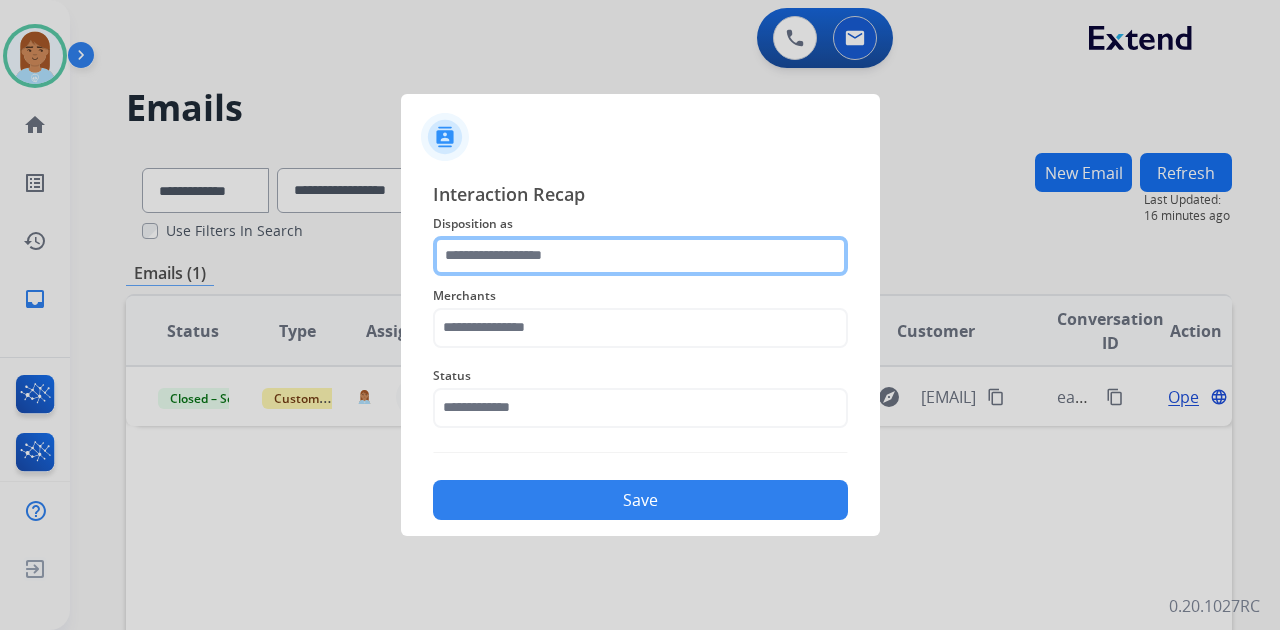 click 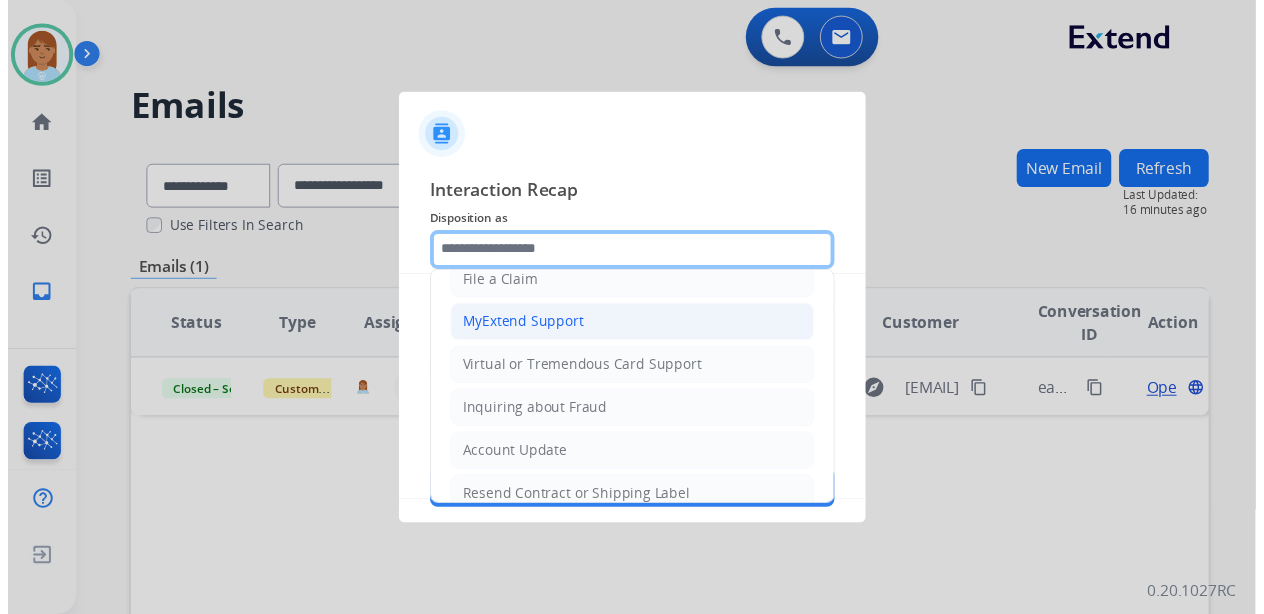 scroll, scrollTop: 0, scrollLeft: 0, axis: both 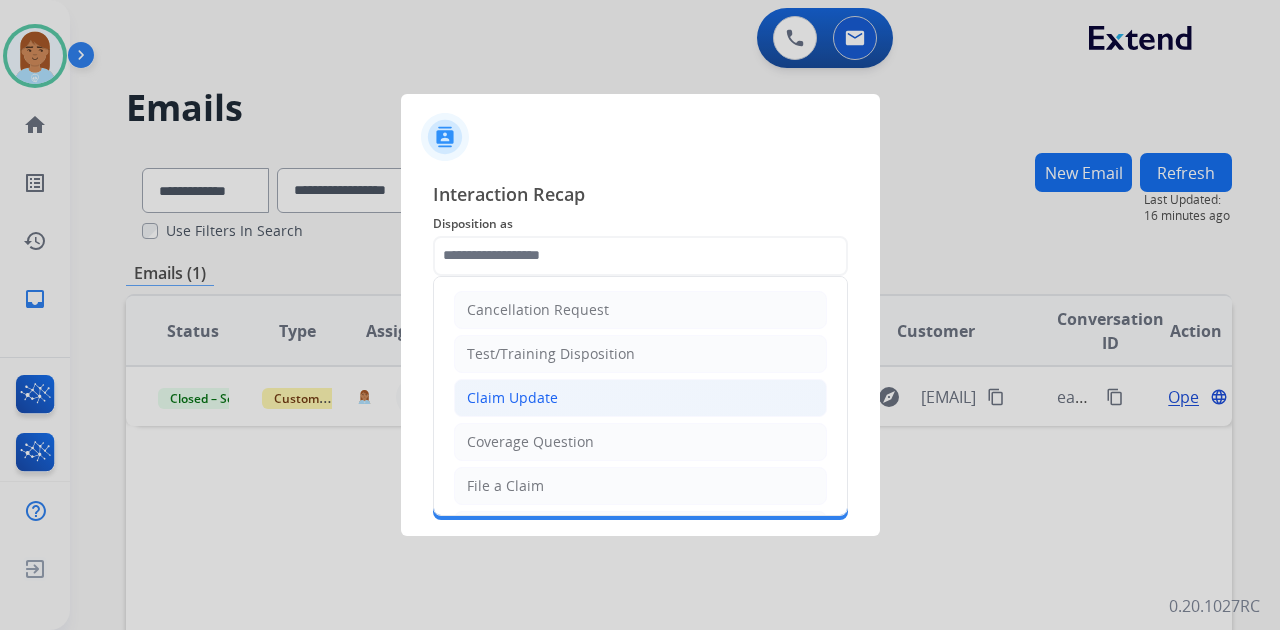 click on "Claim Update" 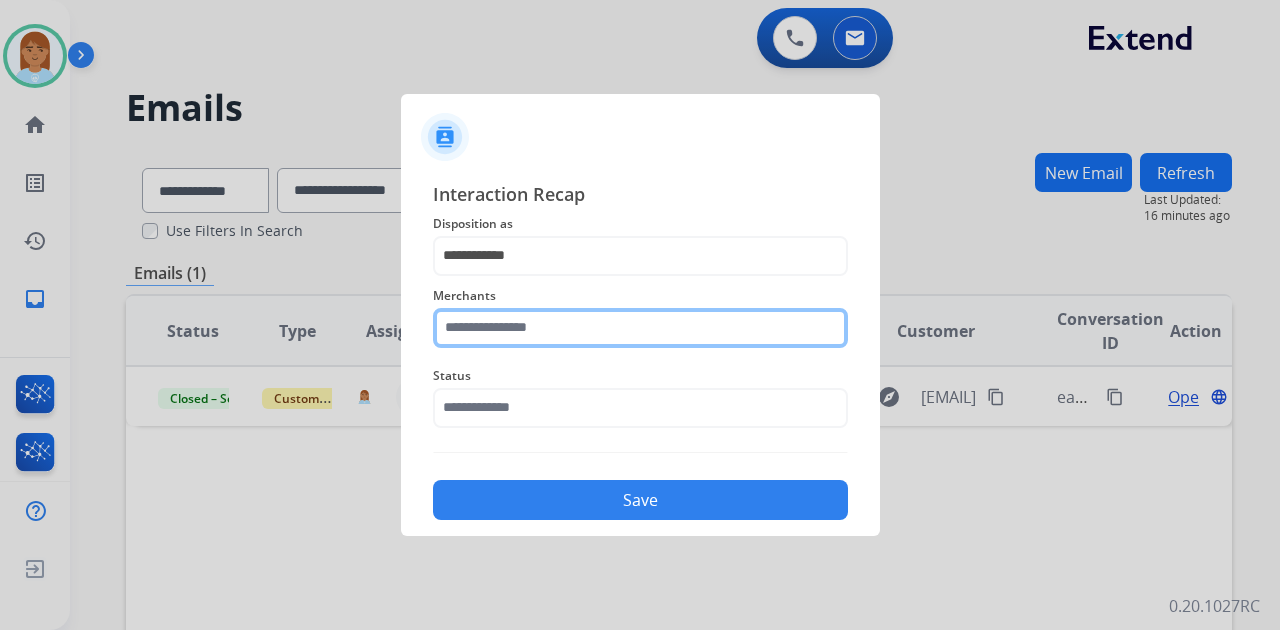 click 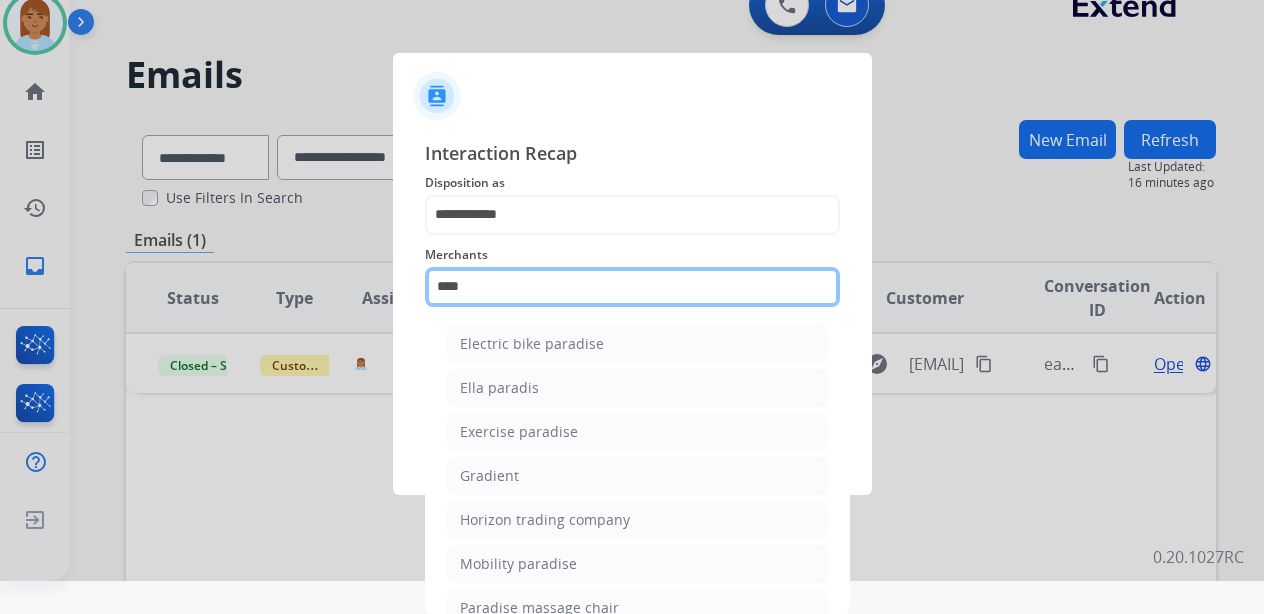 scroll, scrollTop: 0, scrollLeft: 0, axis: both 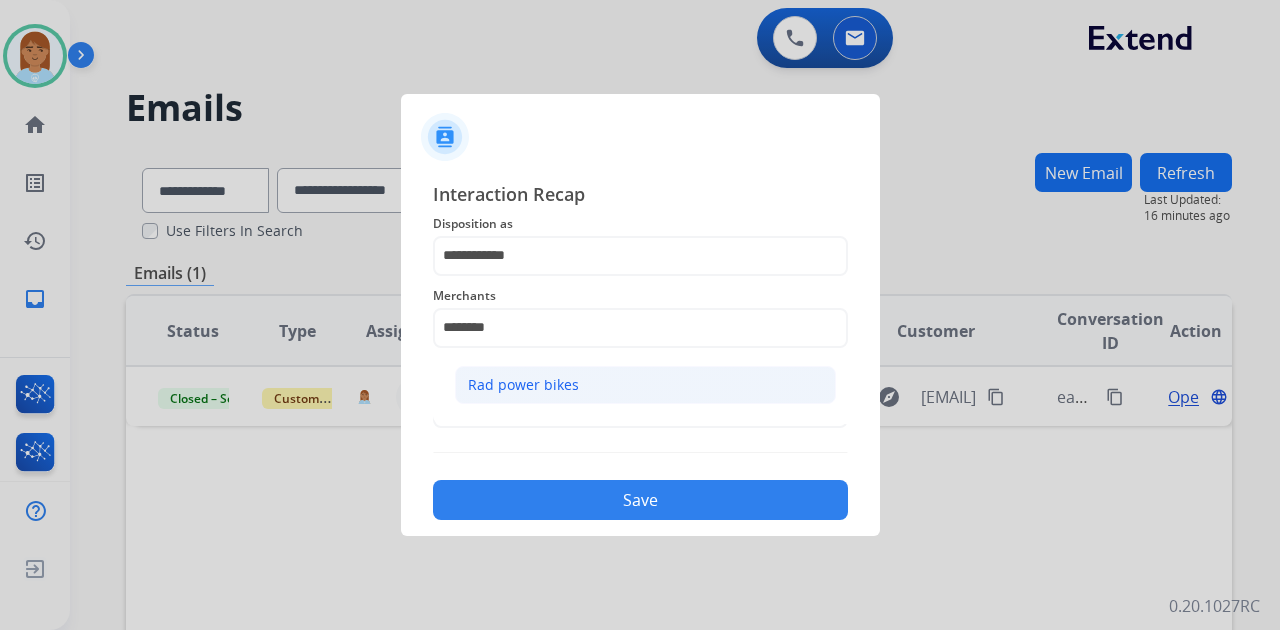 click on "Rad power bikes" 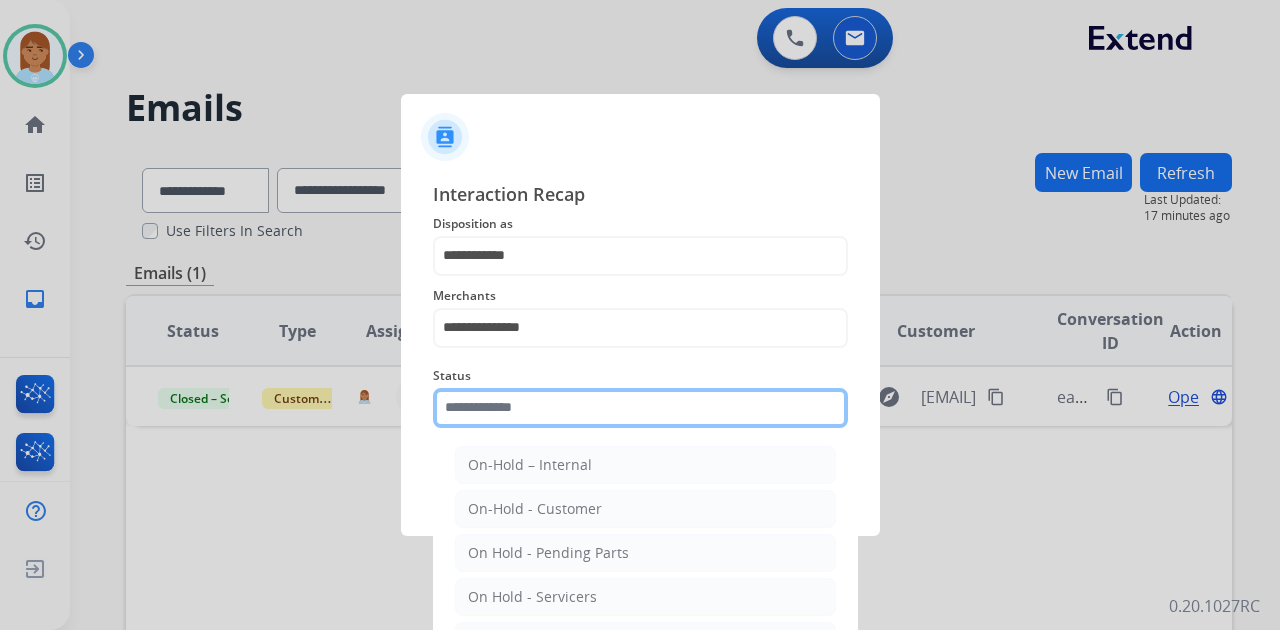 click 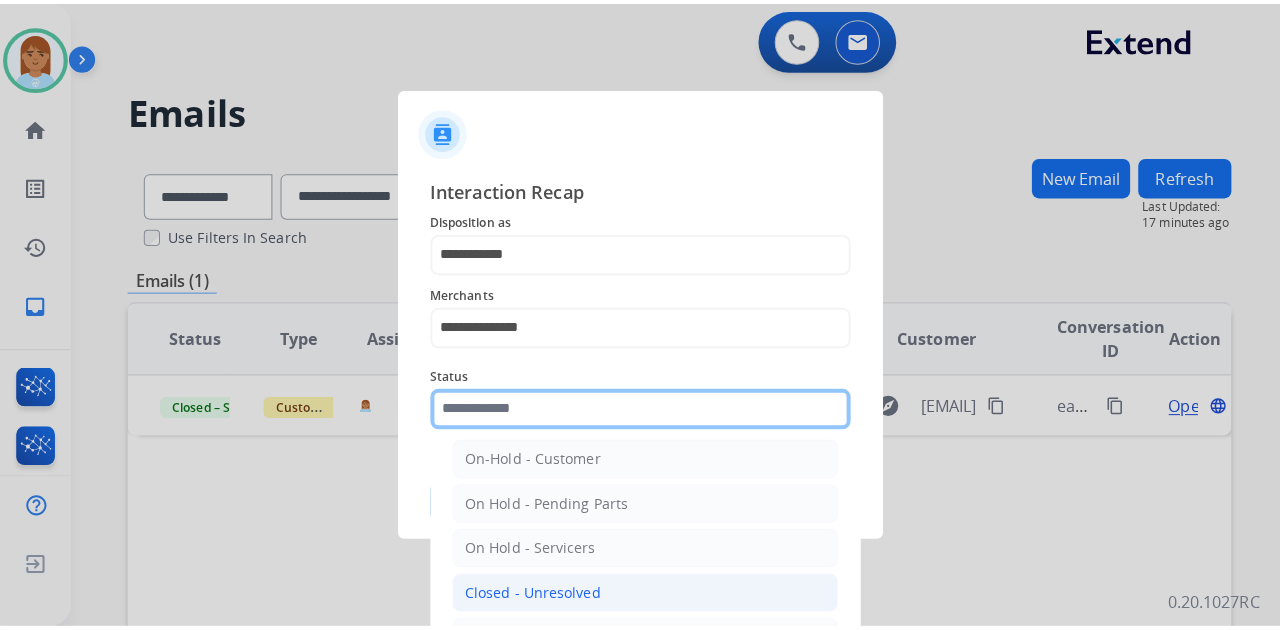 scroll, scrollTop: 114, scrollLeft: 0, axis: vertical 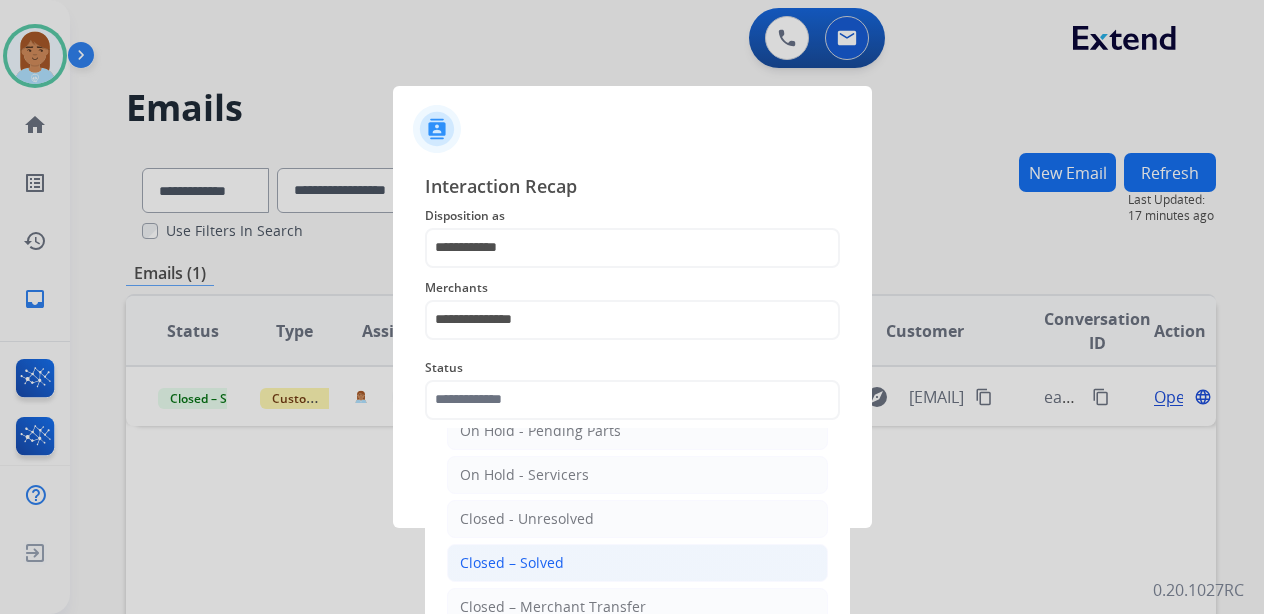 click on "Closed – Solved" 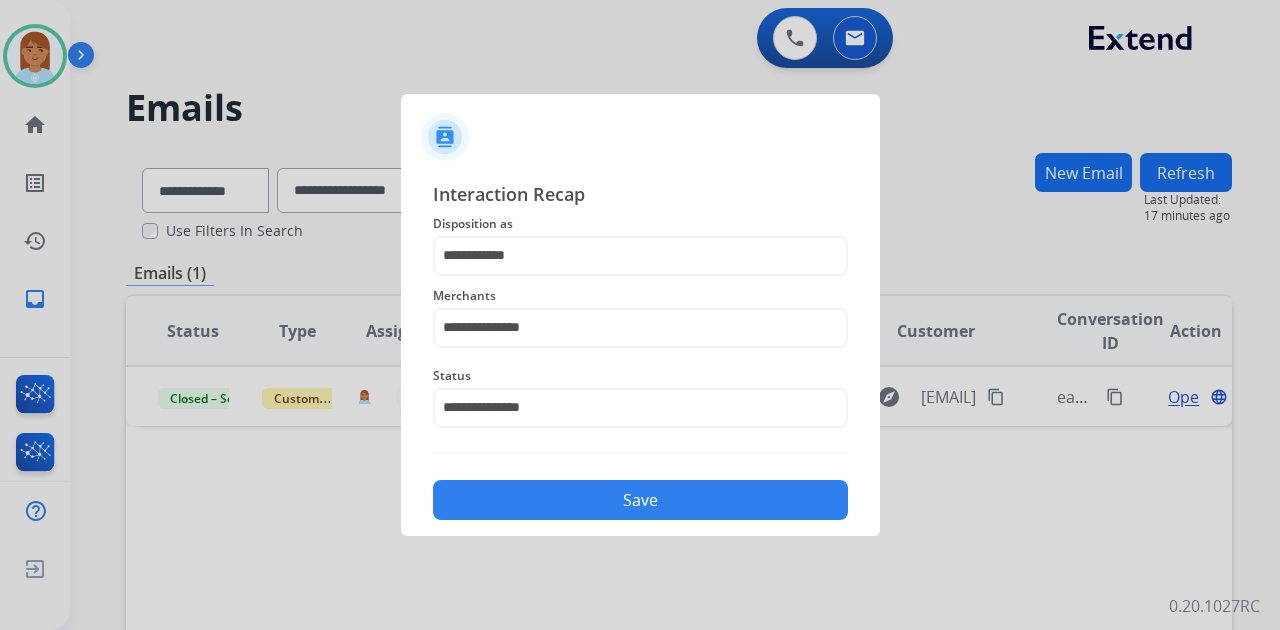 click on "Save" 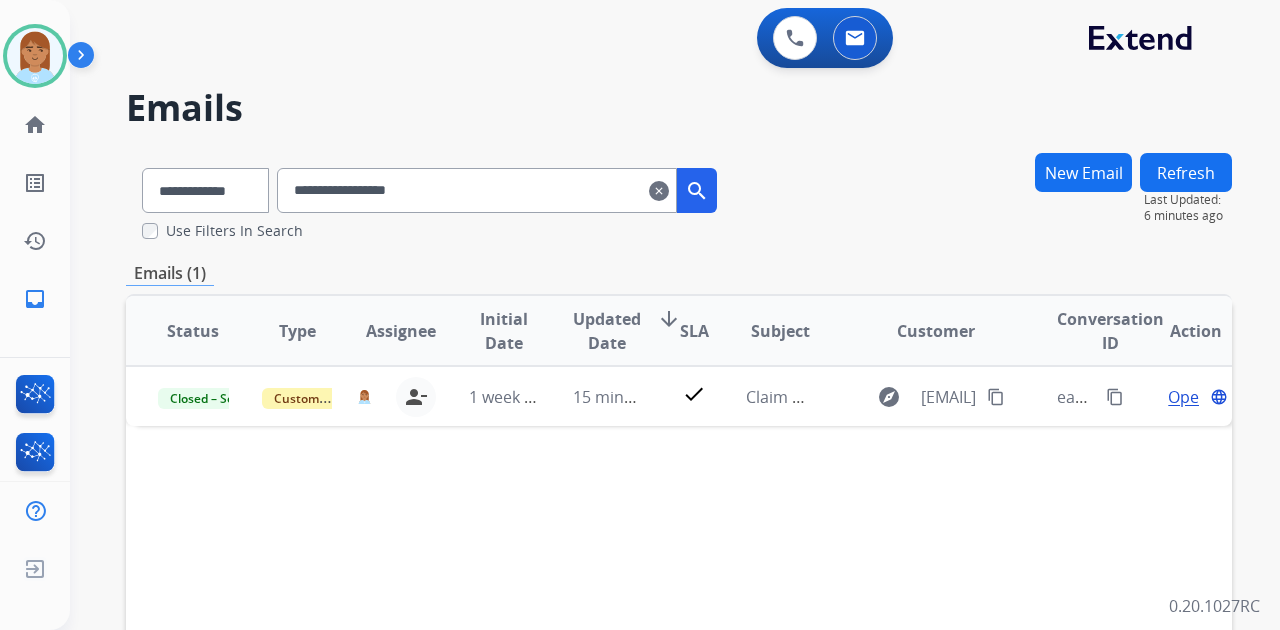 drag, startPoint x: 683, startPoint y: 184, endPoint x: 639, endPoint y: 194, distance: 45.122055 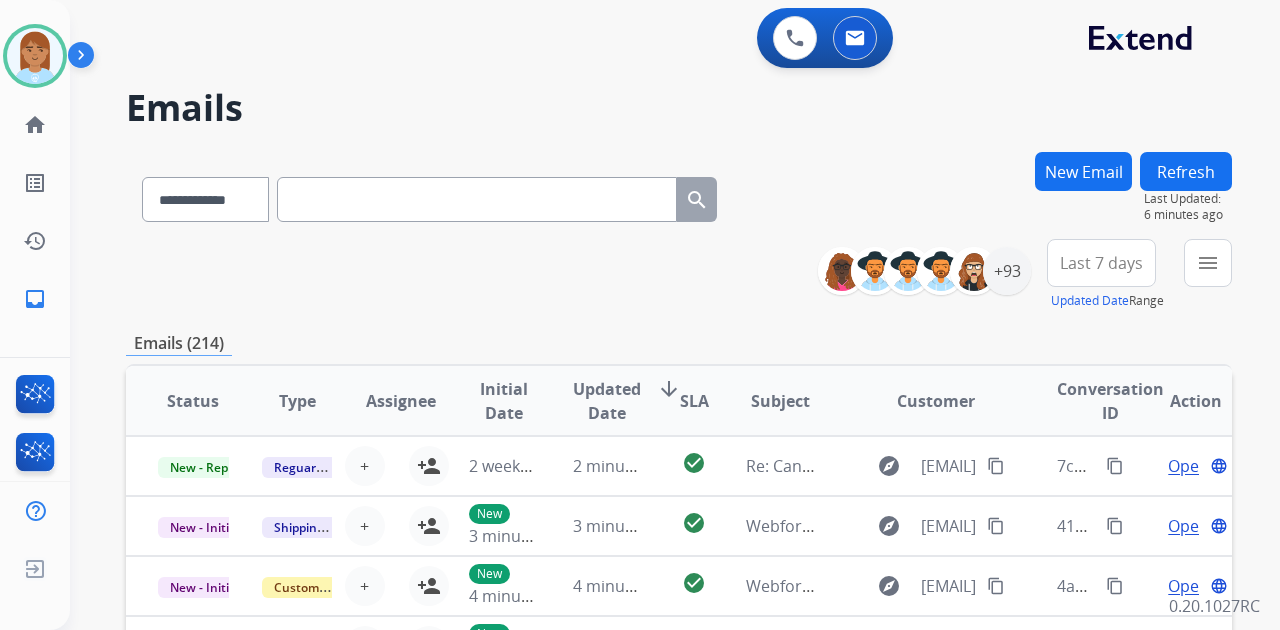 click at bounding box center [477, 199] 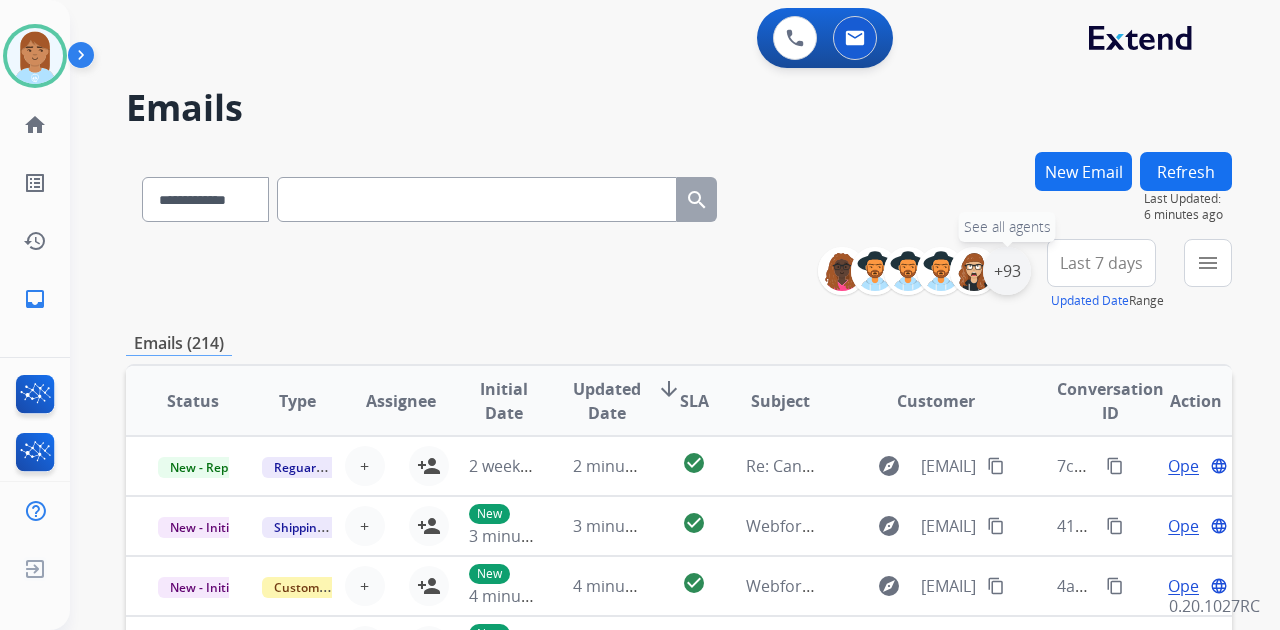 click on "+93" at bounding box center [1007, 271] 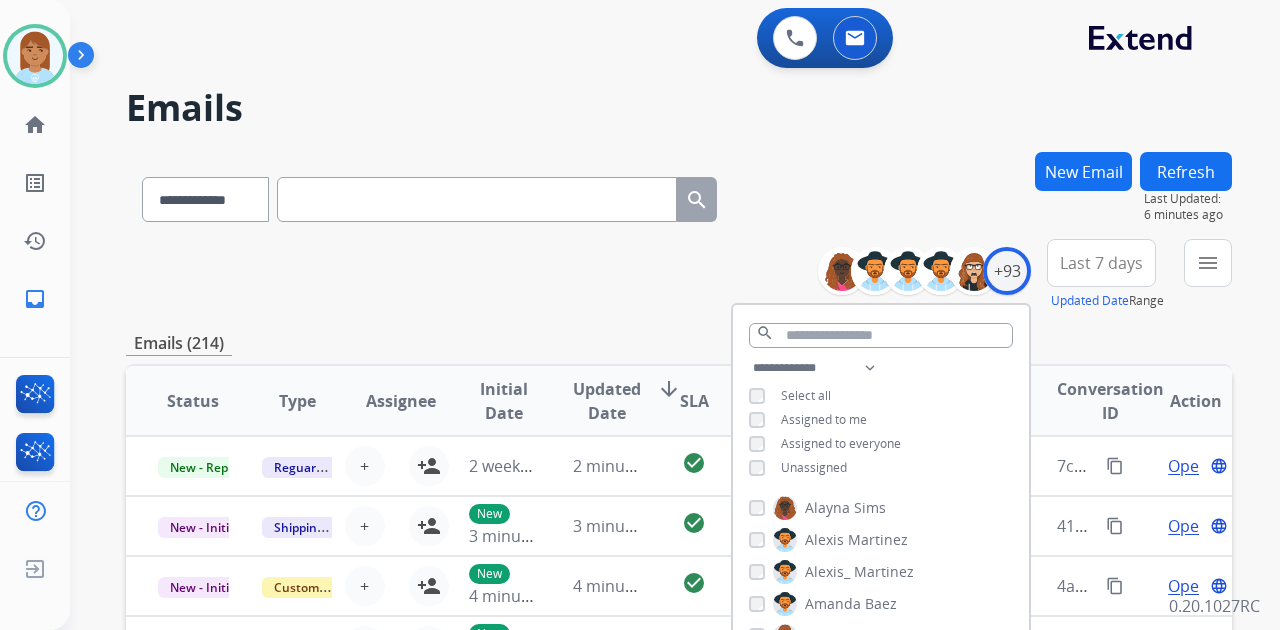 click on "Unassigned" at bounding box center (814, 467) 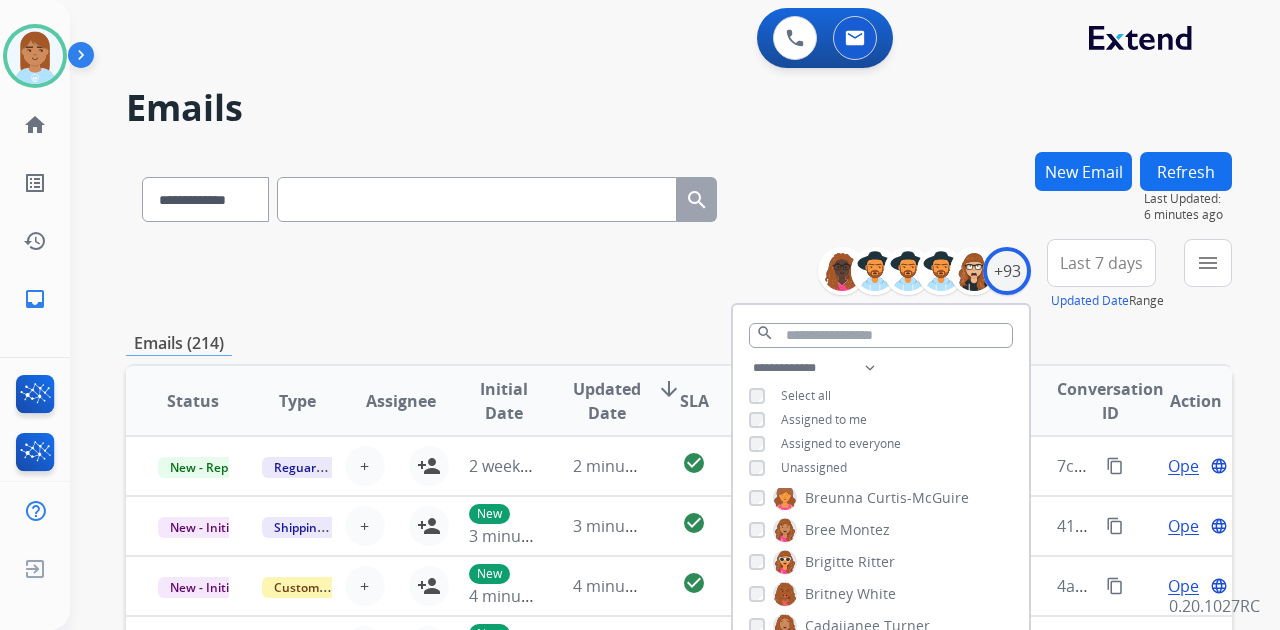 scroll, scrollTop: 333, scrollLeft: 0, axis: vertical 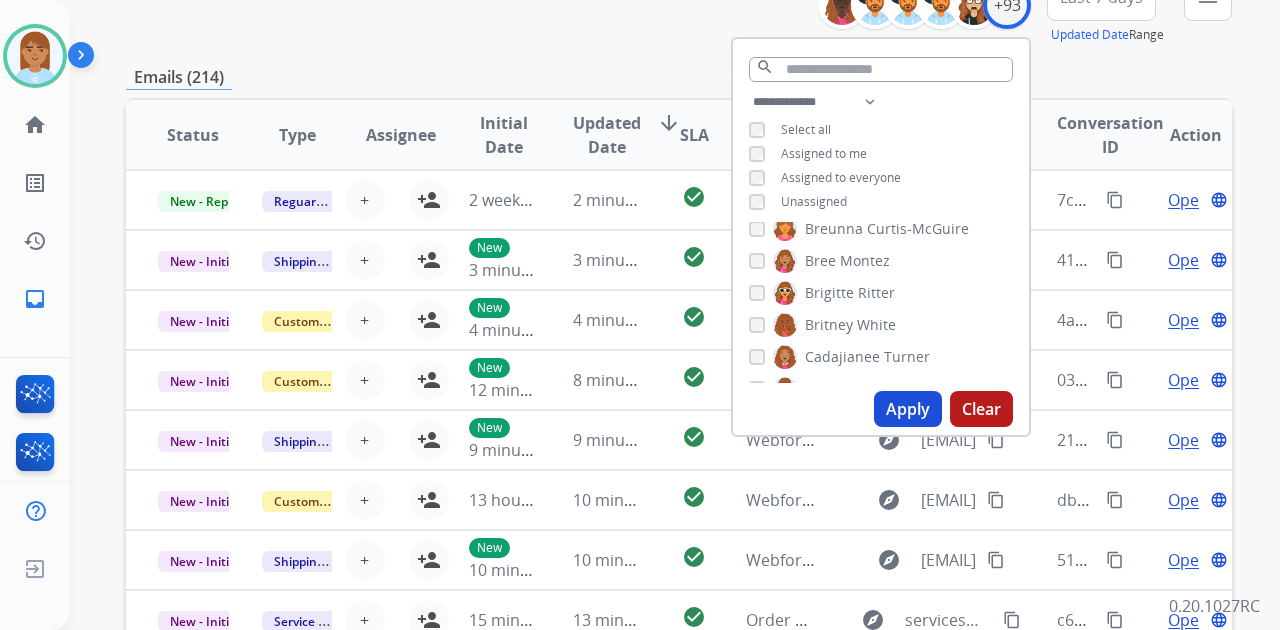 click on "Apply" at bounding box center (908, 409) 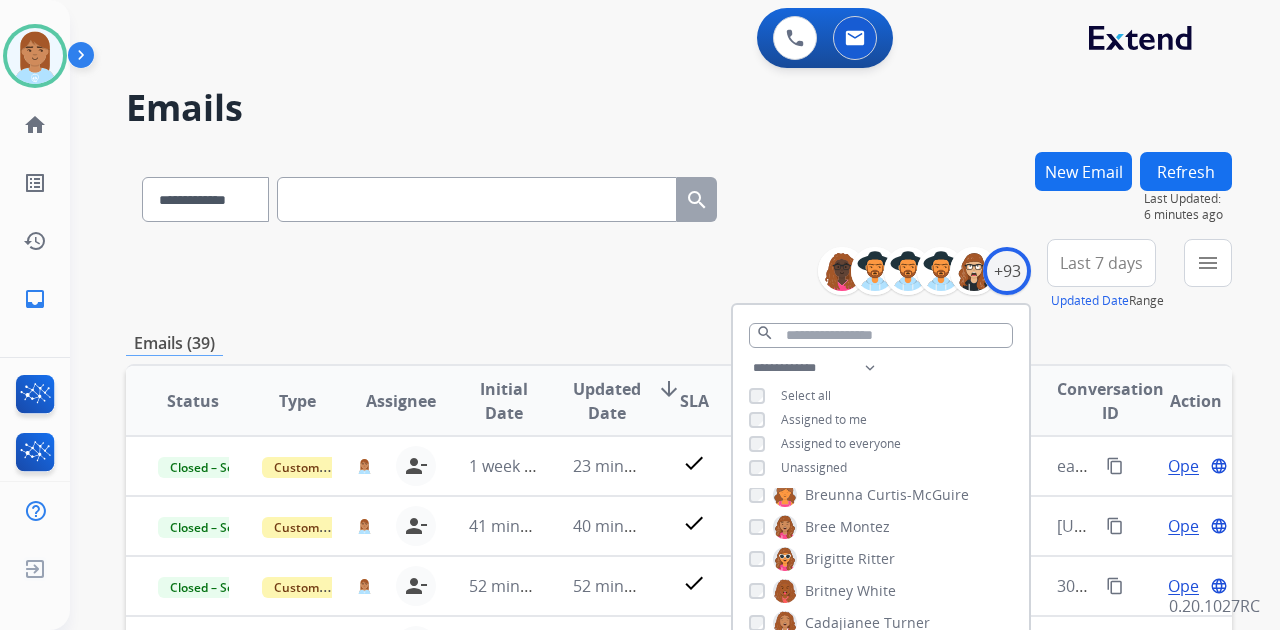 click on "Last 7 days" at bounding box center (1101, 263) 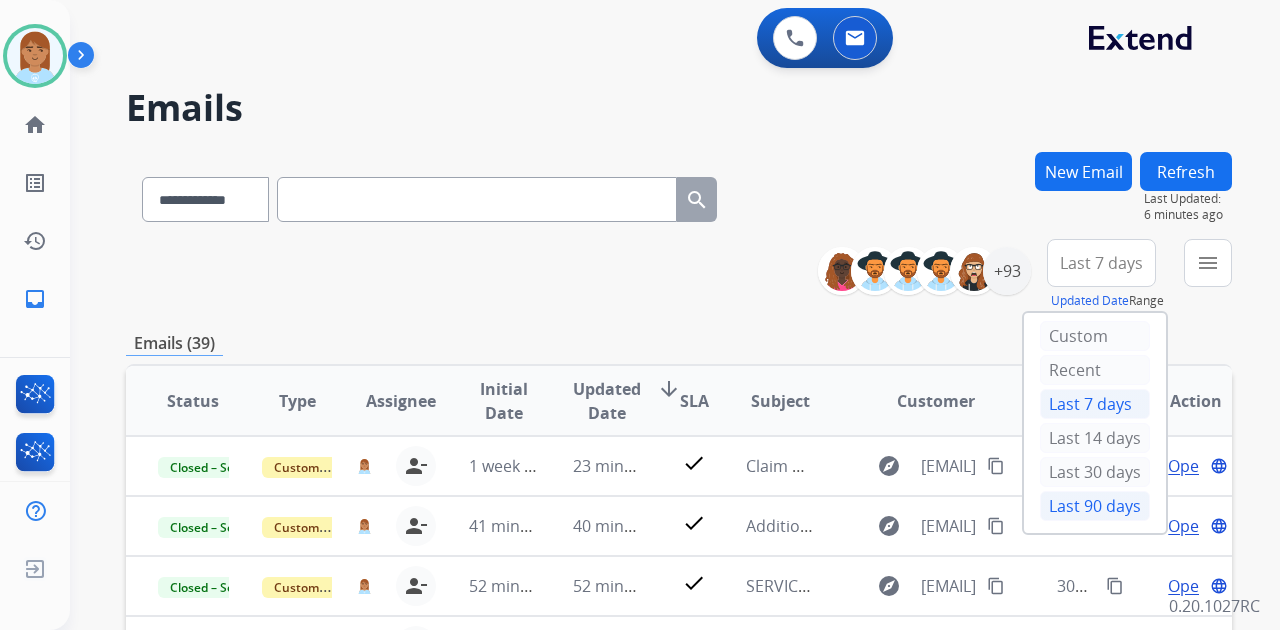 click on "Last 90 days" at bounding box center (1095, 506) 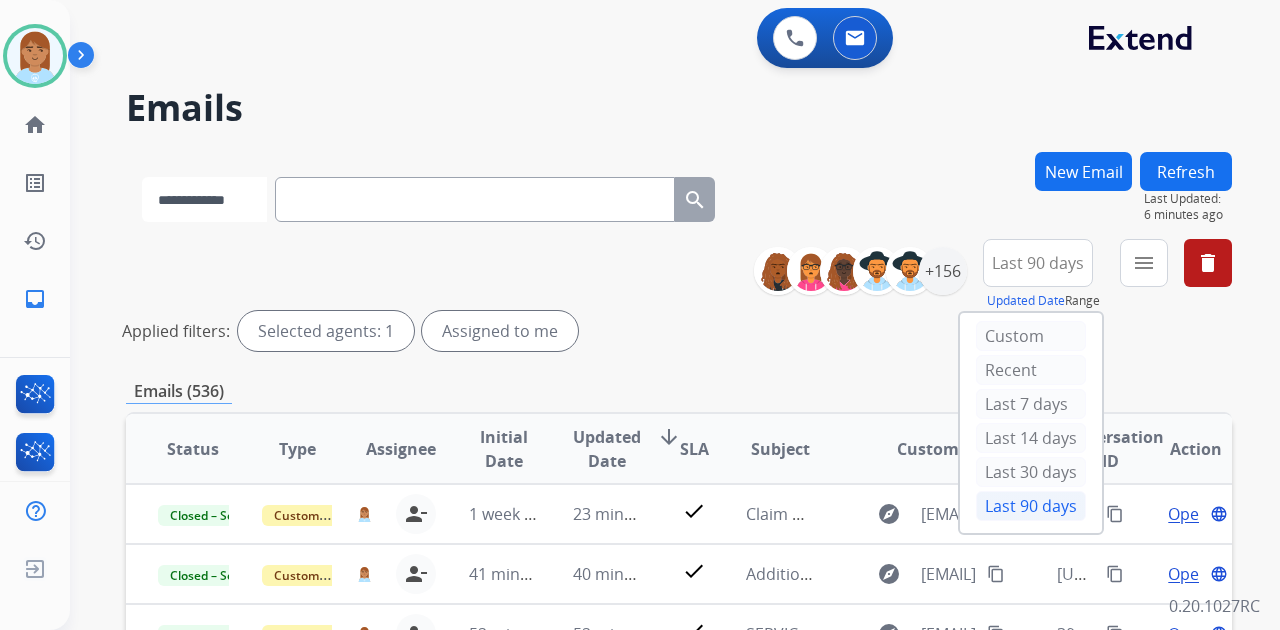 drag, startPoint x: 170, startPoint y: 211, endPoint x: 178, endPoint y: 221, distance: 12.806249 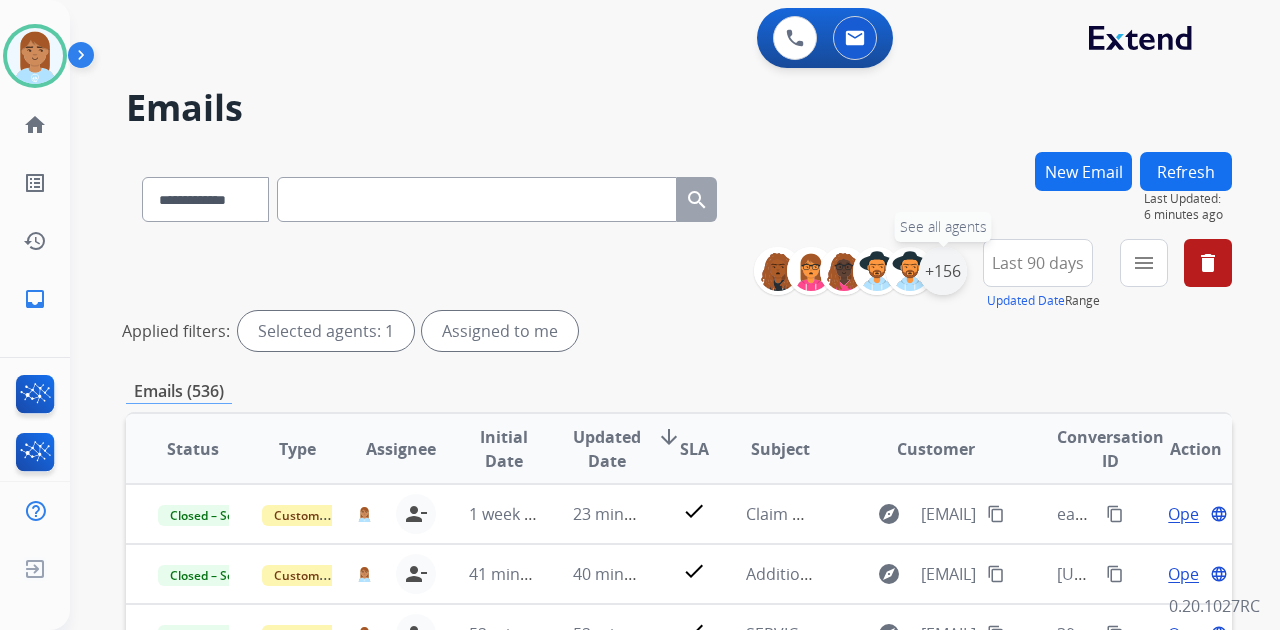 click on "+156" at bounding box center (943, 271) 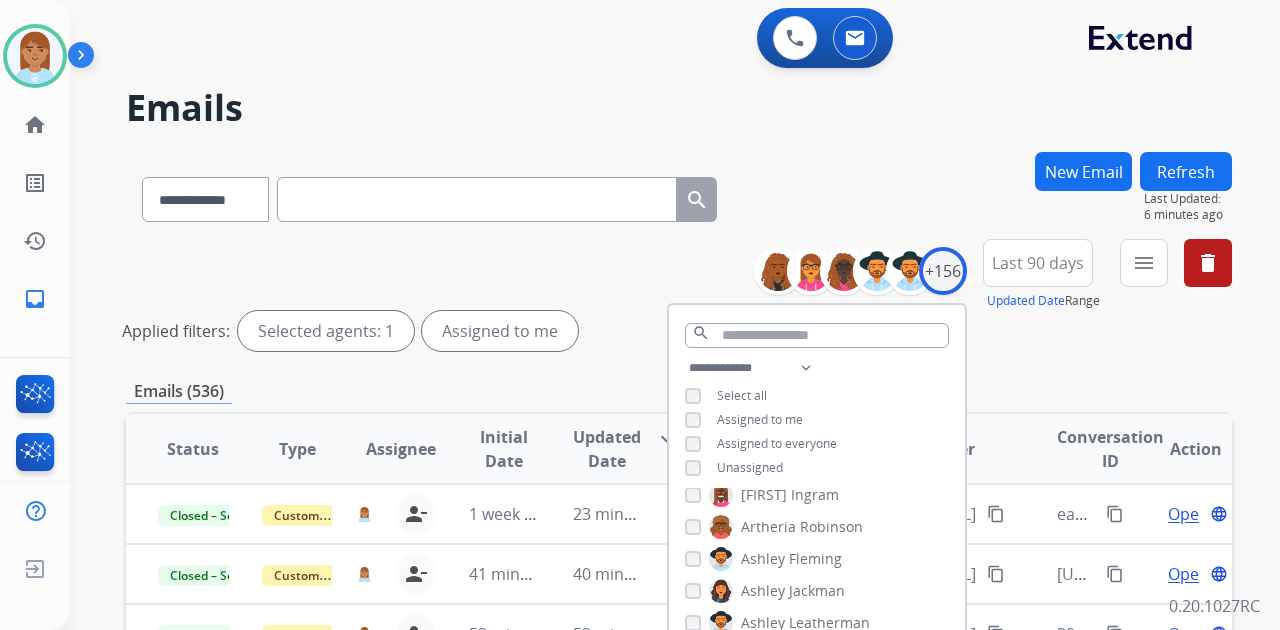 click on "**********" at bounding box center [817, 420] 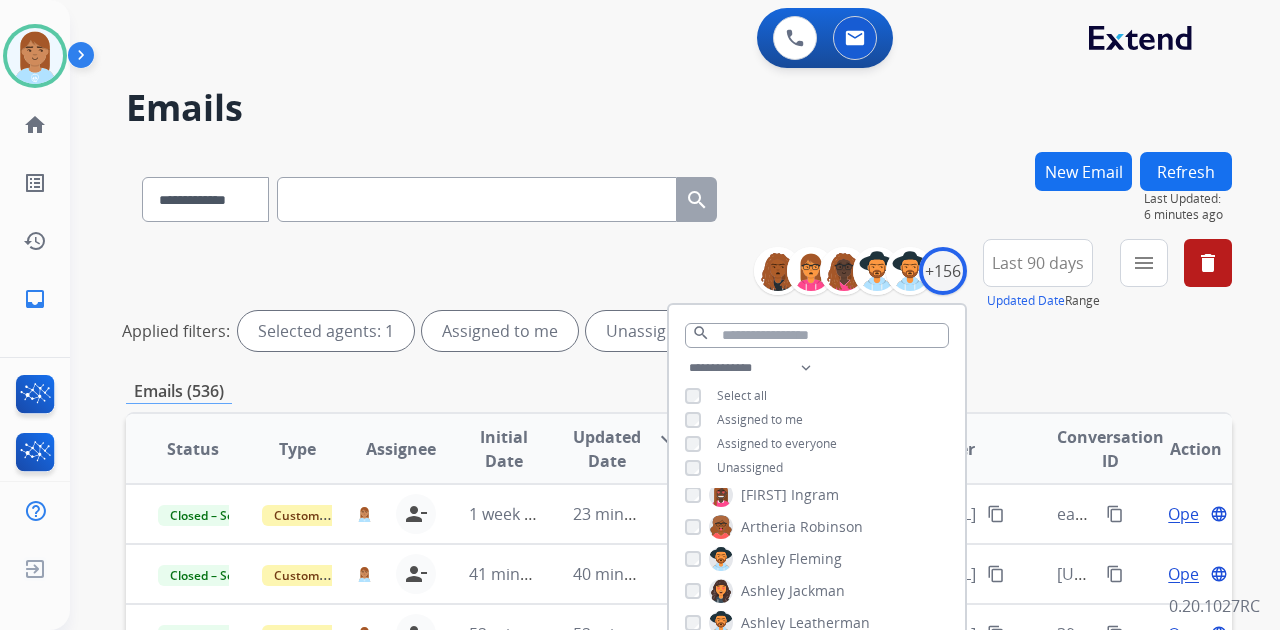 click on "Assigned to everyone" at bounding box center [777, 443] 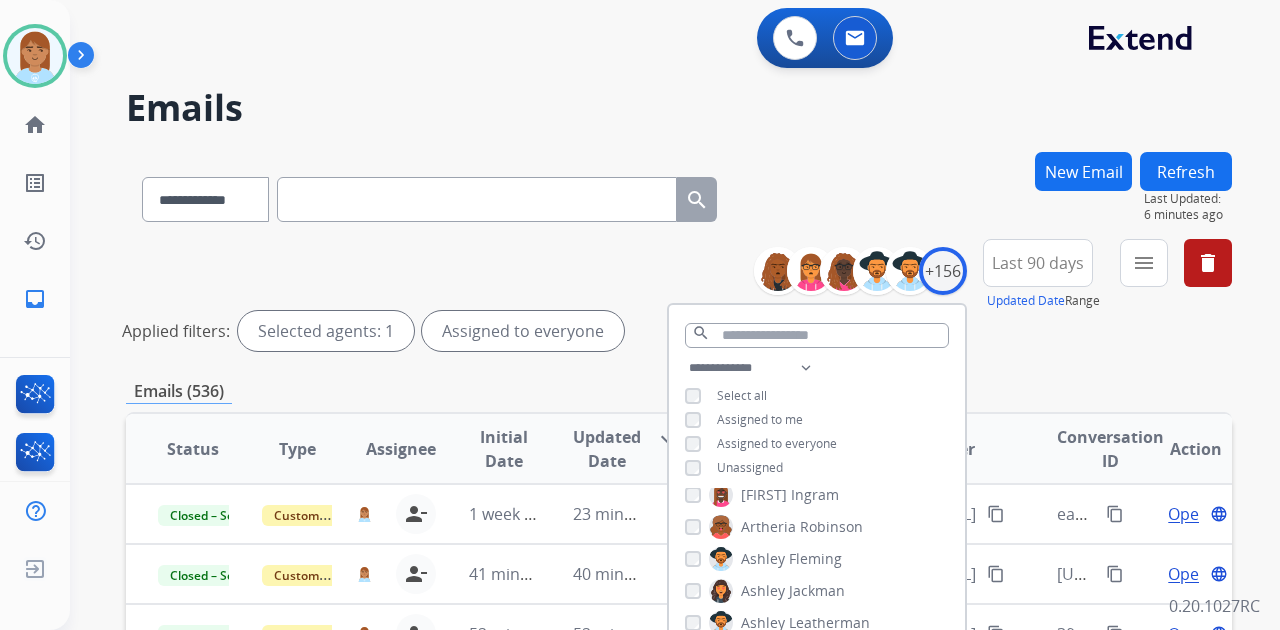 click on "**********" at bounding box center [679, 195] 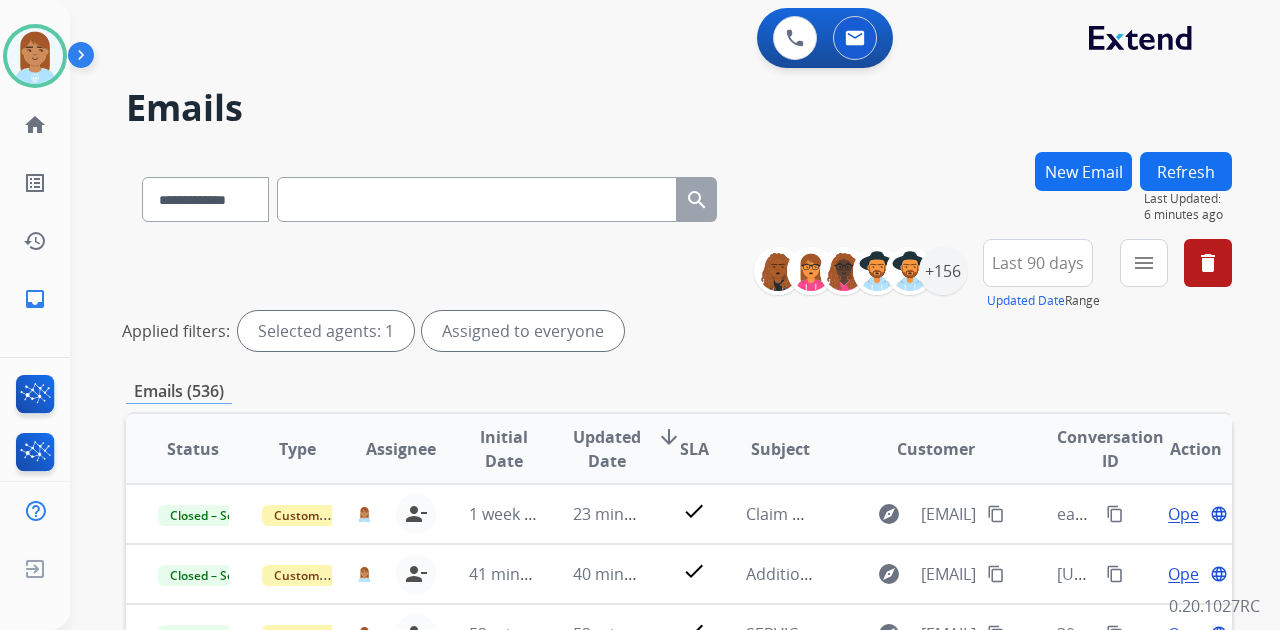 click at bounding box center (477, 199) 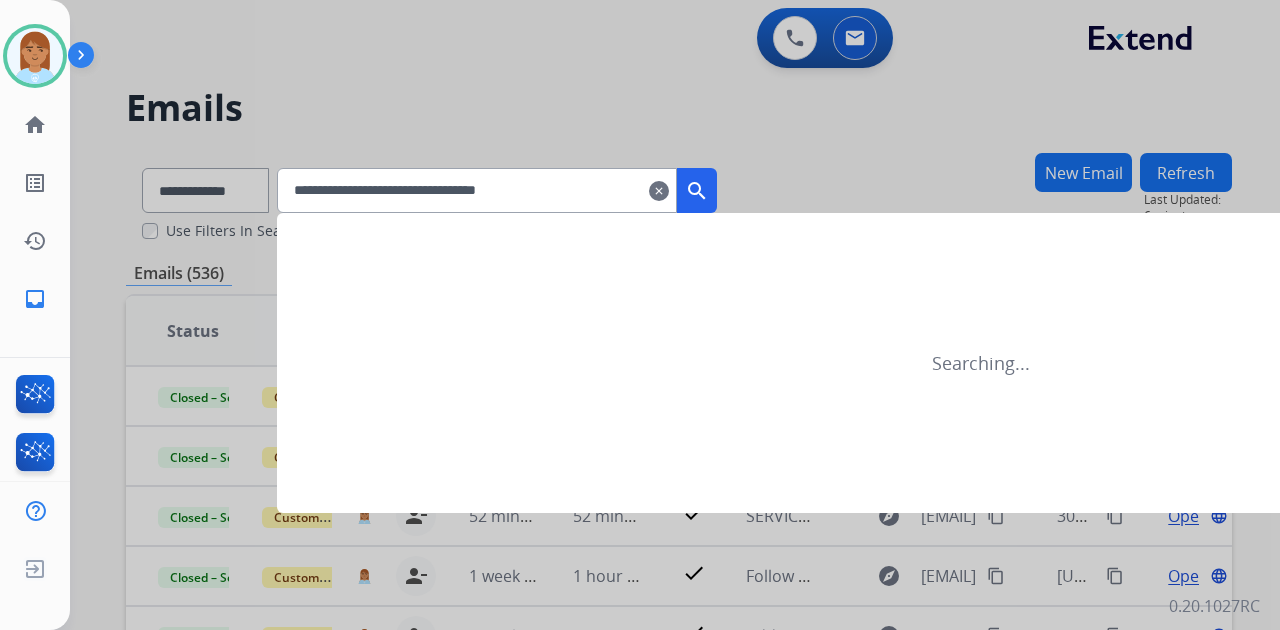 type on "**********" 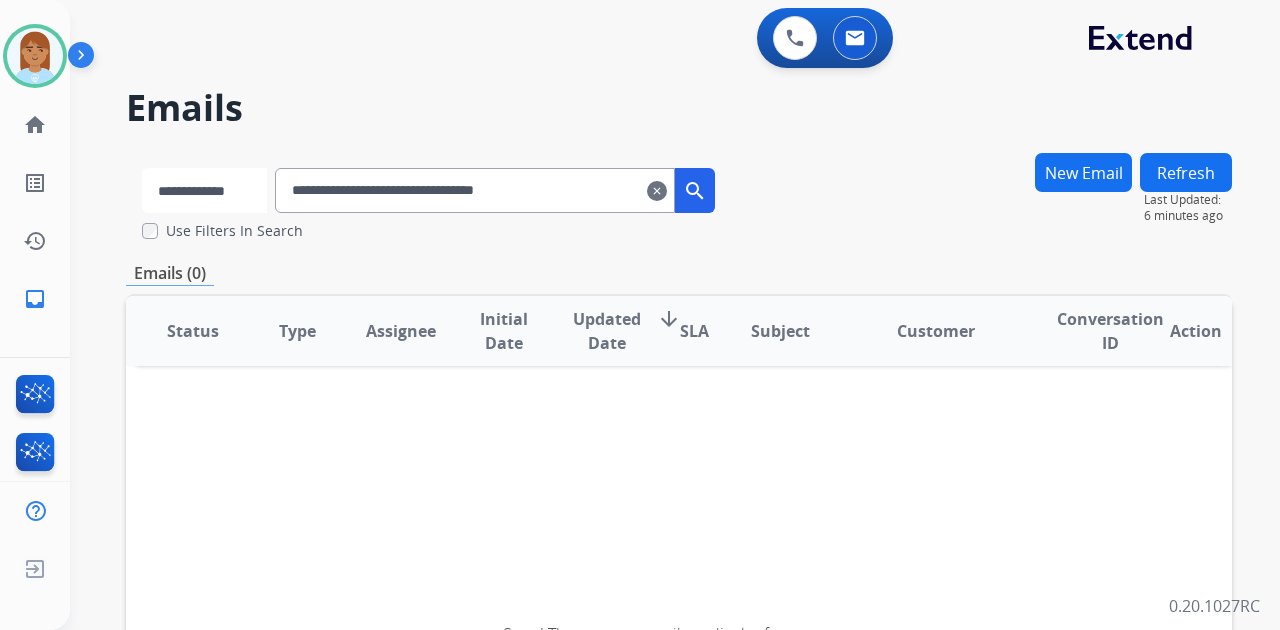 drag, startPoint x: 240, startPoint y: 191, endPoint x: 236, endPoint y: 207, distance: 16.492422 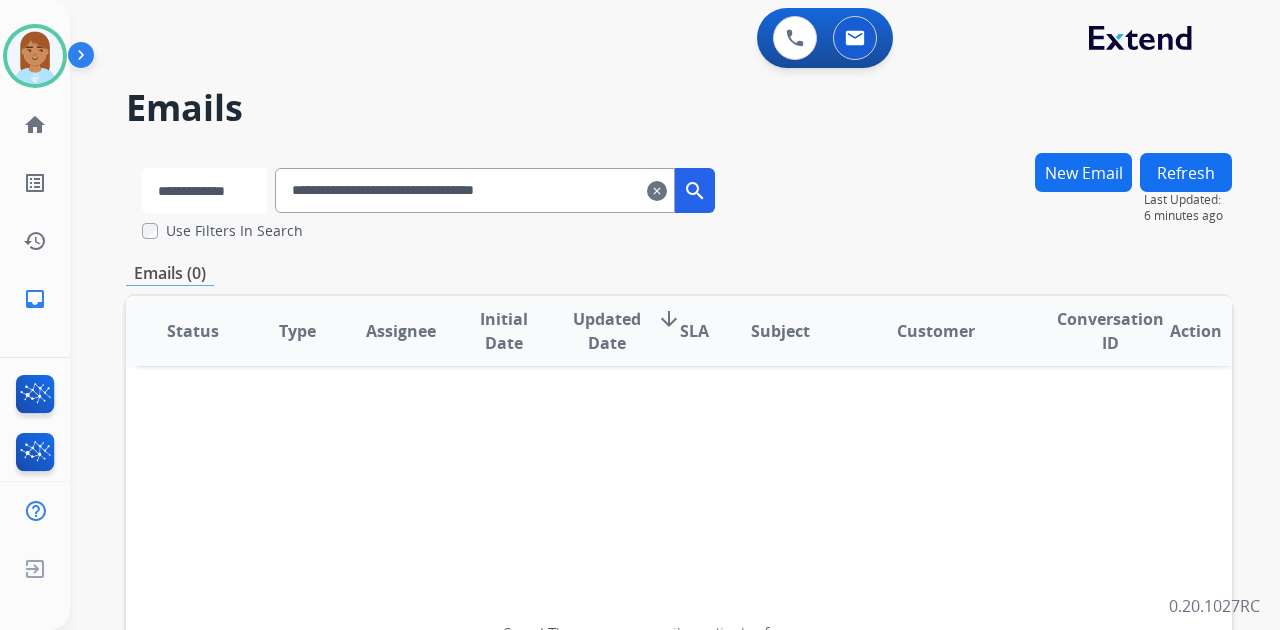 select on "**********" 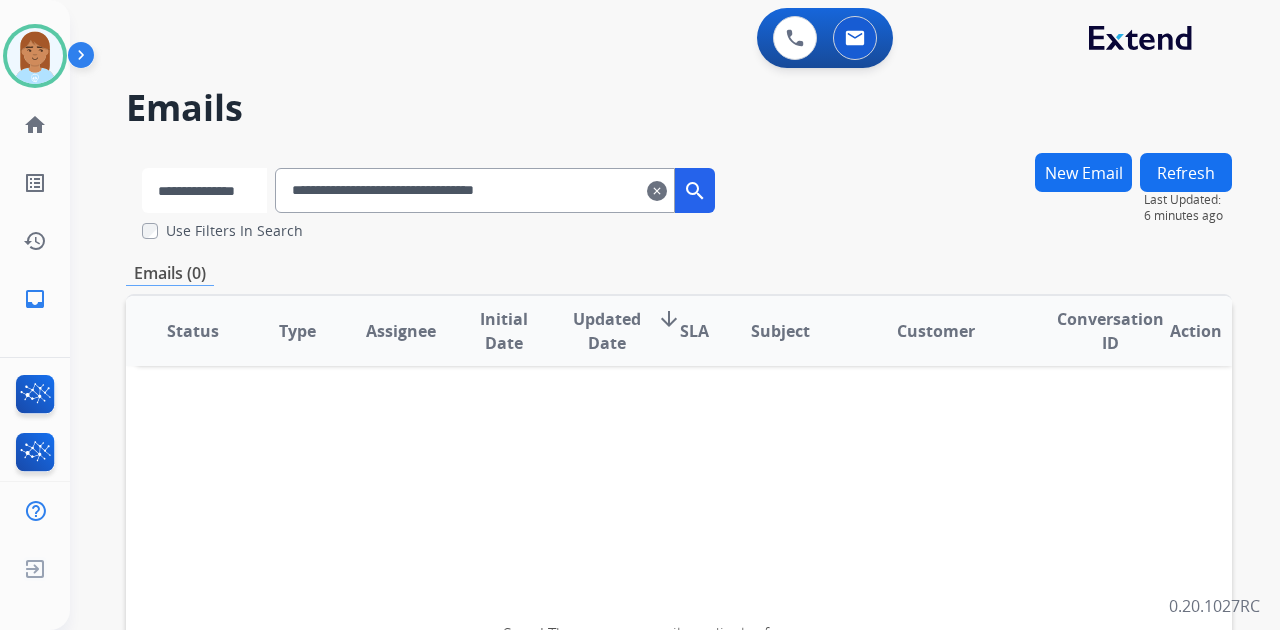 click on "**********" at bounding box center (204, 190) 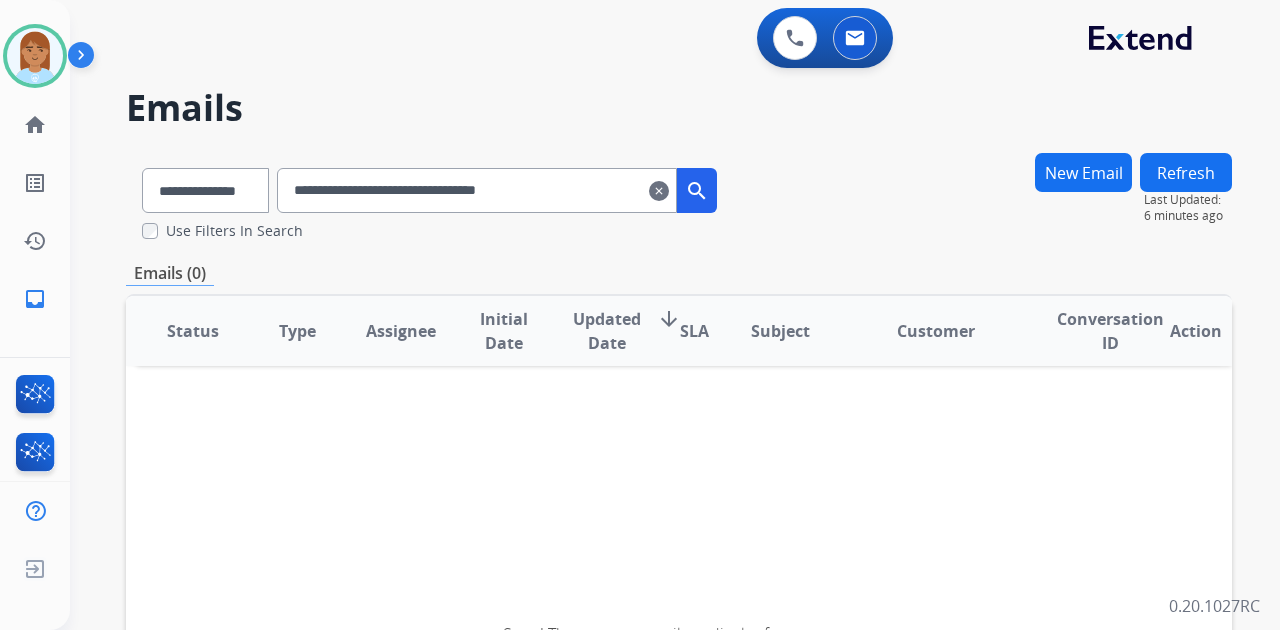 click on "search" at bounding box center [697, 191] 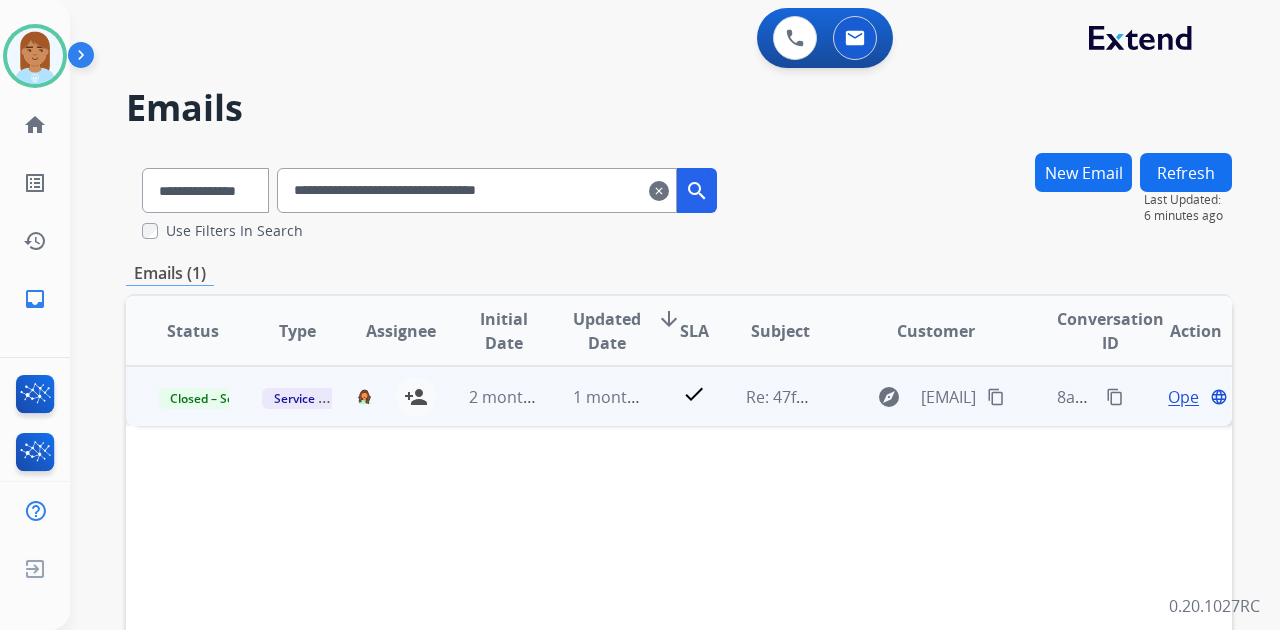 click on "Open" at bounding box center (1188, 397) 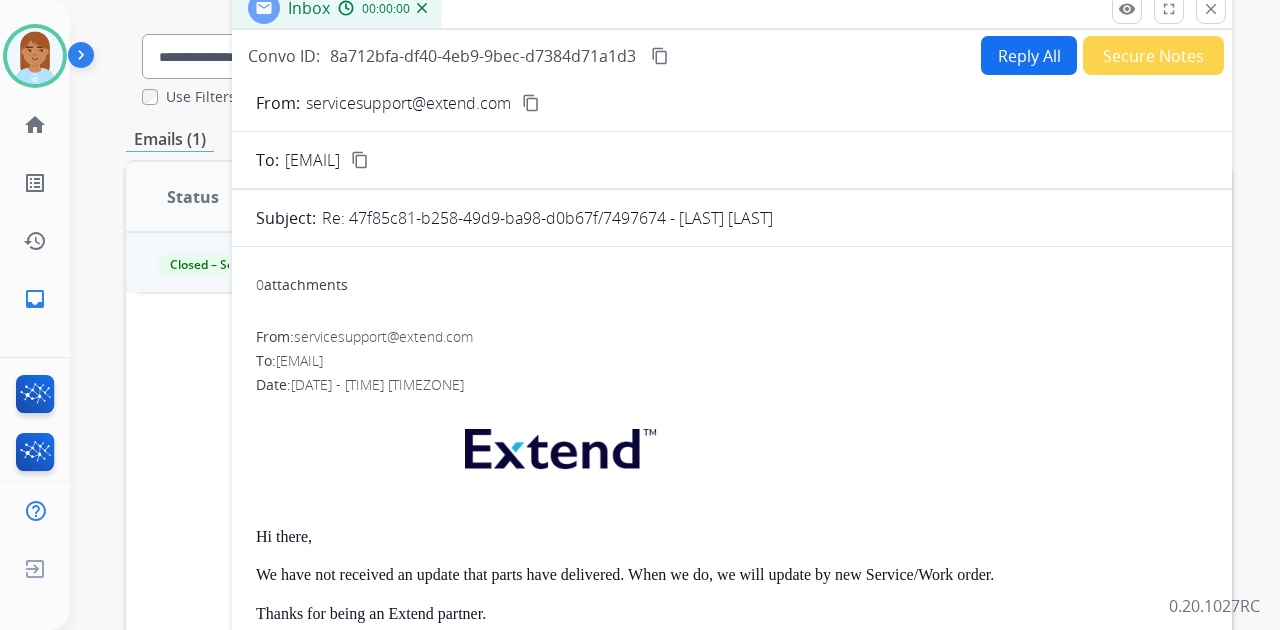 scroll, scrollTop: 266, scrollLeft: 0, axis: vertical 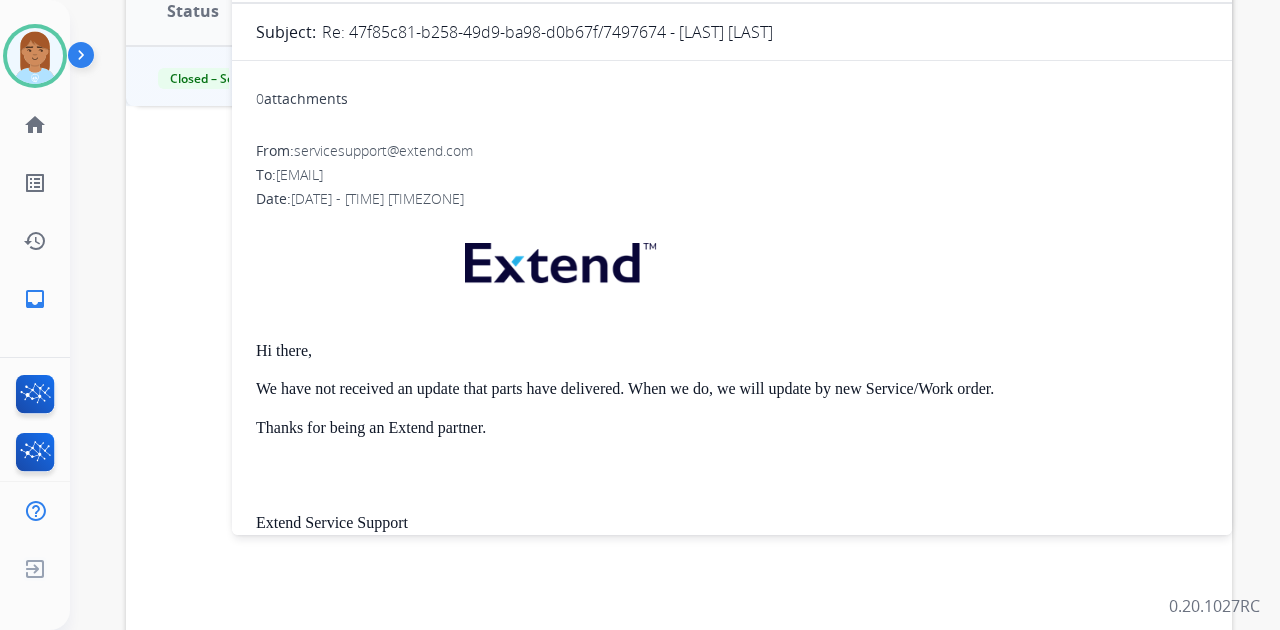 drag, startPoint x: 8, startPoint y: 52, endPoint x: 75, endPoint y: 68, distance: 68.88396 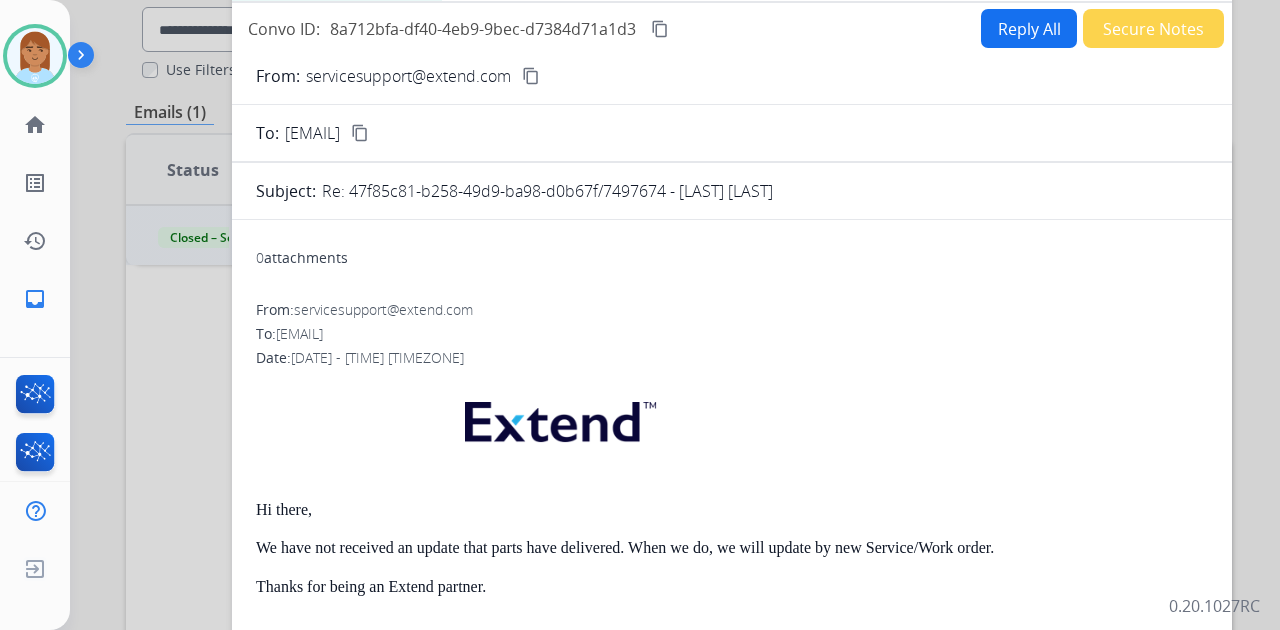 scroll, scrollTop: 0, scrollLeft: 0, axis: both 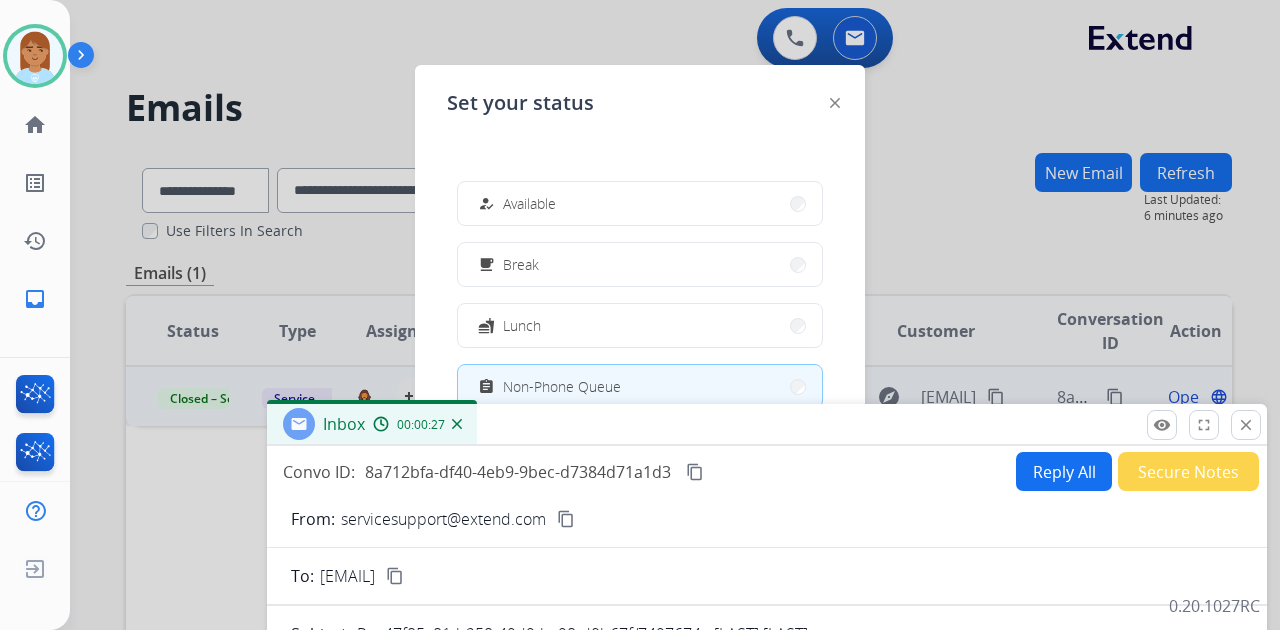 drag, startPoint x: 902, startPoint y: 161, endPoint x: 1367, endPoint y: 626, distance: 657.6093 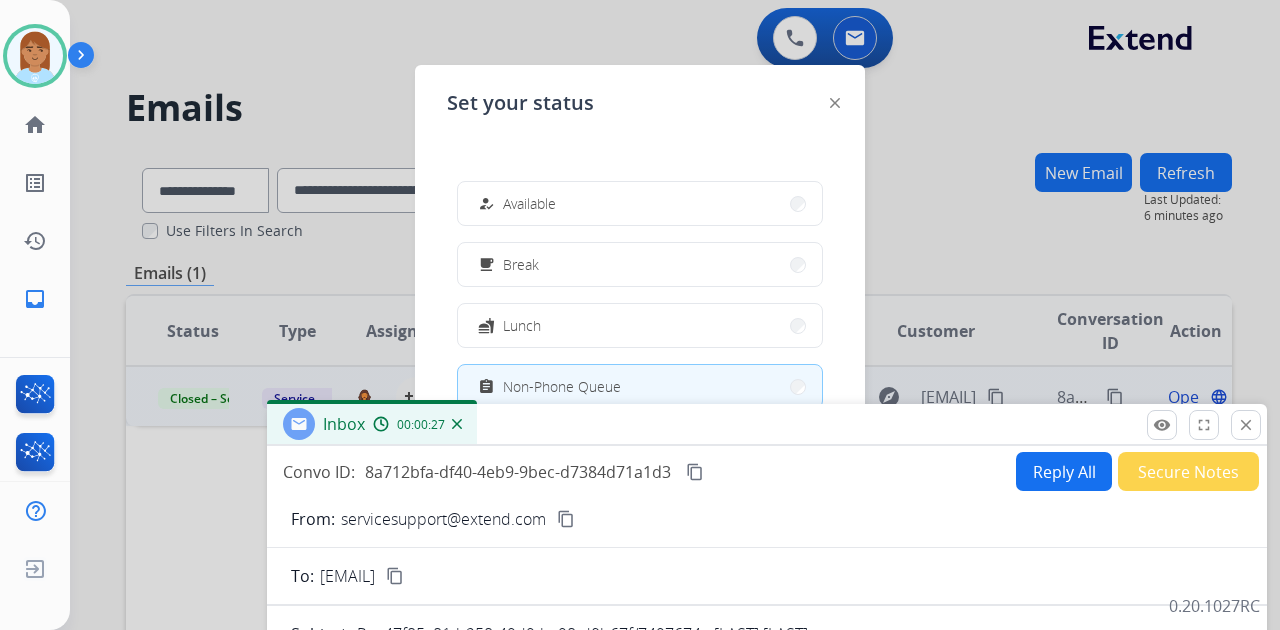 click on "**********" at bounding box center (640, 315) 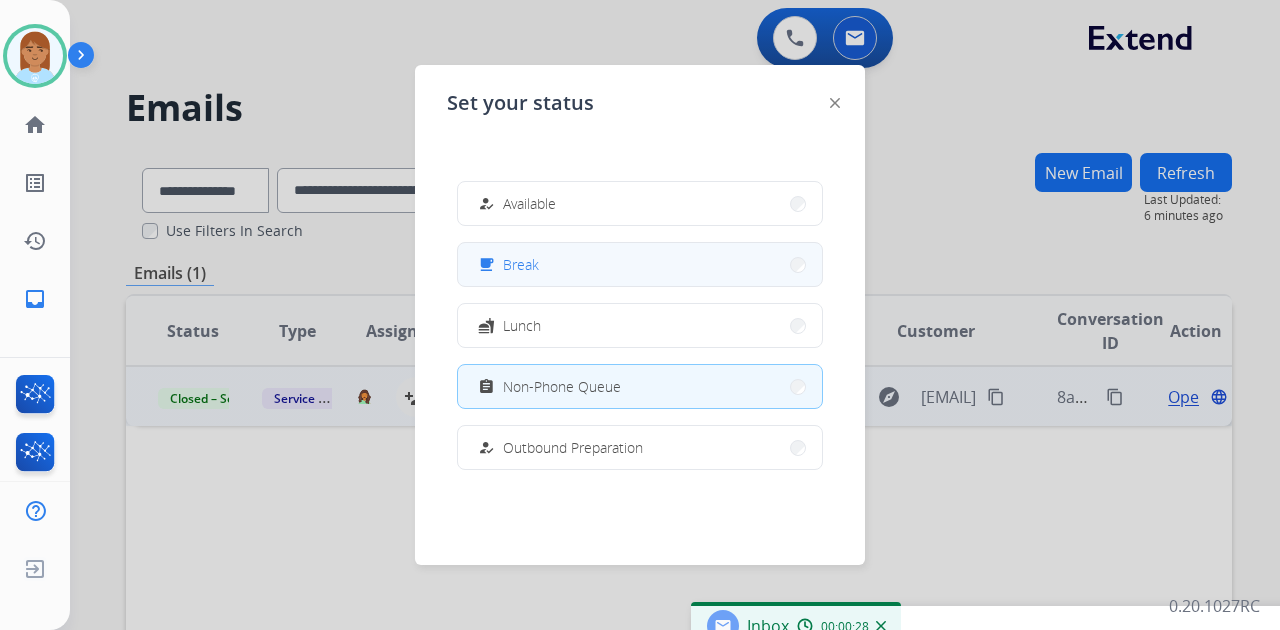 click on "Break" at bounding box center (521, 264) 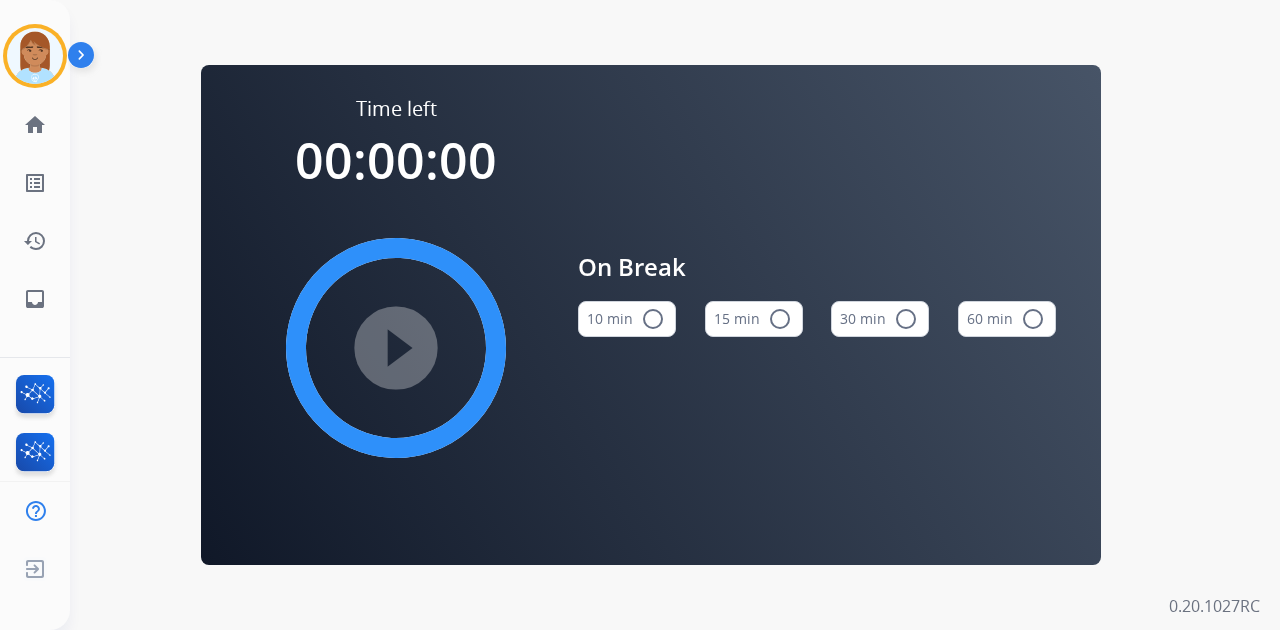 click on "radio_button_unchecked" at bounding box center [780, 319] 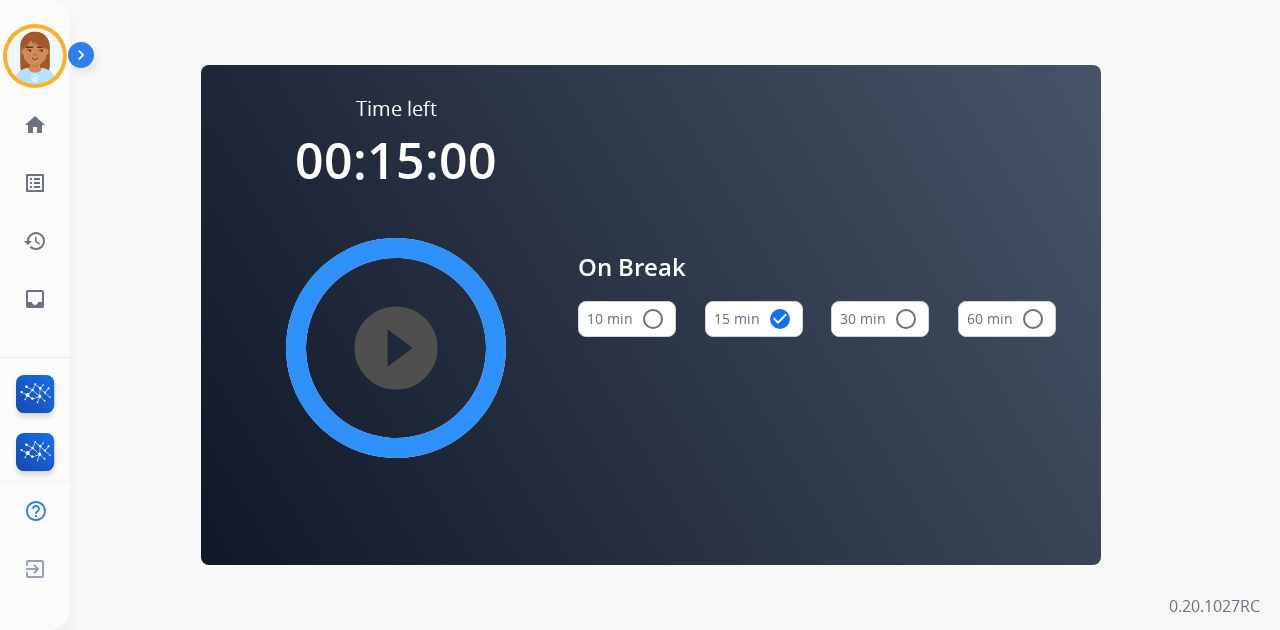 type 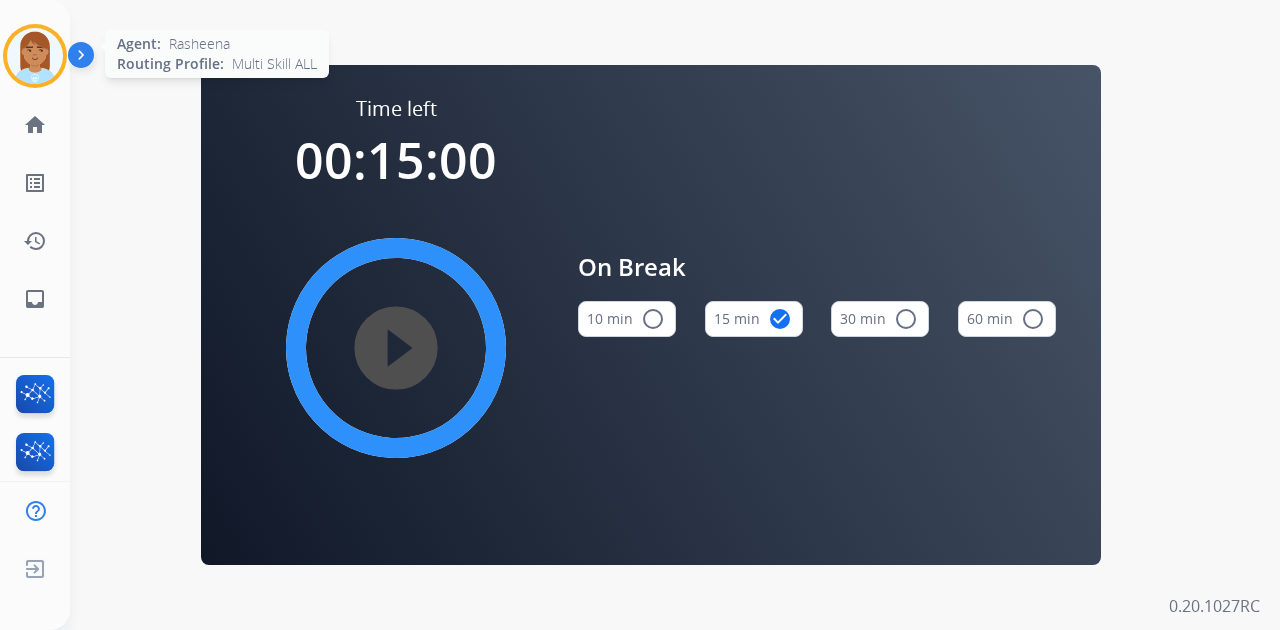 click at bounding box center [35, 56] 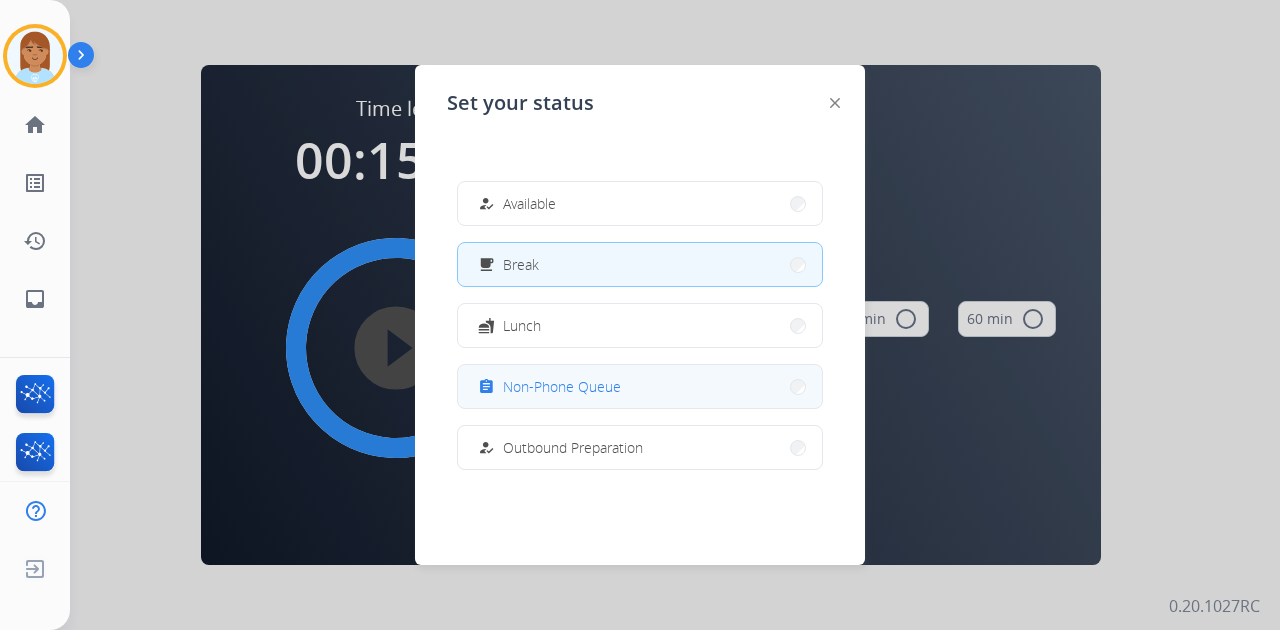 click on "assignment Non-Phone Queue" at bounding box center [640, 386] 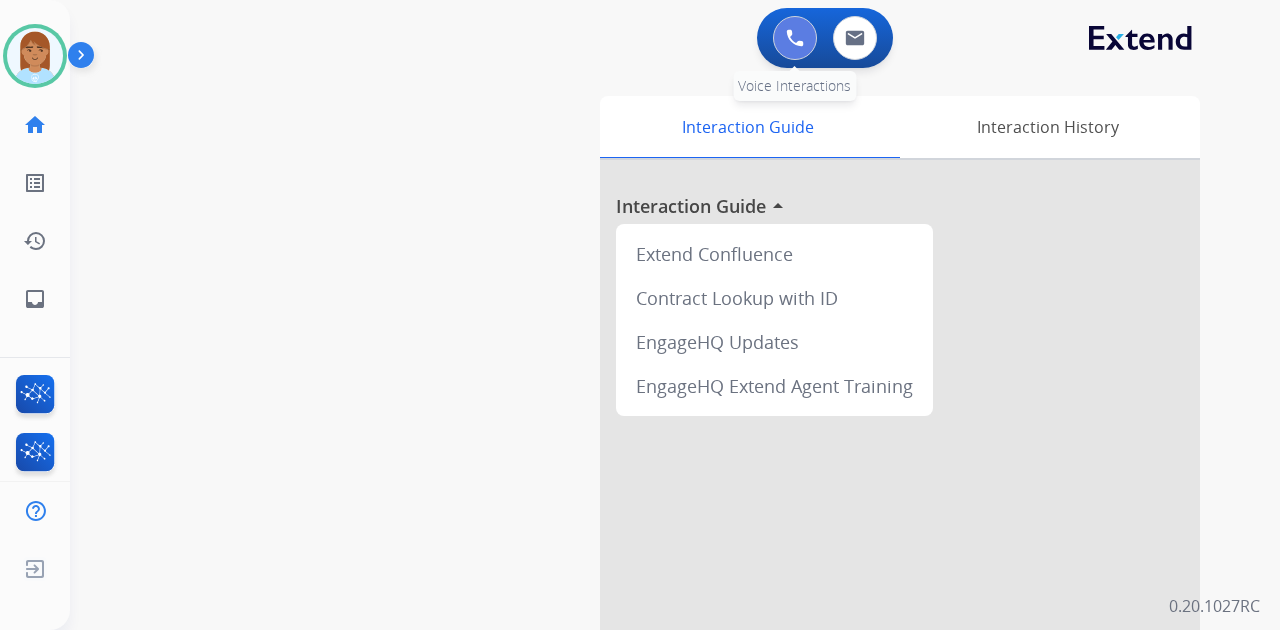 click at bounding box center (795, 38) 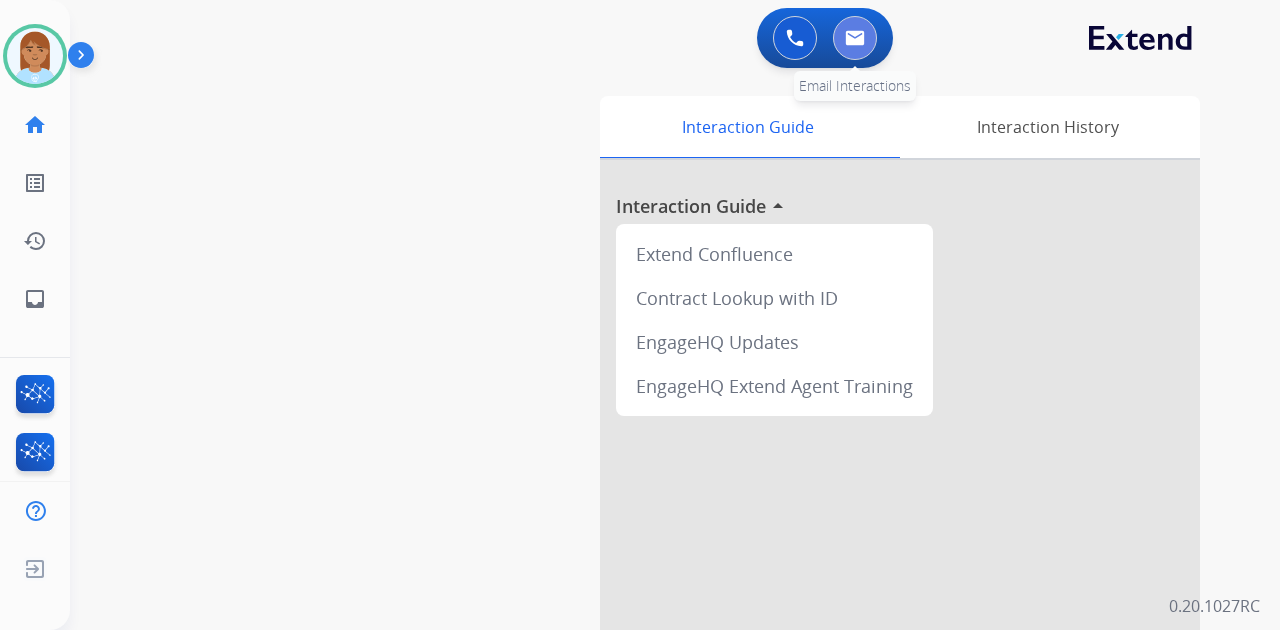 click at bounding box center (855, 38) 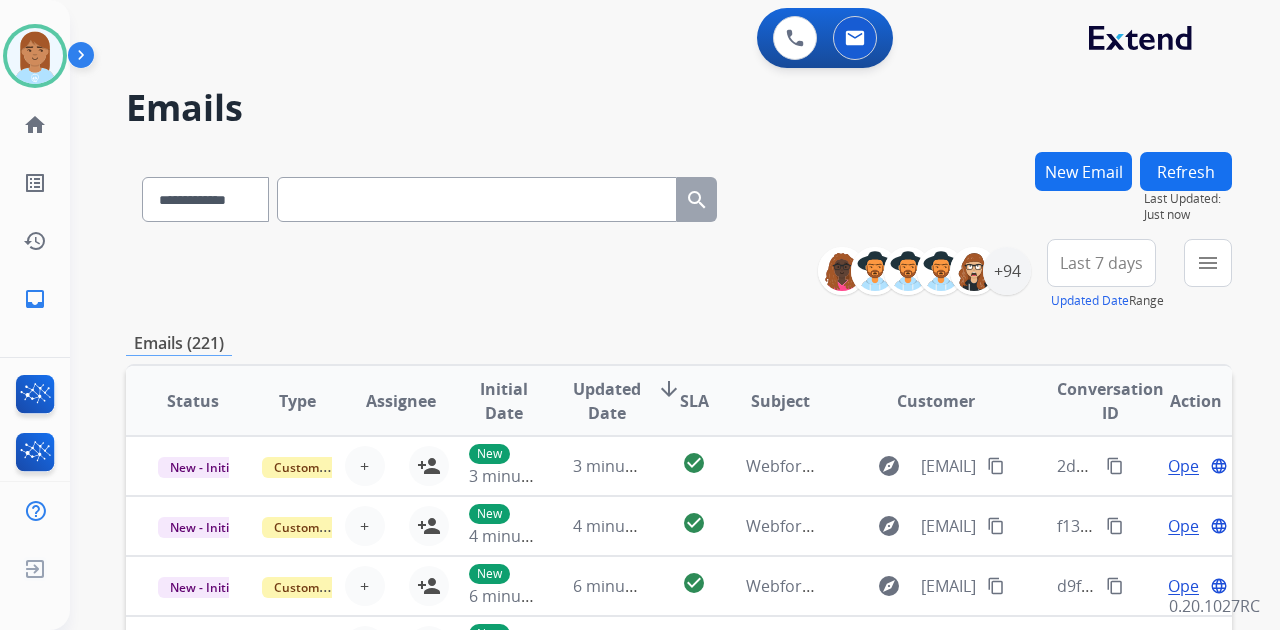 click at bounding box center (477, 199) 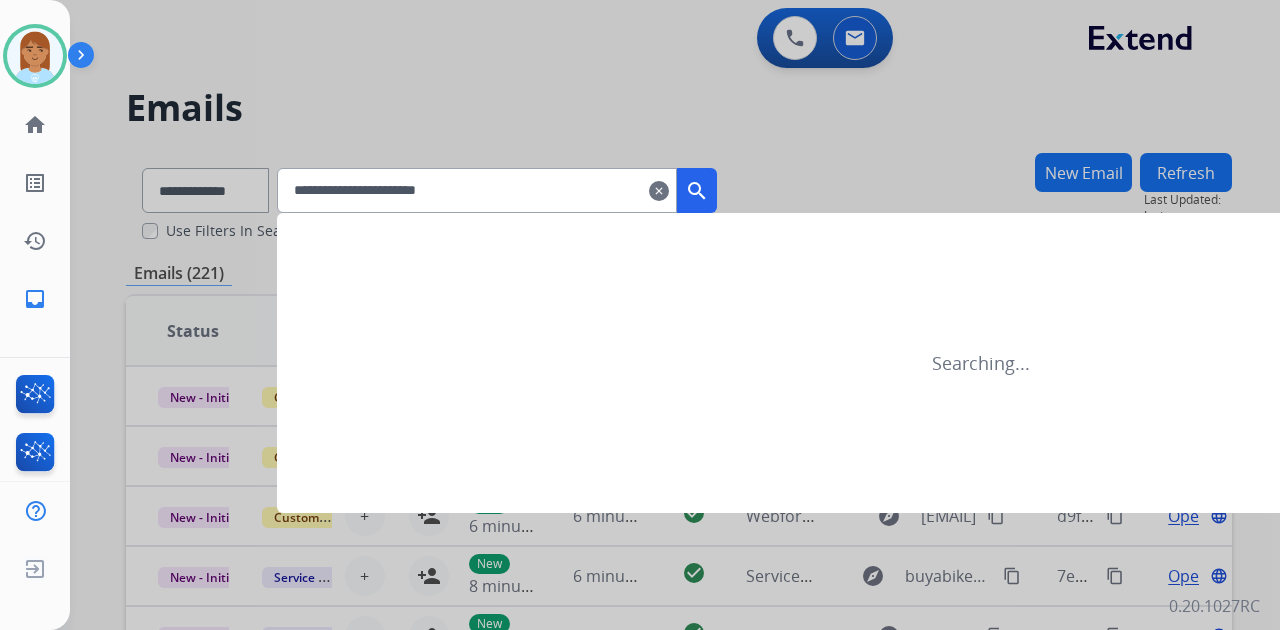 type on "**********" 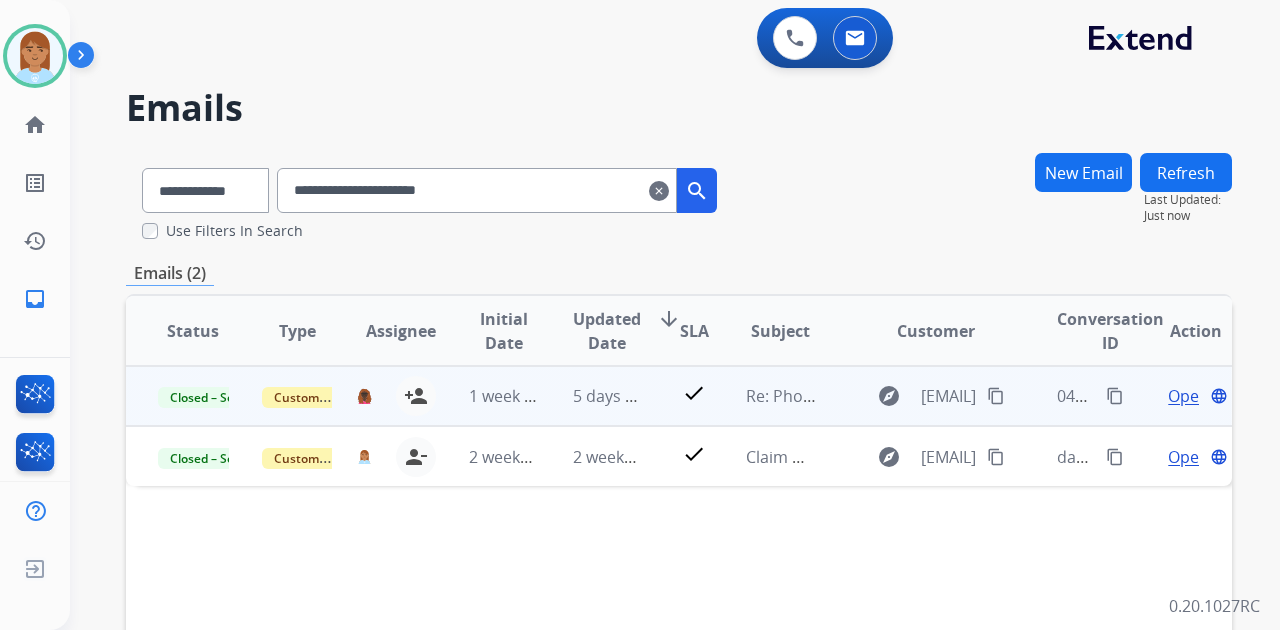 click on "Open" at bounding box center [1188, 396] 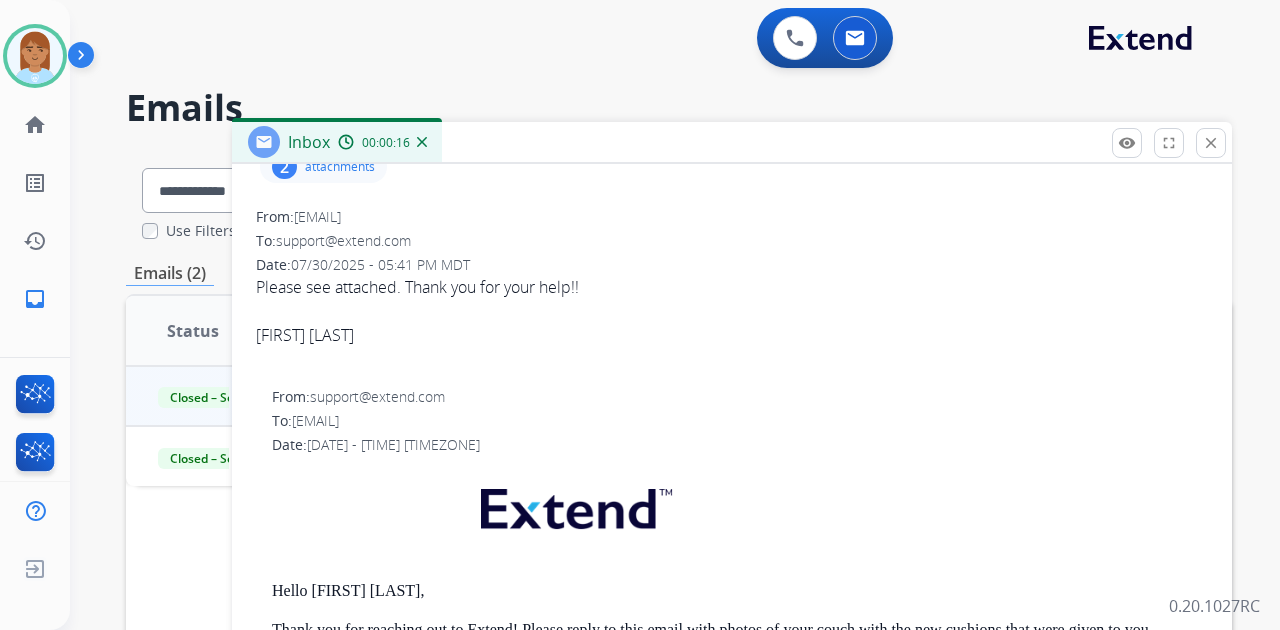 scroll, scrollTop: 66, scrollLeft: 0, axis: vertical 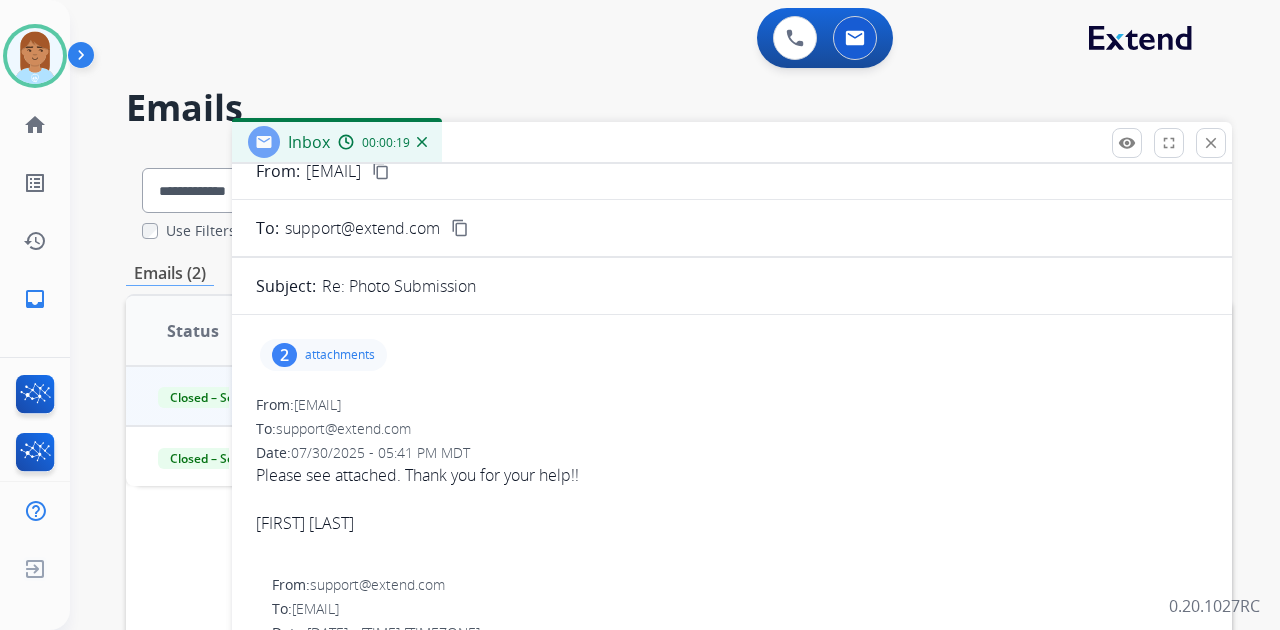 click on "attachments" at bounding box center (340, 355) 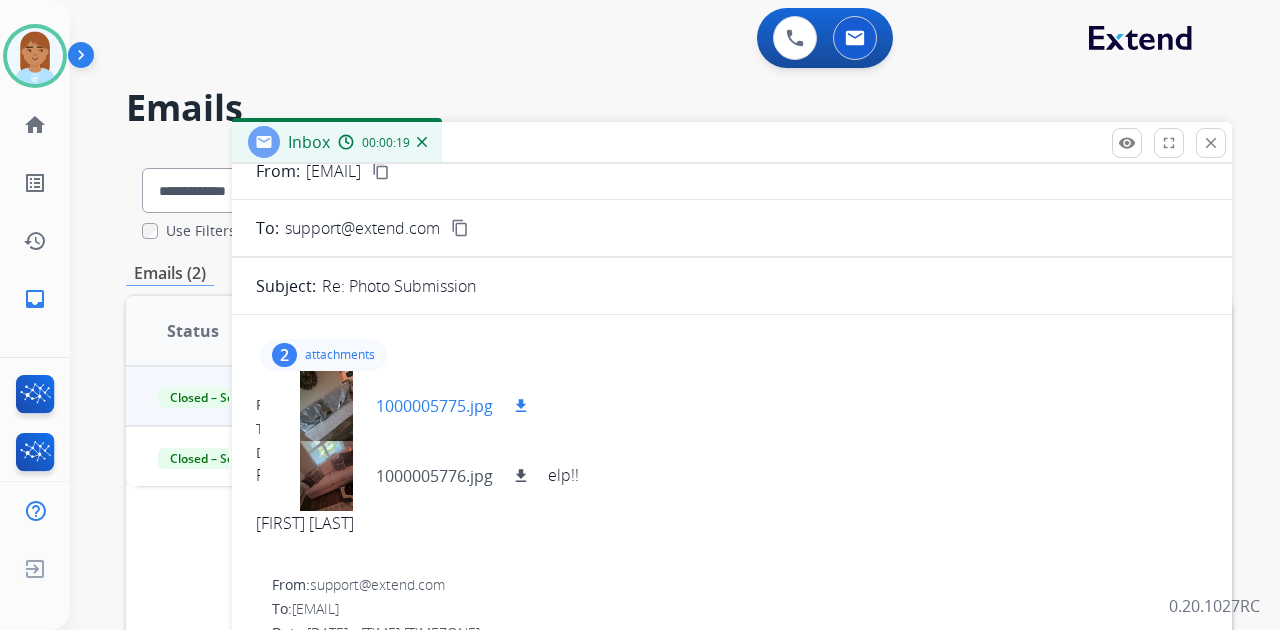click at bounding box center [326, 406] 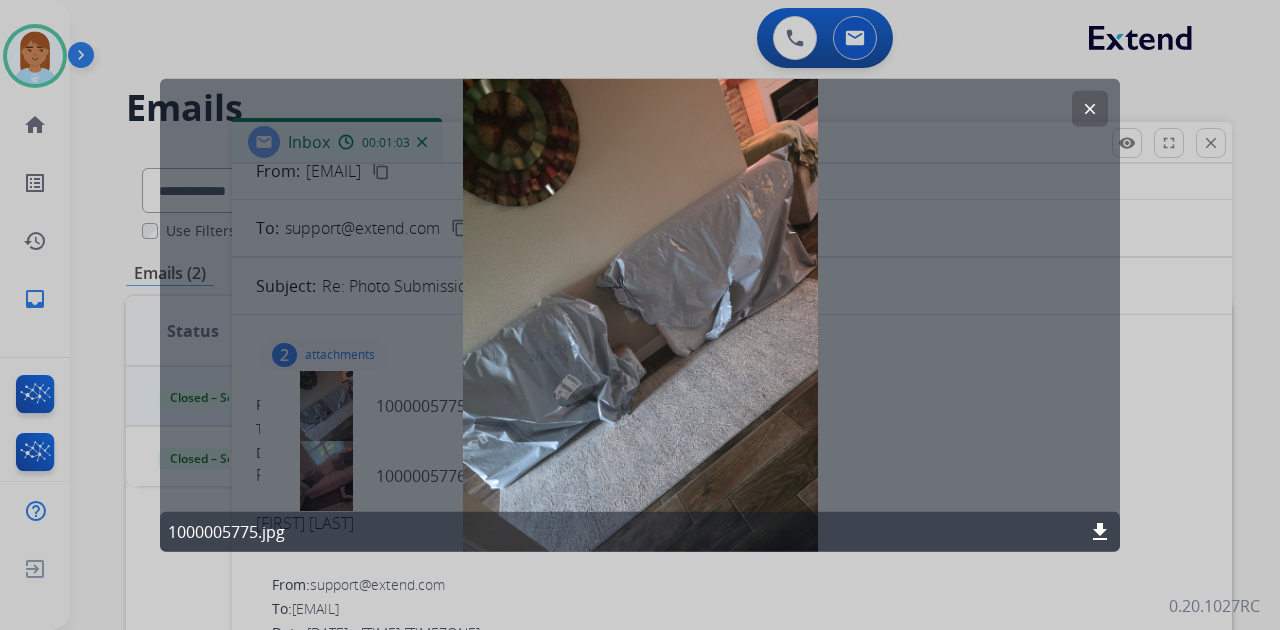 click on "clear" 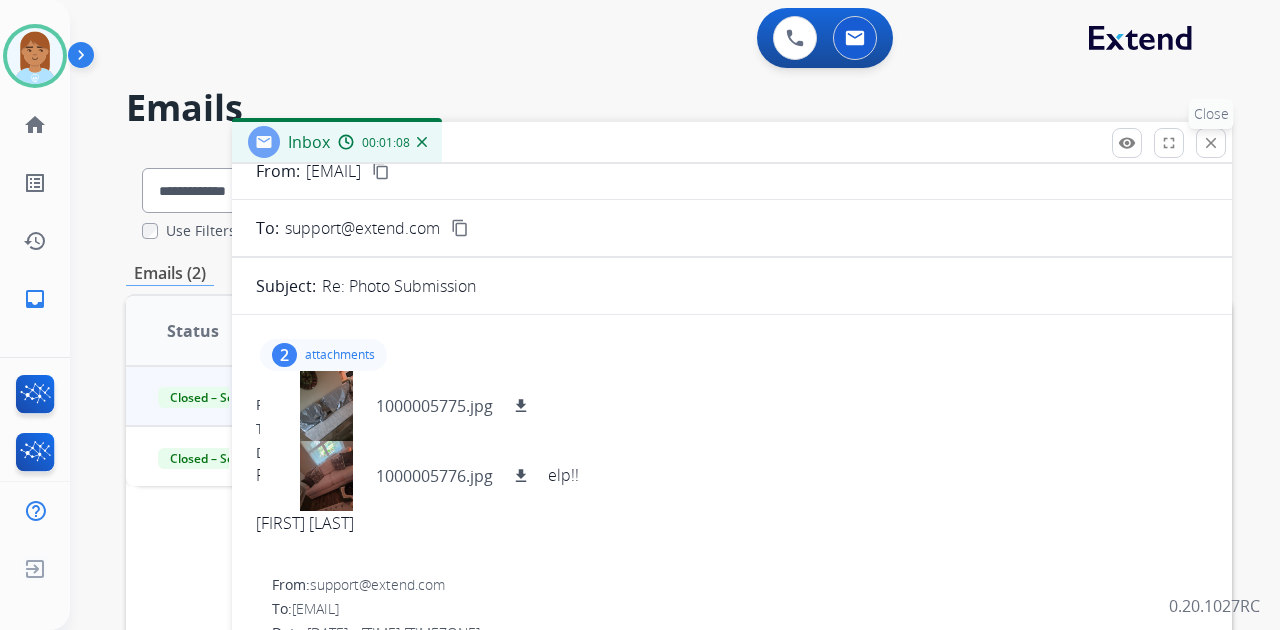 click on "close" at bounding box center (1211, 143) 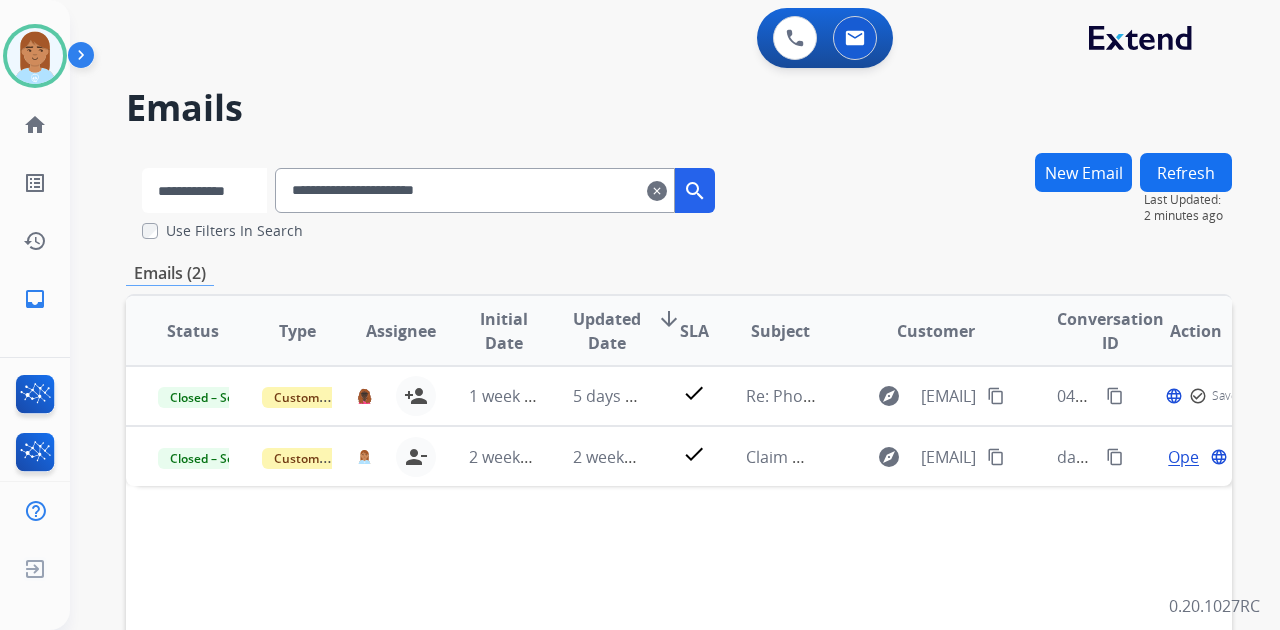 drag, startPoint x: 248, startPoint y: 201, endPoint x: 260, endPoint y: 212, distance: 16.27882 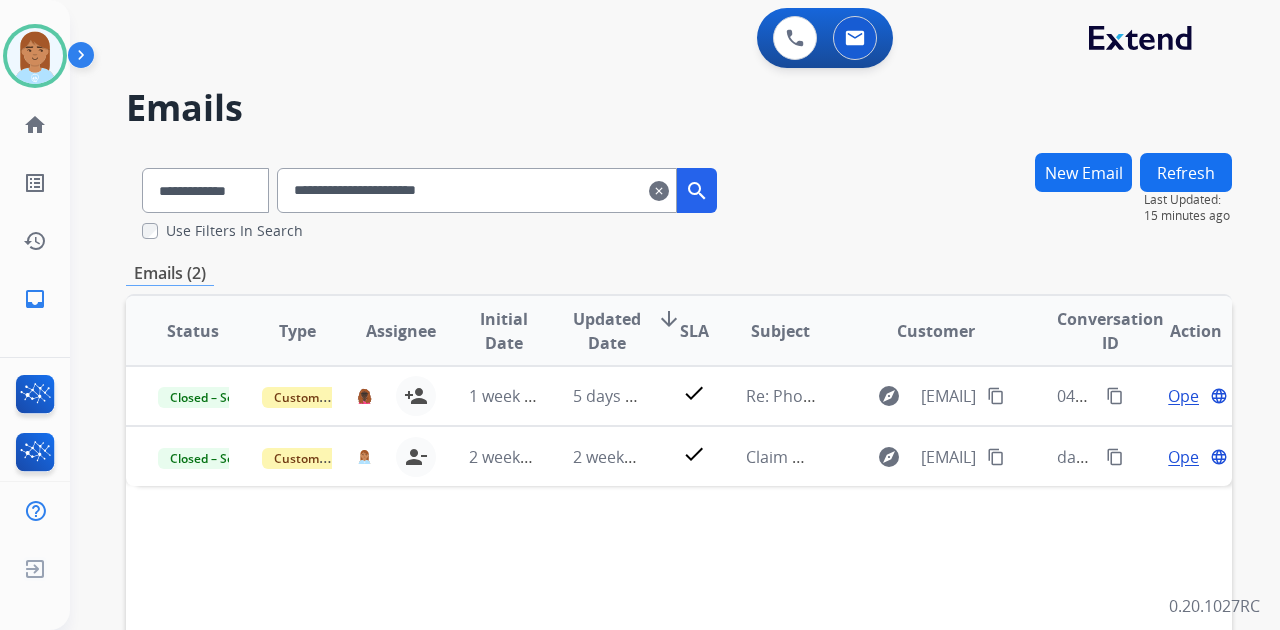 click on "clear" at bounding box center [659, 191] 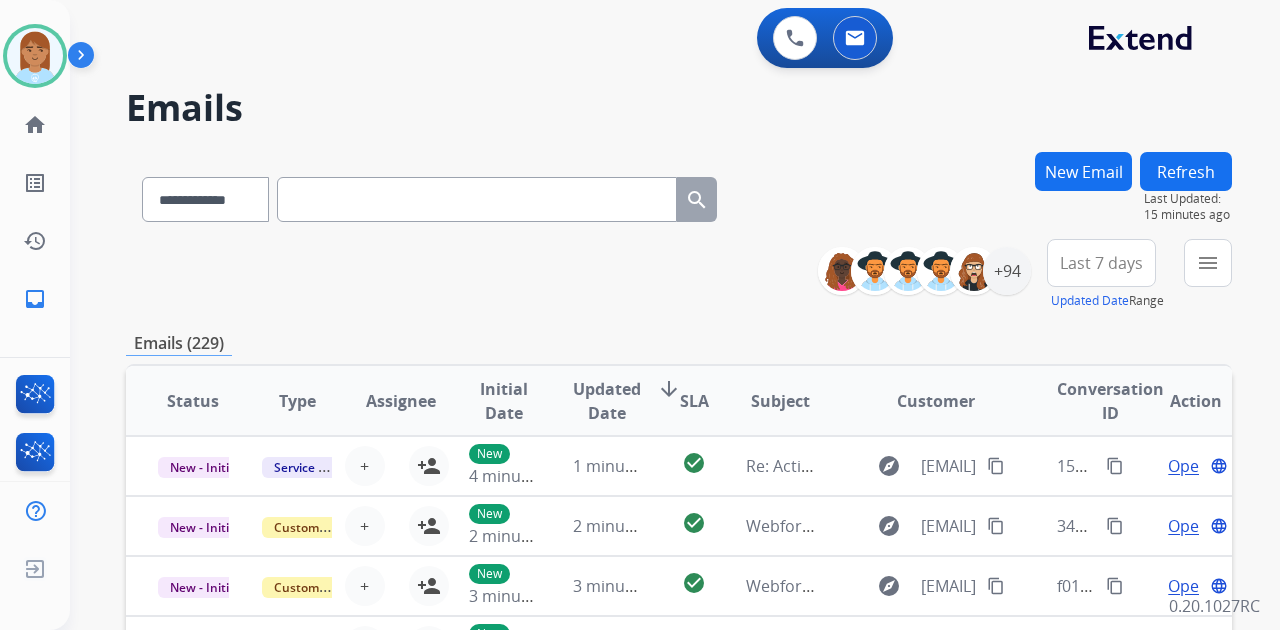 click at bounding box center [477, 199] 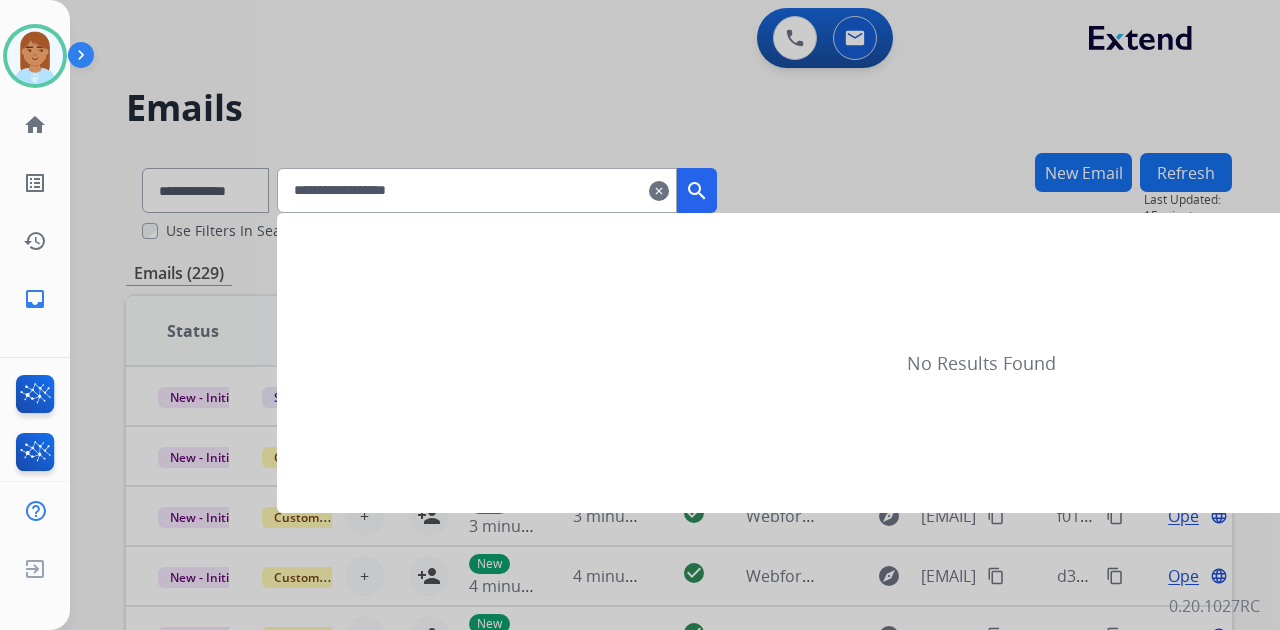 type on "**********" 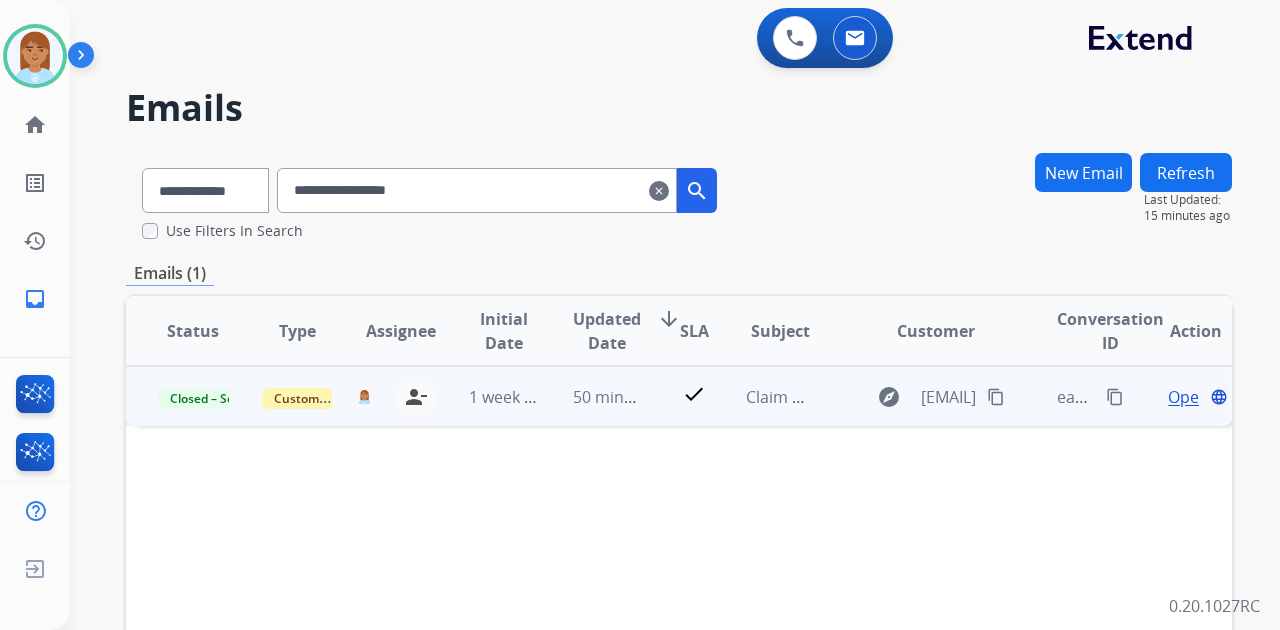 click on "Open" at bounding box center (1188, 397) 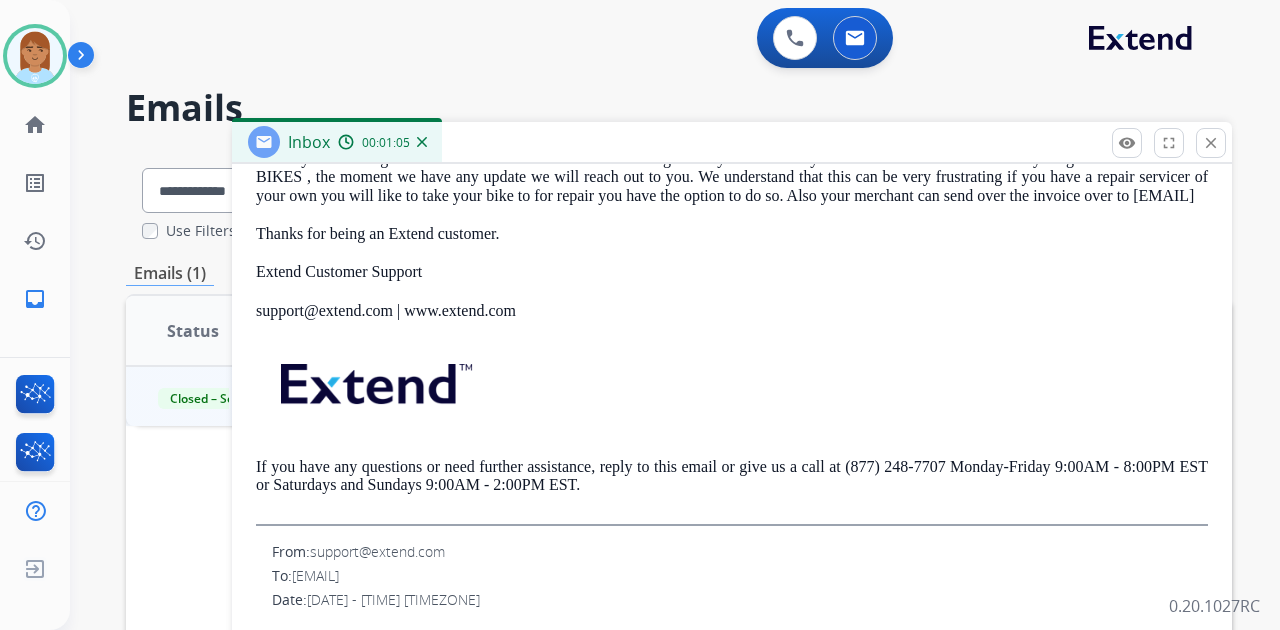 scroll, scrollTop: 333, scrollLeft: 0, axis: vertical 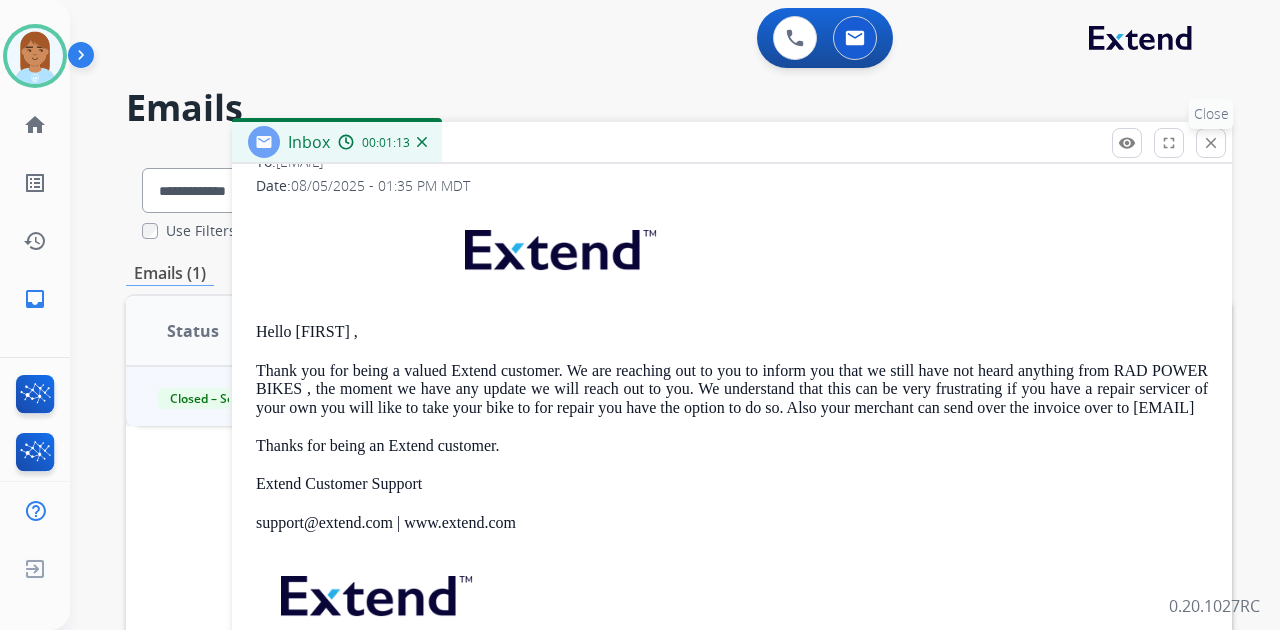 click on "close" at bounding box center (1211, 143) 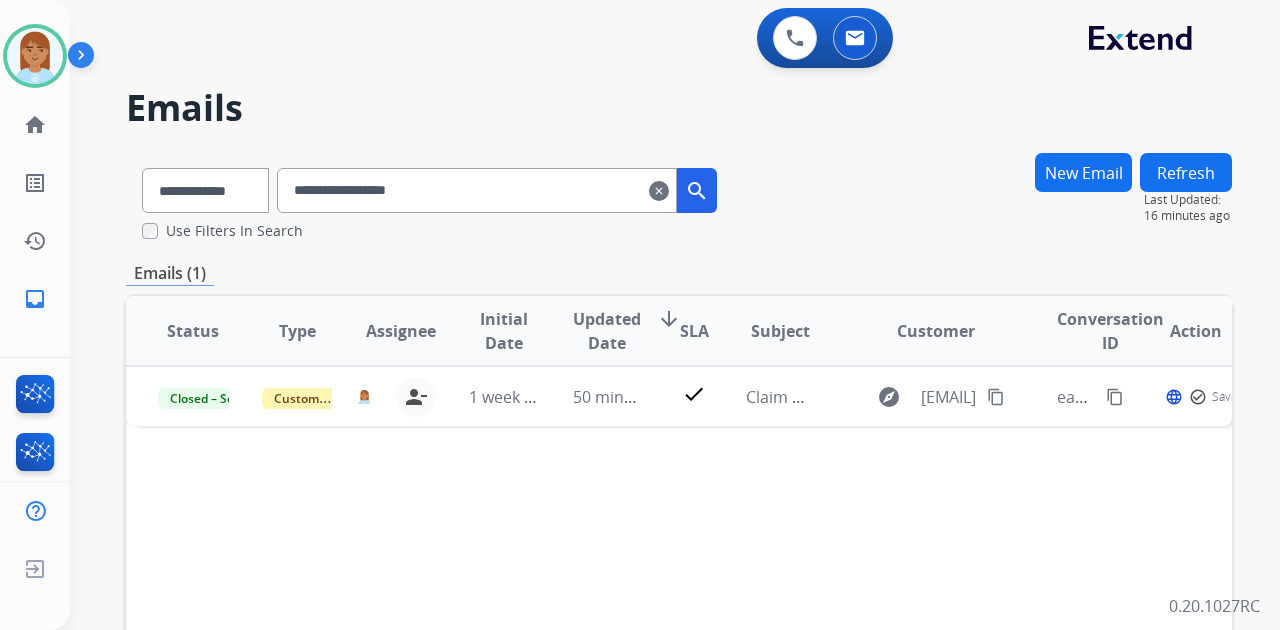 click on "clear" at bounding box center (659, 191) 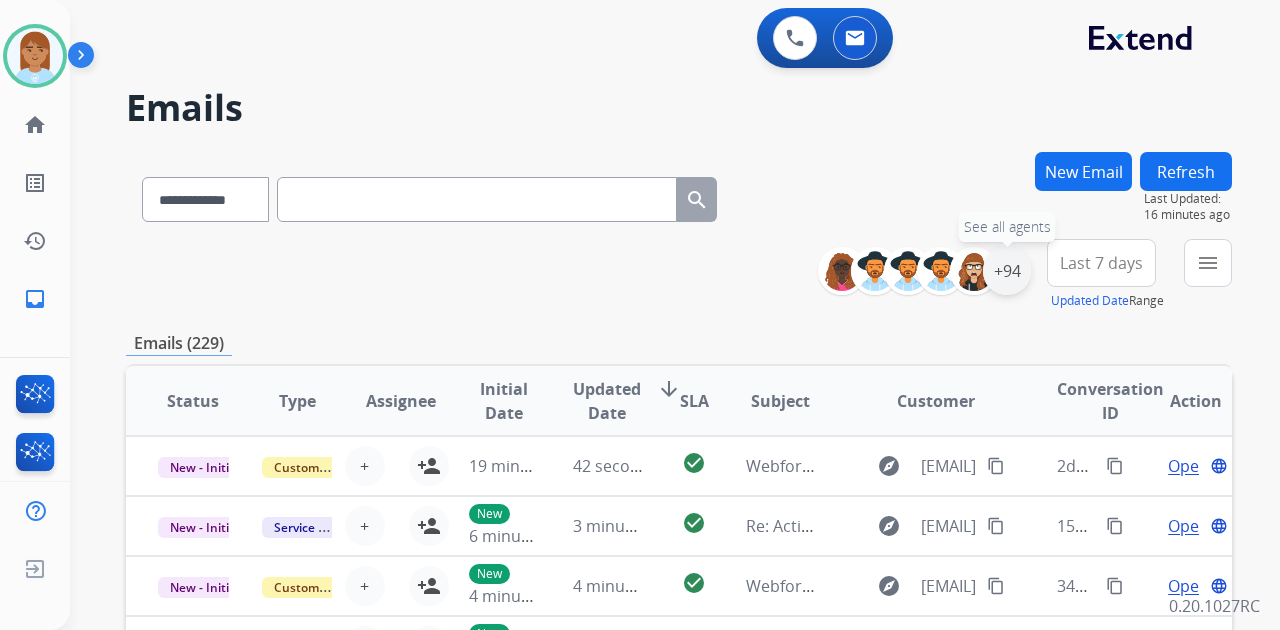click on "+94" at bounding box center (1007, 271) 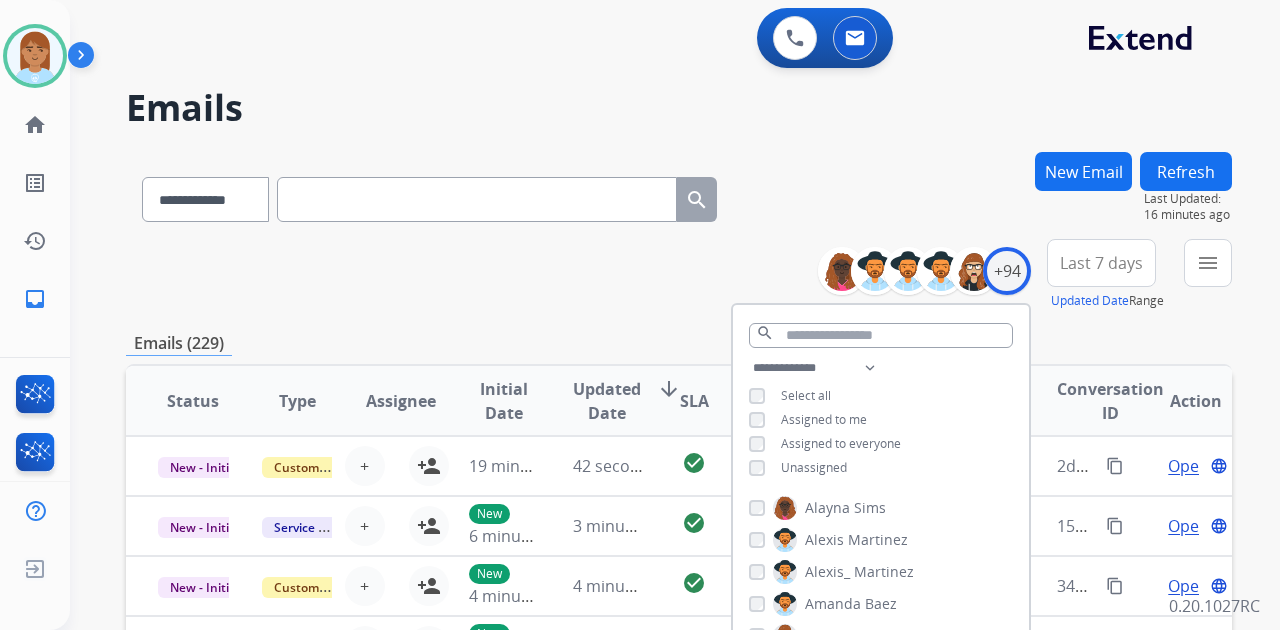 click on "Unassigned" at bounding box center [814, 467] 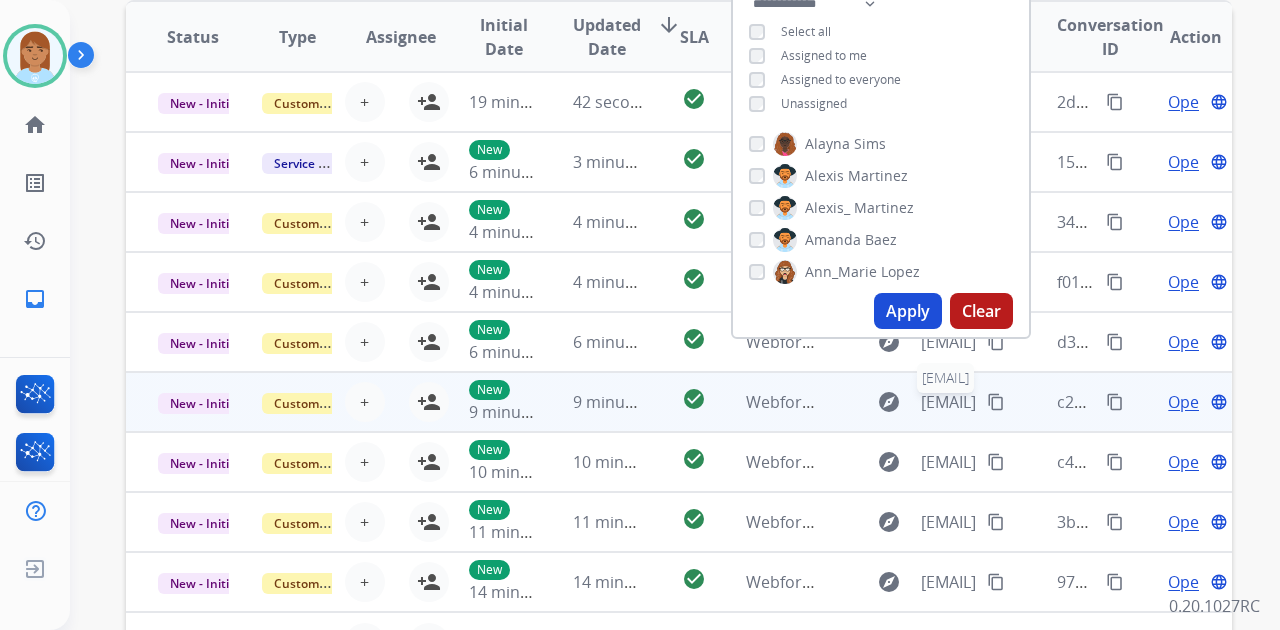 scroll, scrollTop: 400, scrollLeft: 0, axis: vertical 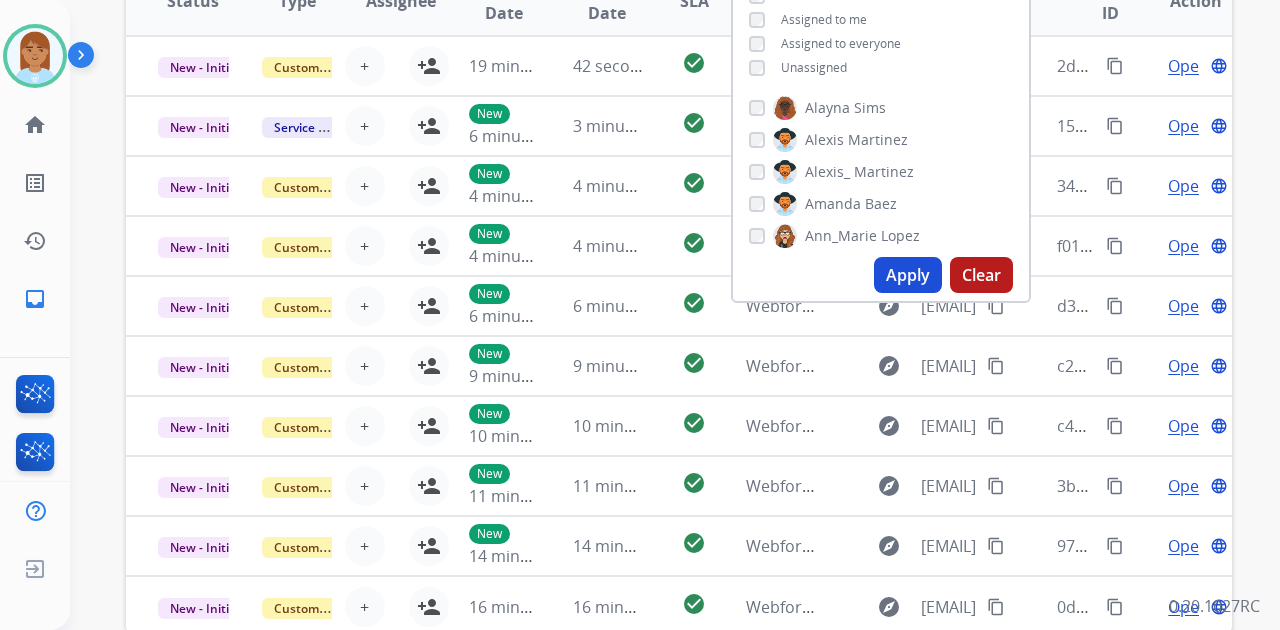 click on "Apply" at bounding box center [908, 275] 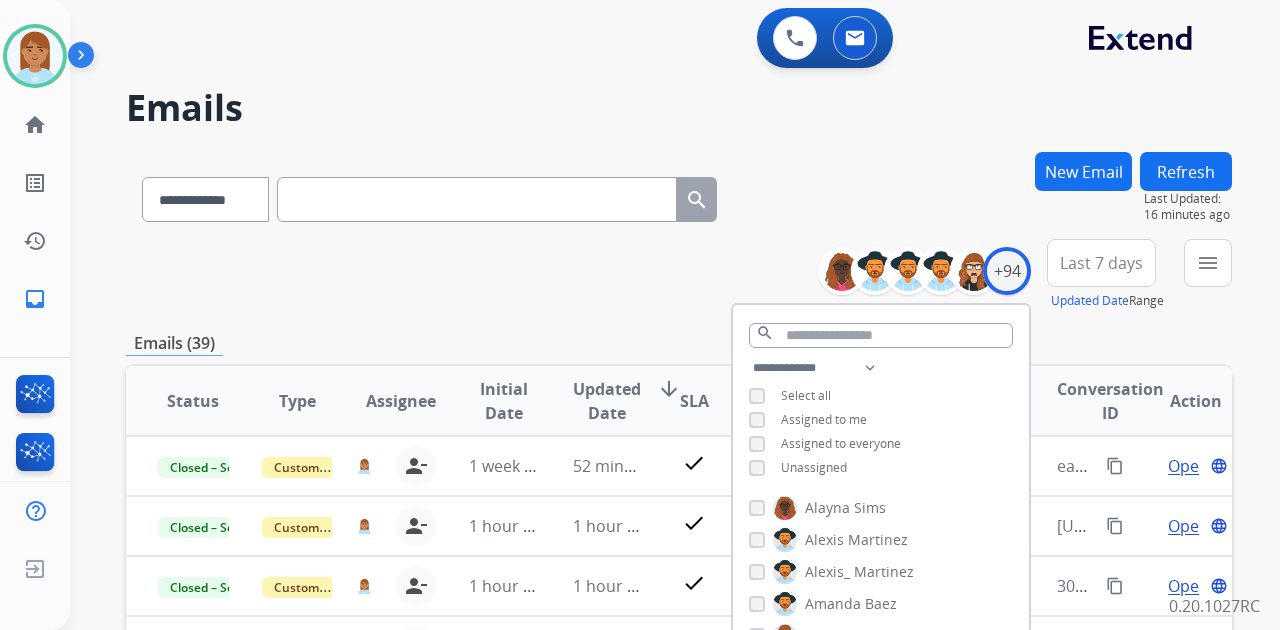 click on "Last 7 days" at bounding box center (1101, 263) 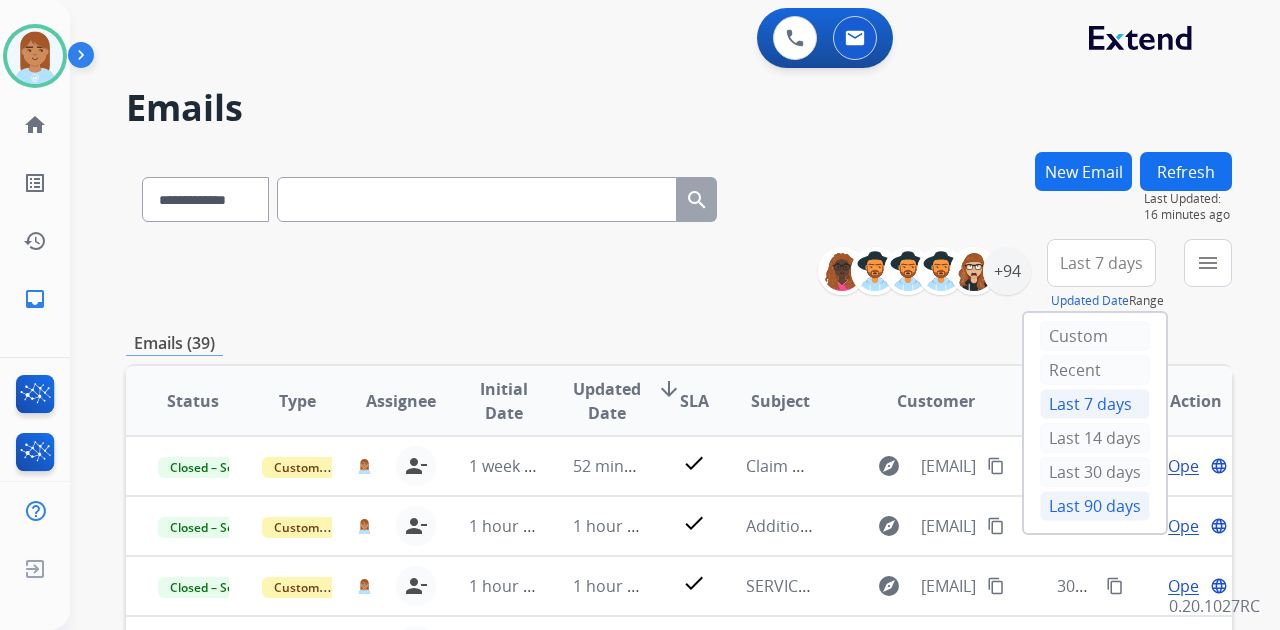 click on "Last 90 days" at bounding box center (1095, 506) 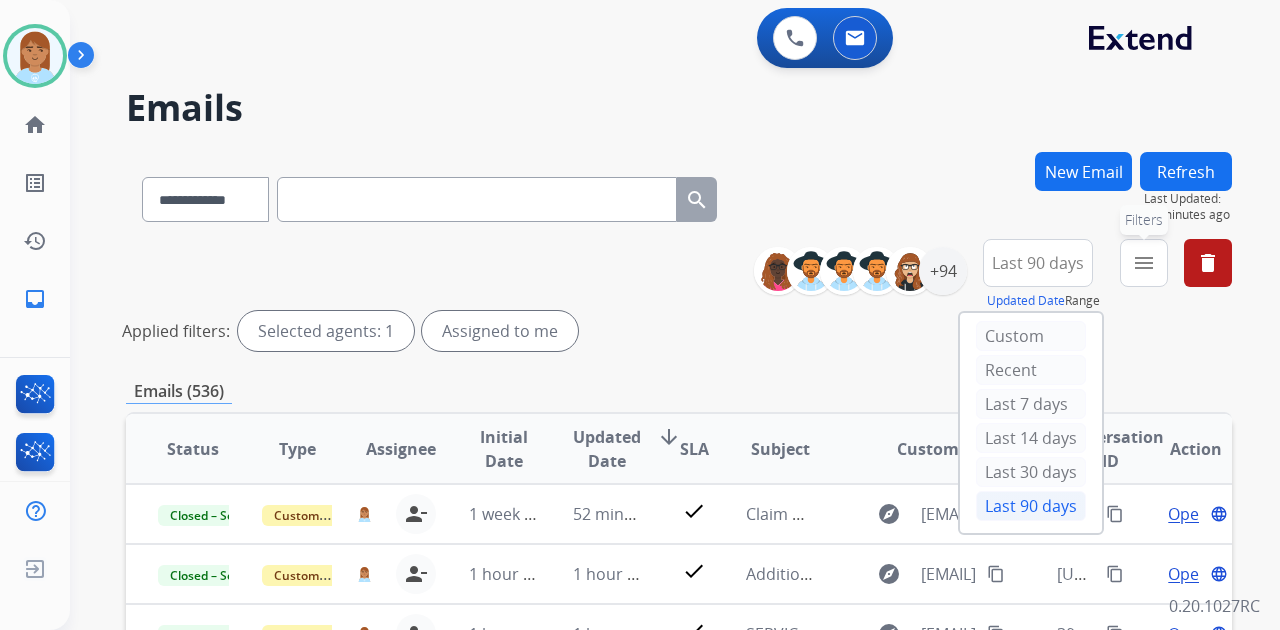 click on "menu" at bounding box center [1144, 263] 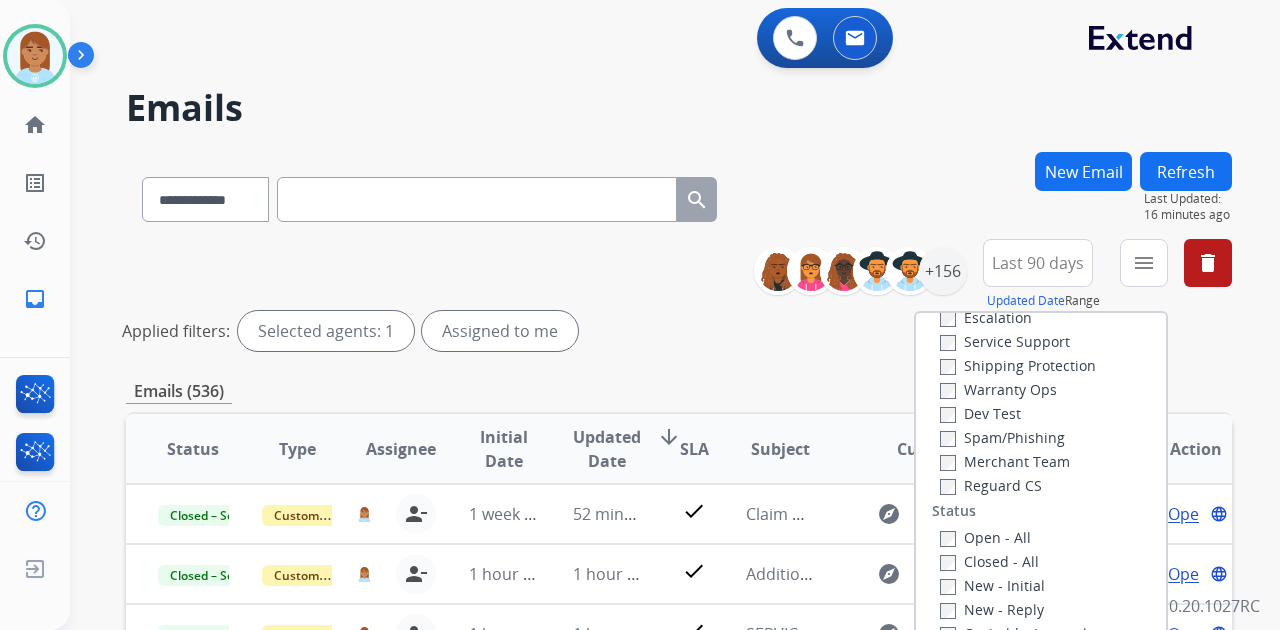 scroll, scrollTop: 266, scrollLeft: 0, axis: vertical 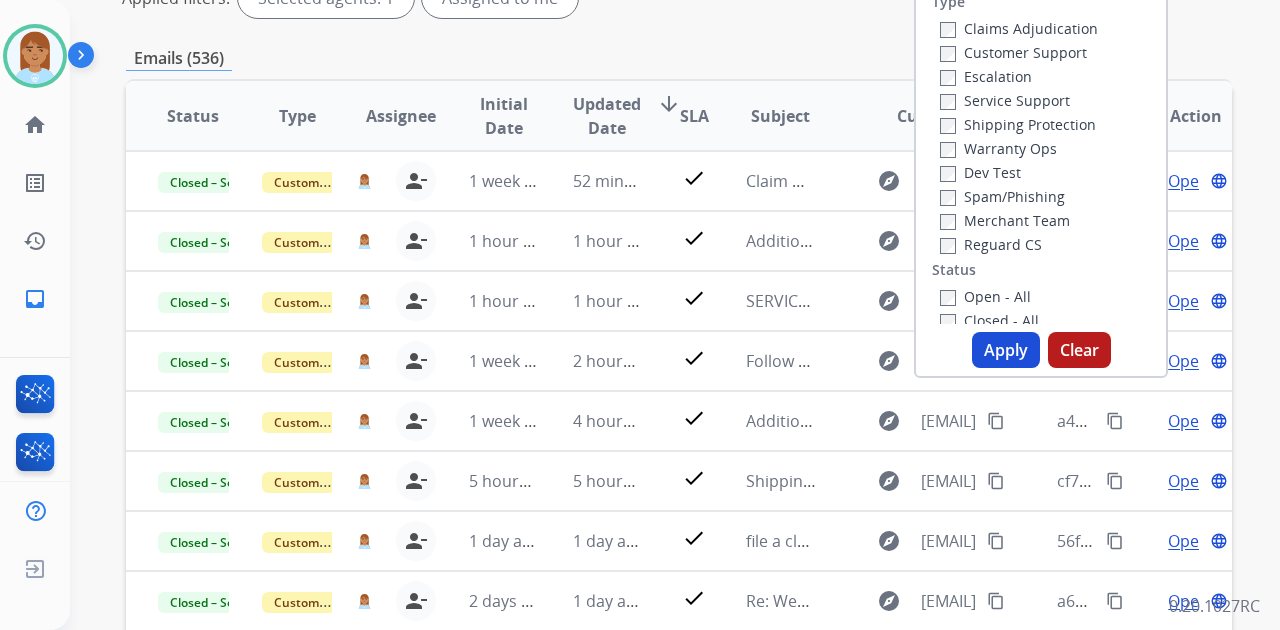 click on "Customer Support" at bounding box center (1013, 52) 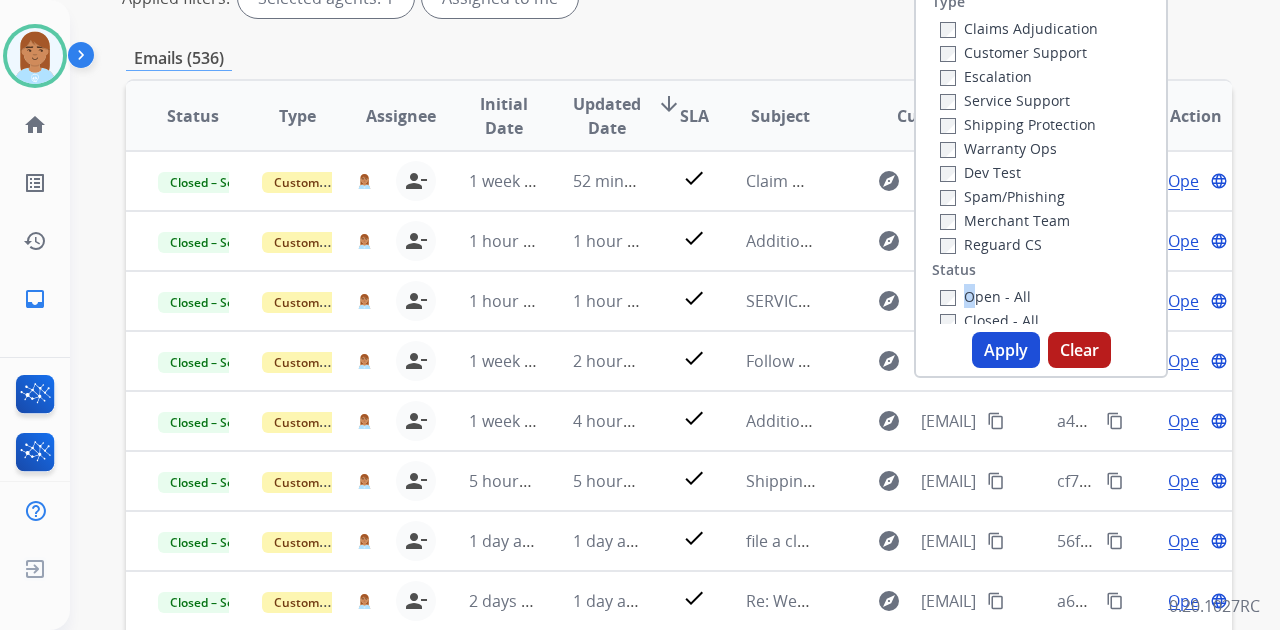 click on "Open - All" at bounding box center [985, 296] 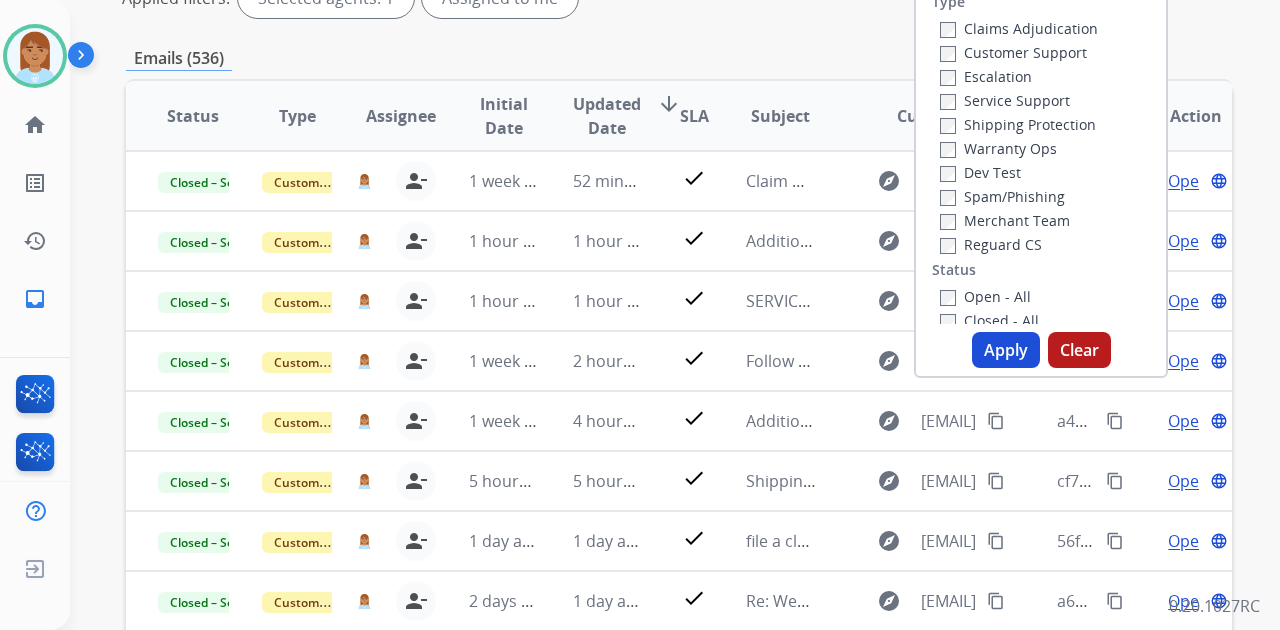 click on "Open - All" at bounding box center [985, 296] 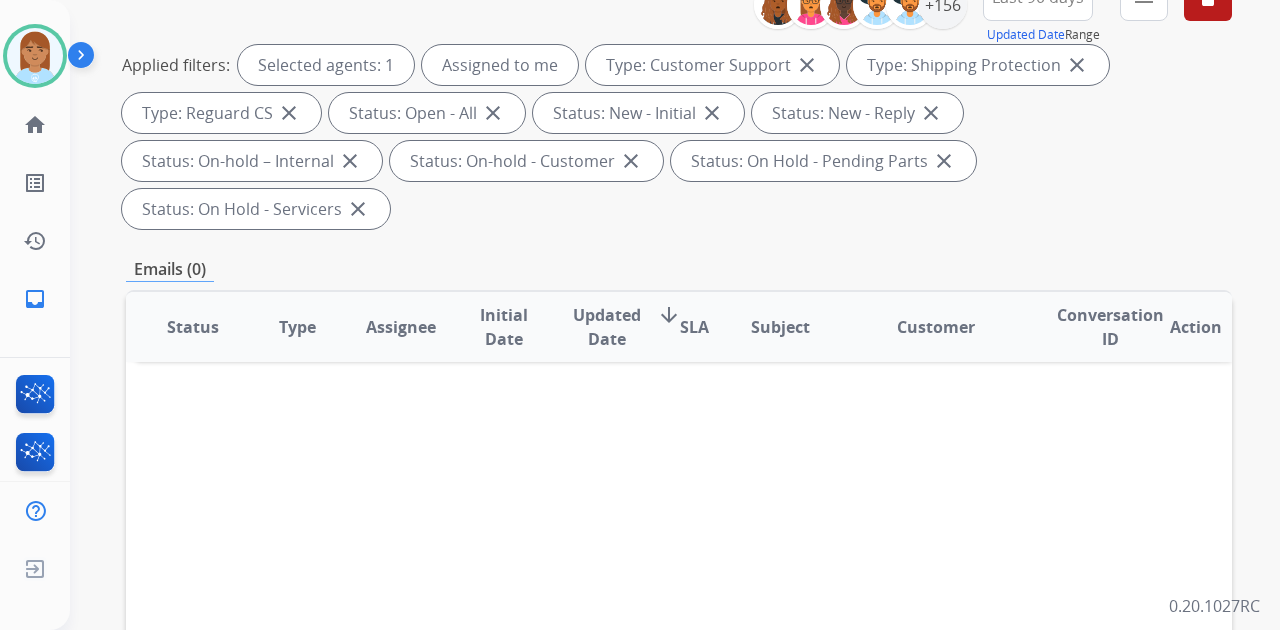scroll, scrollTop: 0, scrollLeft: 0, axis: both 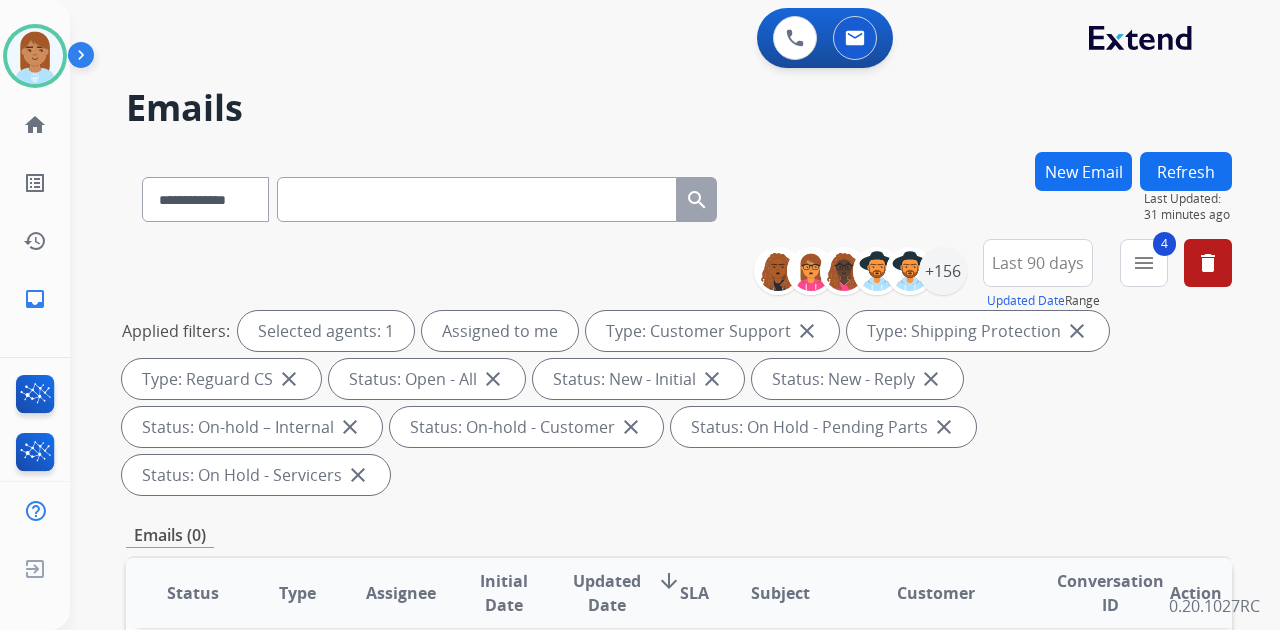 click at bounding box center (477, 199) 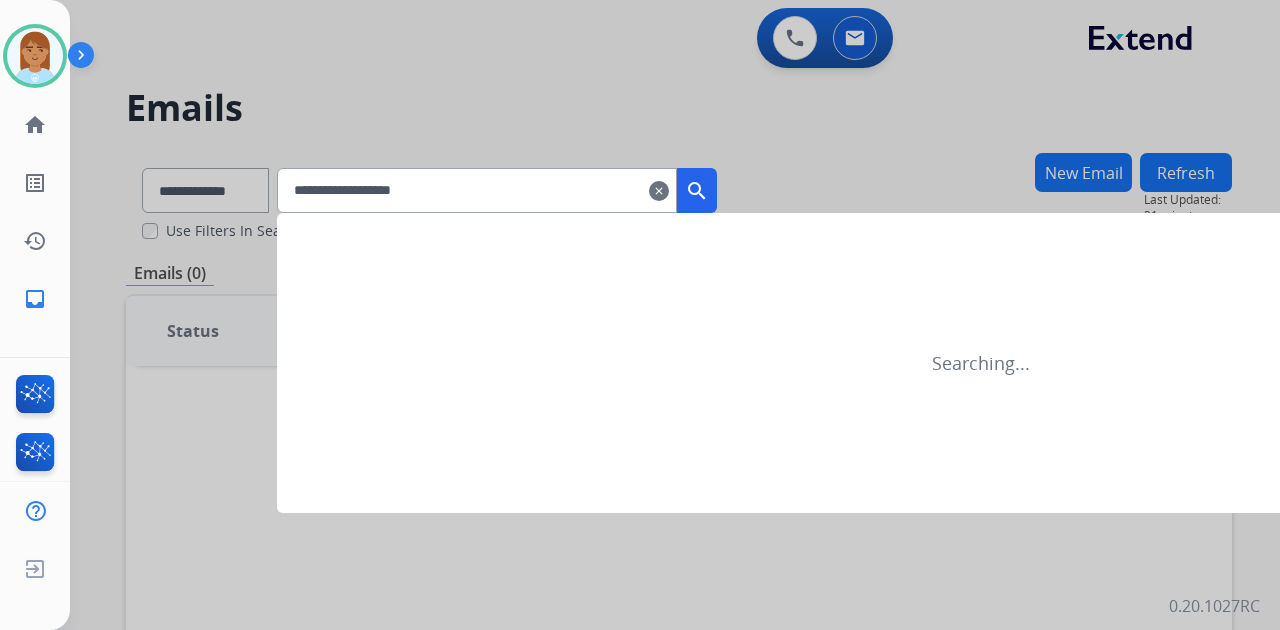 type on "**********" 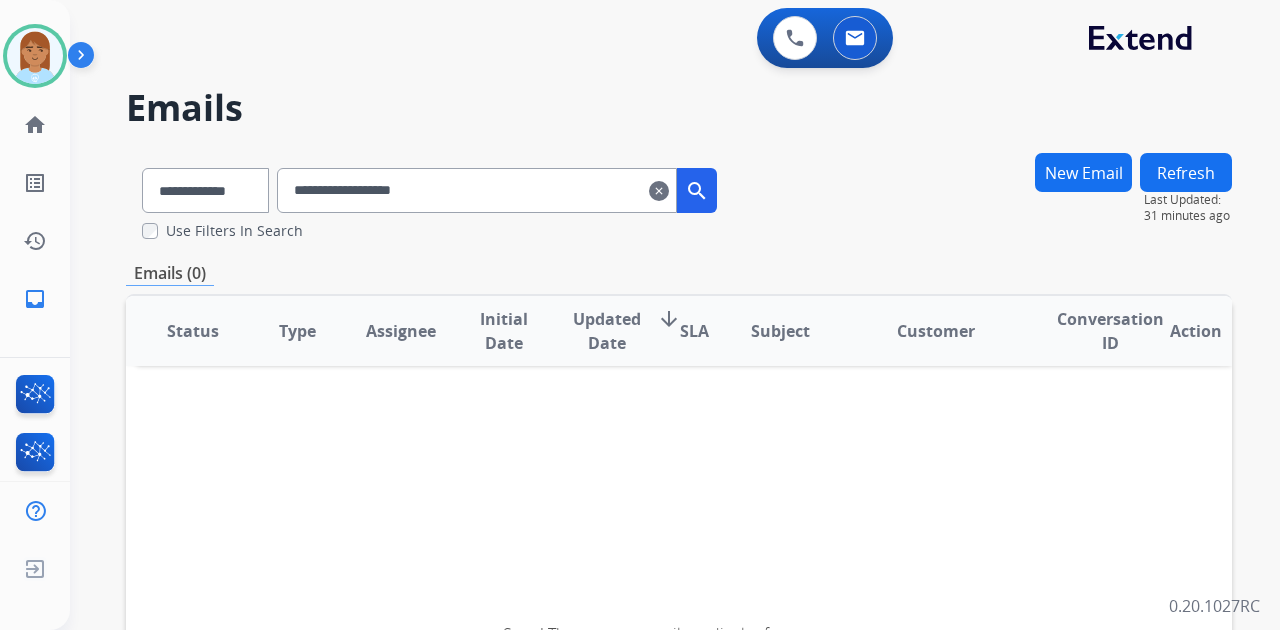click on "**********" at bounding box center [477, 190] 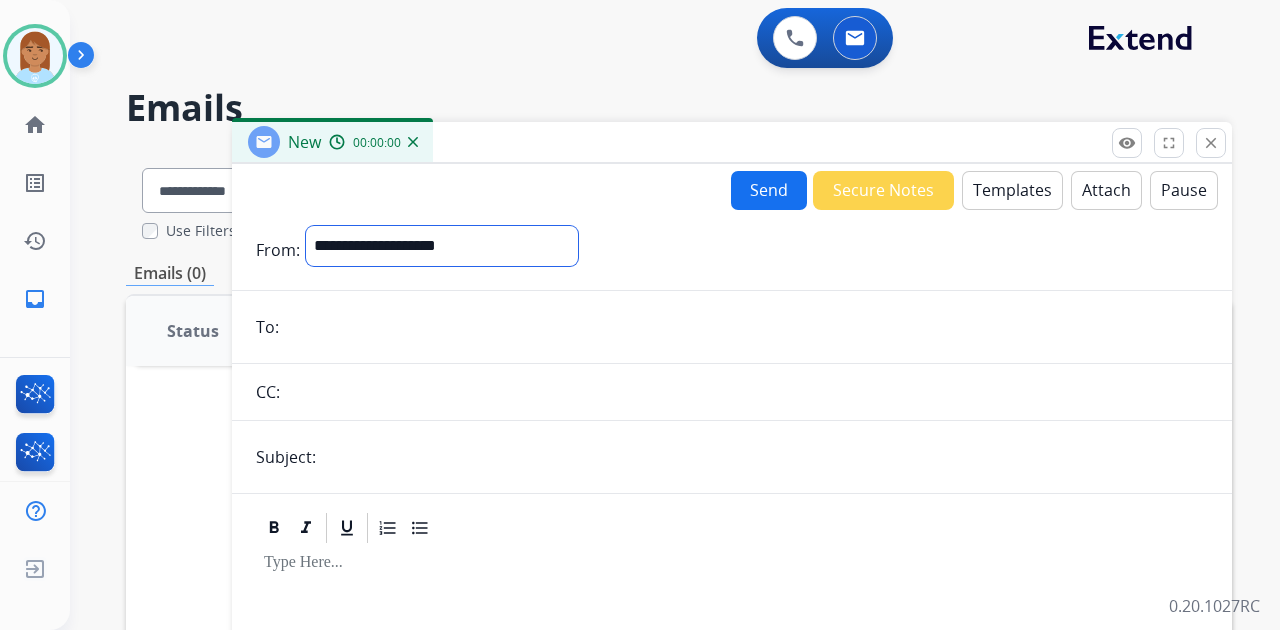 click on "**********" at bounding box center [442, 246] 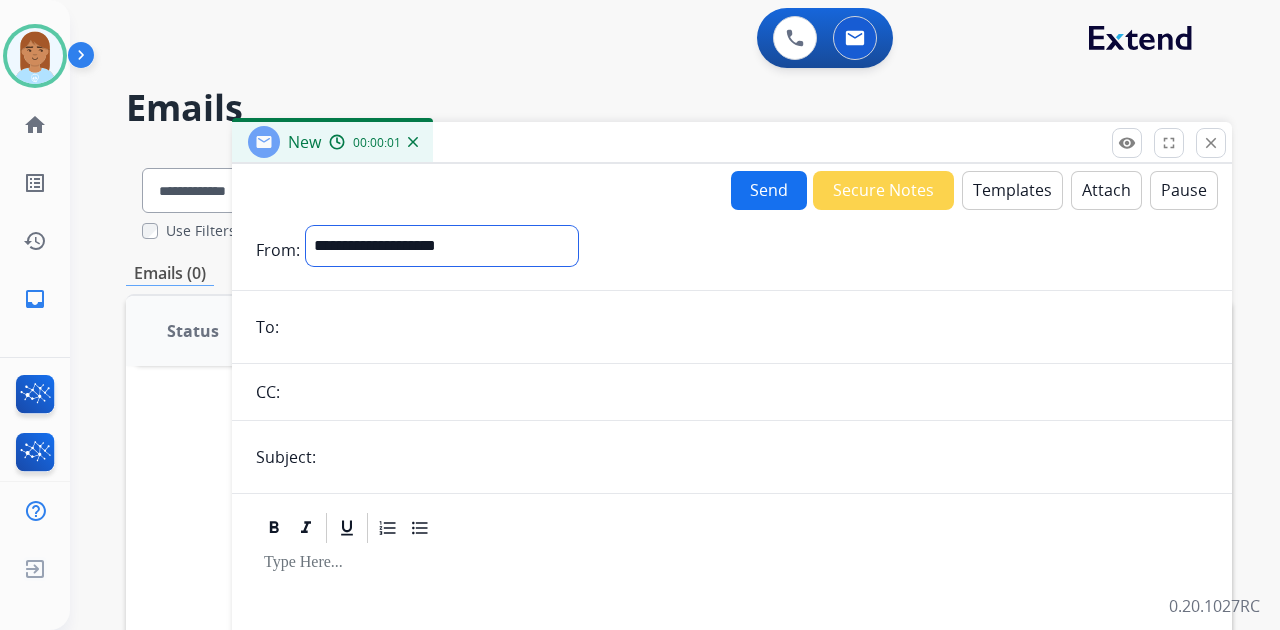 select on "**********" 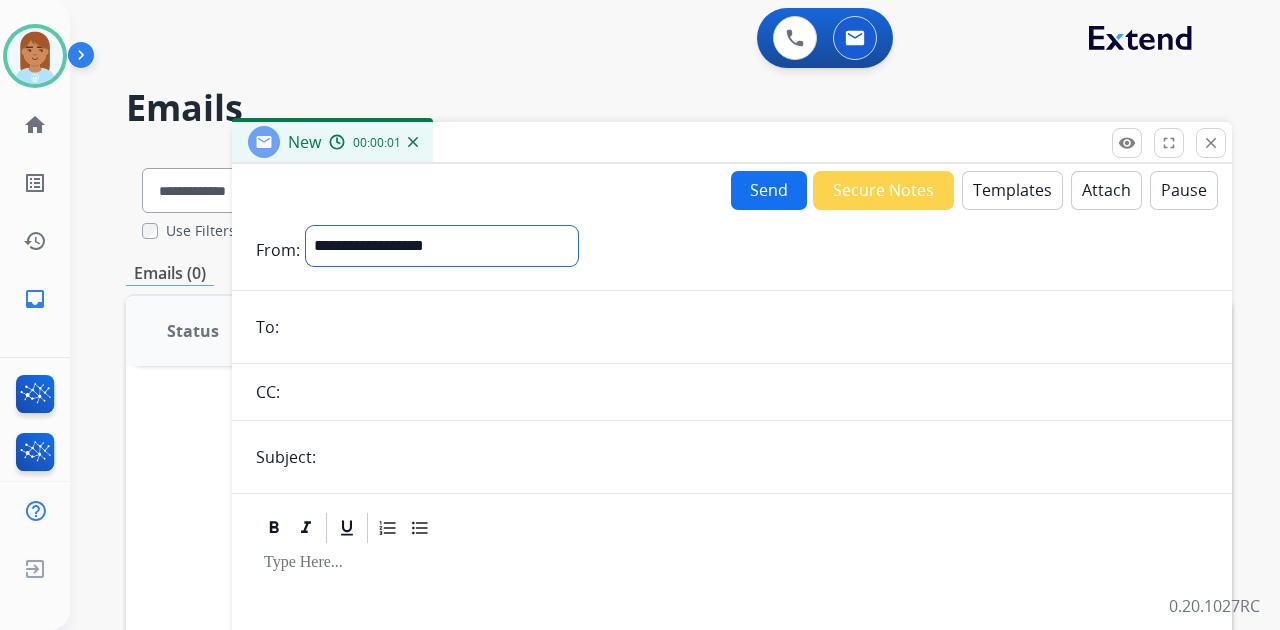 click on "**********" at bounding box center [442, 246] 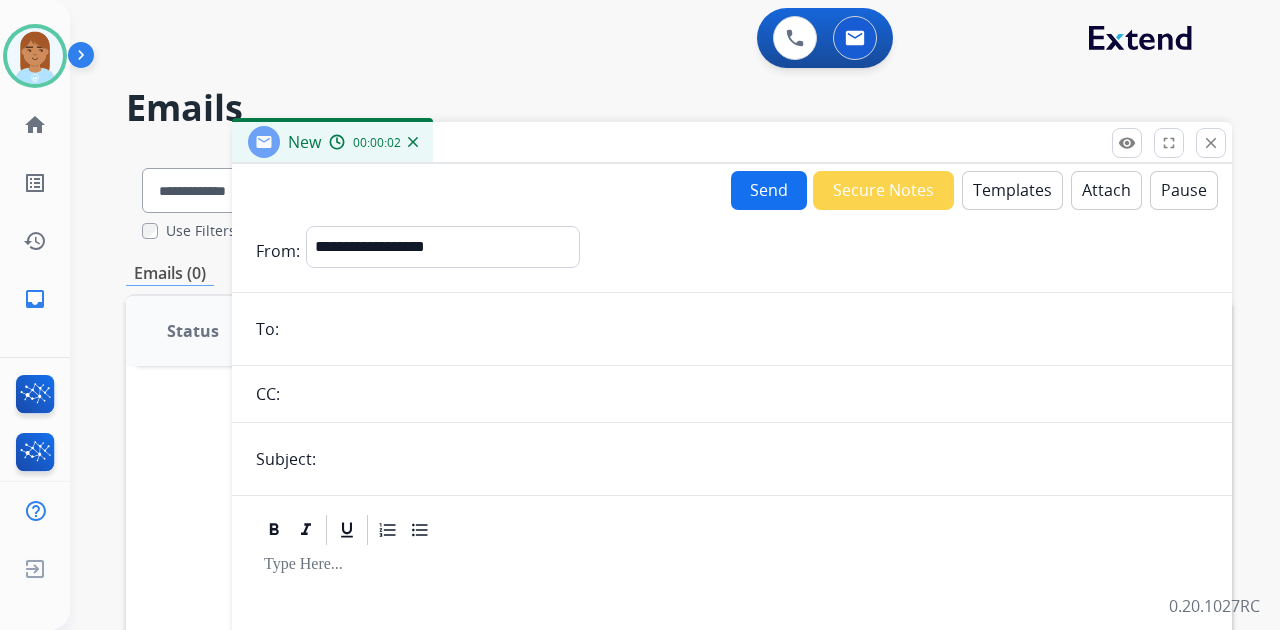 click at bounding box center (746, 329) 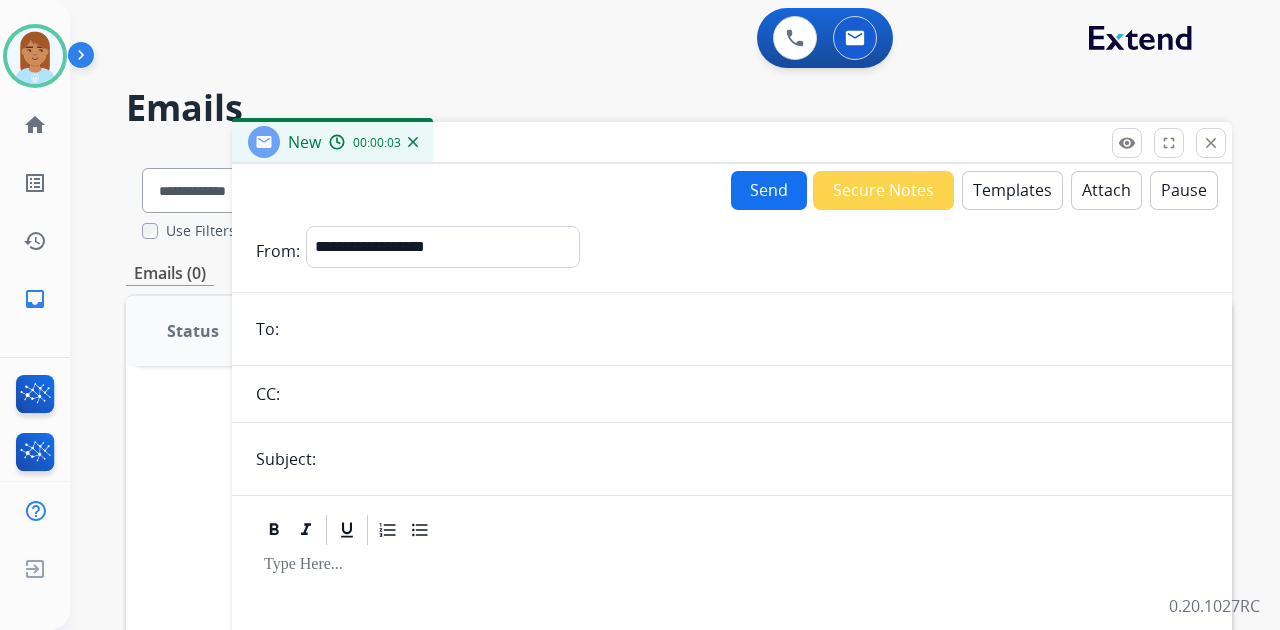 paste on "**********" 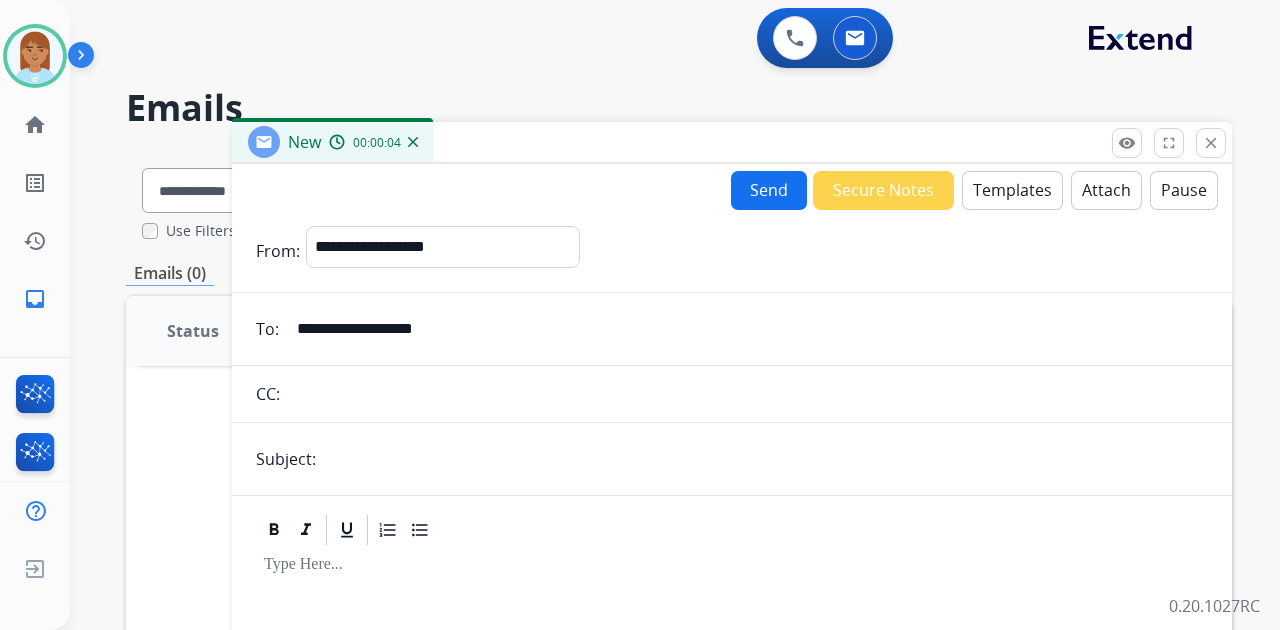 type on "**********" 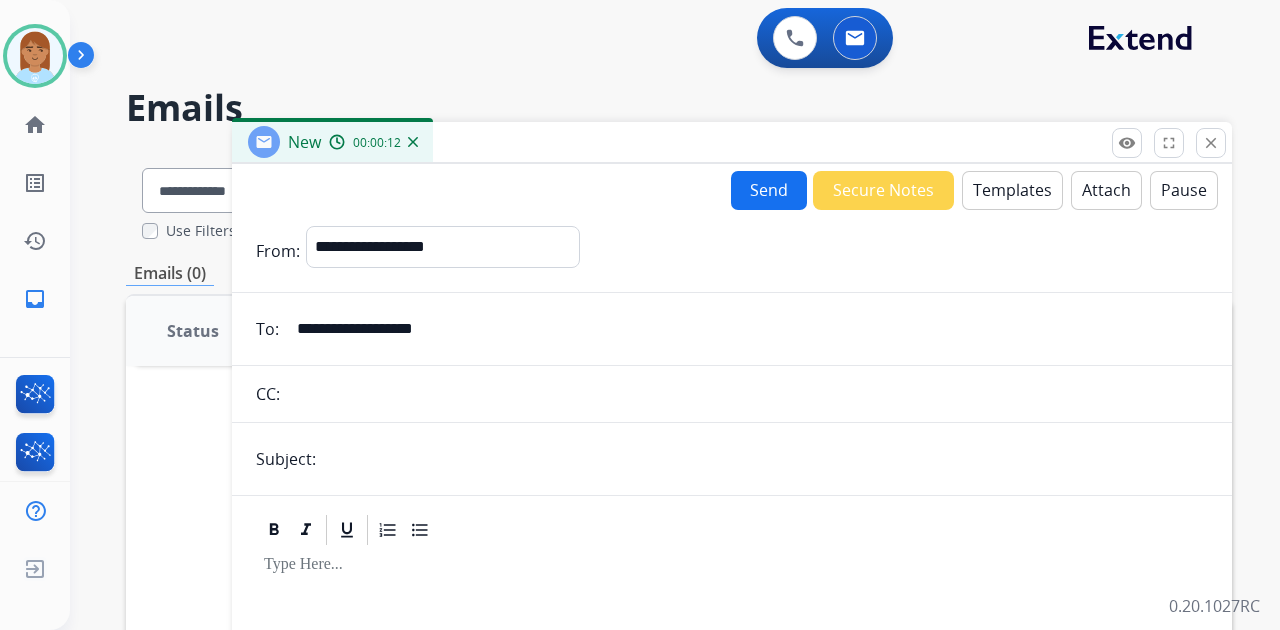 type on "**********" 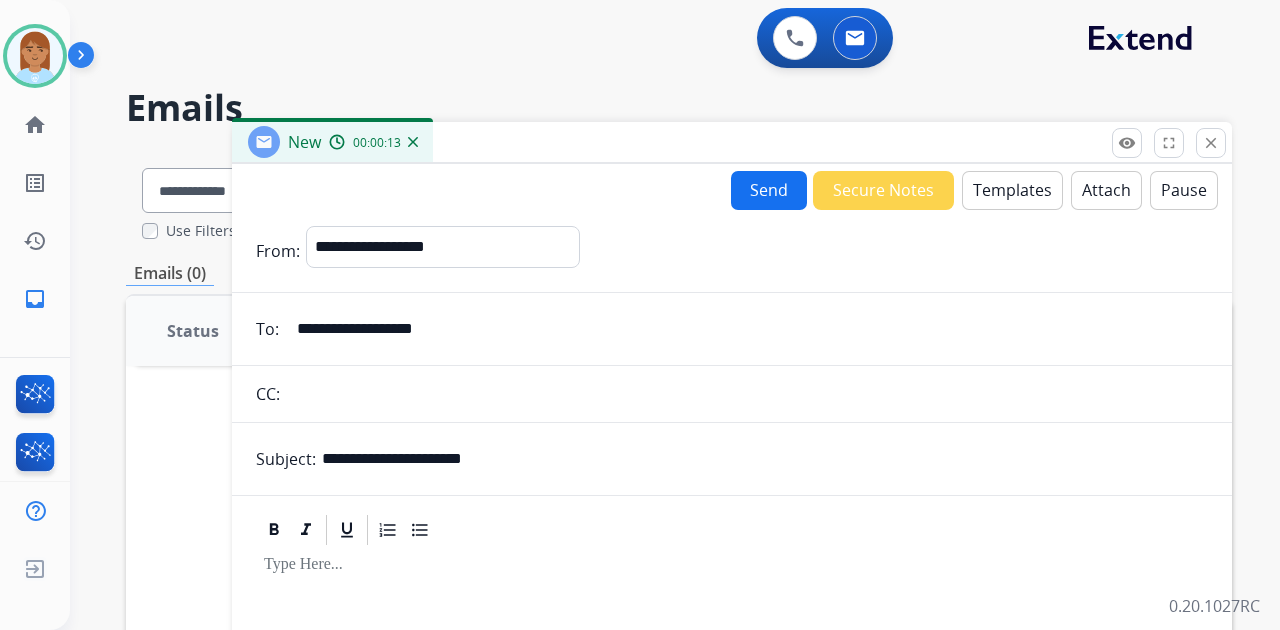 click on "Templates" at bounding box center [1012, 190] 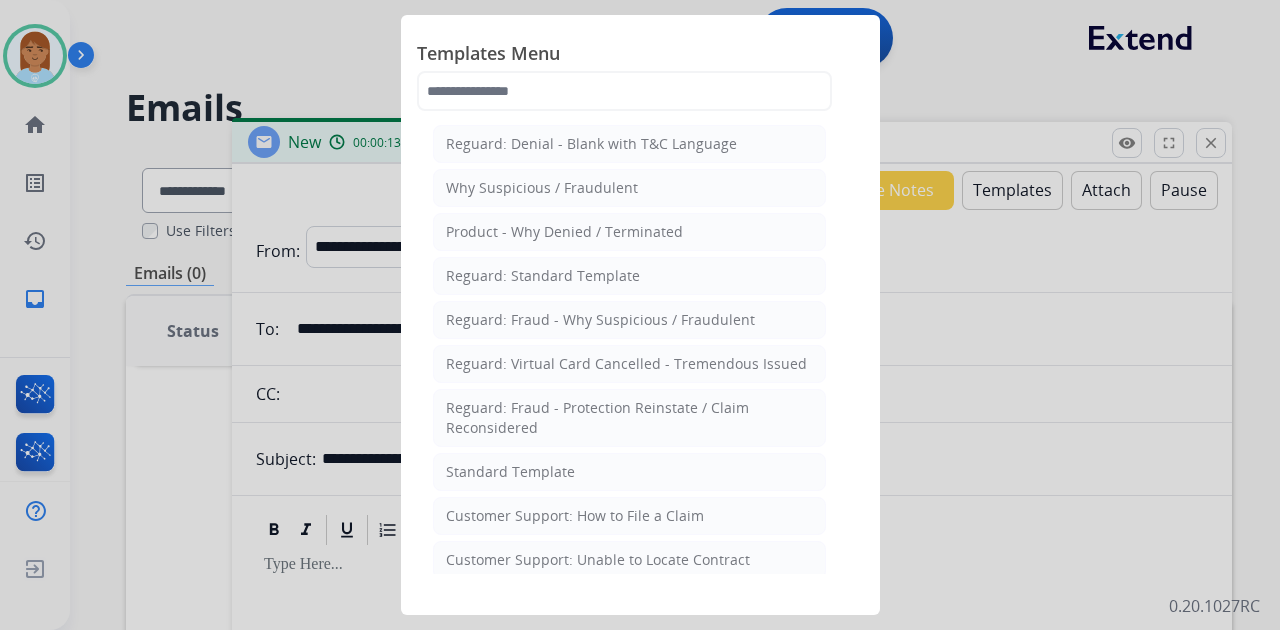 scroll, scrollTop: 266, scrollLeft: 0, axis: vertical 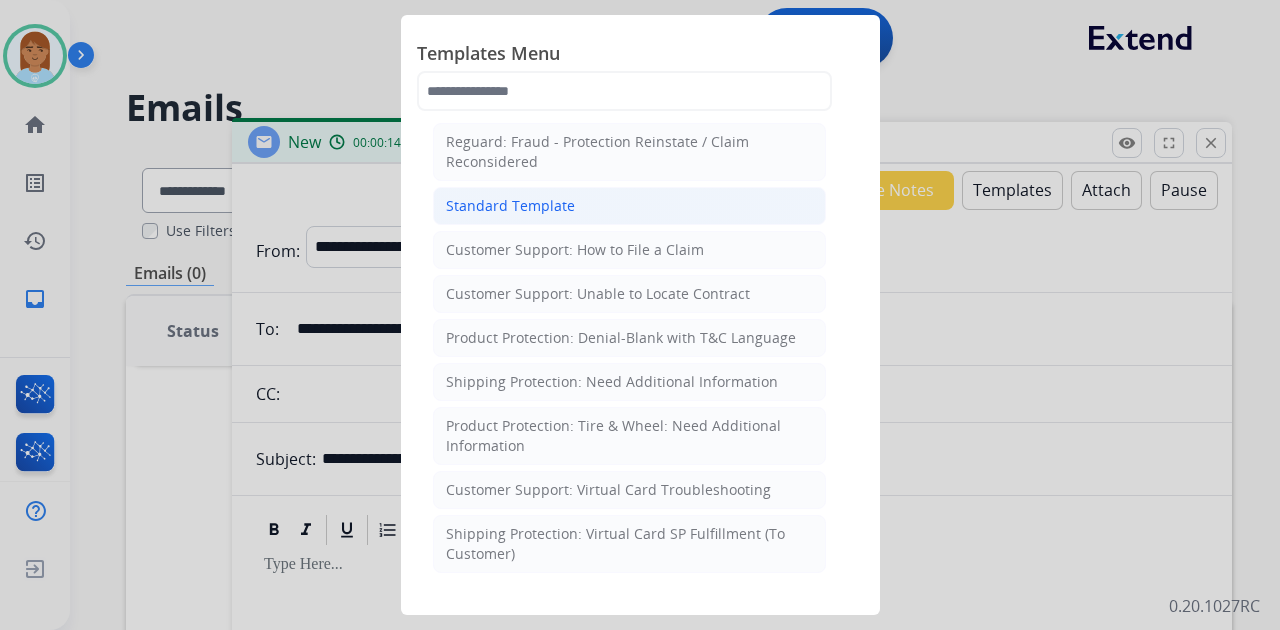 click on "Standard Template" 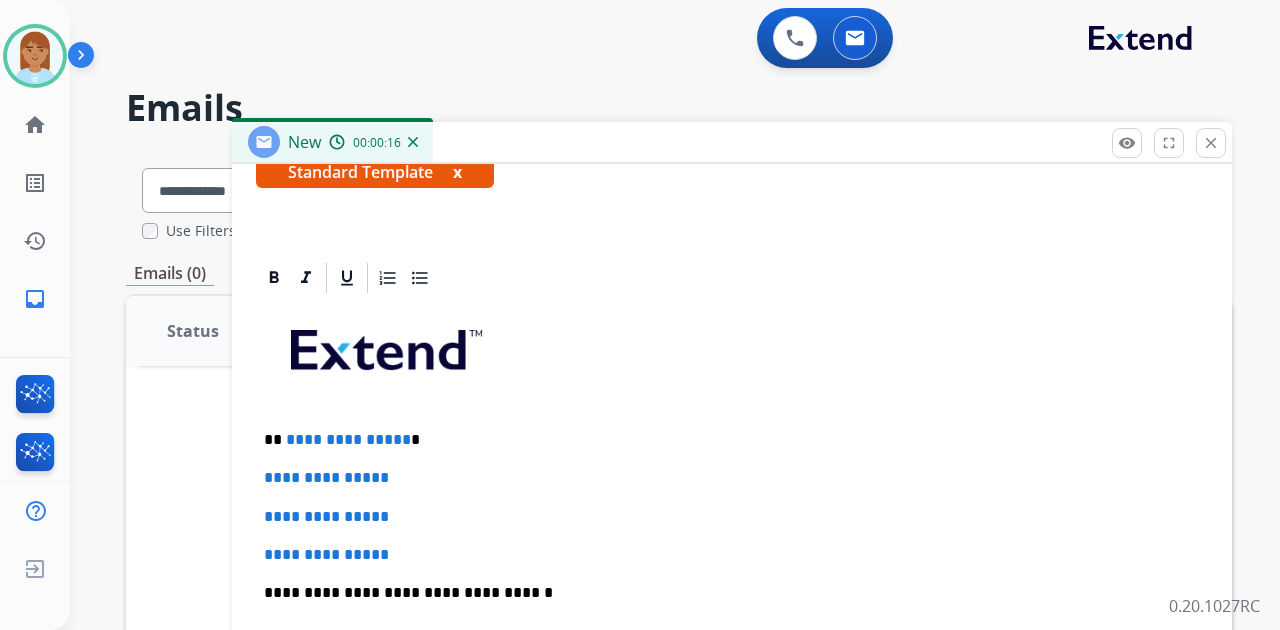 scroll, scrollTop: 400, scrollLeft: 0, axis: vertical 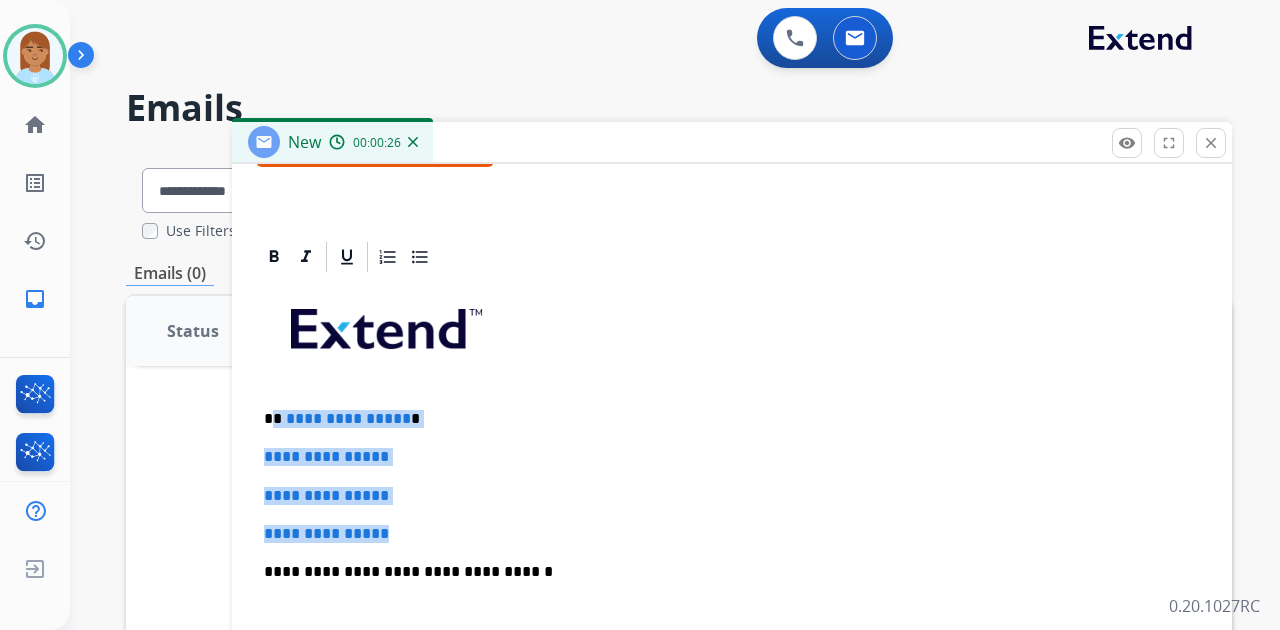 drag, startPoint x: 272, startPoint y: 412, endPoint x: 450, endPoint y: 527, distance: 211.91743 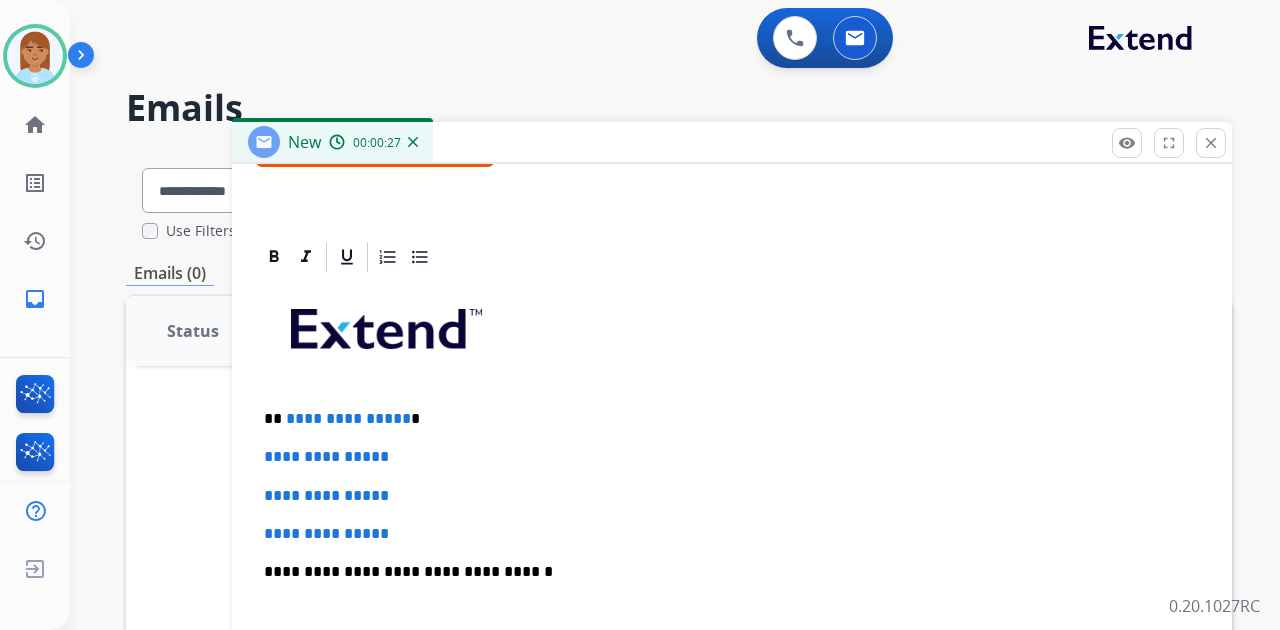 type 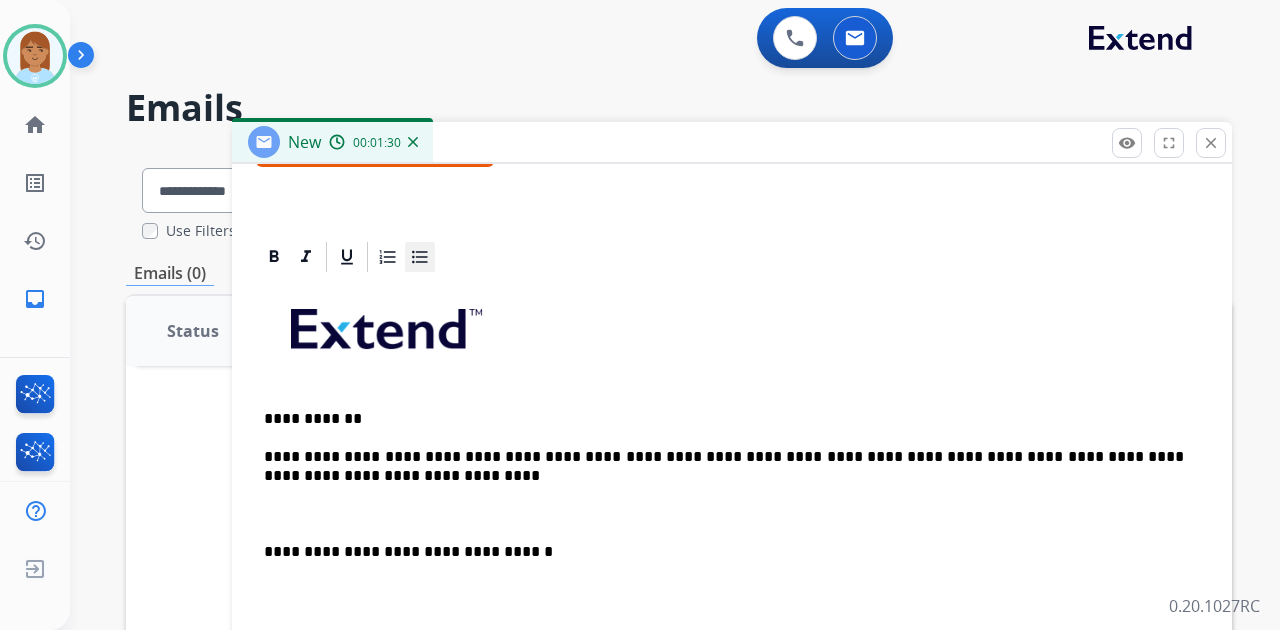 click 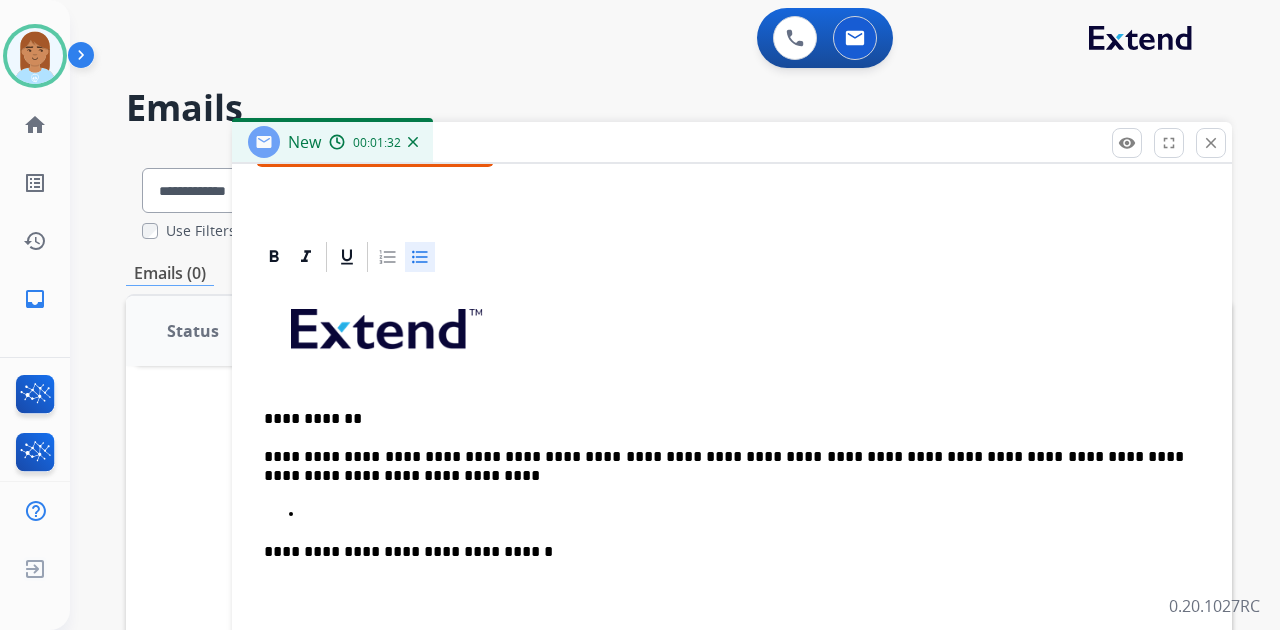 click at bounding box center (732, 514) 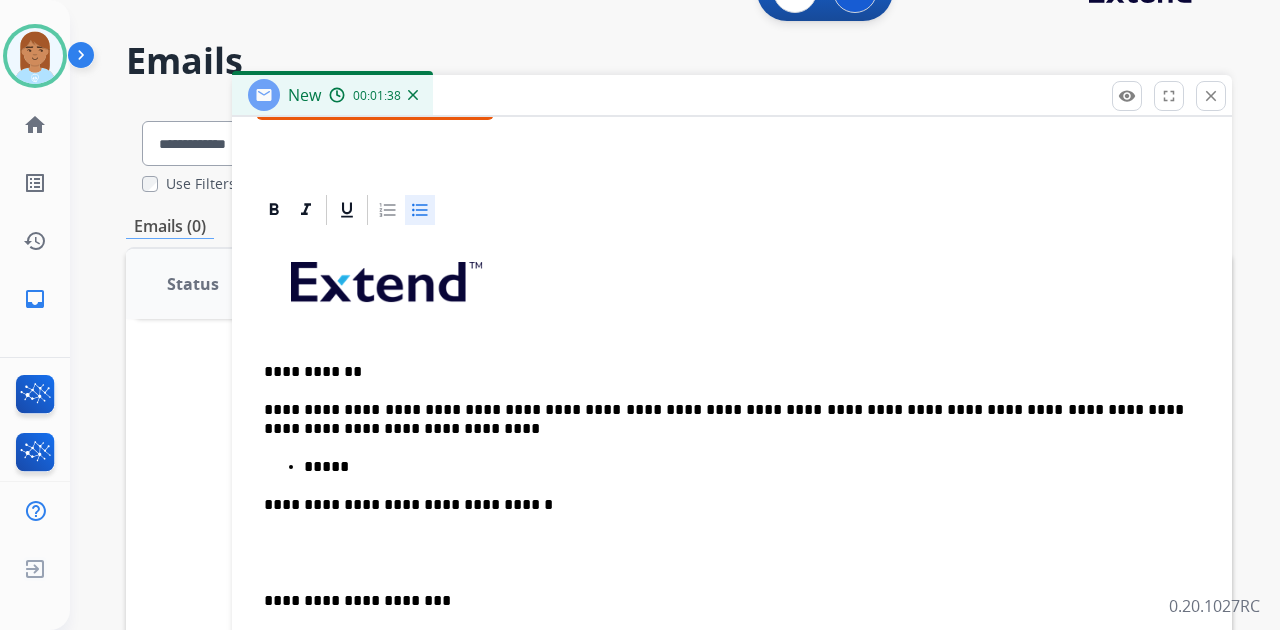 scroll, scrollTop: 66, scrollLeft: 0, axis: vertical 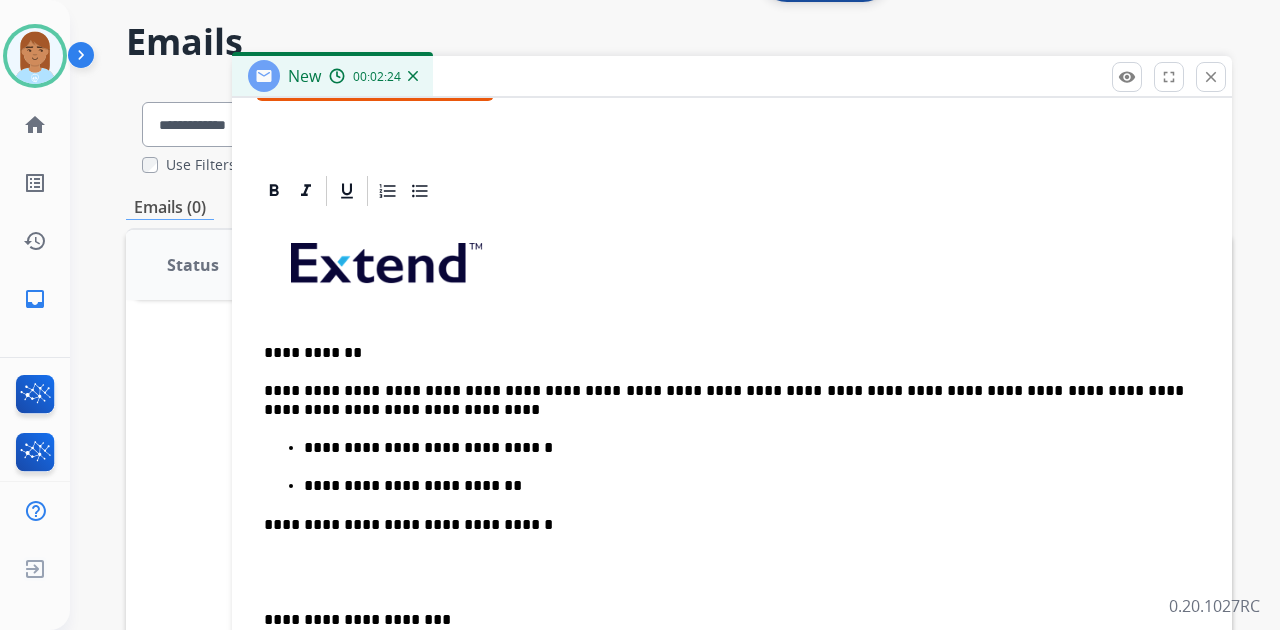 click on "**********" at bounding box center [732, 562] 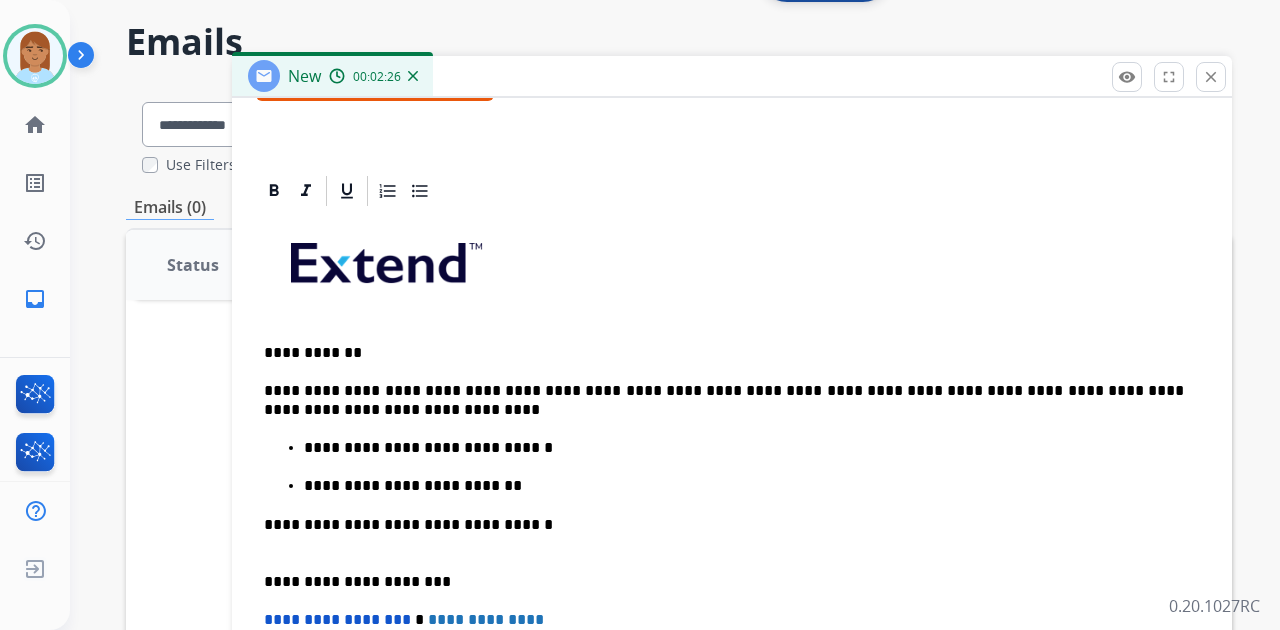click on "**********" at bounding box center (724, 534) 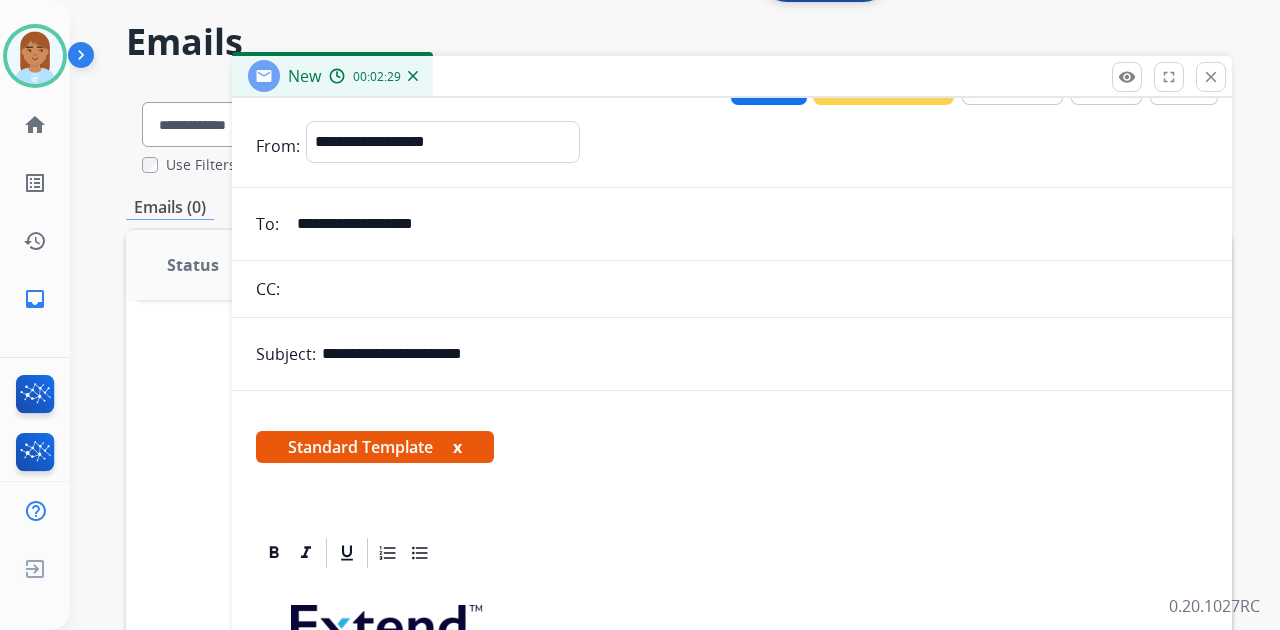 scroll, scrollTop: 0, scrollLeft: 0, axis: both 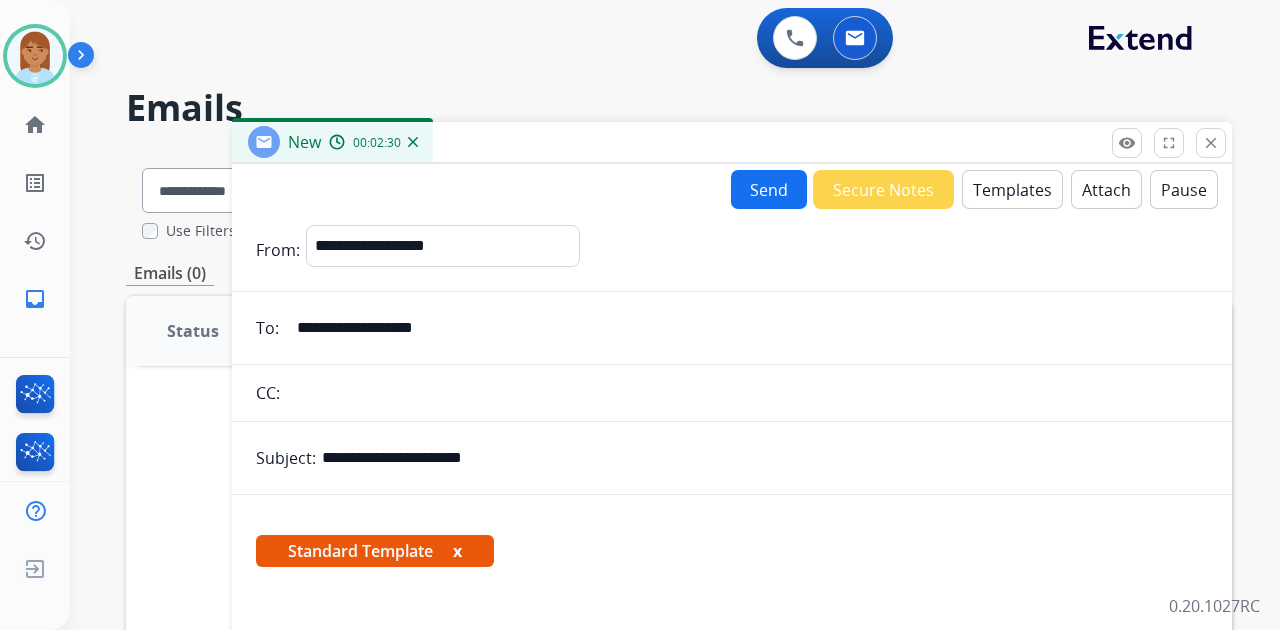 click on "Send" at bounding box center [769, 189] 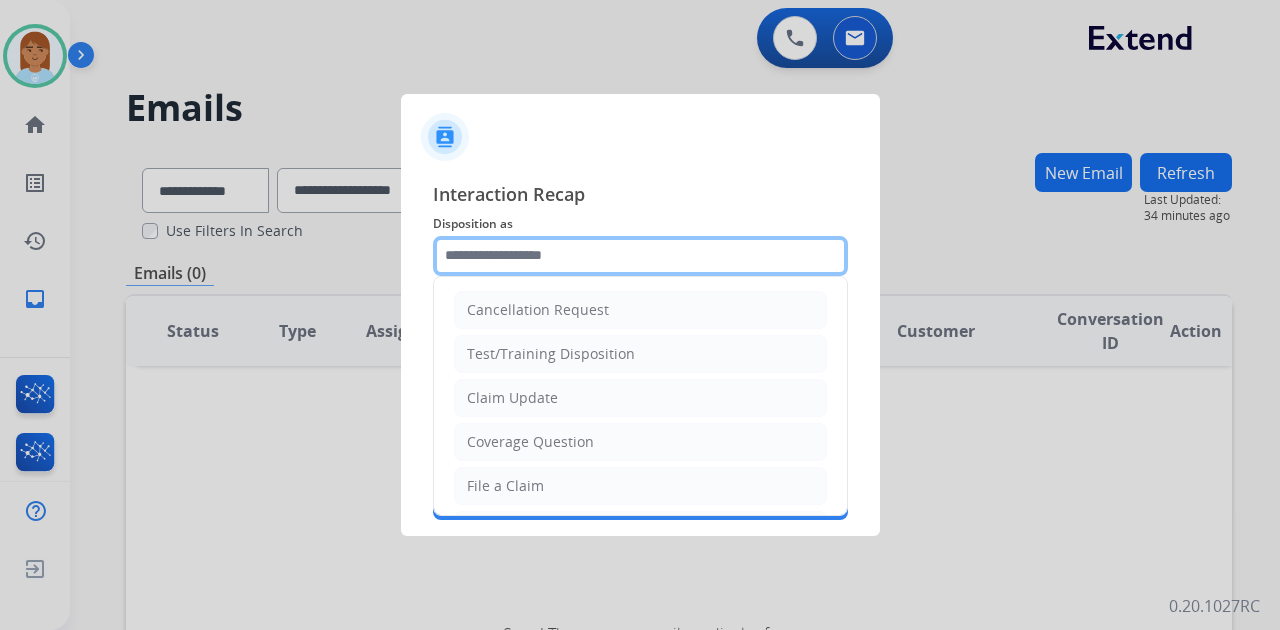 click 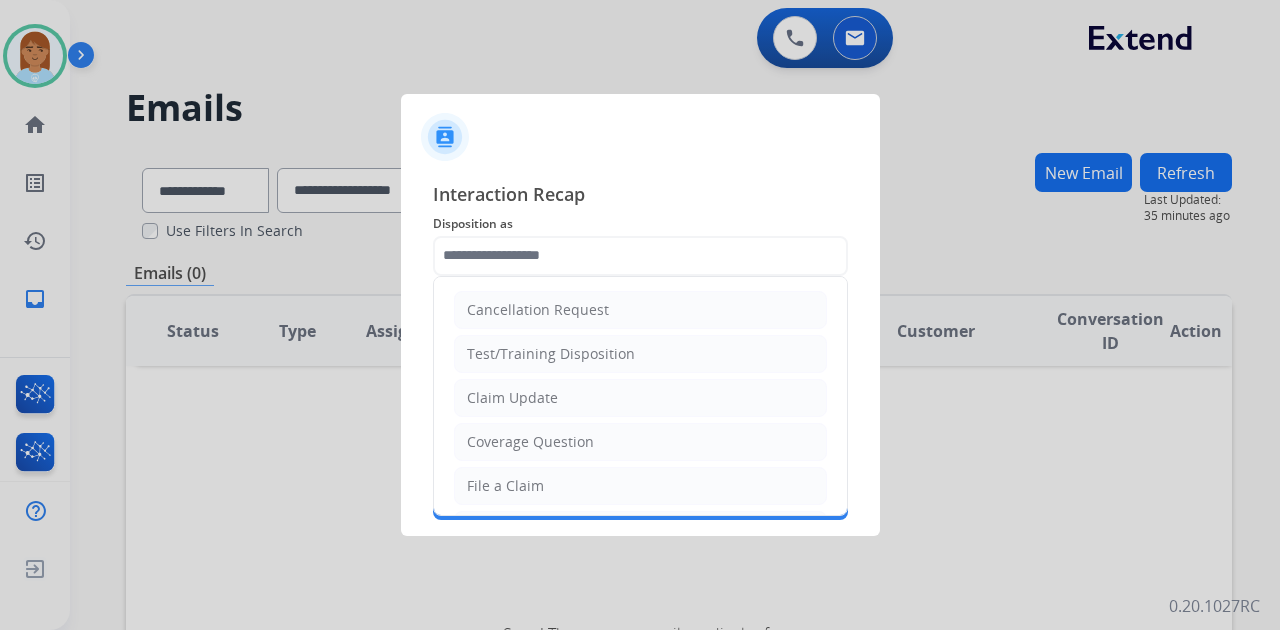 click on "Claim Update" 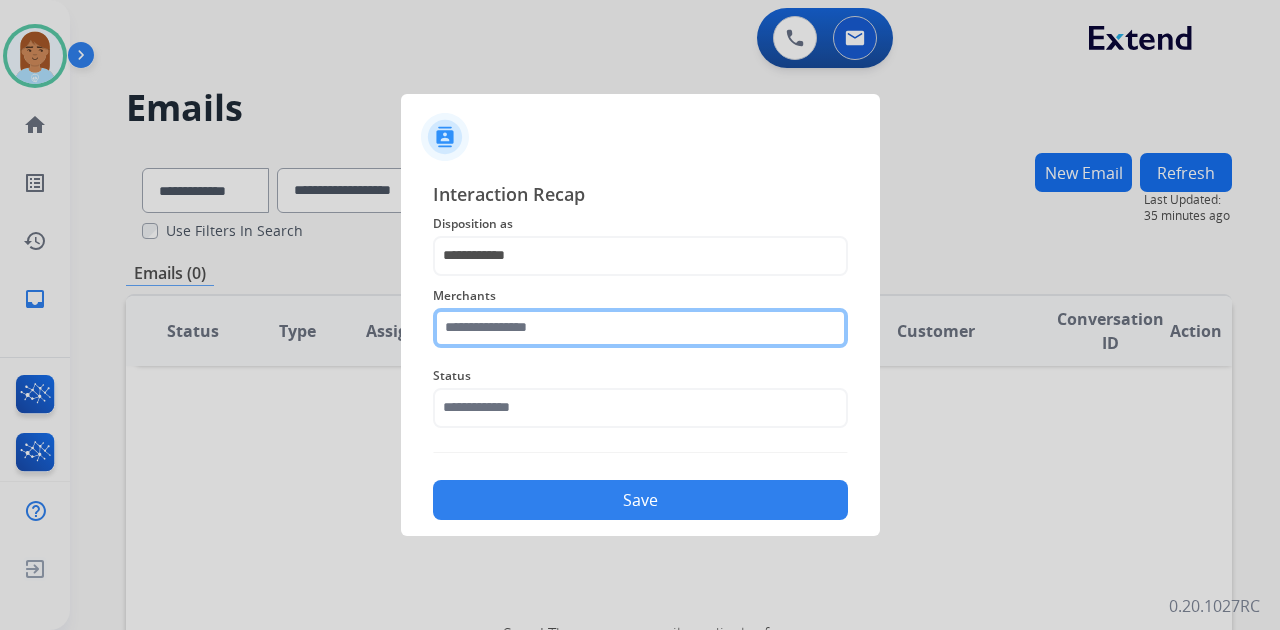 click 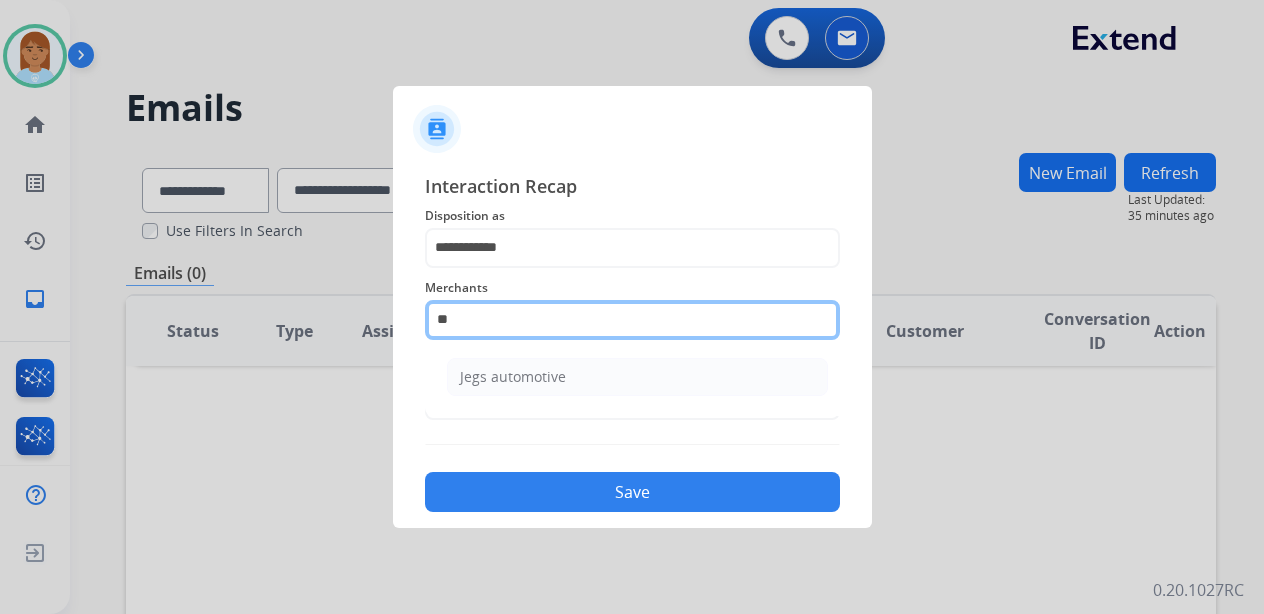 type on "*" 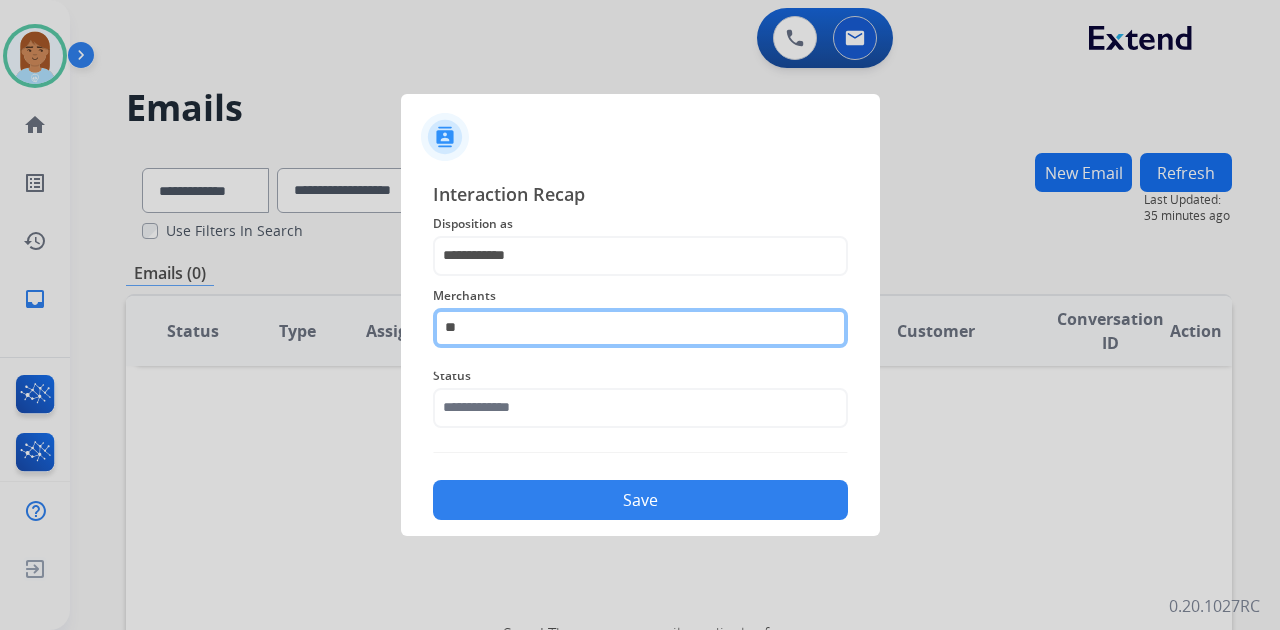 type on "*" 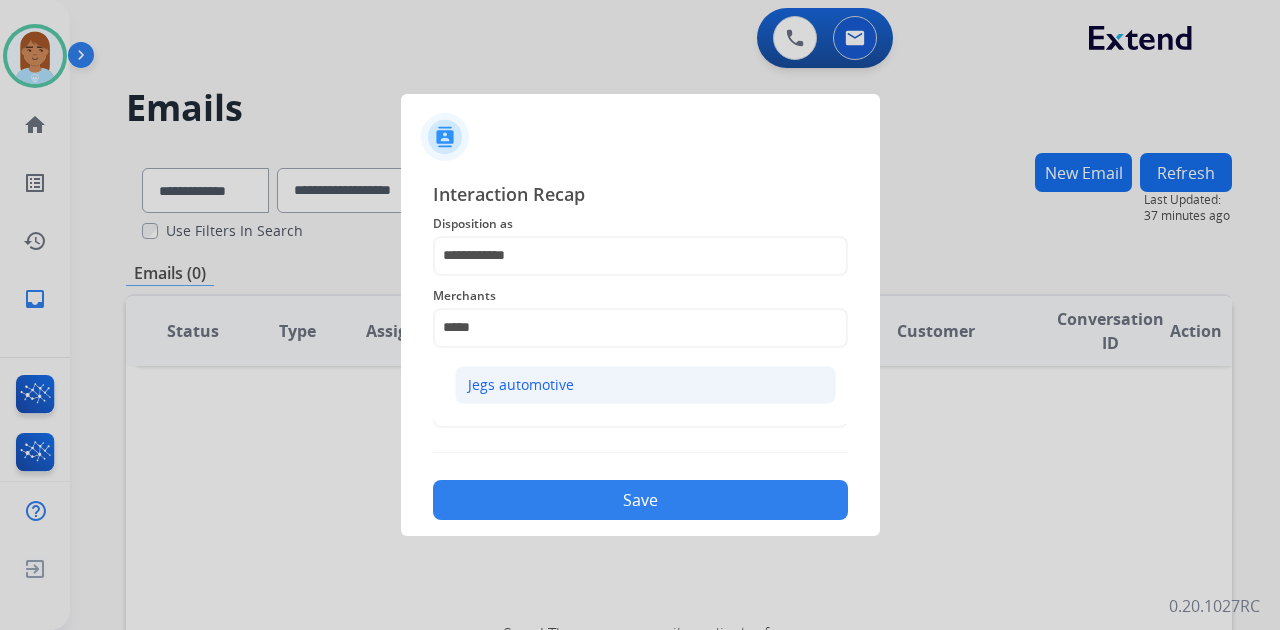 click on "Jegs automotive" 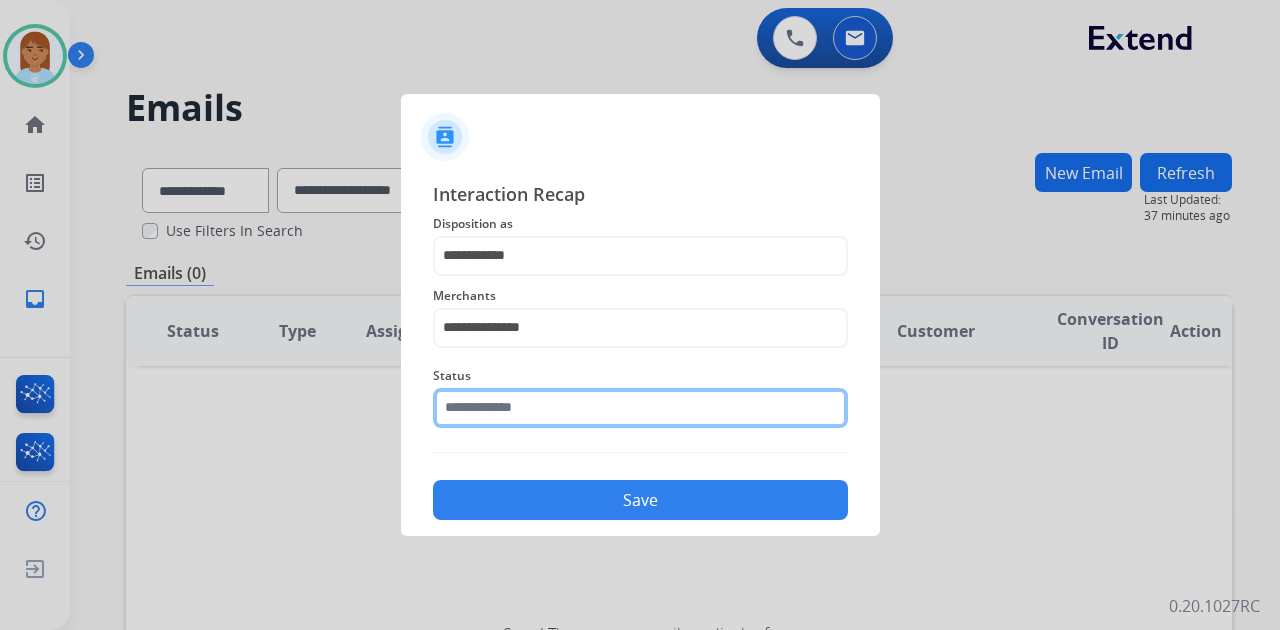 click 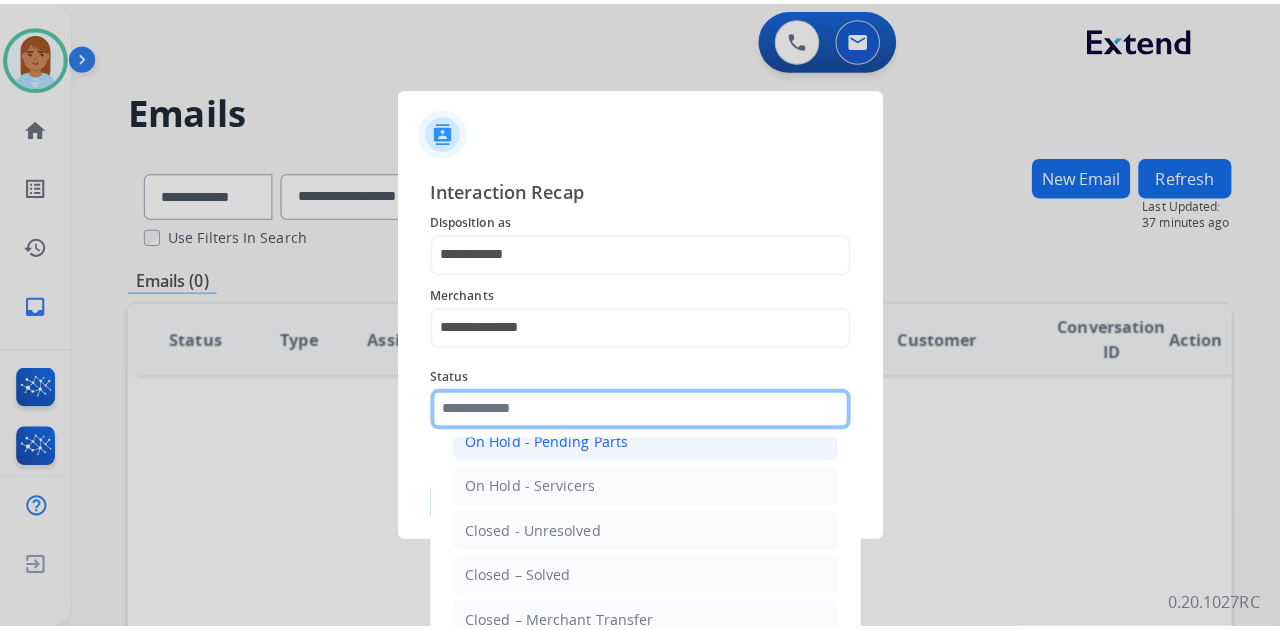 scroll, scrollTop: 114, scrollLeft: 0, axis: vertical 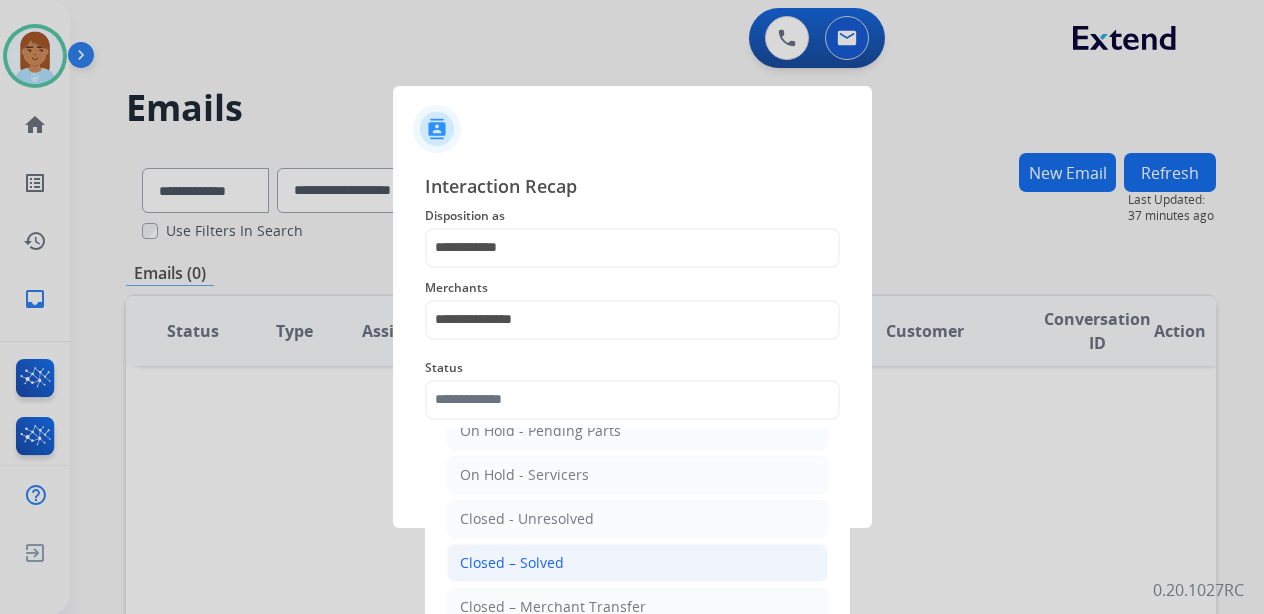 click on "Closed – Solved" 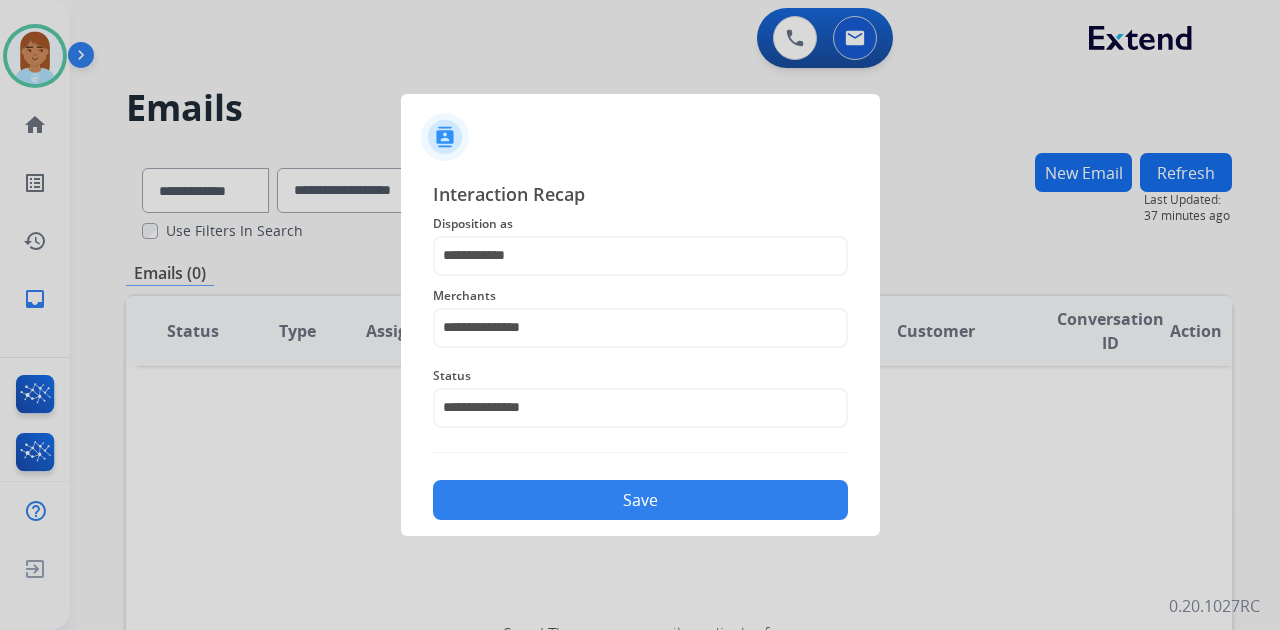 click on "Save" 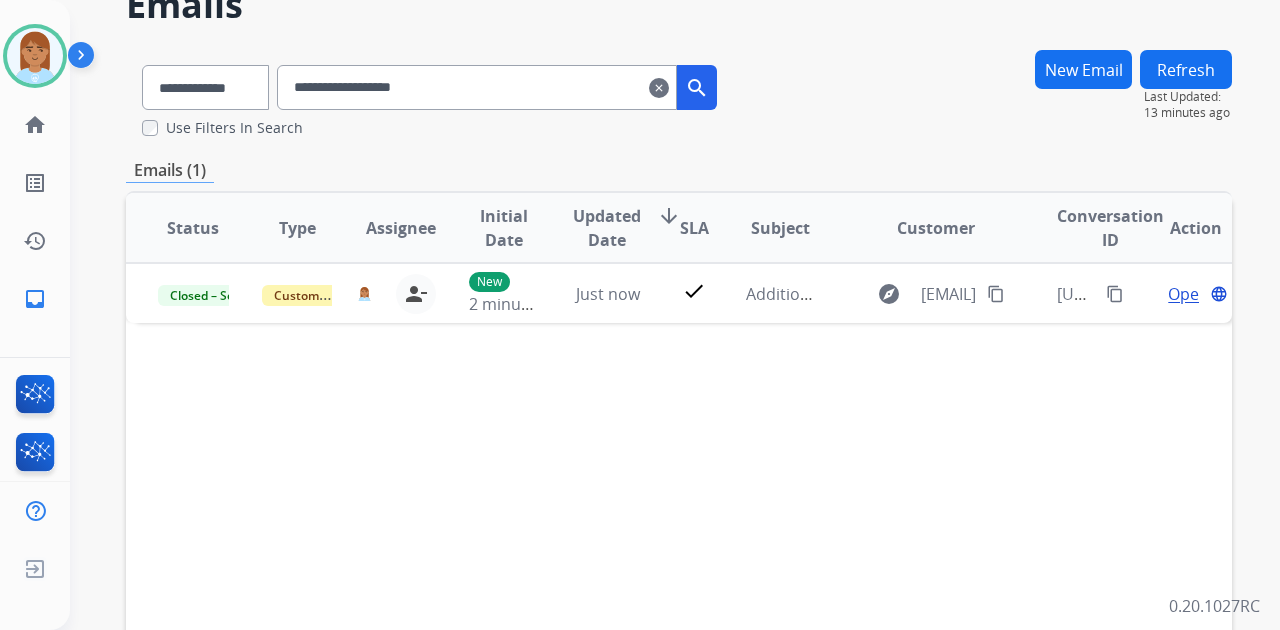 scroll, scrollTop: 133, scrollLeft: 0, axis: vertical 